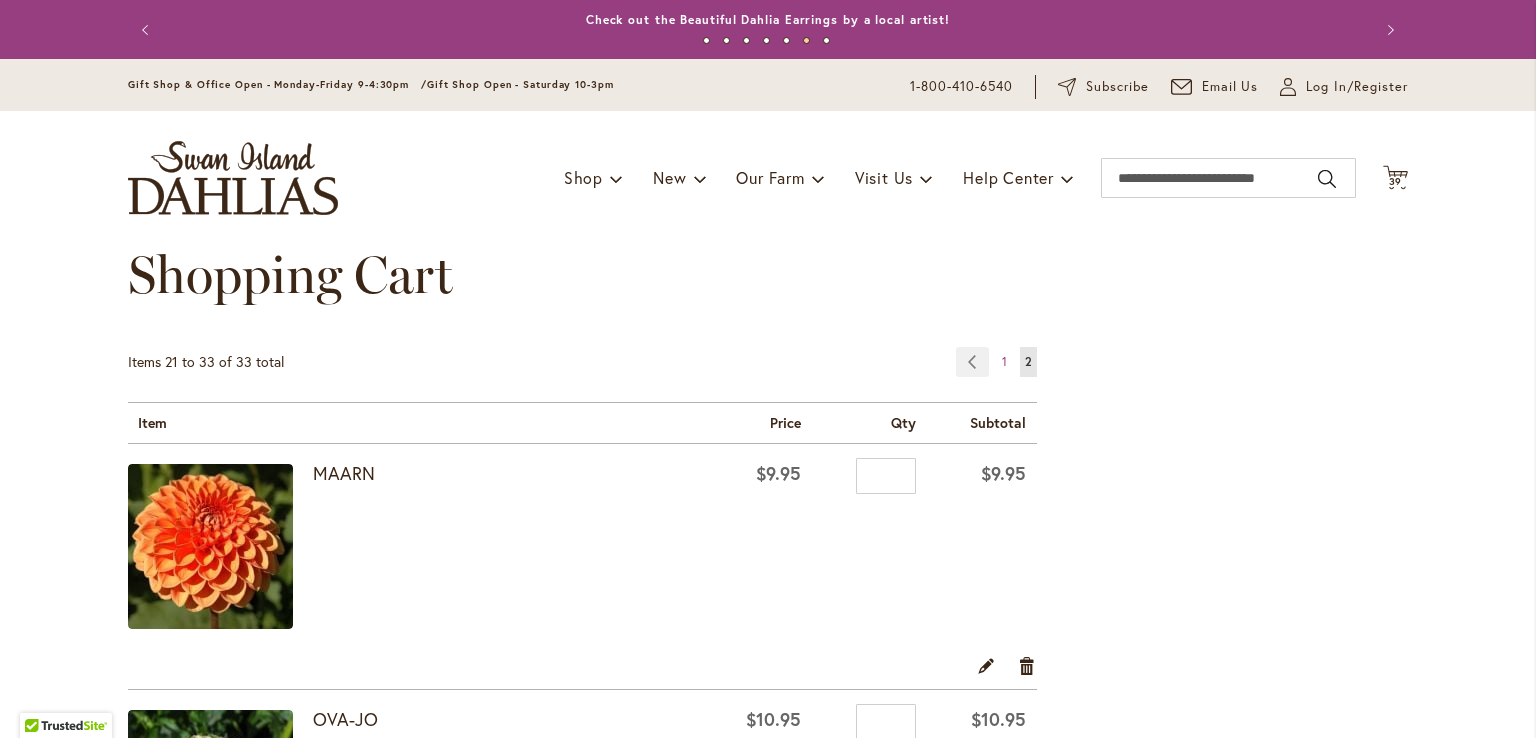 scroll, scrollTop: 0, scrollLeft: 0, axis: both 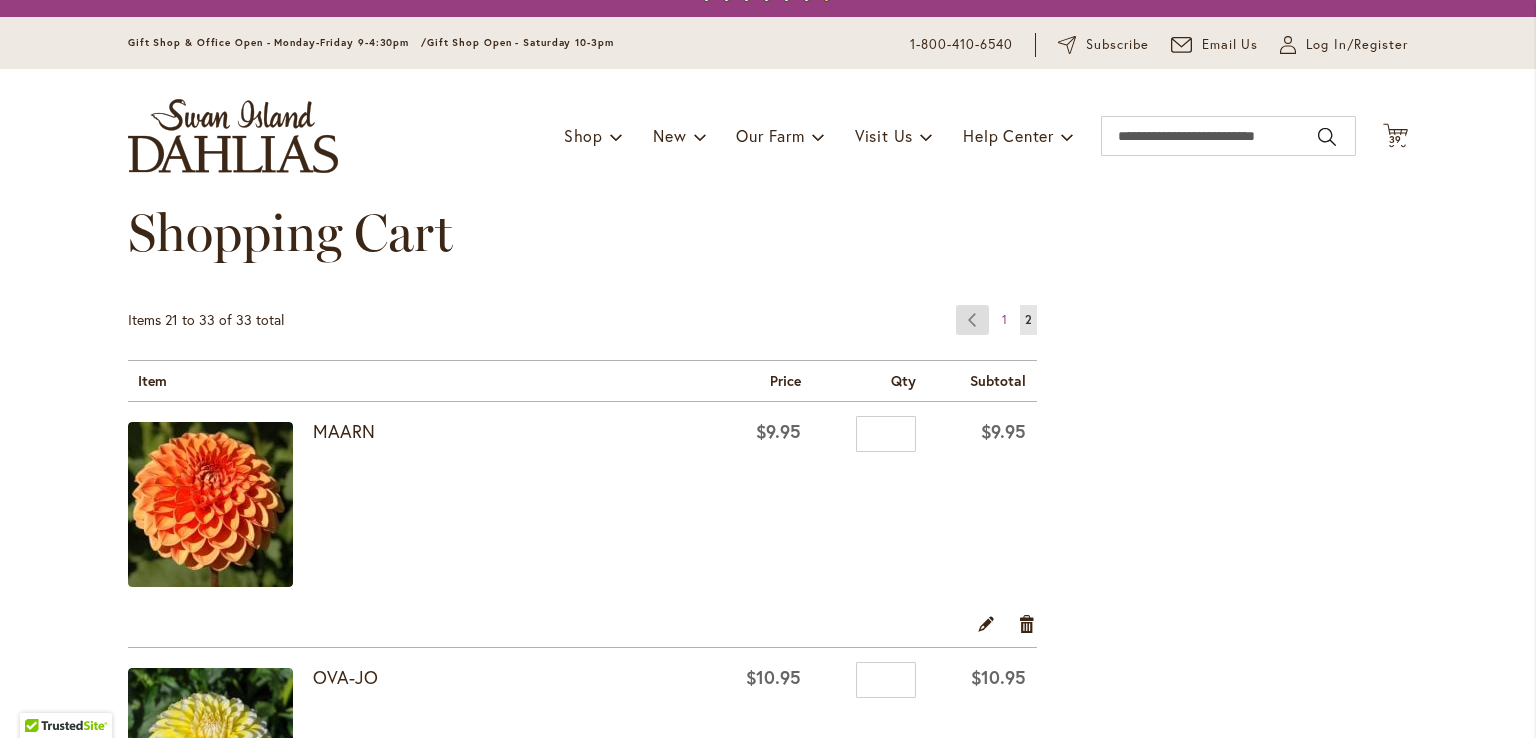 click on "Page
Previous" at bounding box center (972, 320) 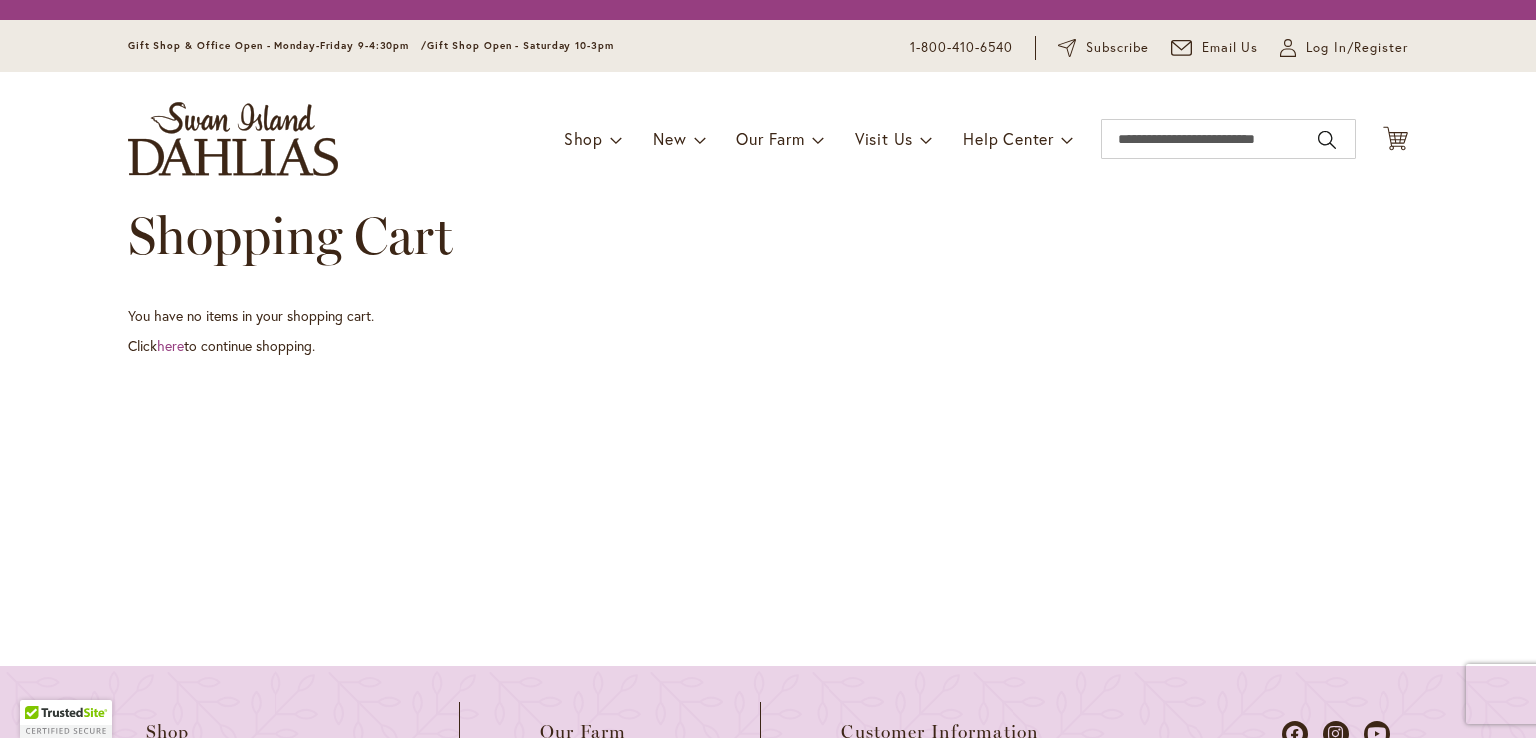 scroll, scrollTop: 0, scrollLeft: 0, axis: both 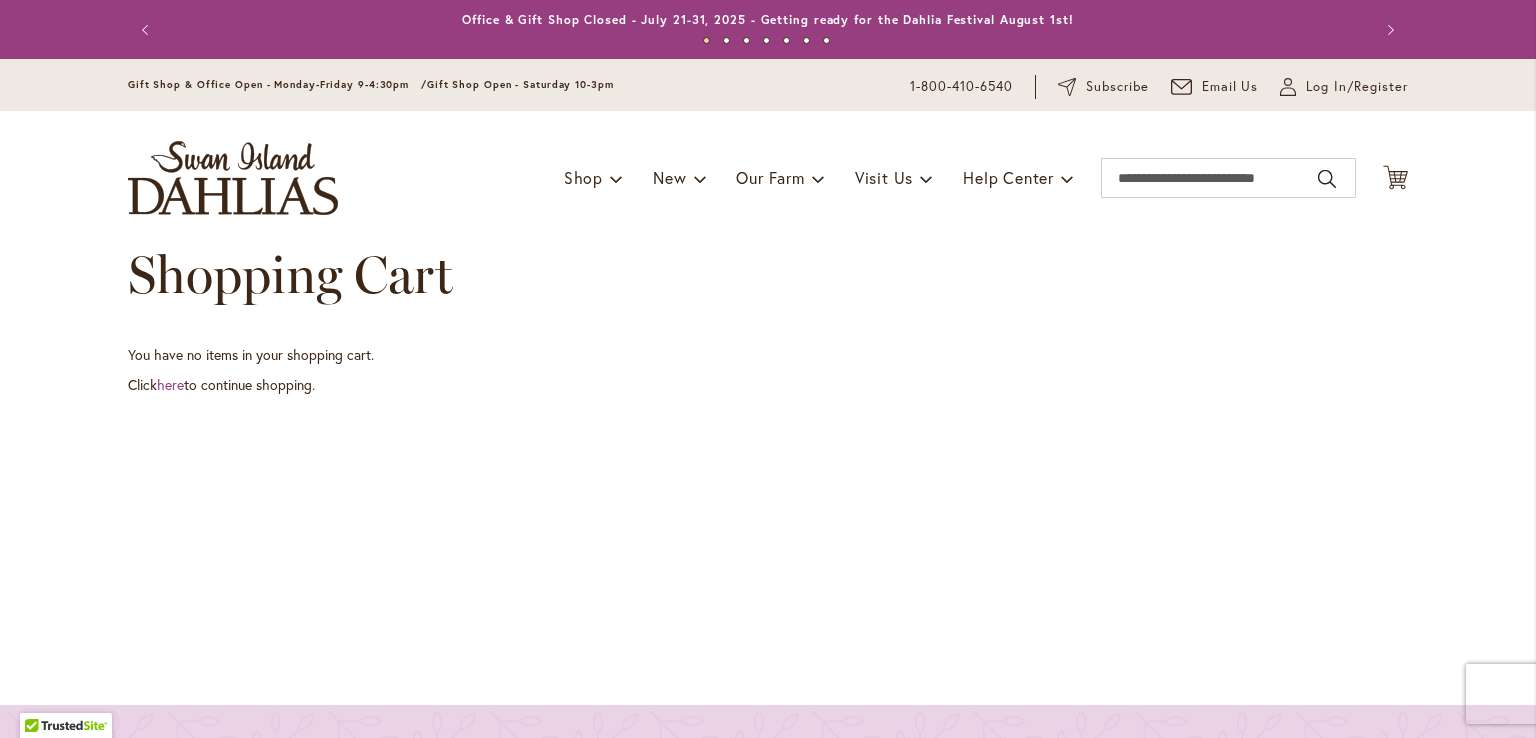 type on "**********" 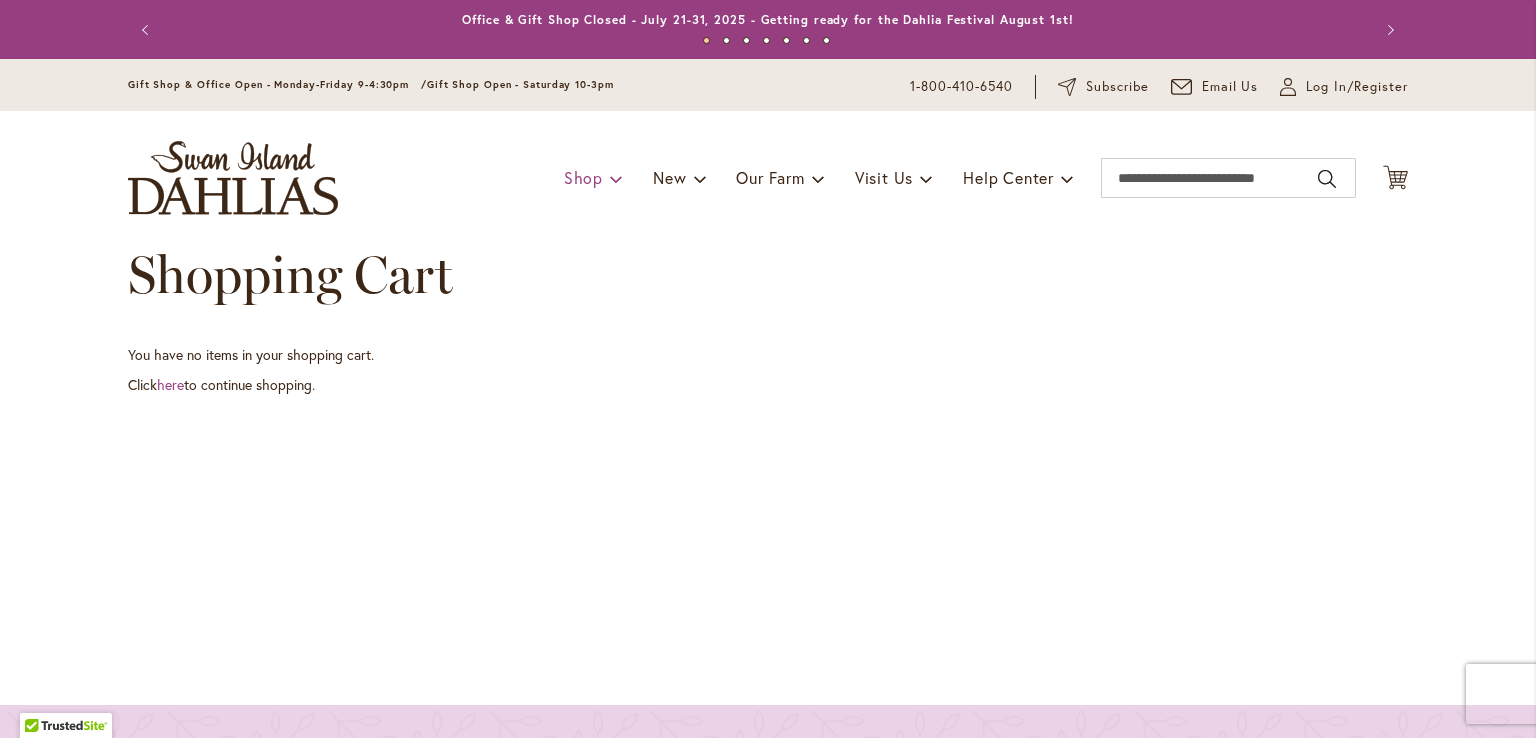 click on "Shop" at bounding box center (583, 177) 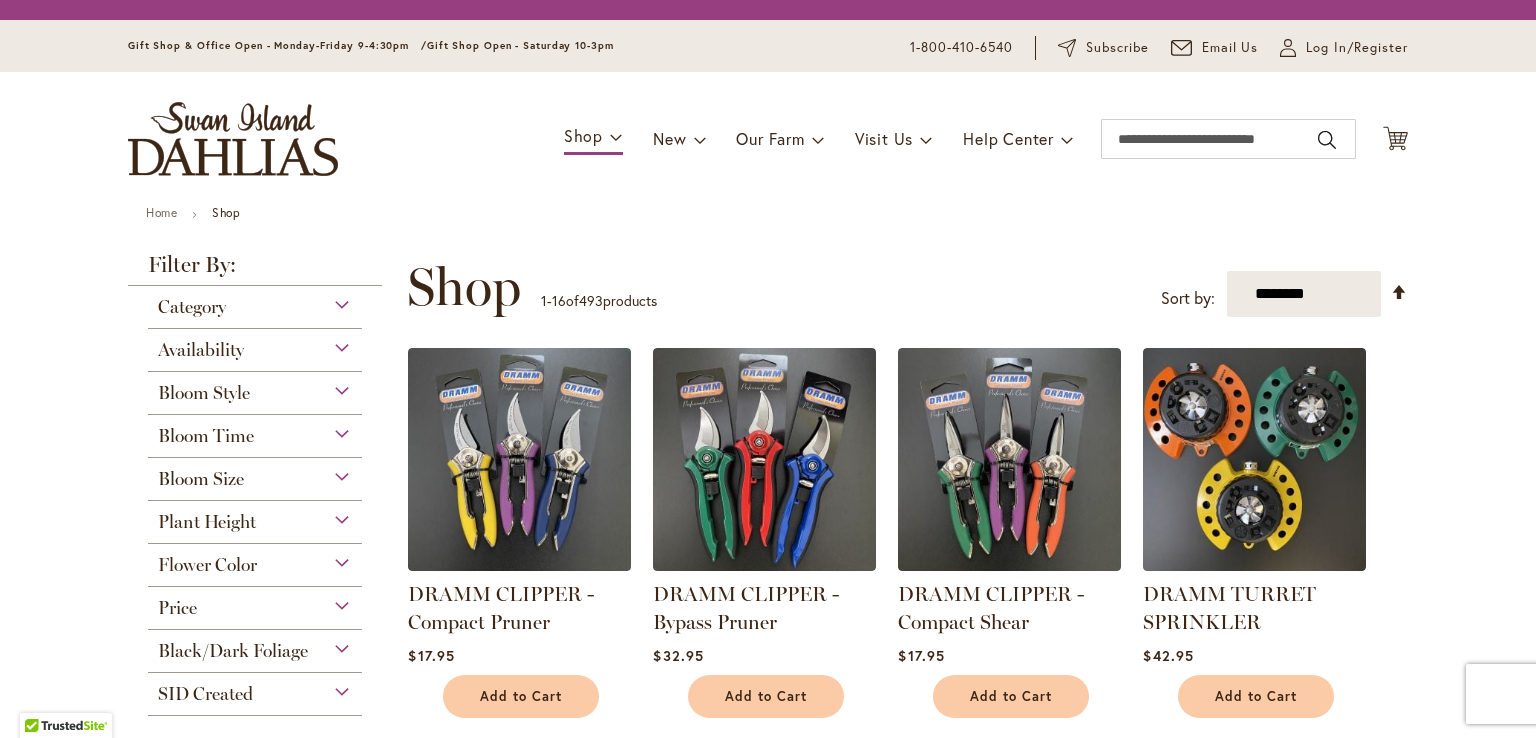 scroll, scrollTop: 0, scrollLeft: 0, axis: both 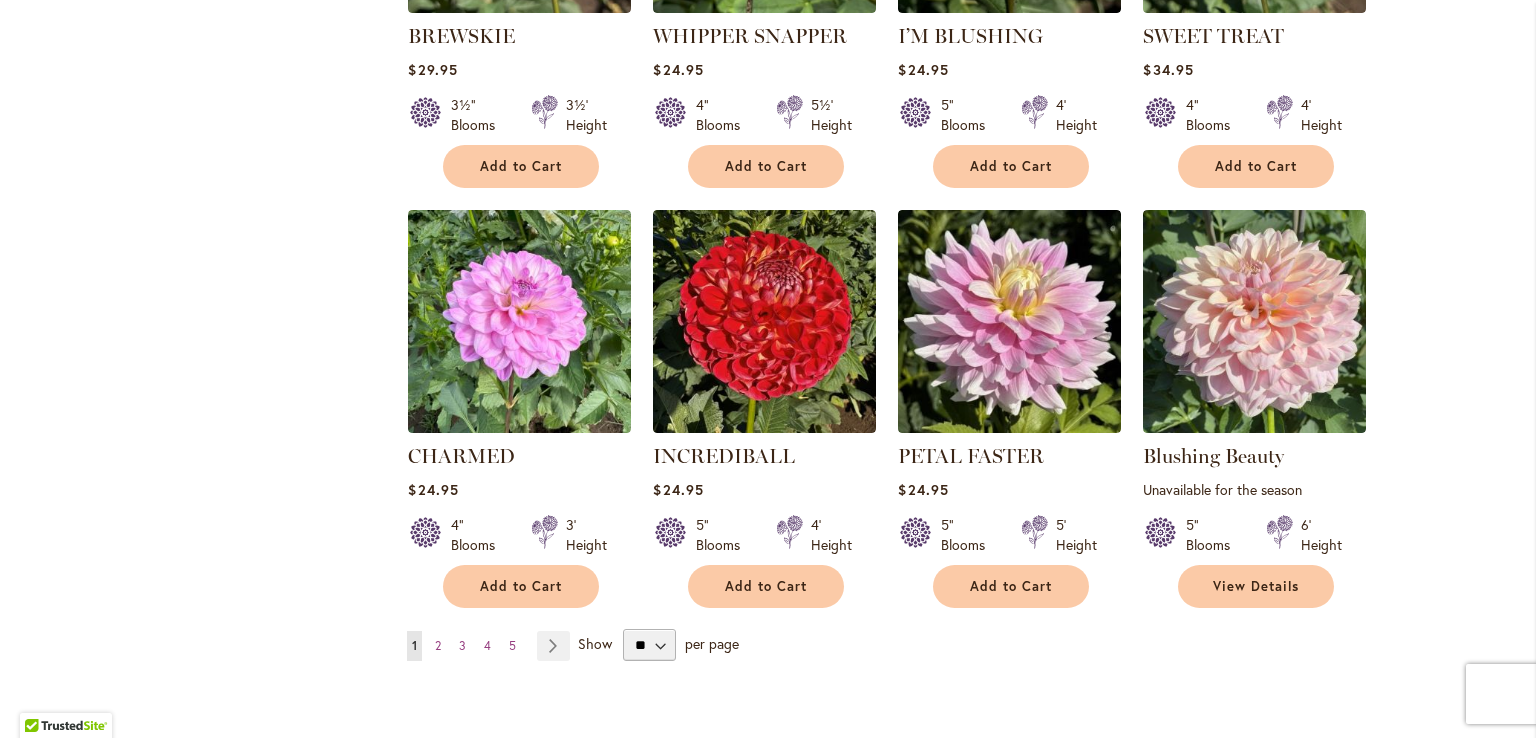 type on "**********" 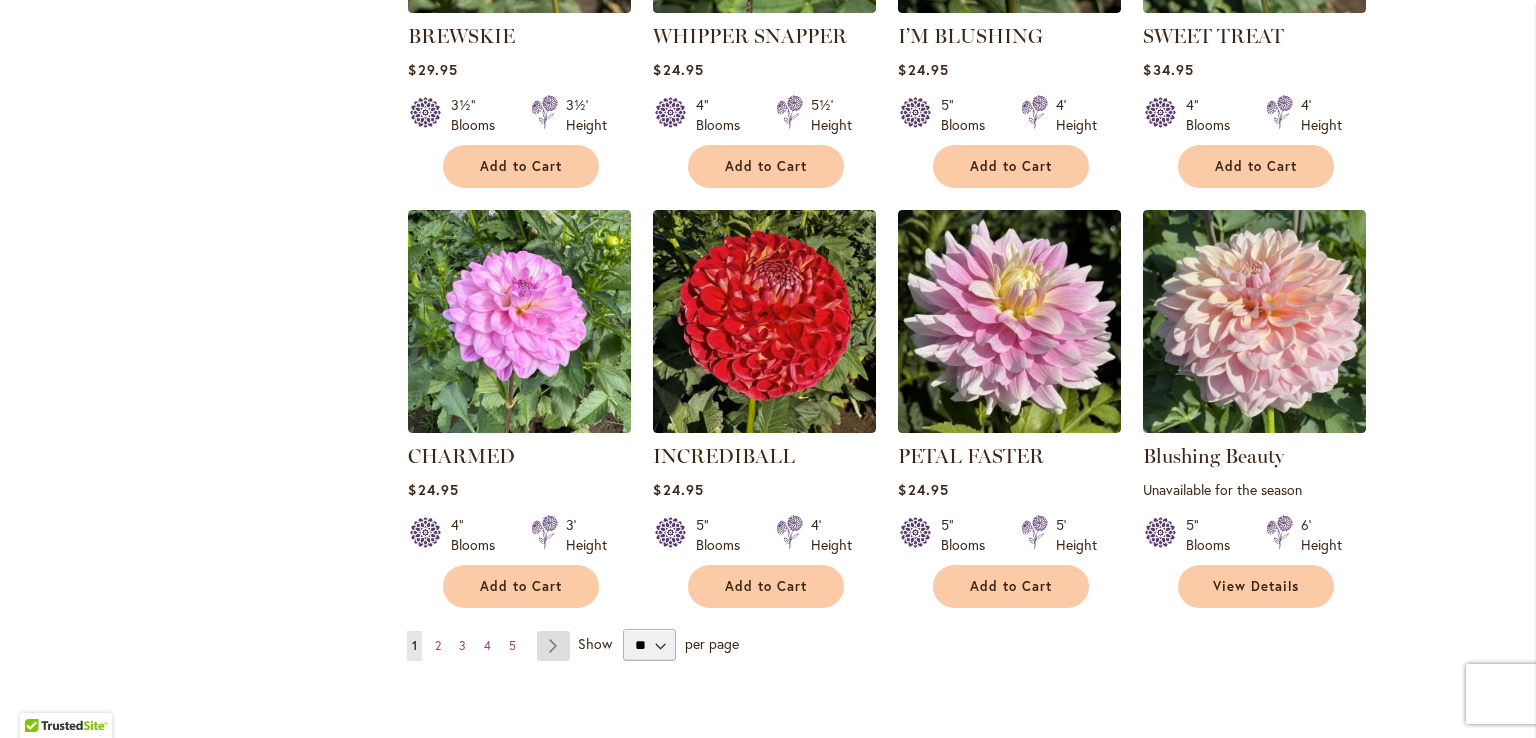 click on "Page
Next" at bounding box center [553, 646] 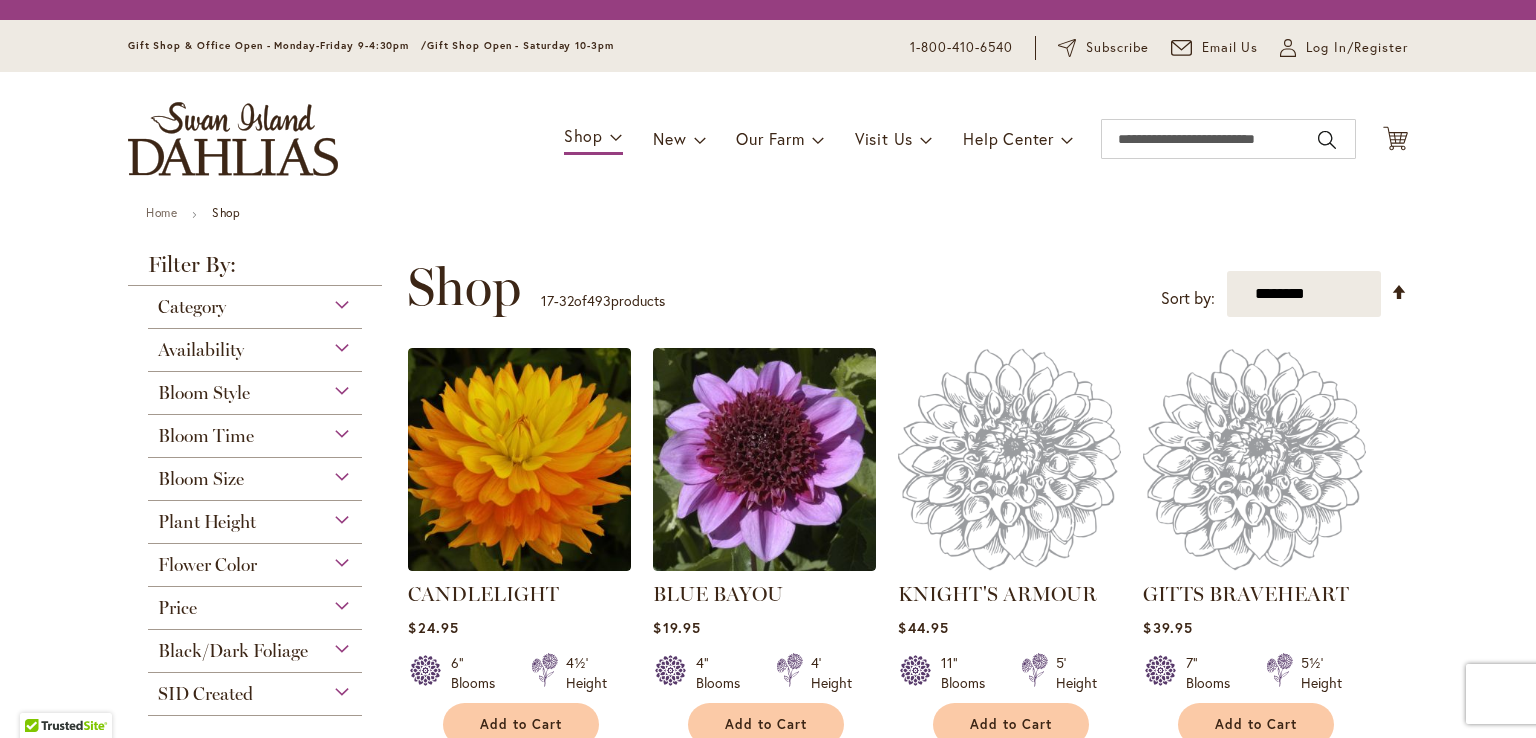 scroll, scrollTop: 0, scrollLeft: 0, axis: both 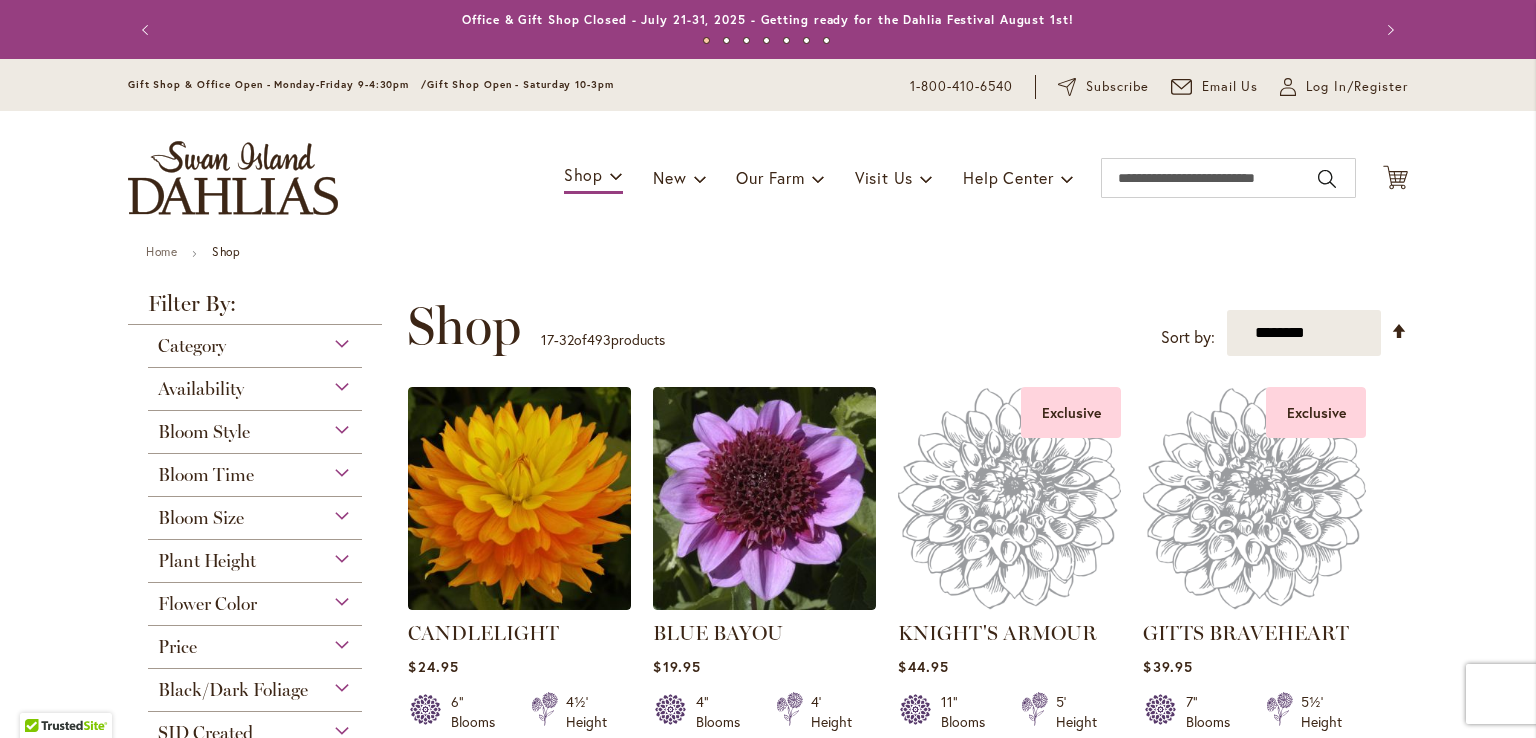 type on "**********" 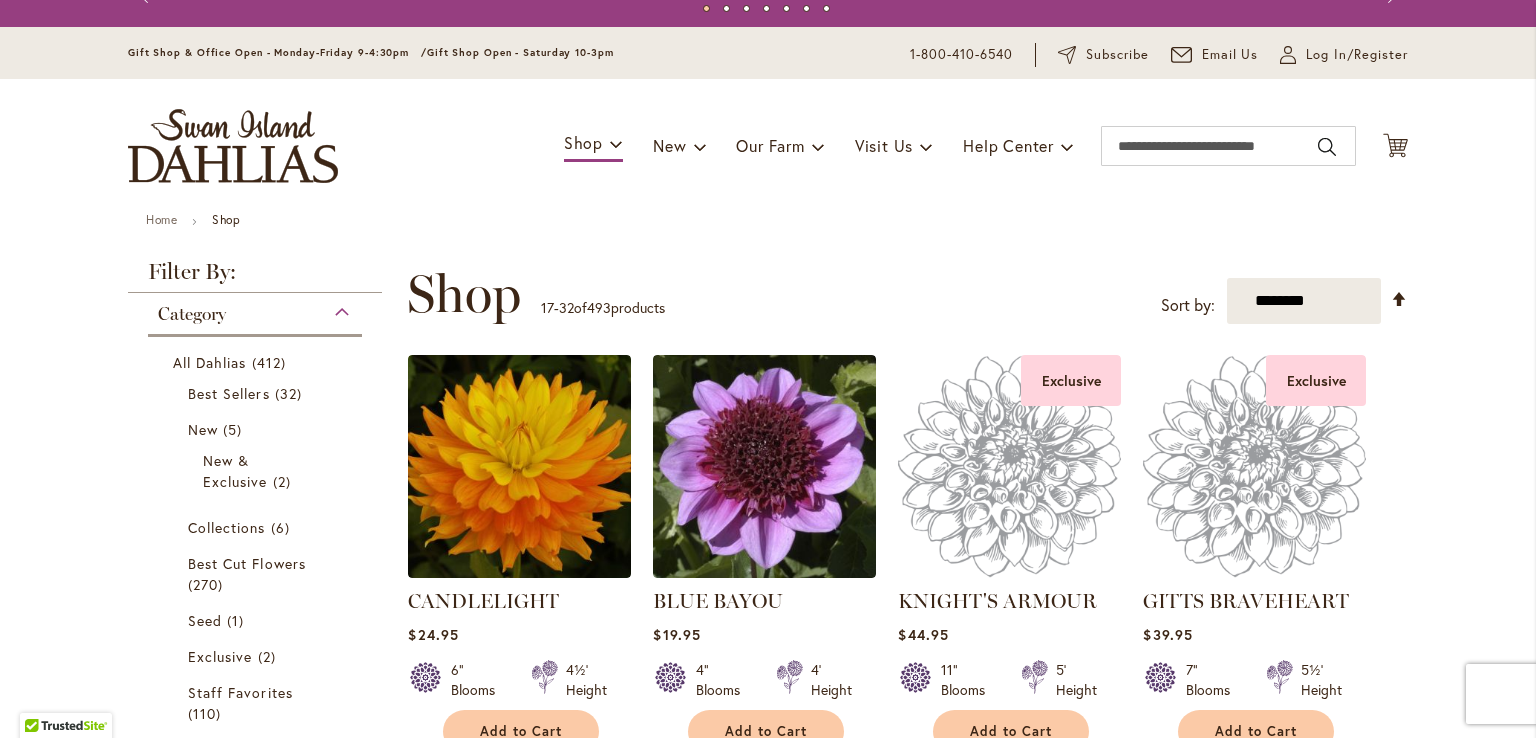 scroll, scrollTop: 32, scrollLeft: 0, axis: vertical 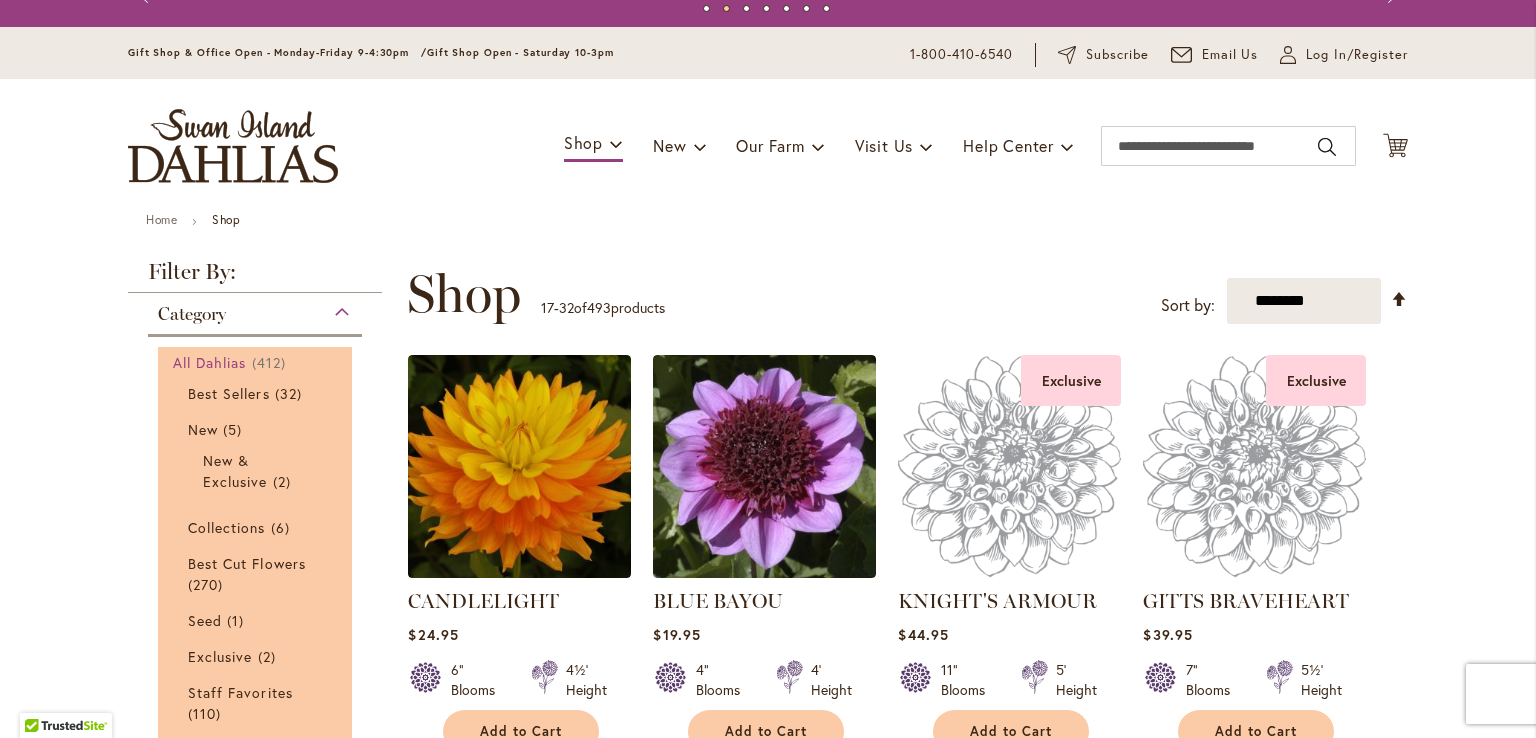 click on "All Dahlias" at bounding box center [210, 362] 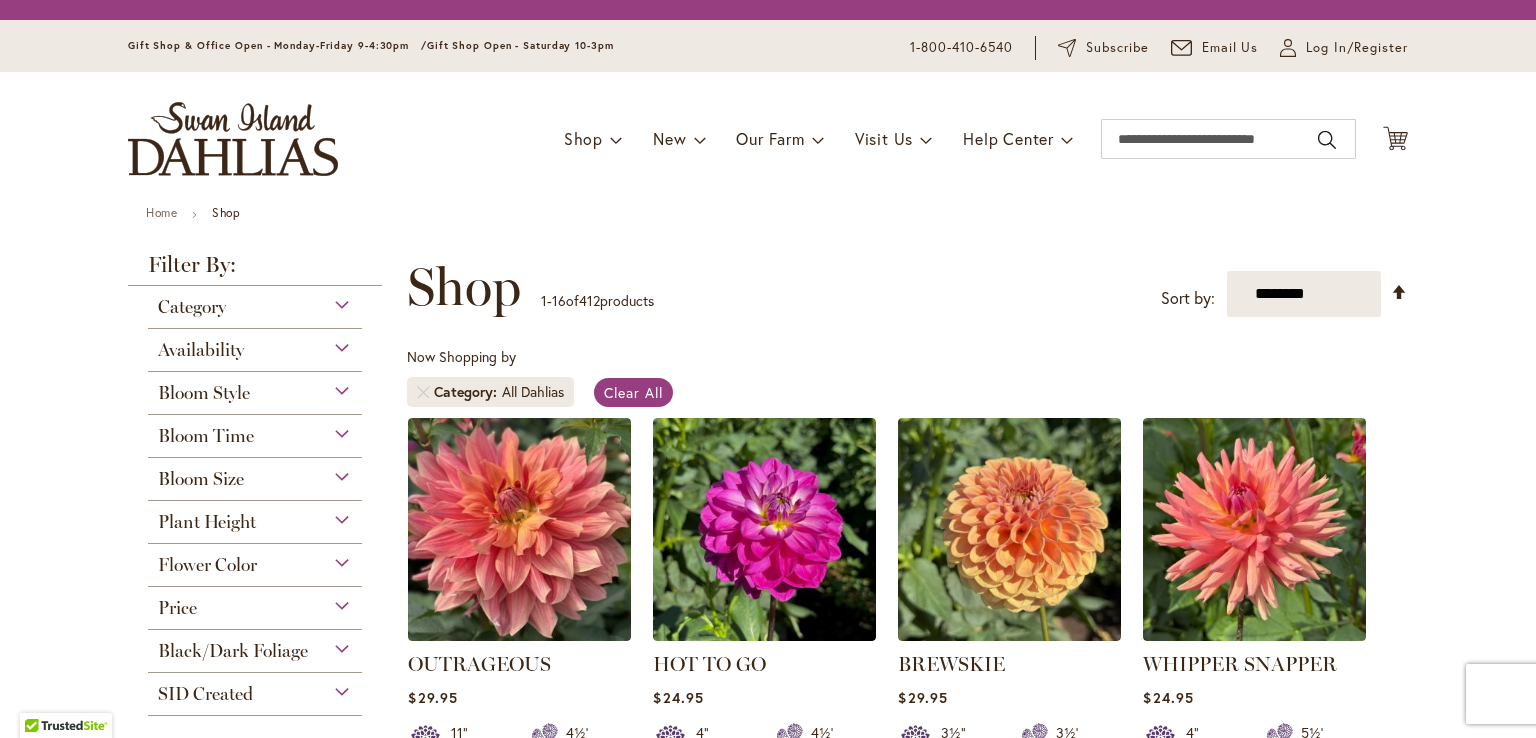 scroll, scrollTop: 0, scrollLeft: 0, axis: both 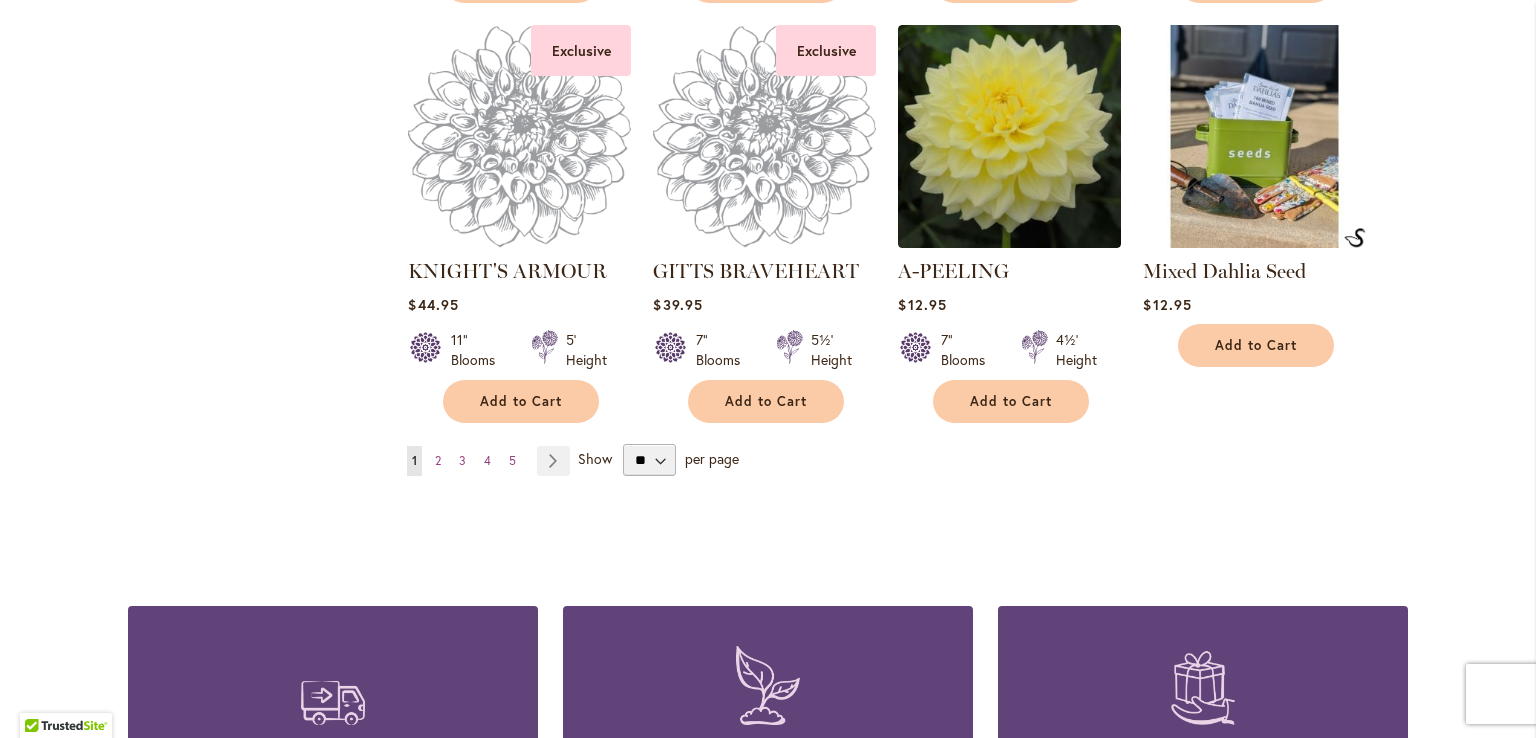 type on "**********" 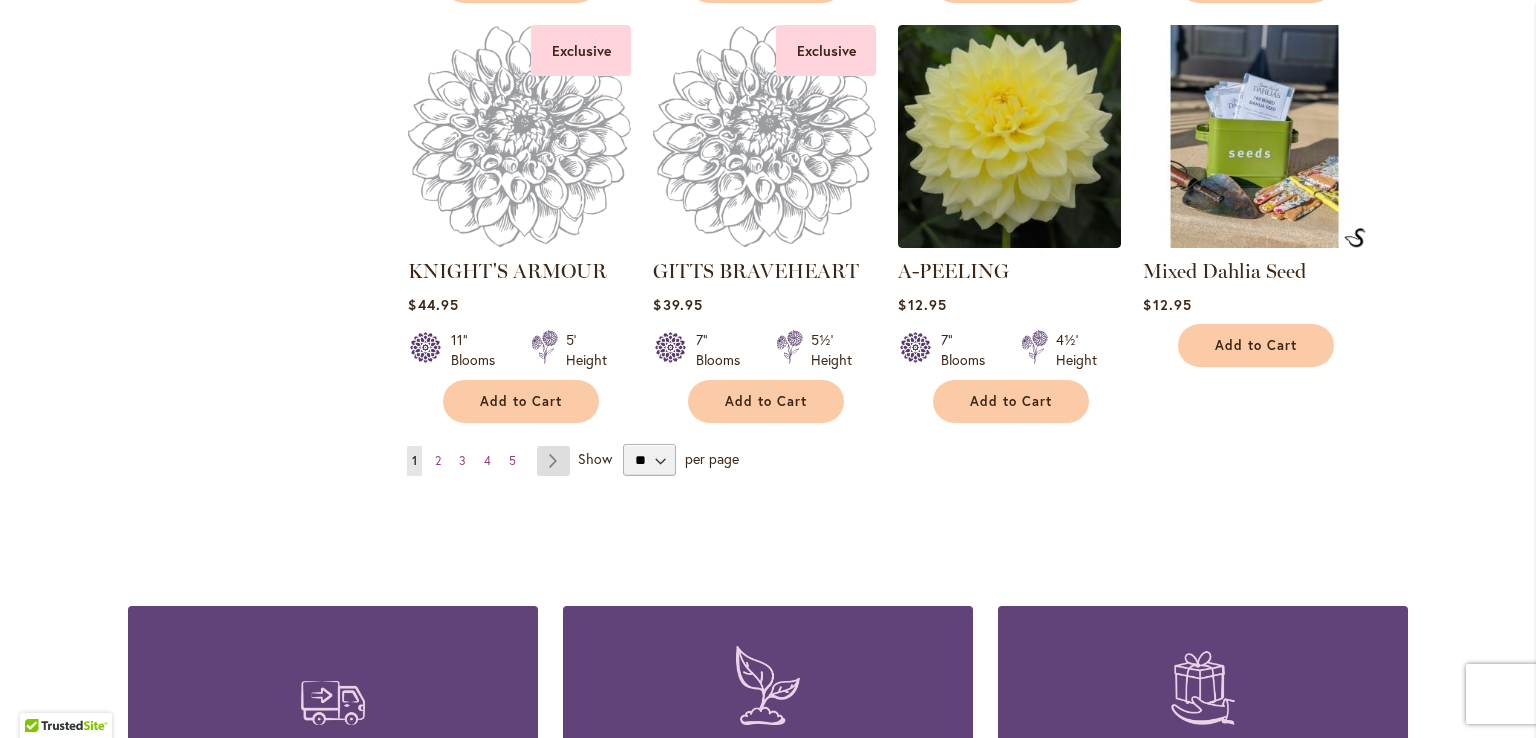 click on "Page
Next" at bounding box center (553, 461) 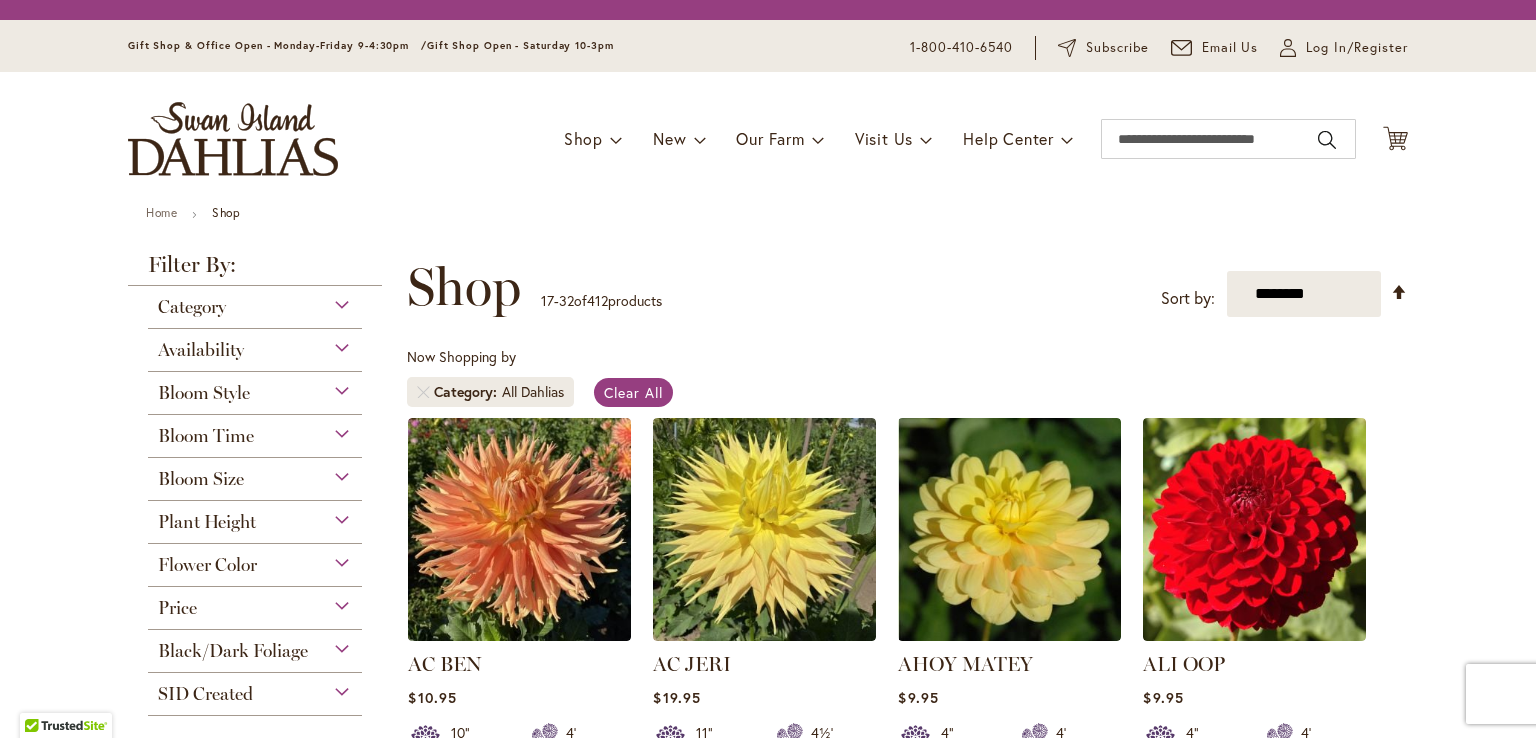 scroll, scrollTop: 0, scrollLeft: 0, axis: both 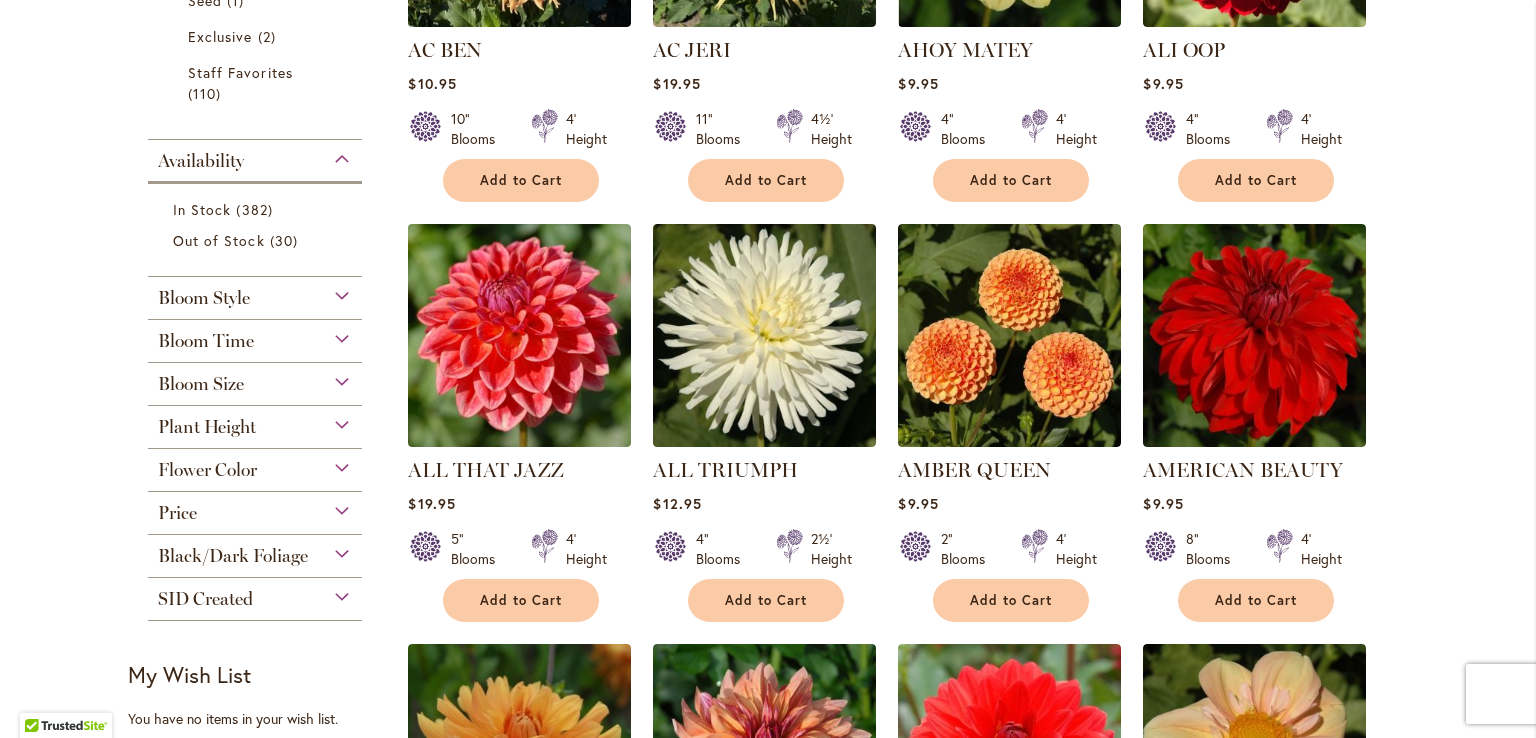 type on "**********" 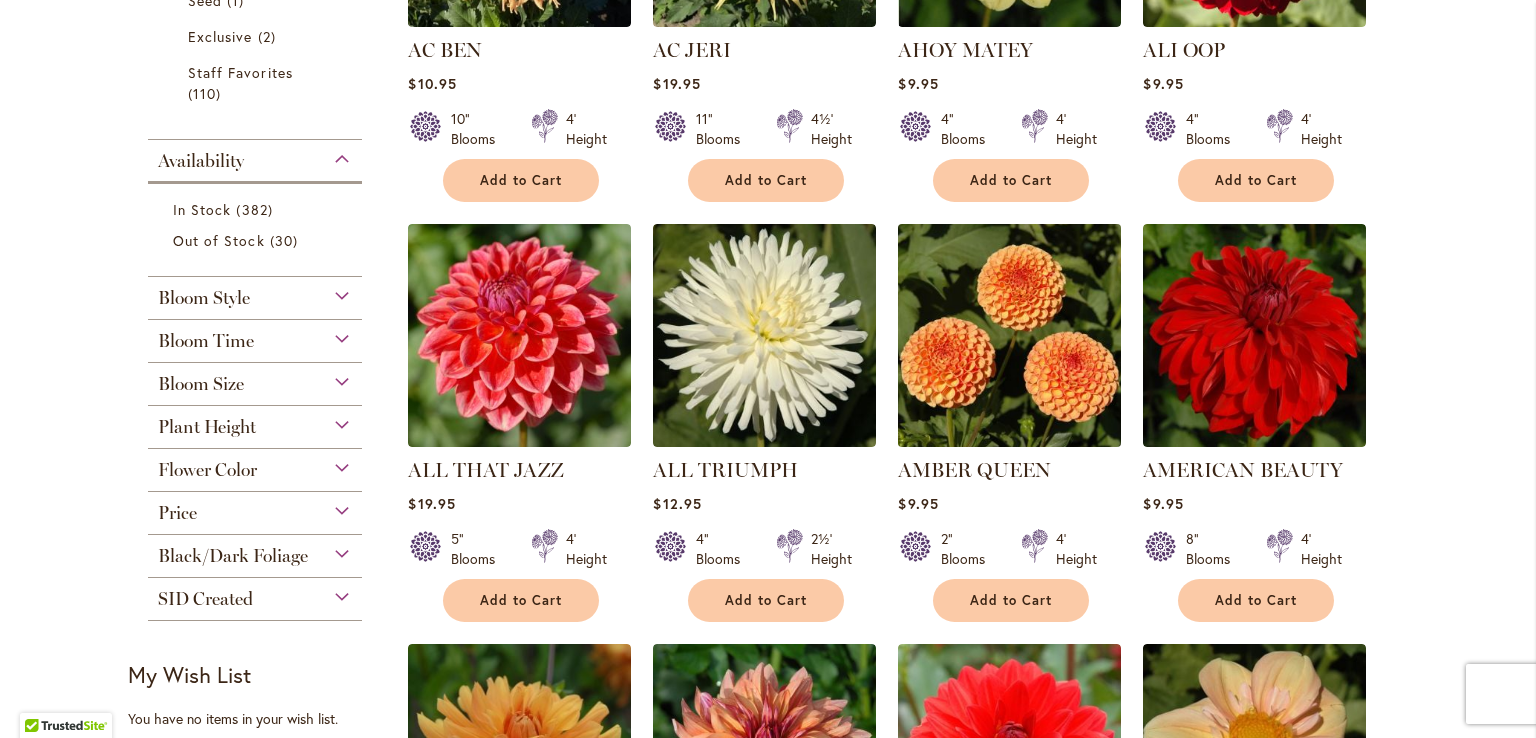 click at bounding box center [1010, 335] 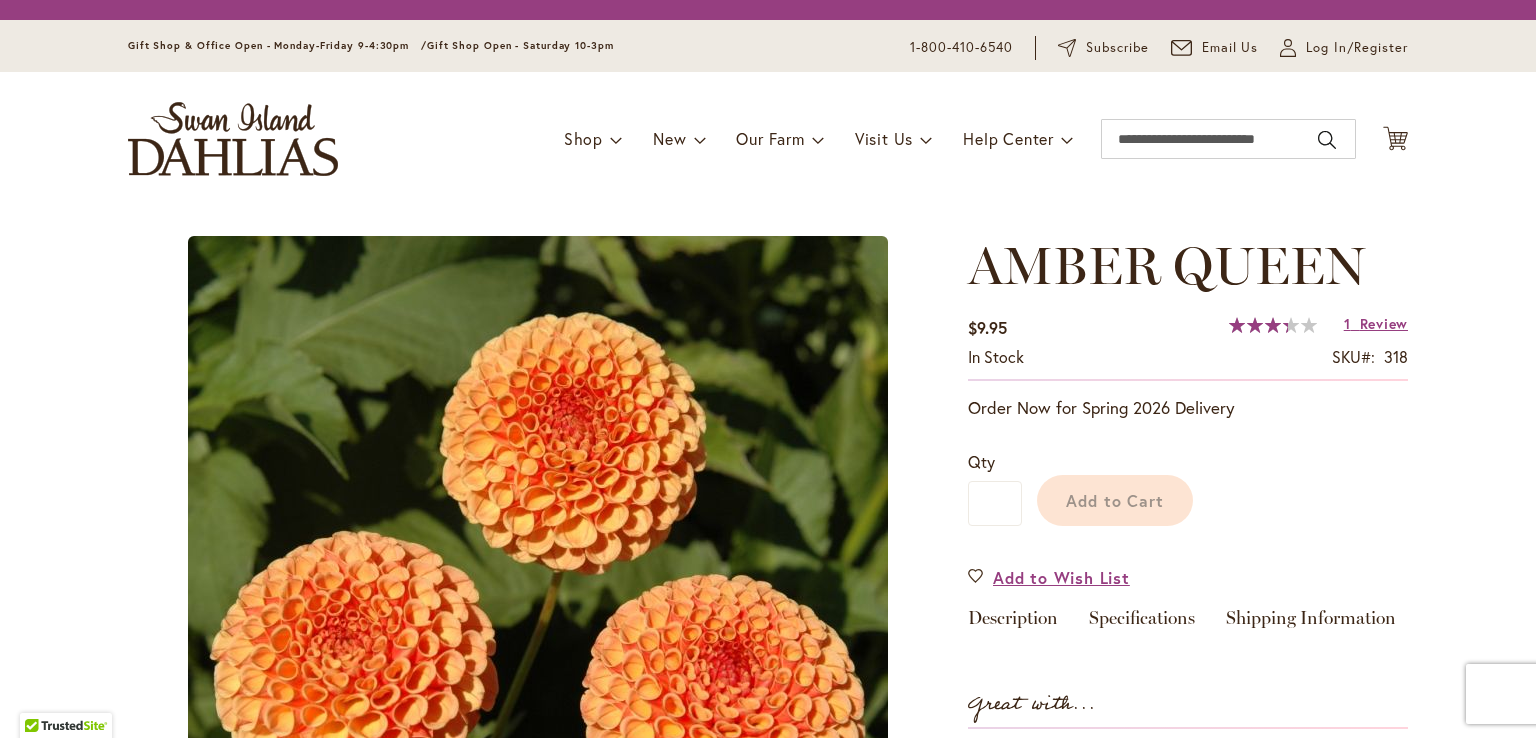 scroll, scrollTop: 0, scrollLeft: 0, axis: both 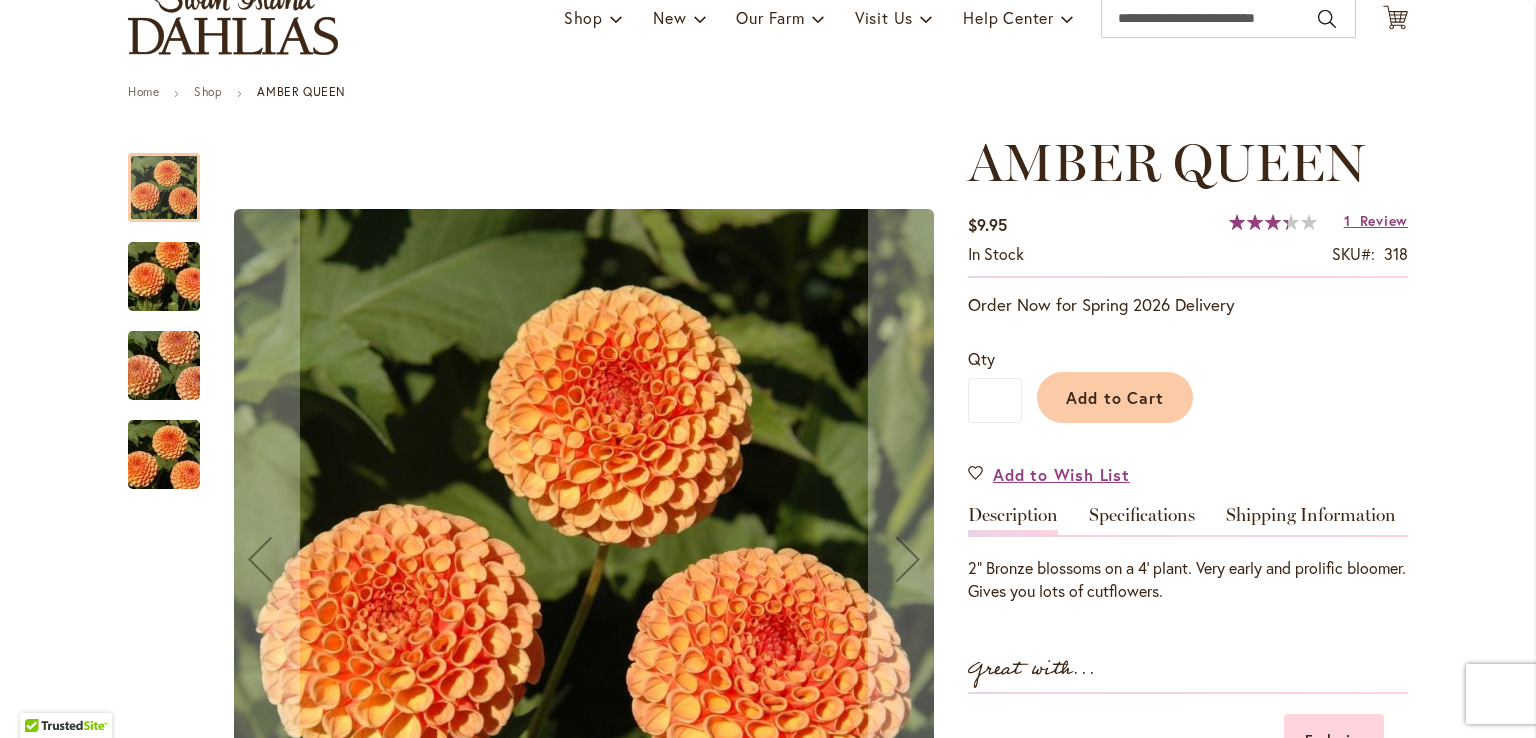 type on "**********" 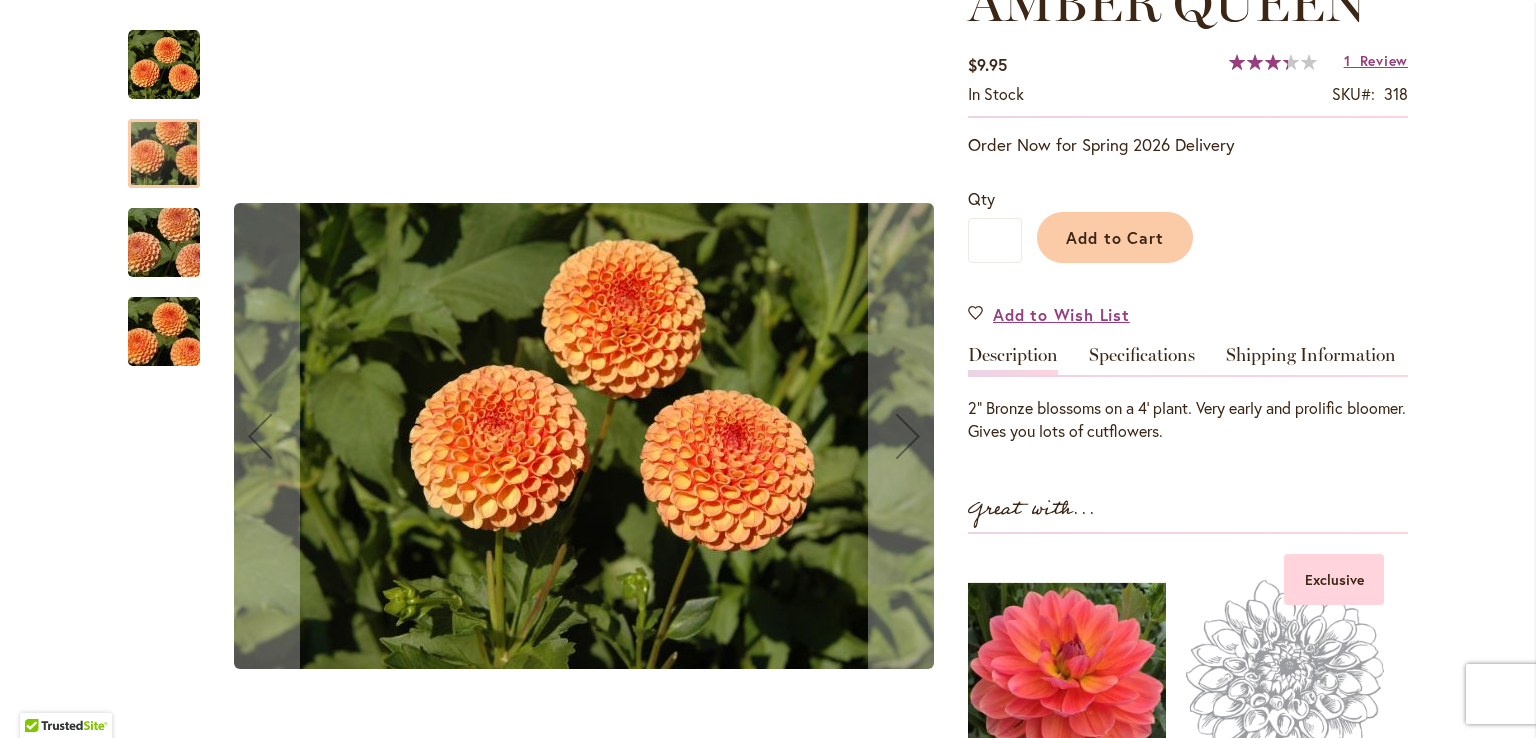 scroll, scrollTop: 319, scrollLeft: 0, axis: vertical 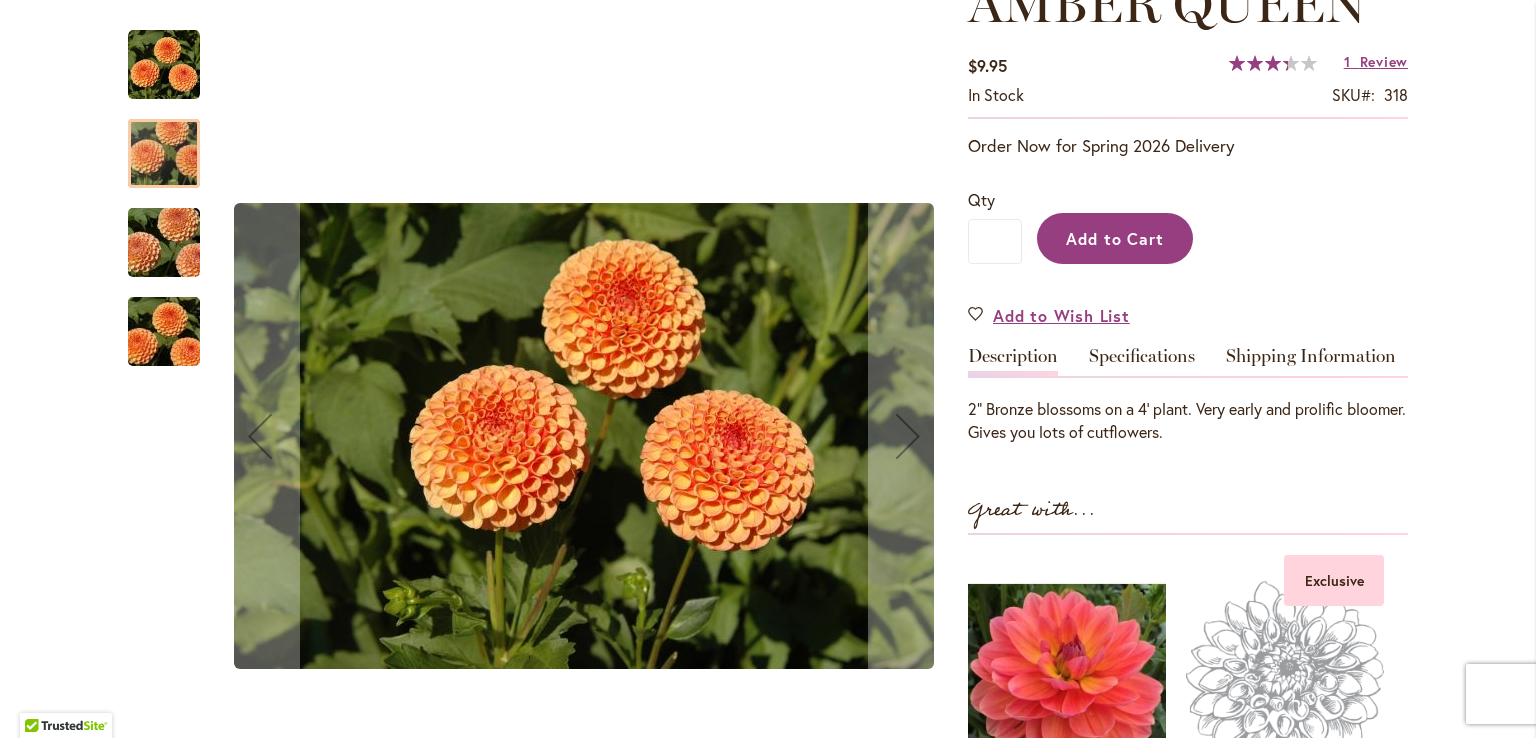 click on "Add to Cart" at bounding box center (1115, 238) 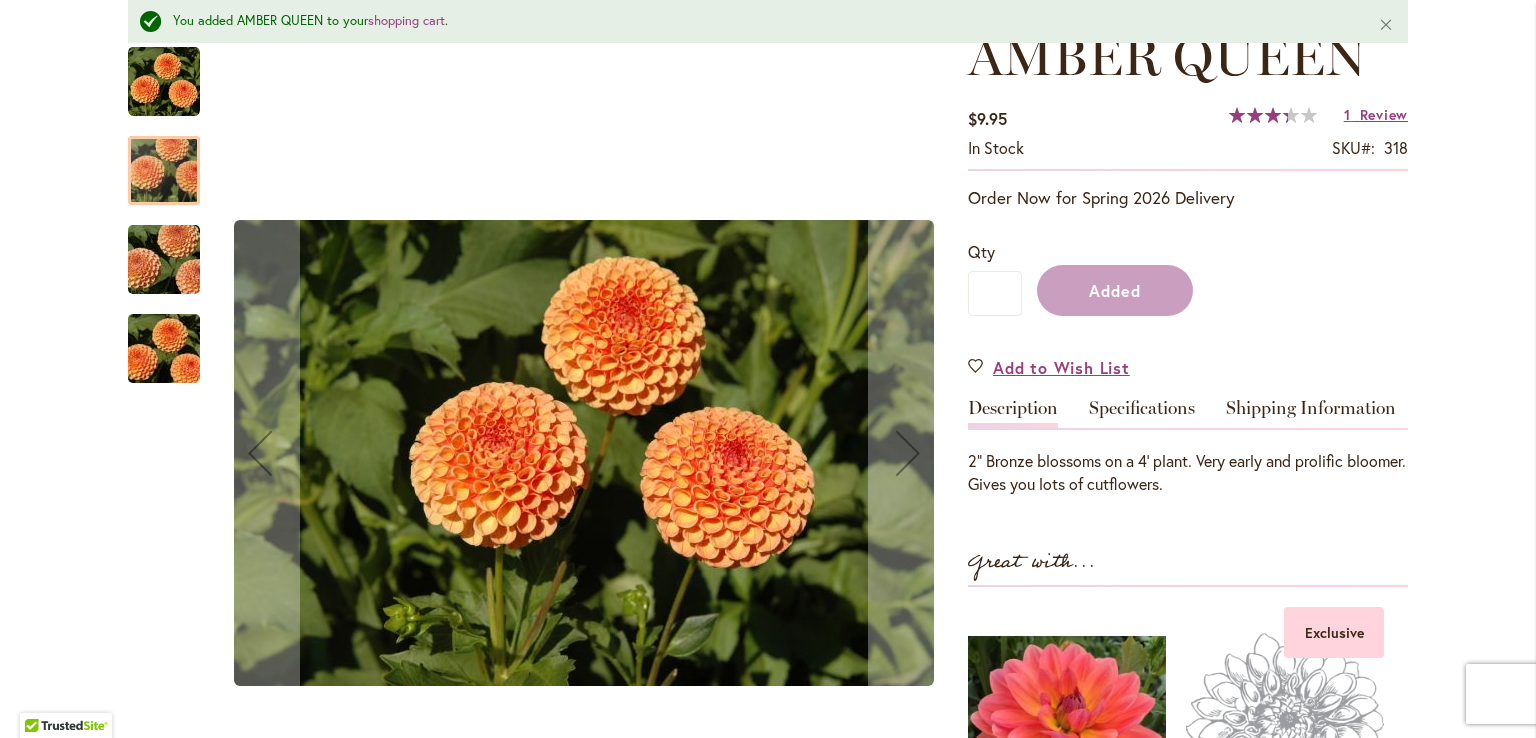scroll, scrollTop: 371, scrollLeft: 0, axis: vertical 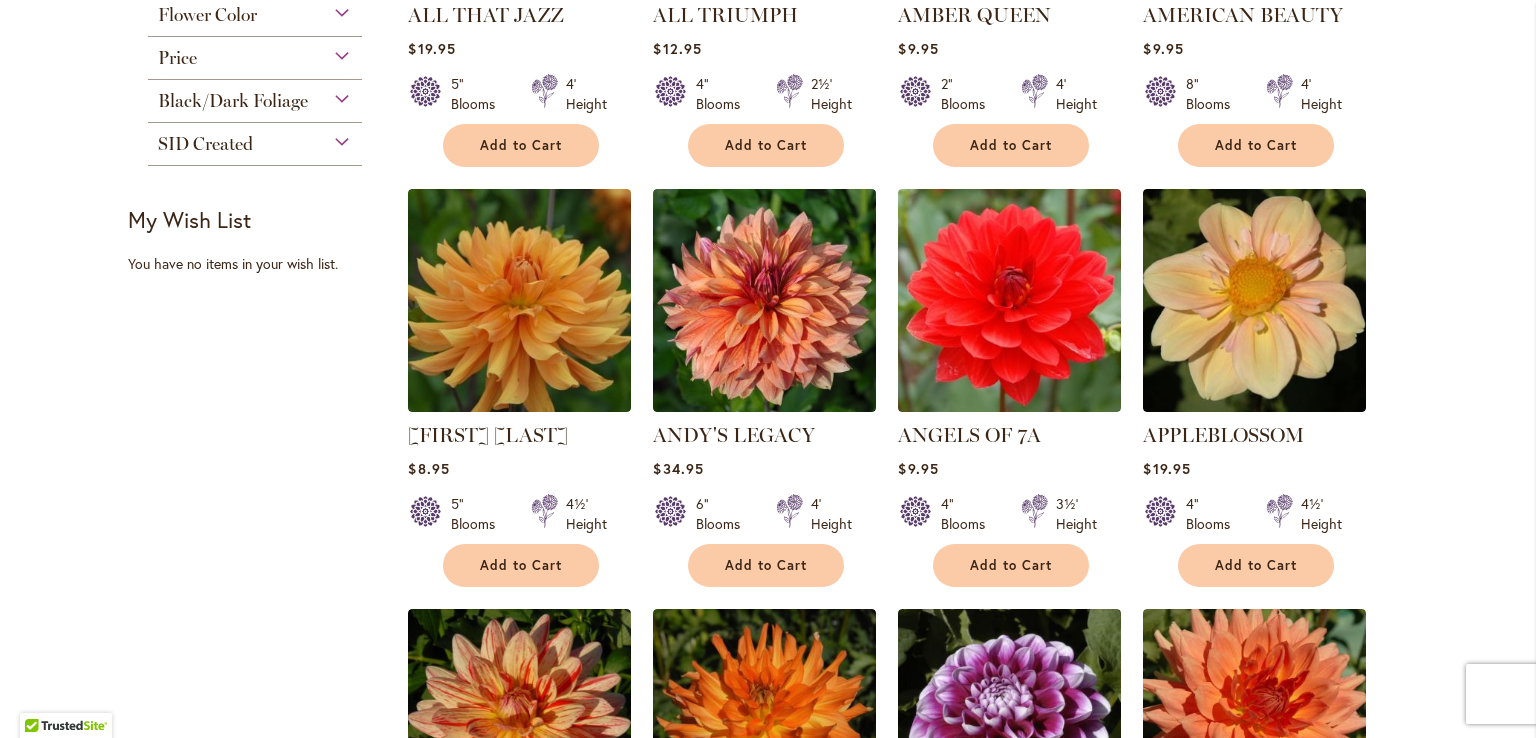 type on "**********" 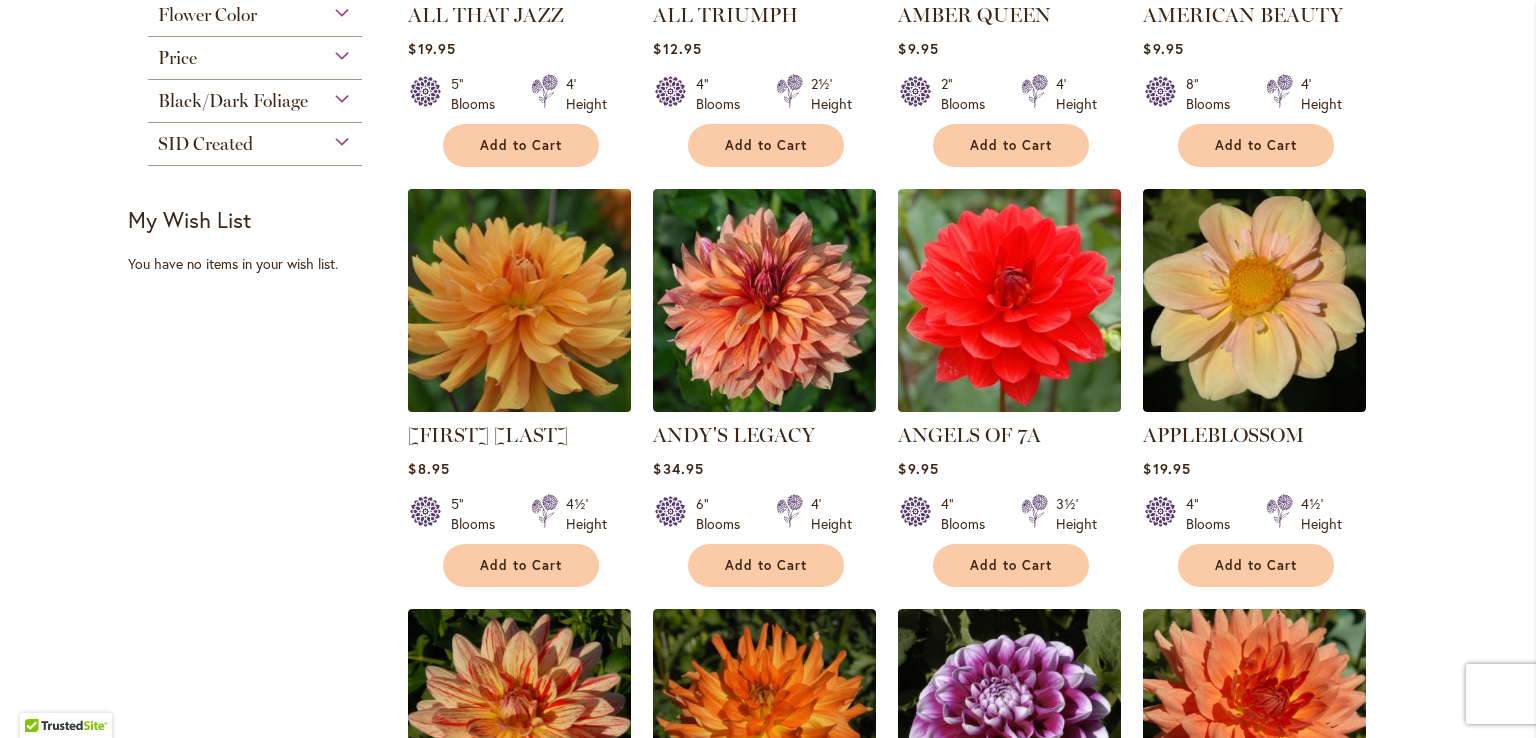 click at bounding box center (520, 300) 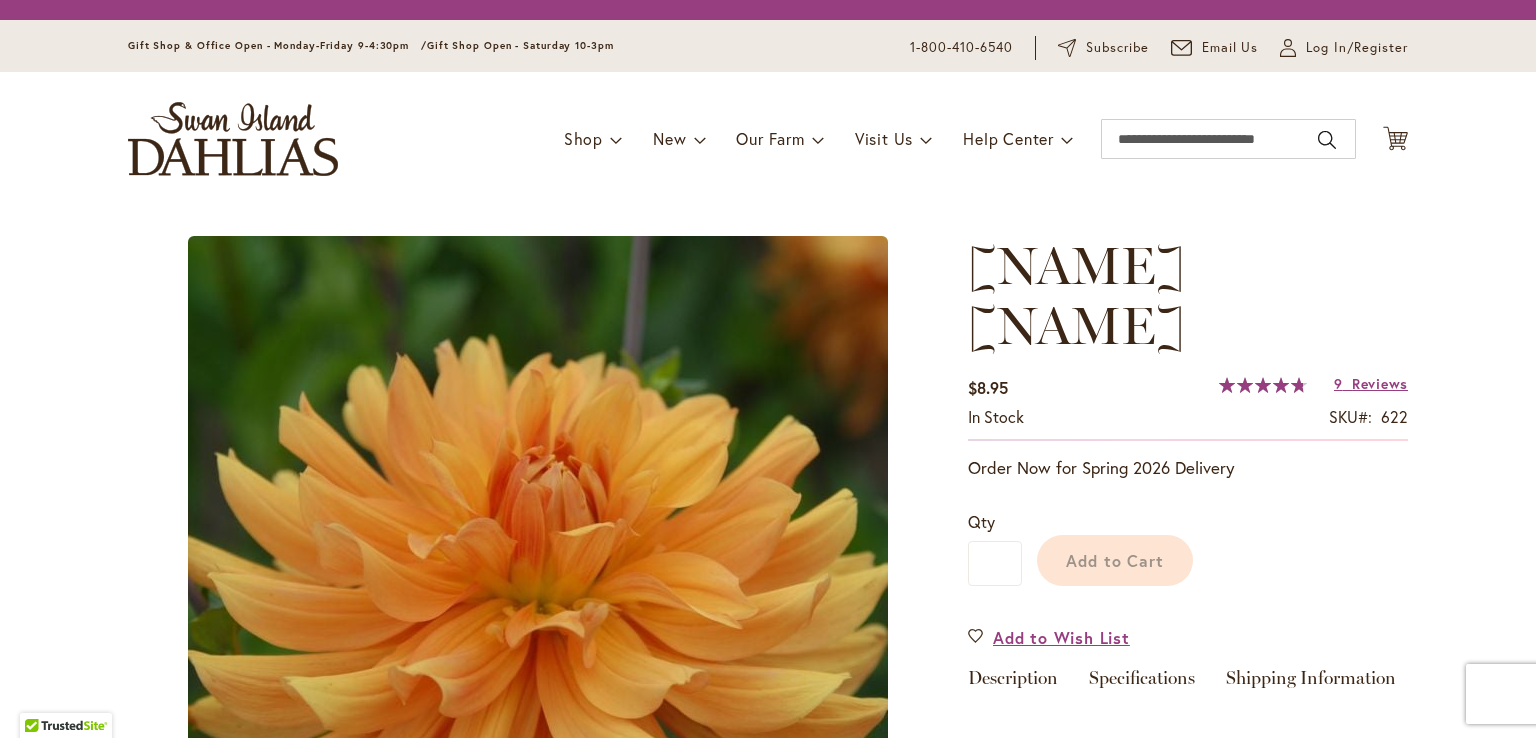 scroll, scrollTop: 0, scrollLeft: 0, axis: both 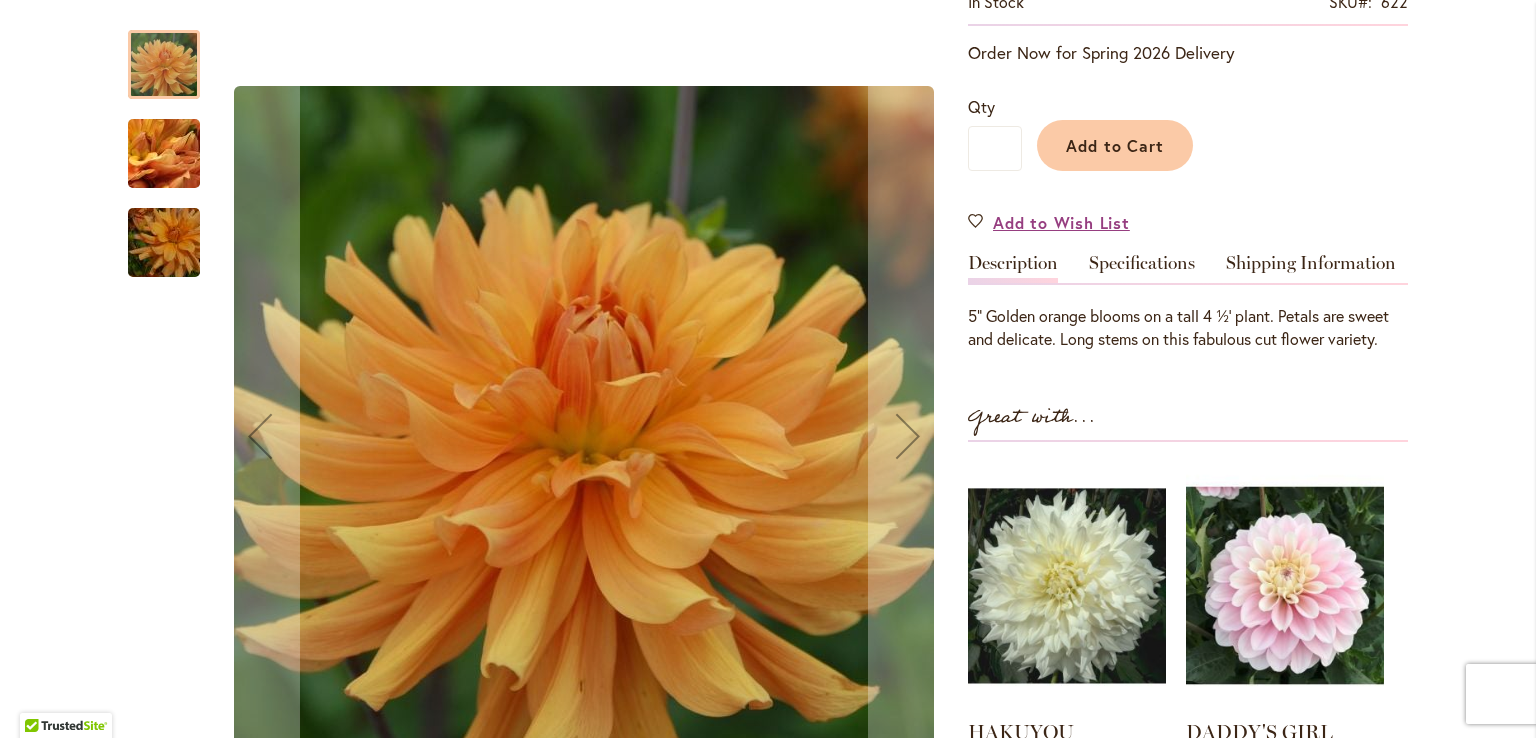 type on "**********" 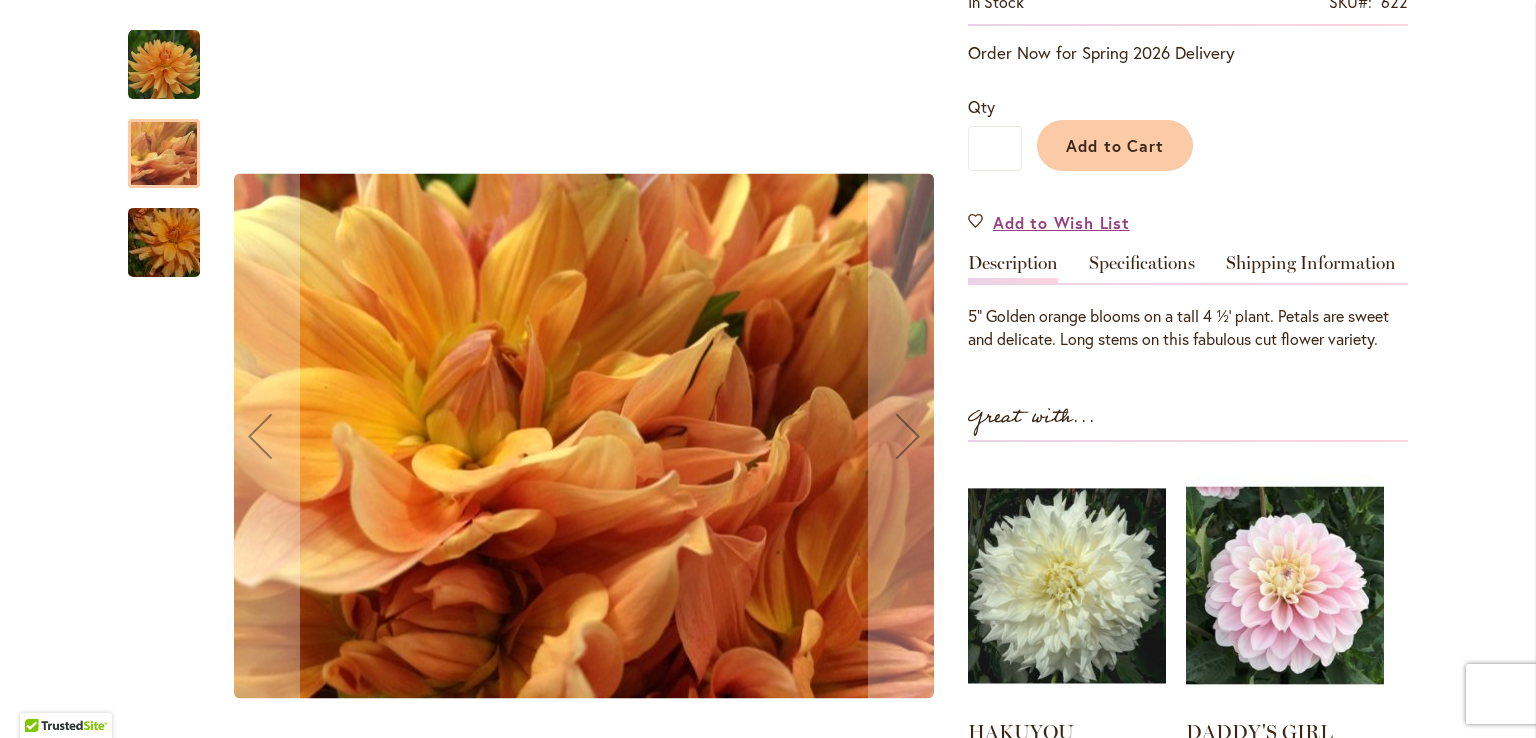 click at bounding box center [164, 243] 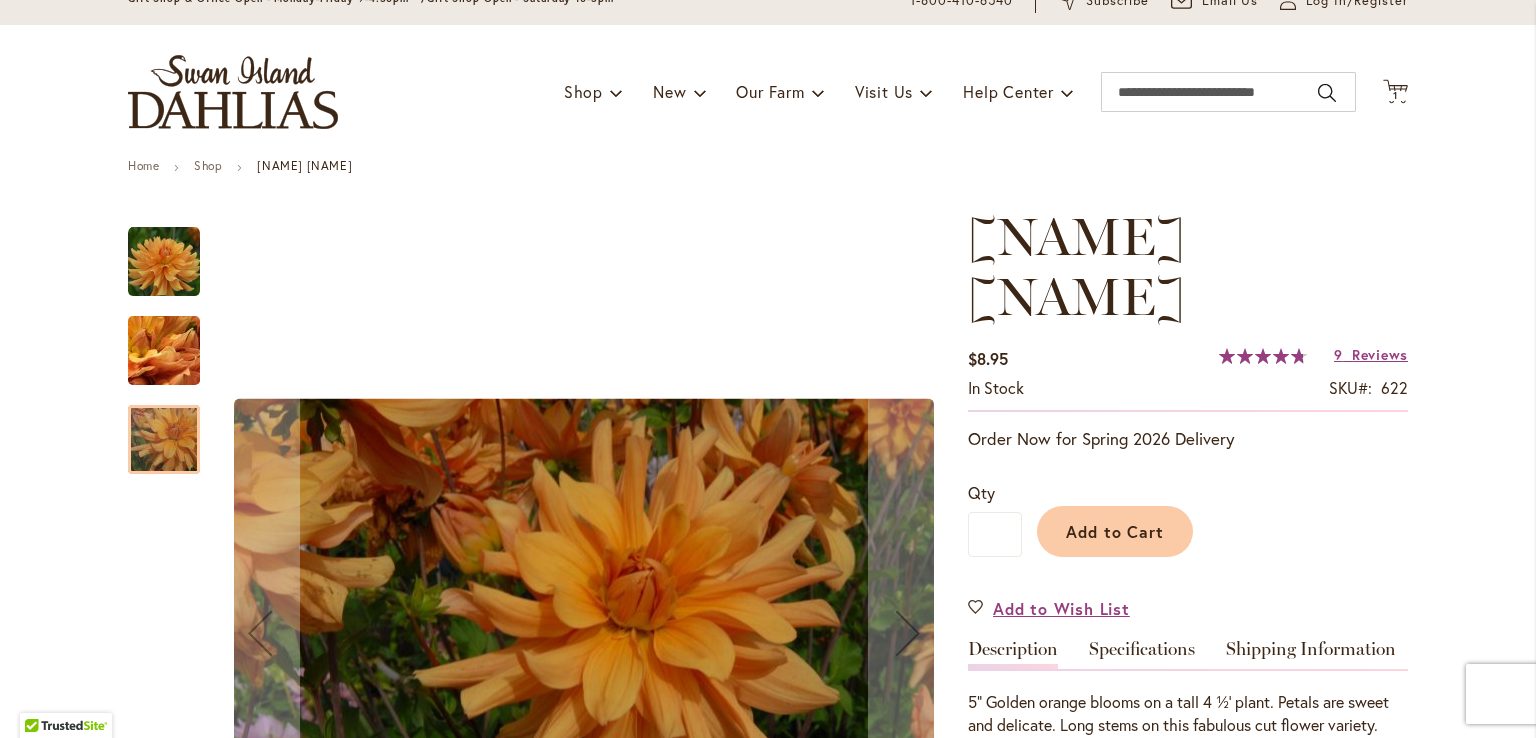 scroll, scrollTop: 83, scrollLeft: 0, axis: vertical 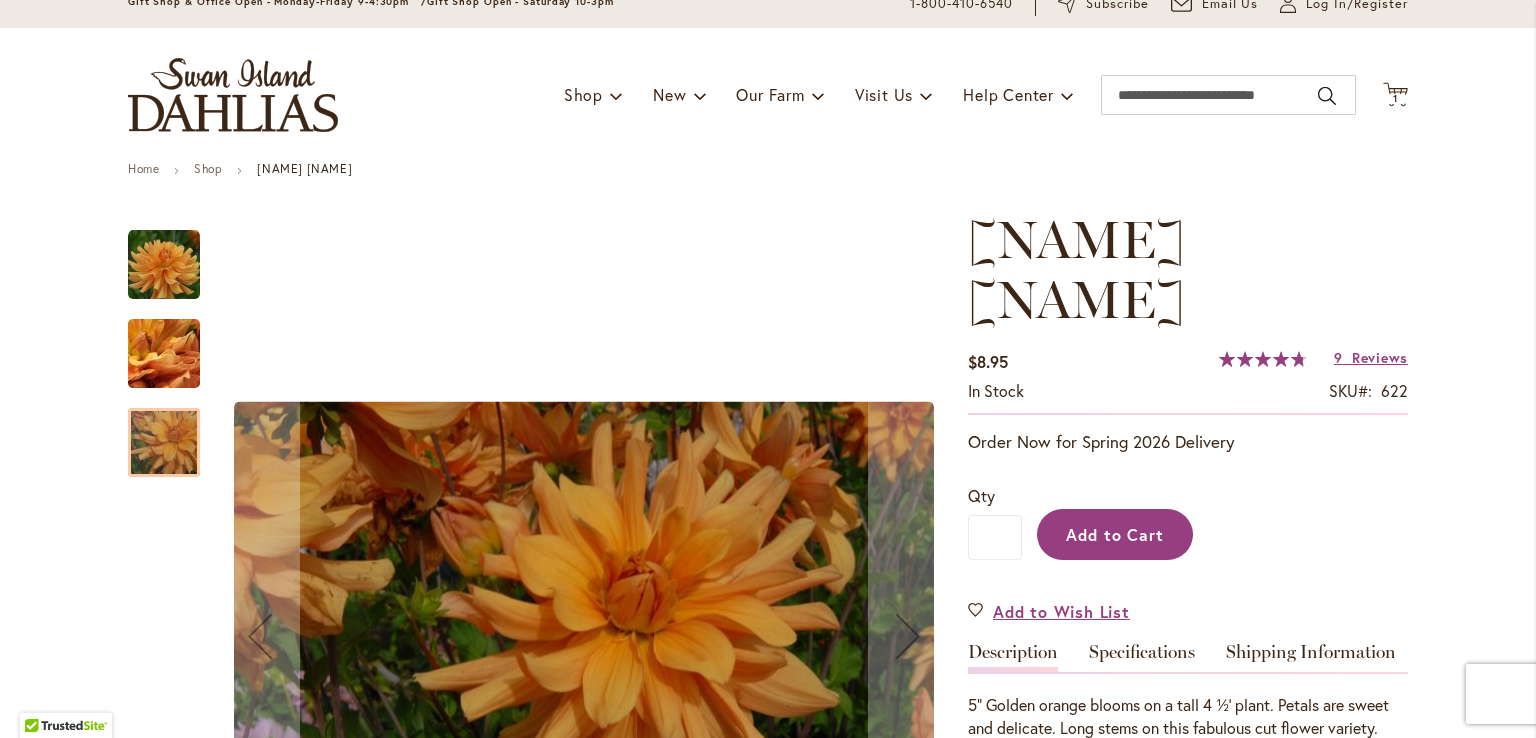 click on "Add to Cart" at bounding box center (1115, 534) 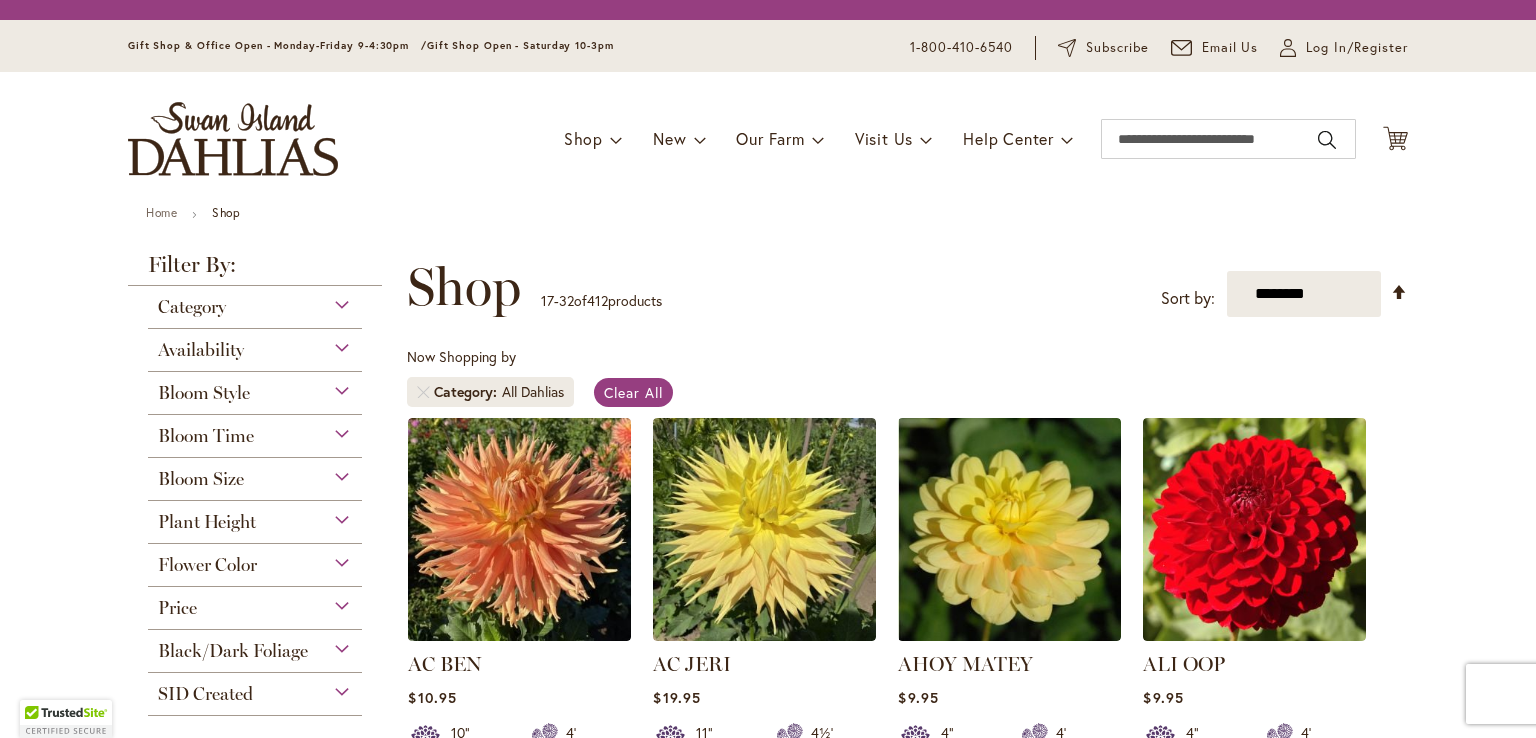 scroll, scrollTop: 0, scrollLeft: 0, axis: both 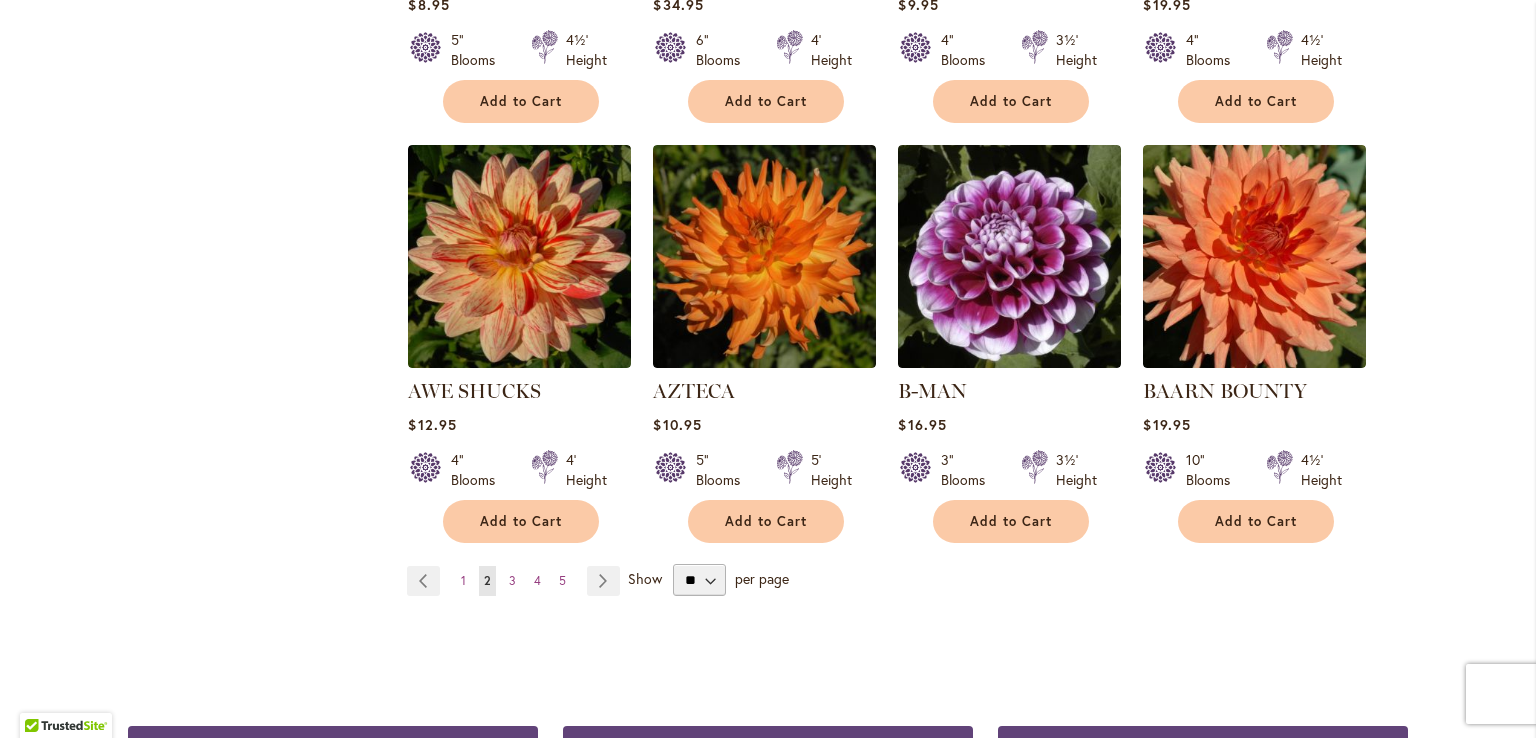 type on "**********" 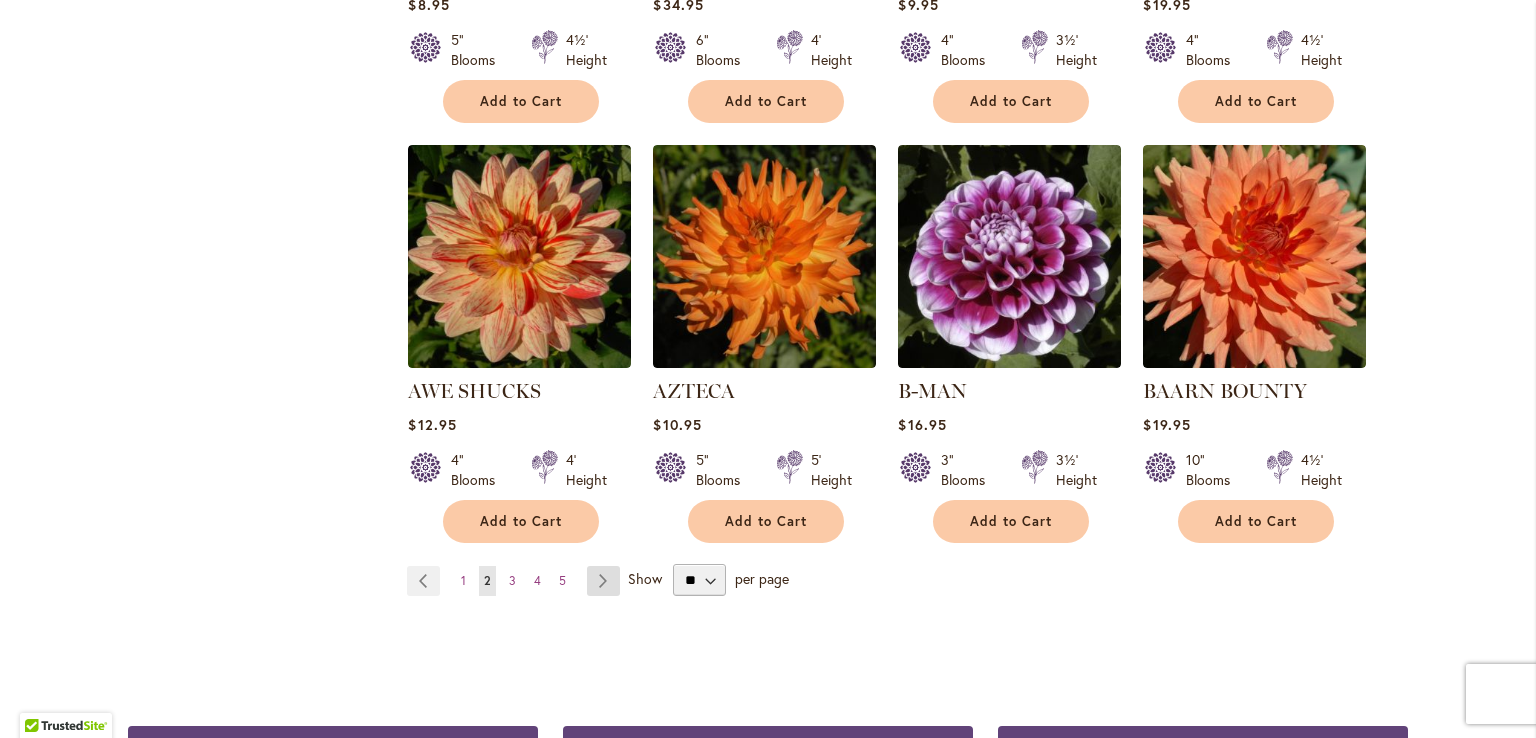 click on "Page
Next" at bounding box center (603, 581) 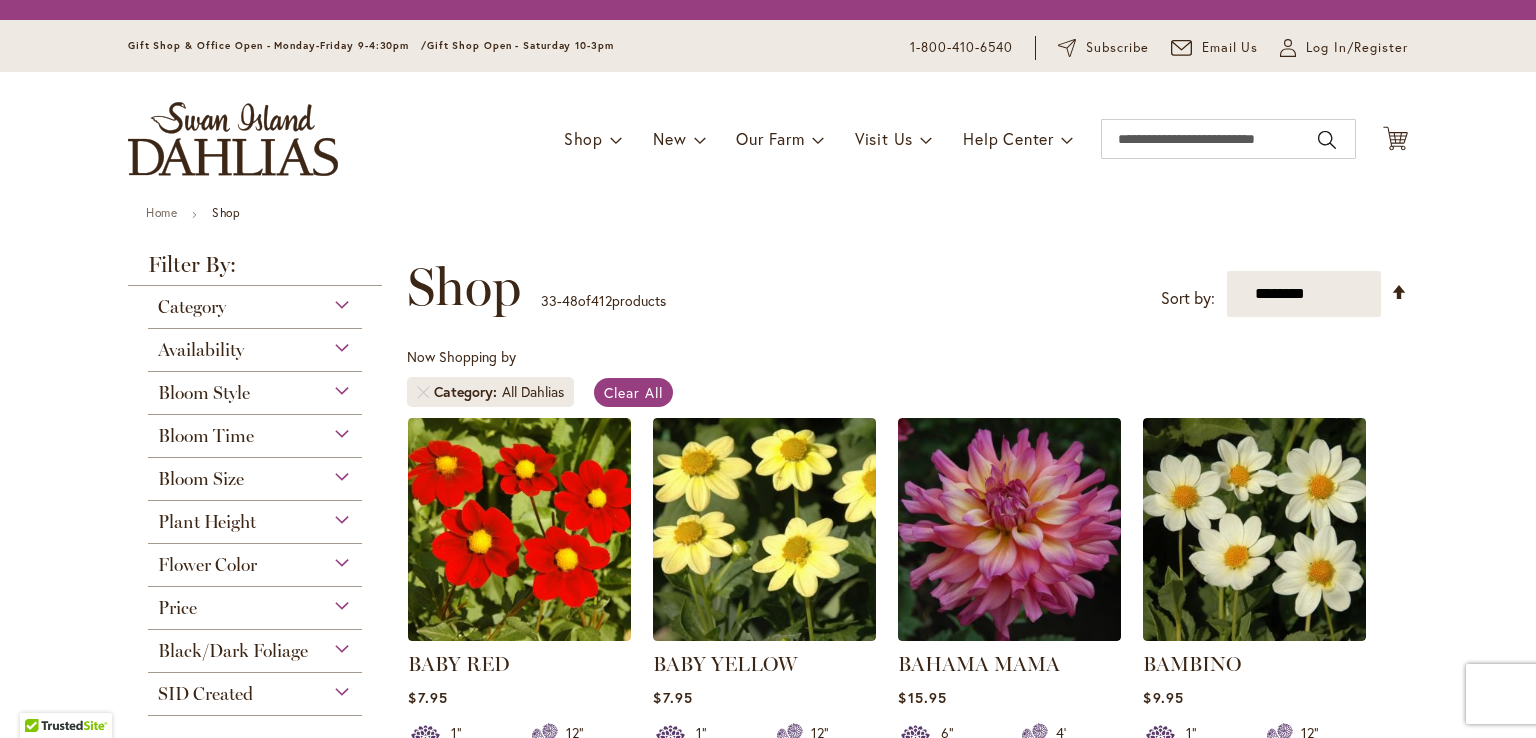 scroll, scrollTop: 0, scrollLeft: 0, axis: both 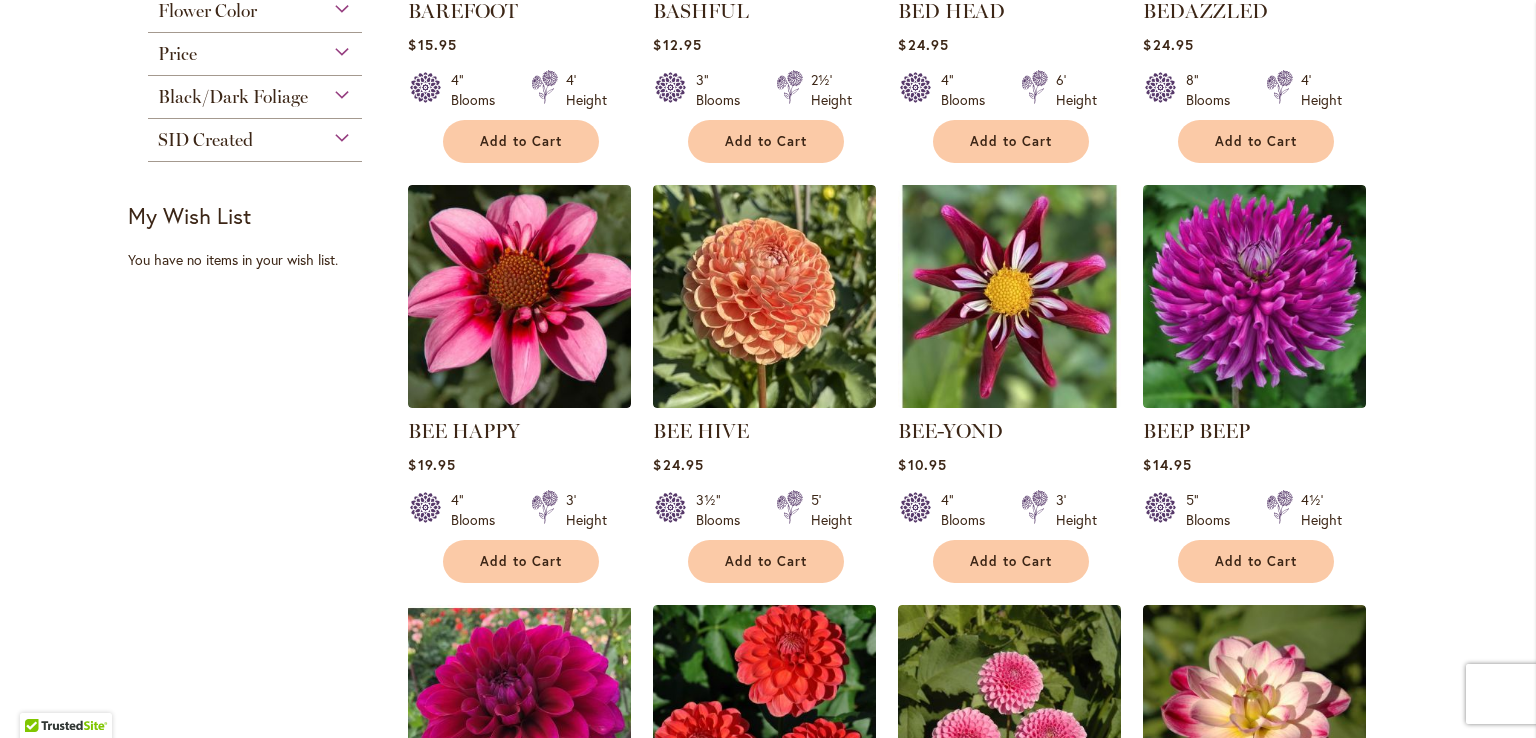 type on "**********" 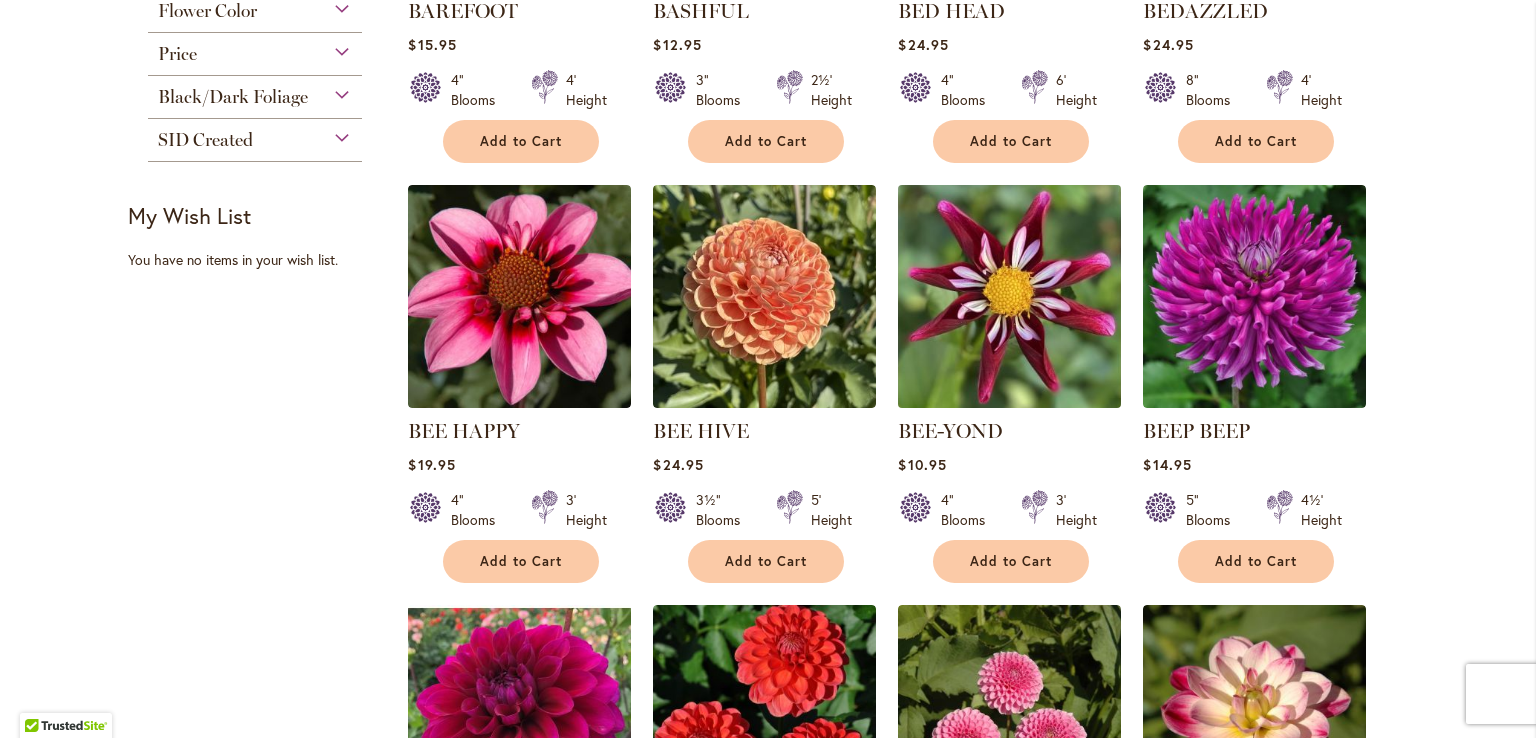 click at bounding box center (1010, 296) 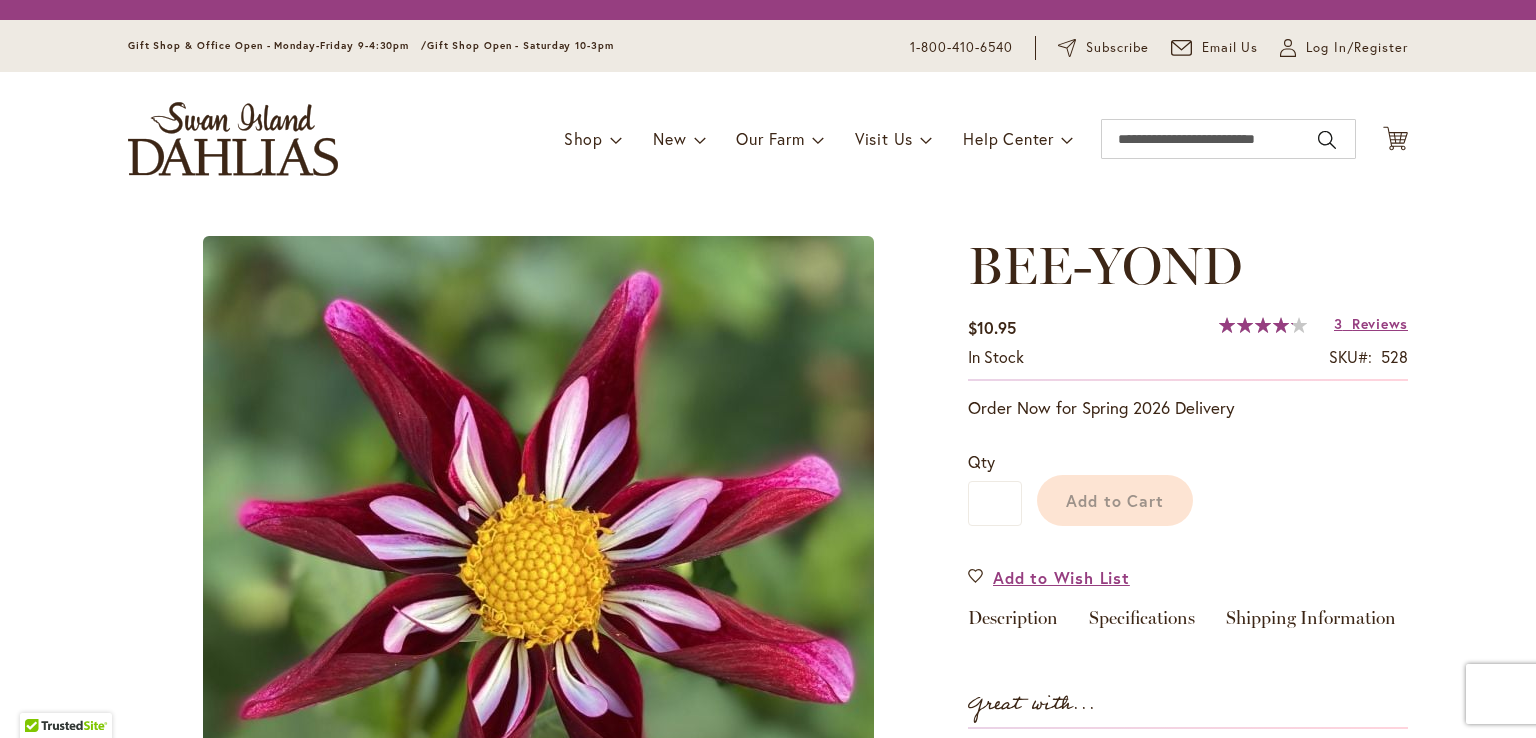 scroll, scrollTop: 0, scrollLeft: 0, axis: both 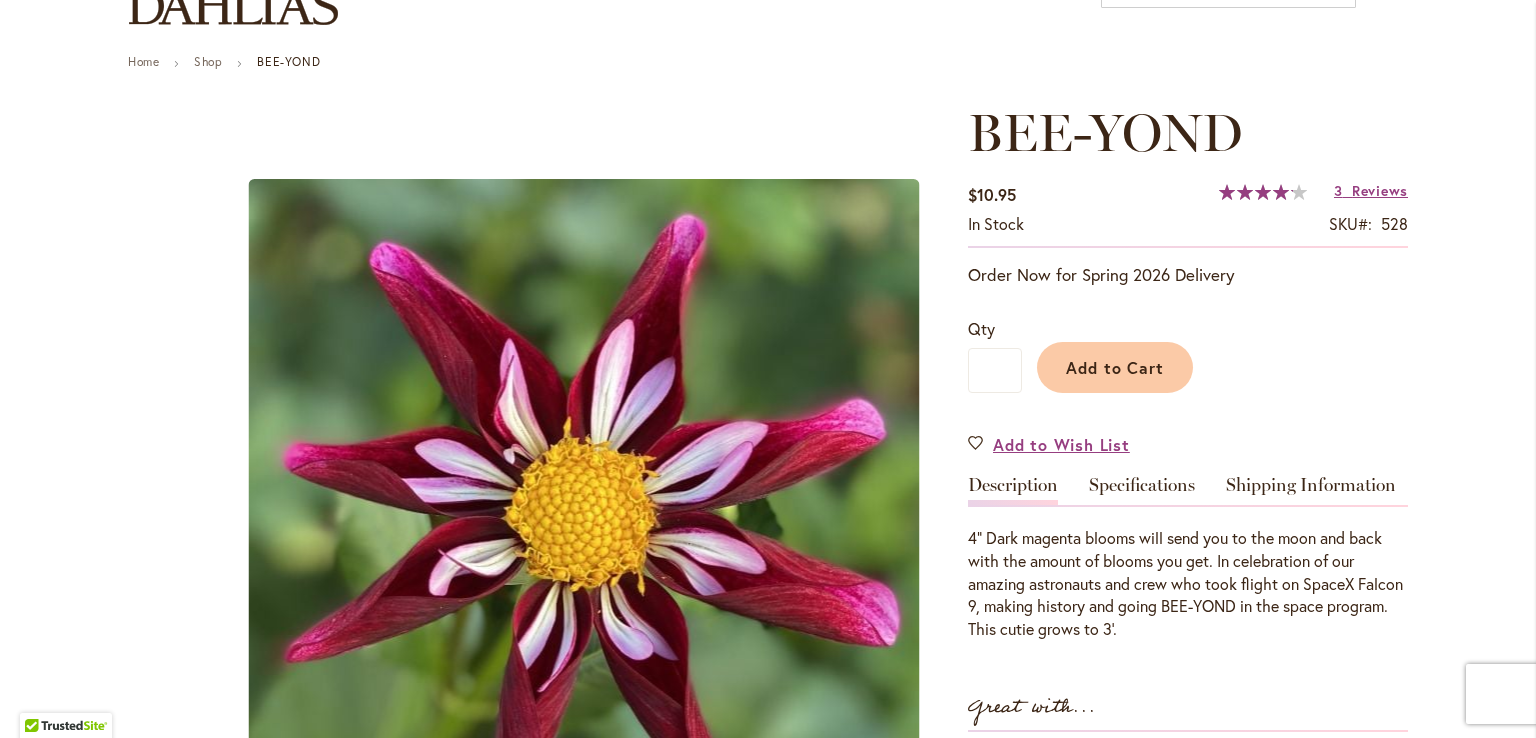 type on "**********" 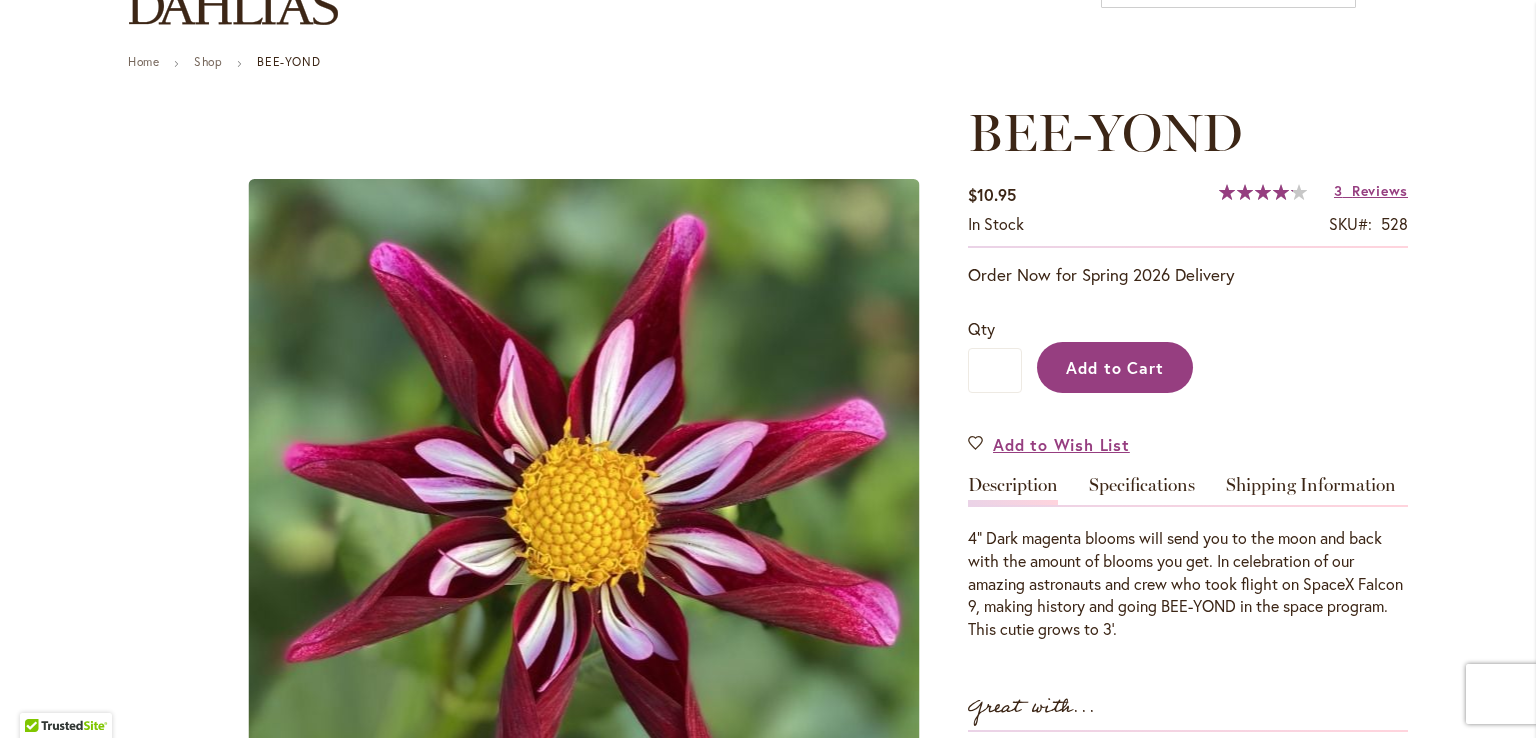 click on "Add to Cart" at bounding box center [1115, 367] 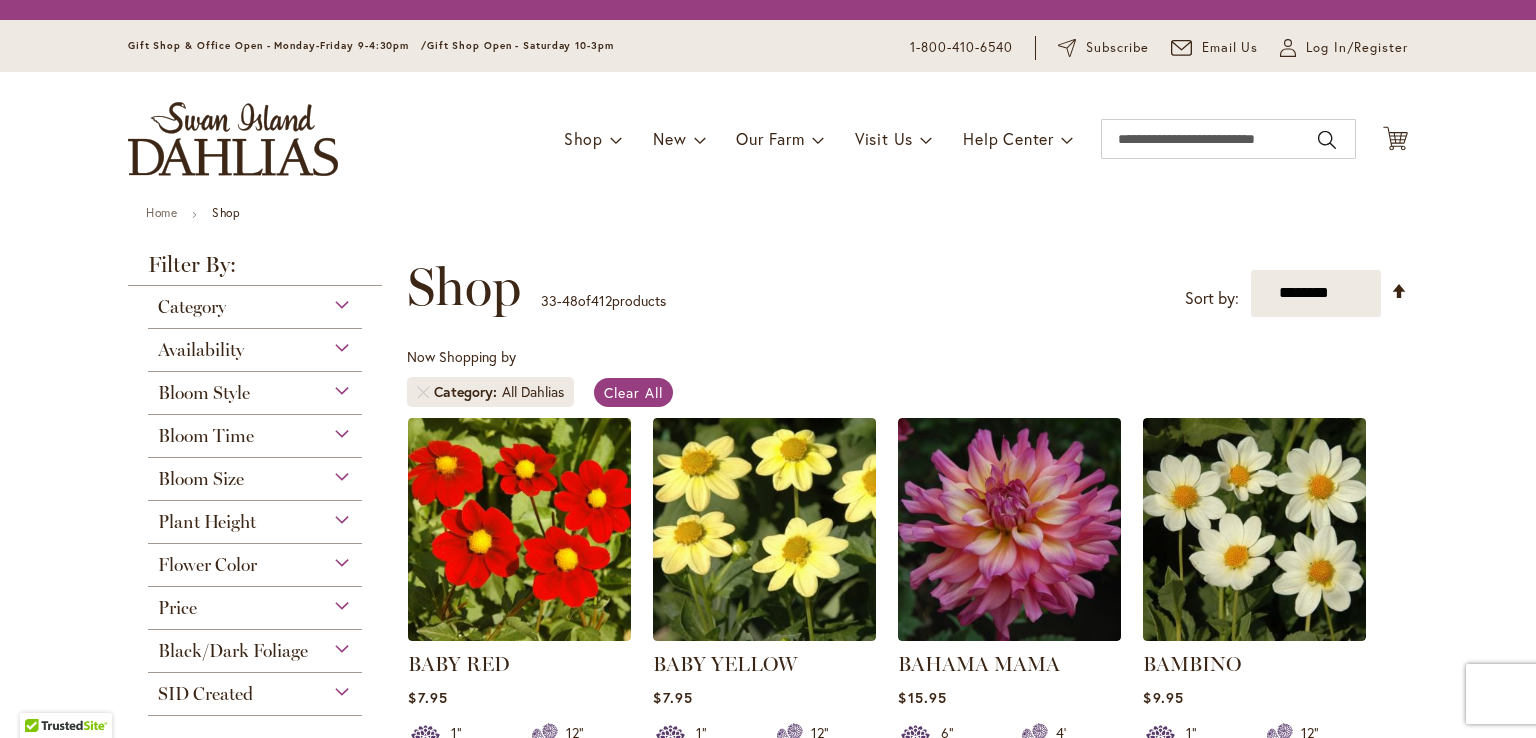 scroll, scrollTop: 0, scrollLeft: 0, axis: both 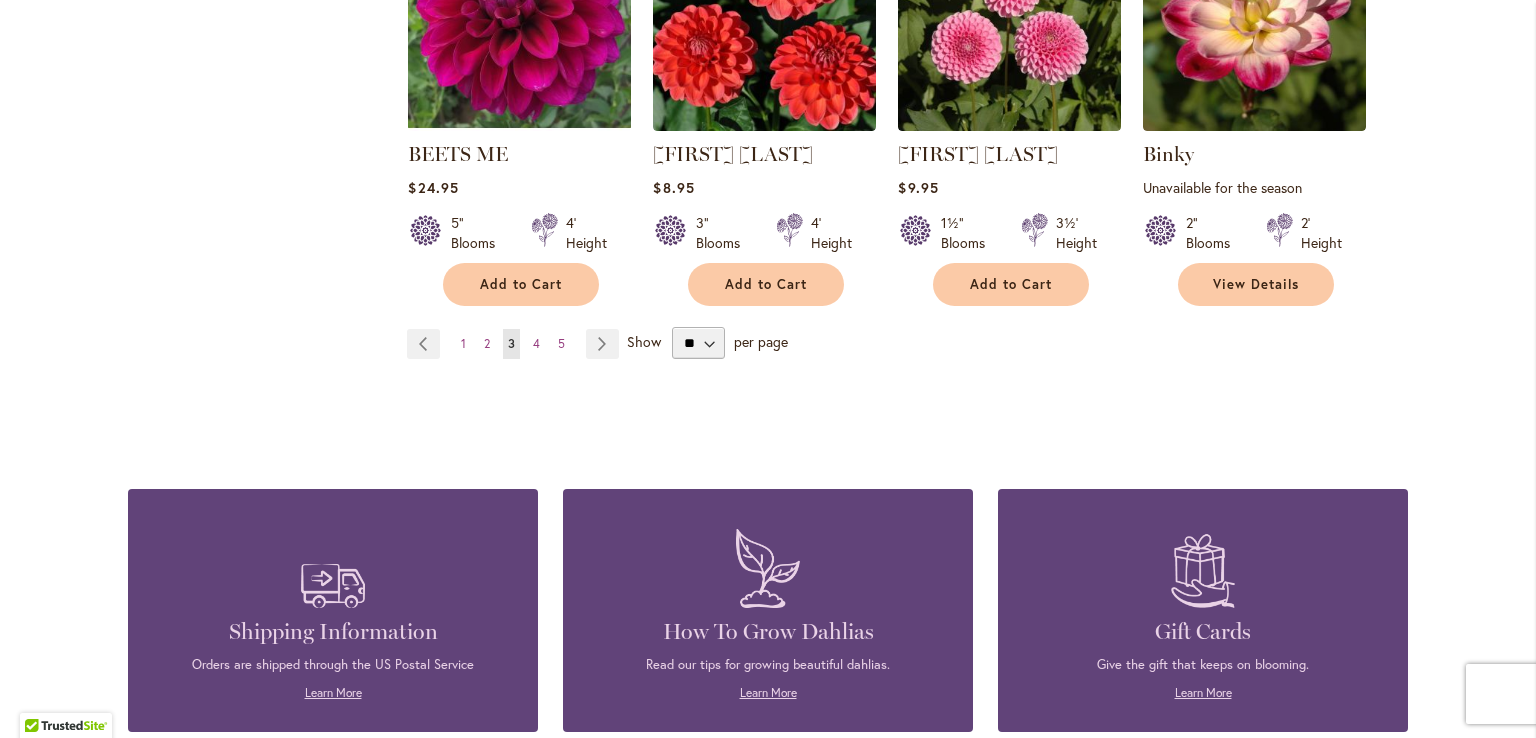 type on "**********" 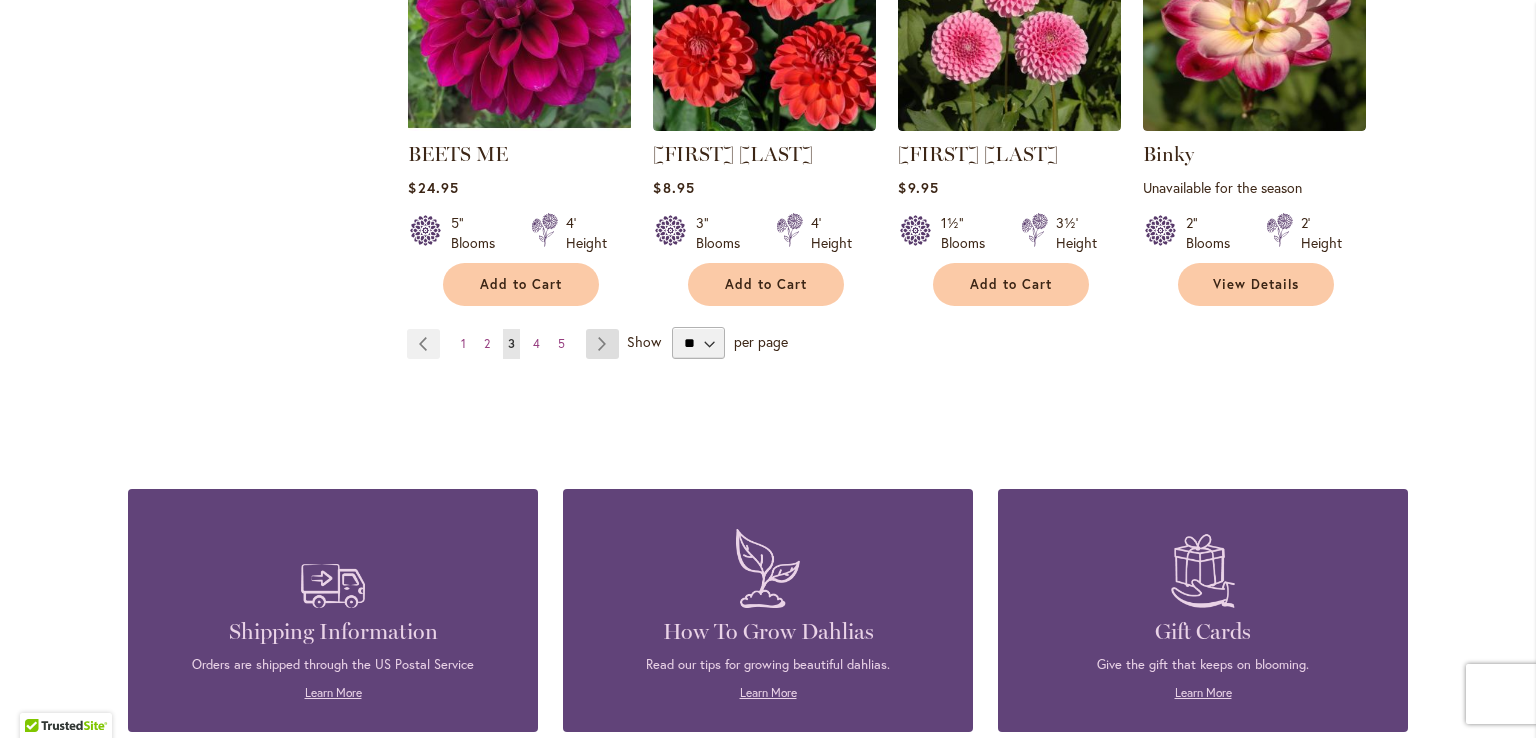 click on "Page
Next" at bounding box center (602, 344) 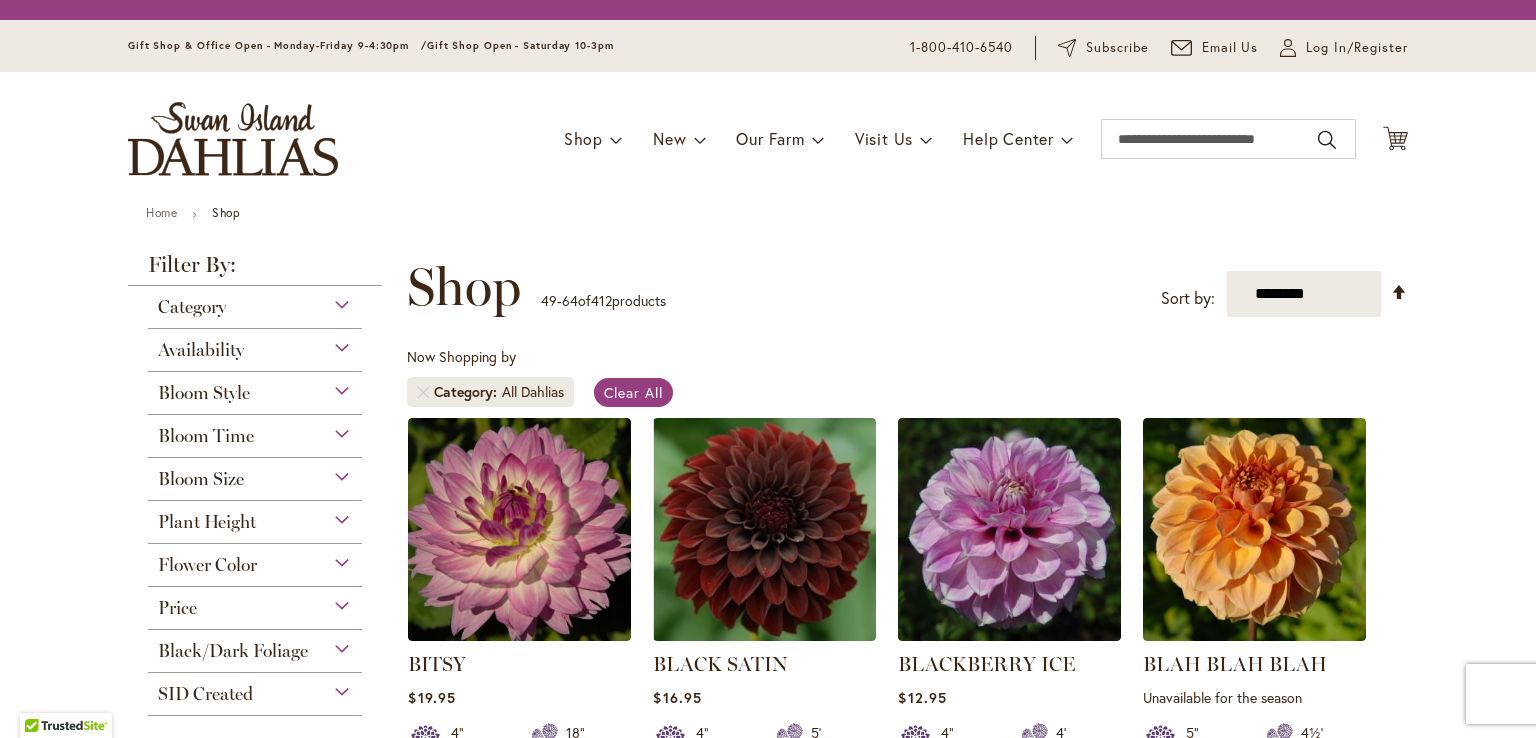 scroll, scrollTop: 0, scrollLeft: 0, axis: both 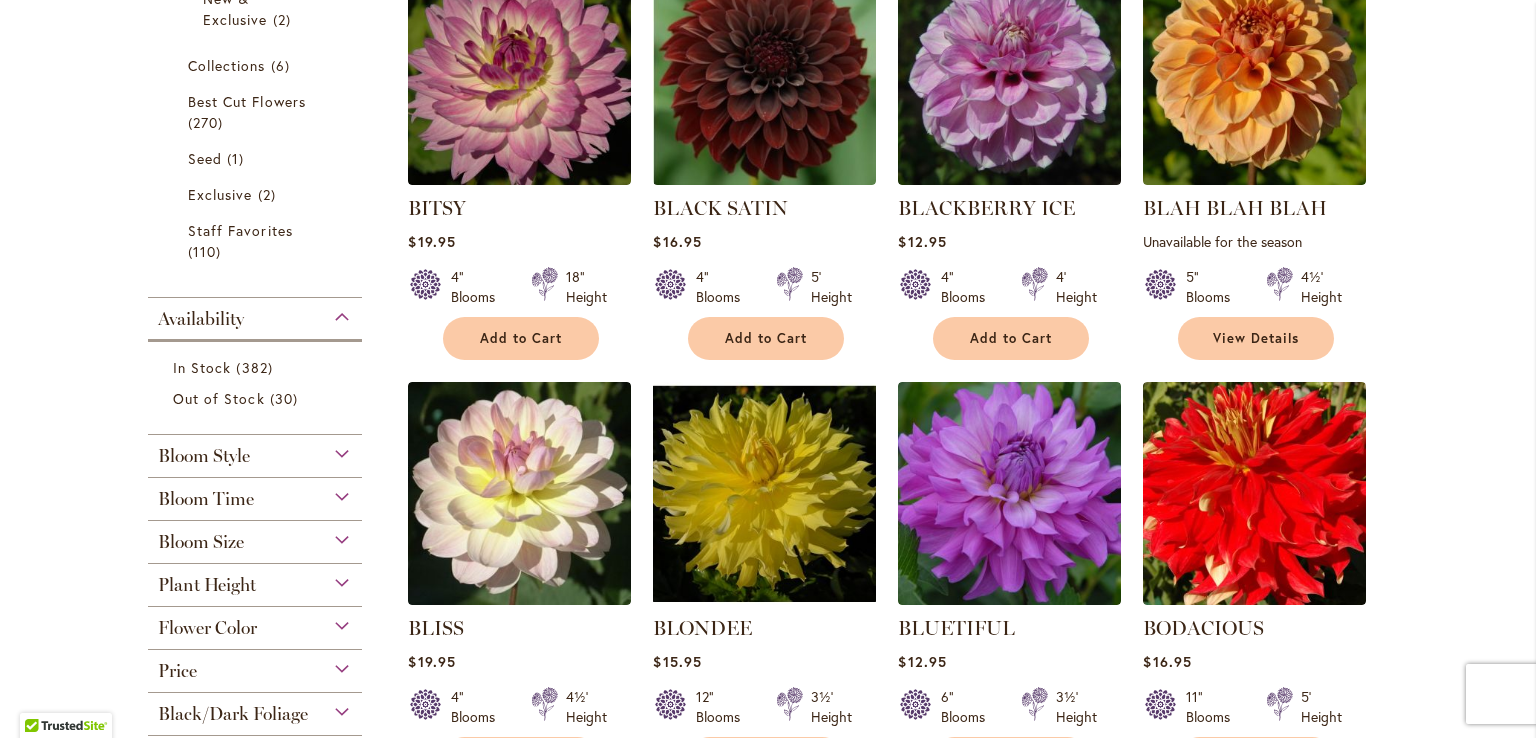 type on "**********" 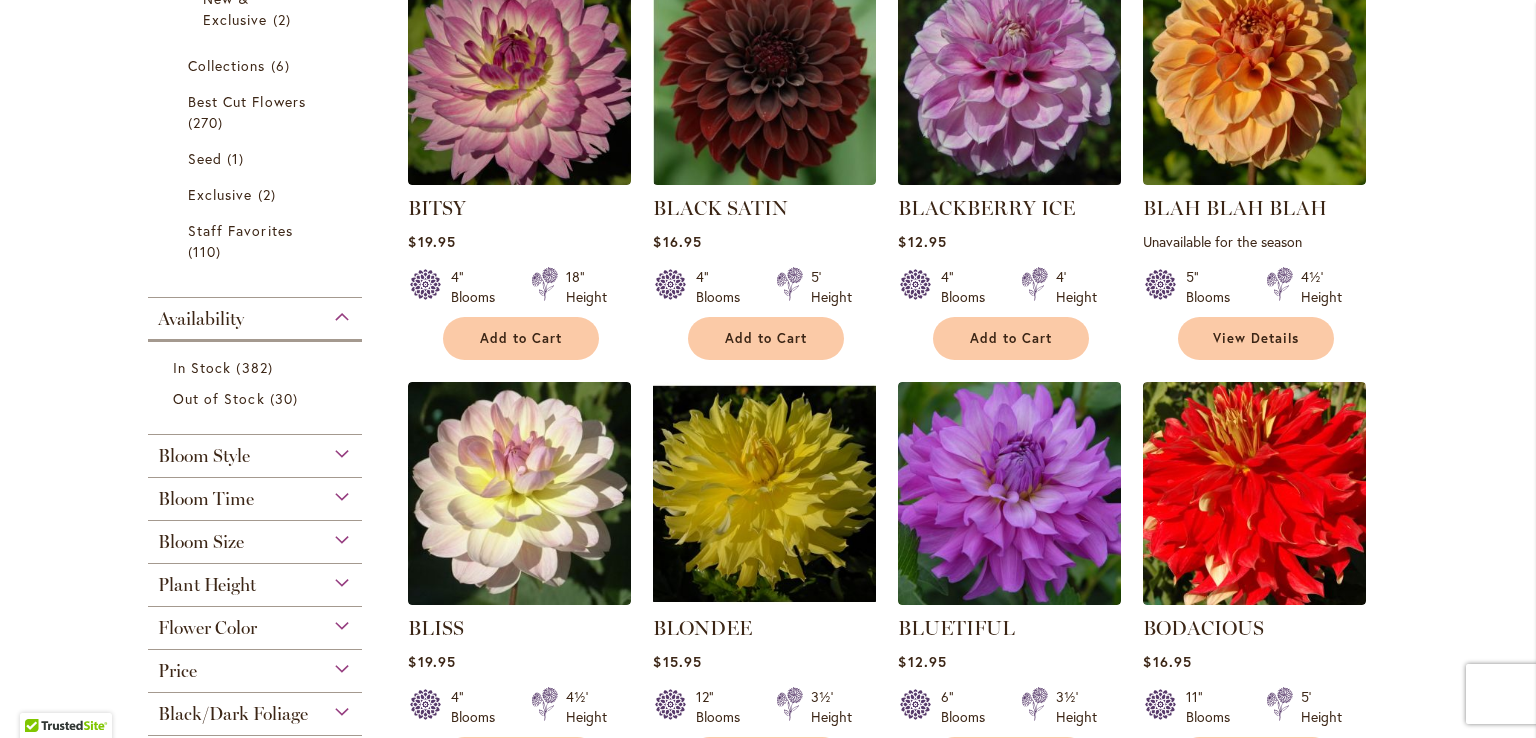 click at bounding box center (1010, 73) 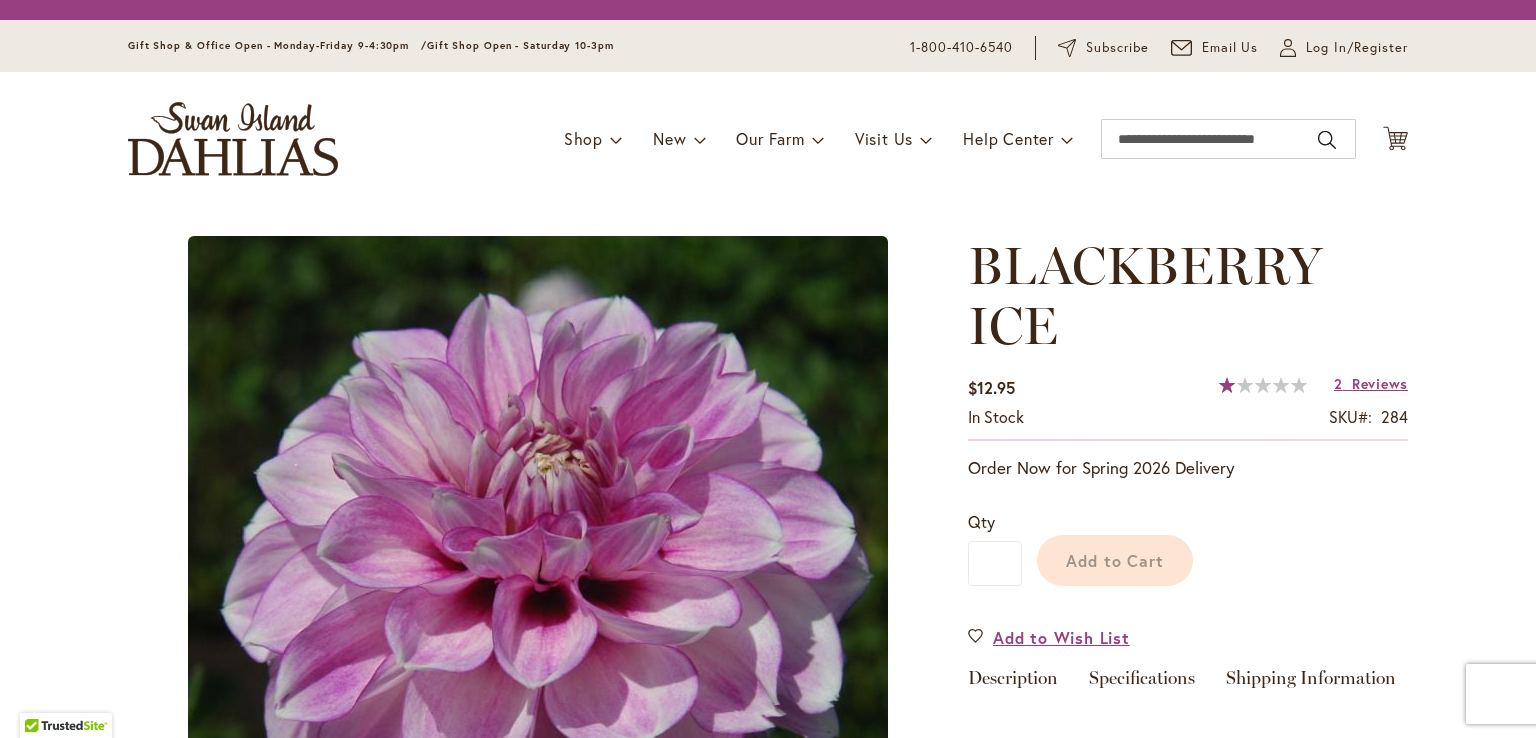 scroll, scrollTop: 0, scrollLeft: 0, axis: both 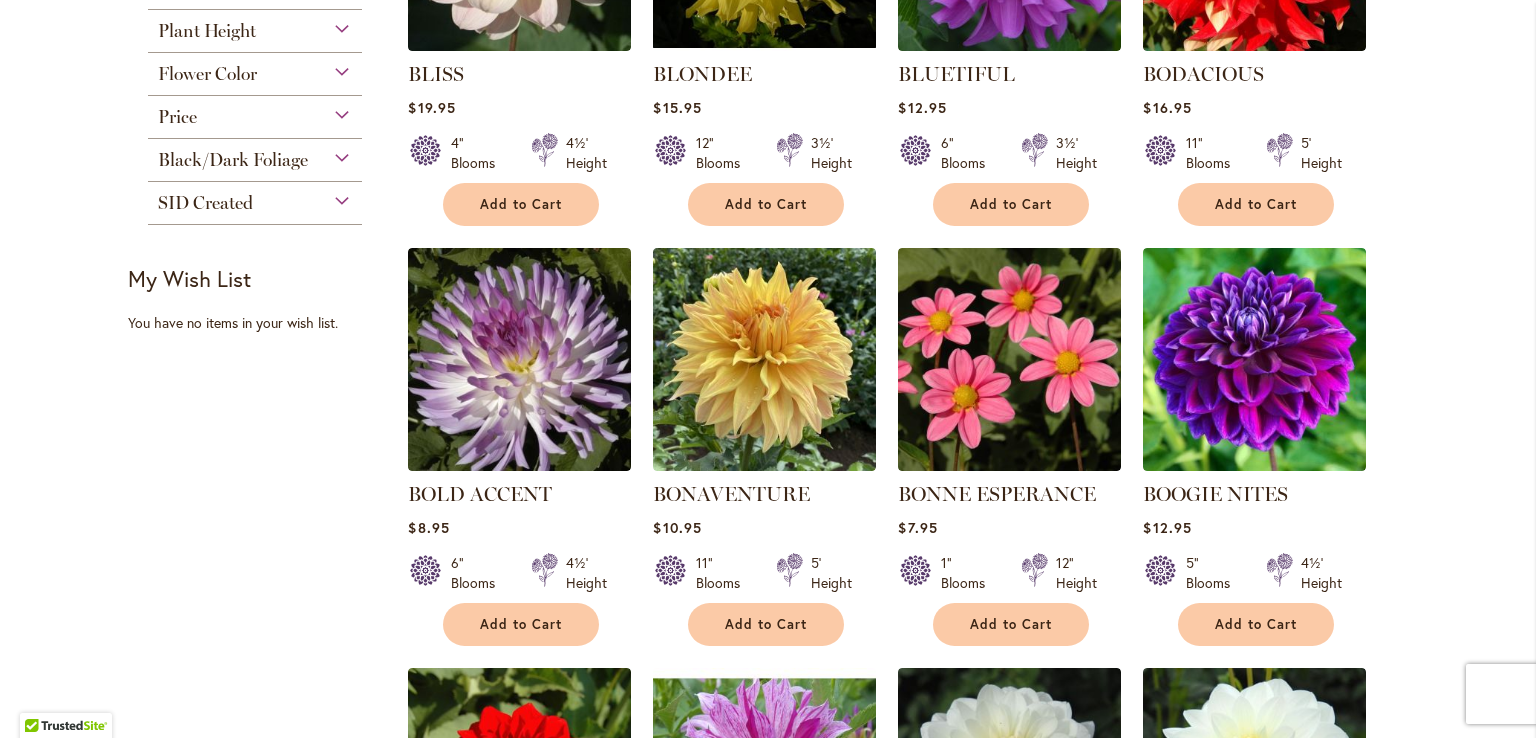 type on "**********" 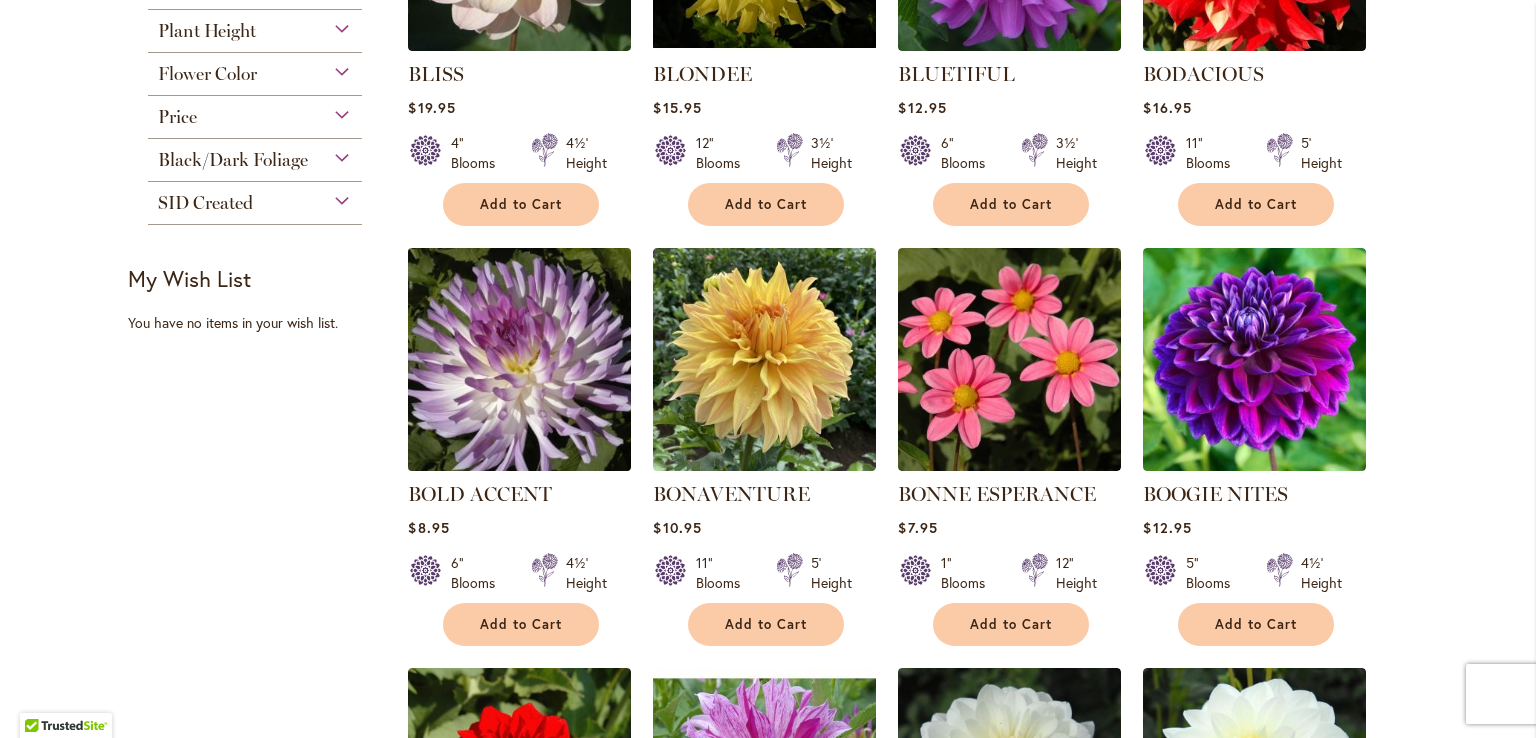 click at bounding box center (520, 359) 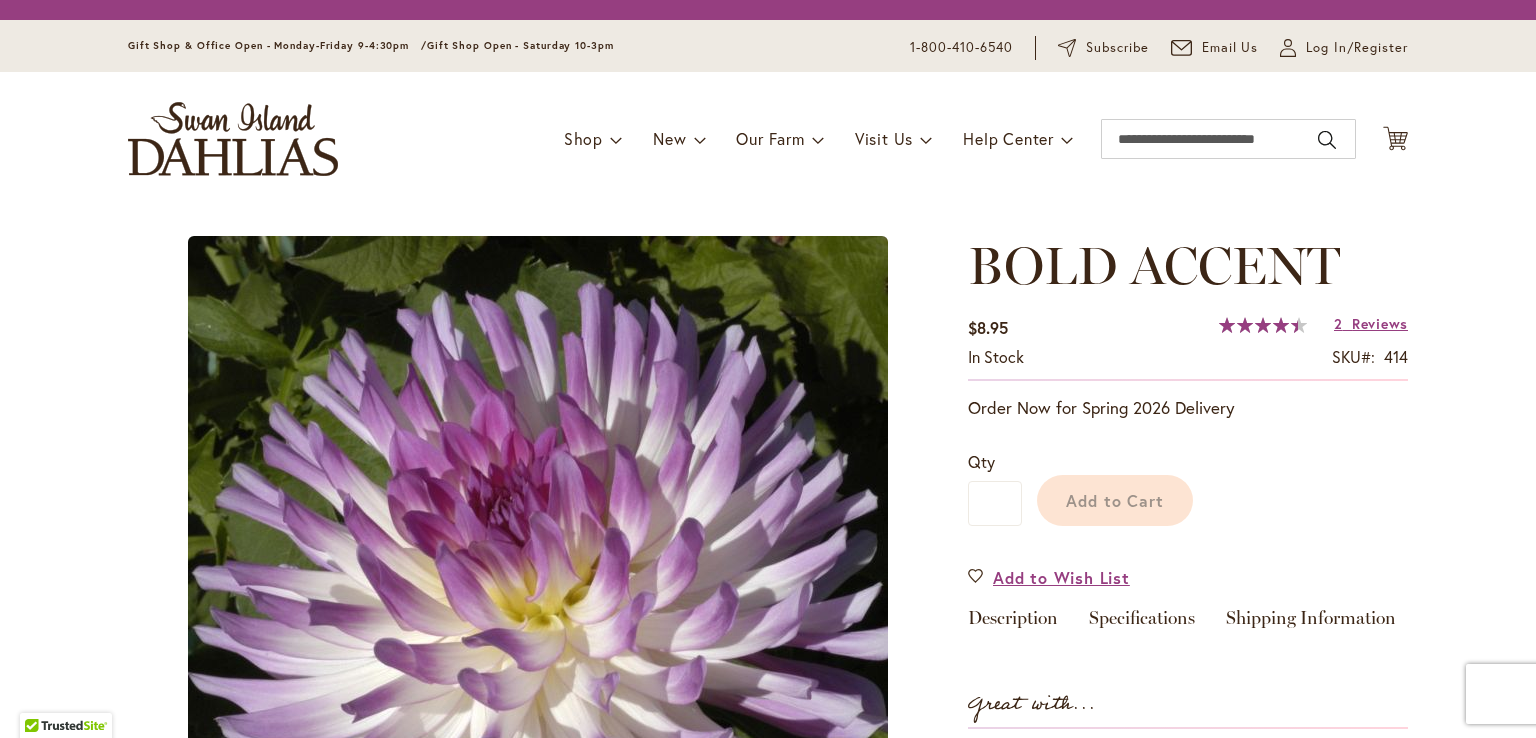 scroll, scrollTop: 0, scrollLeft: 0, axis: both 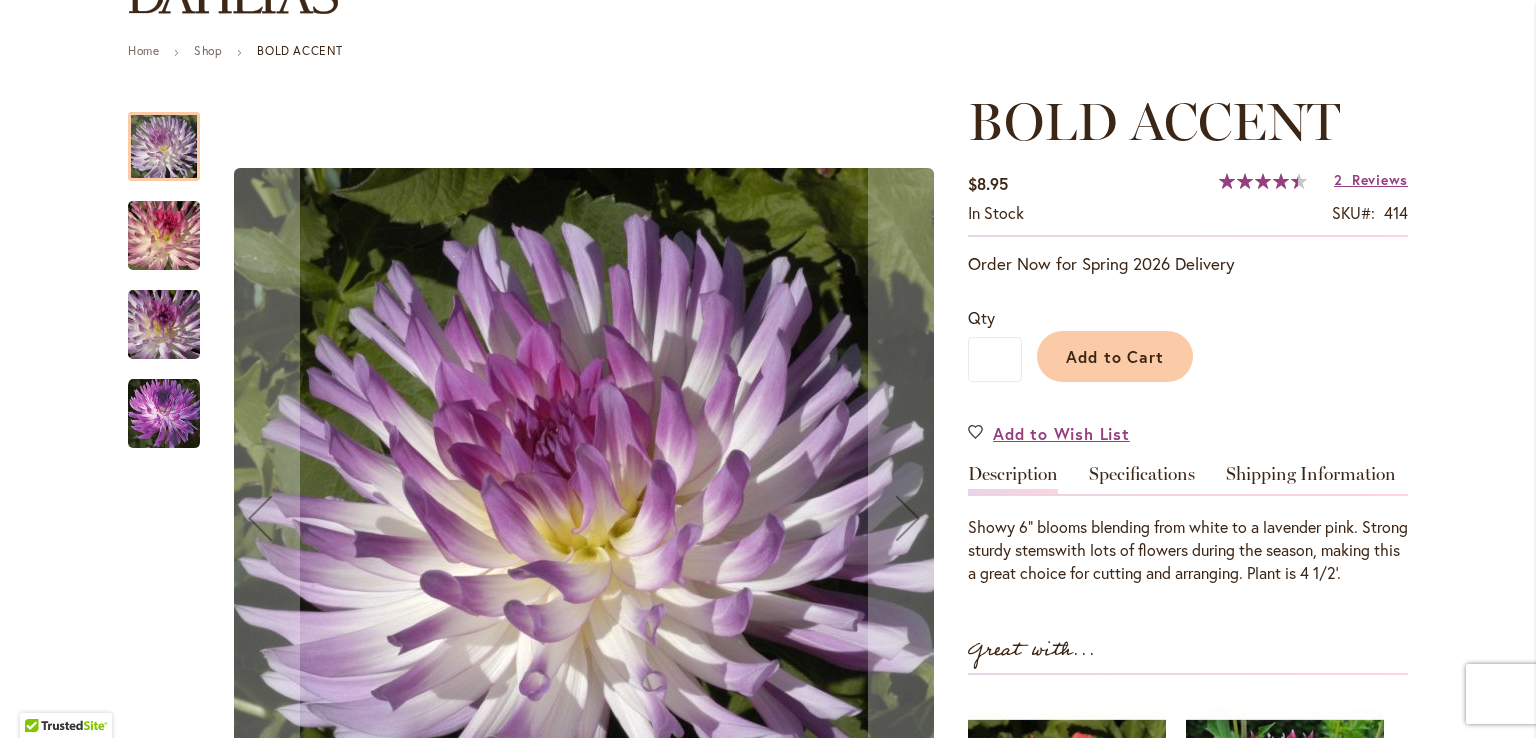 type on "**********" 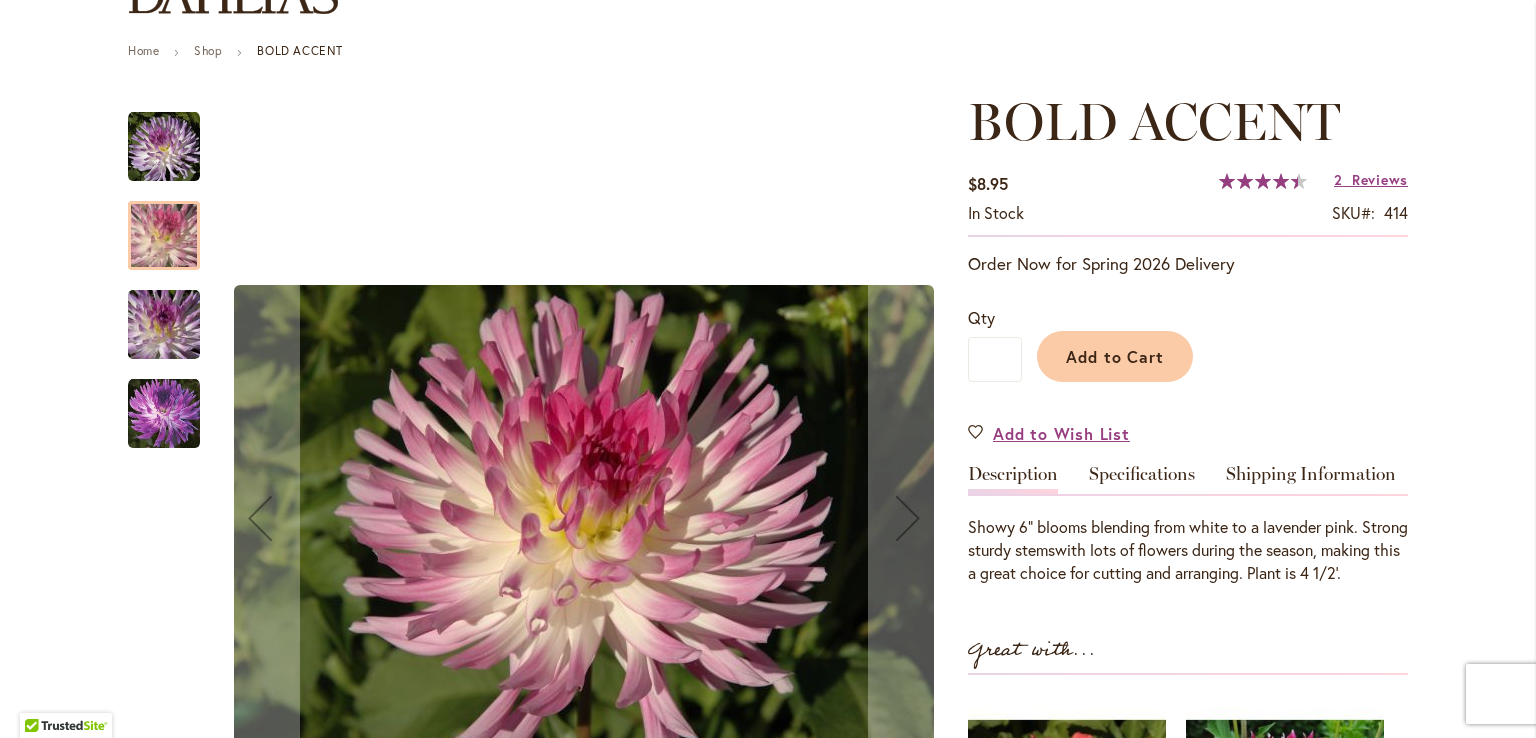 click at bounding box center [164, 325] 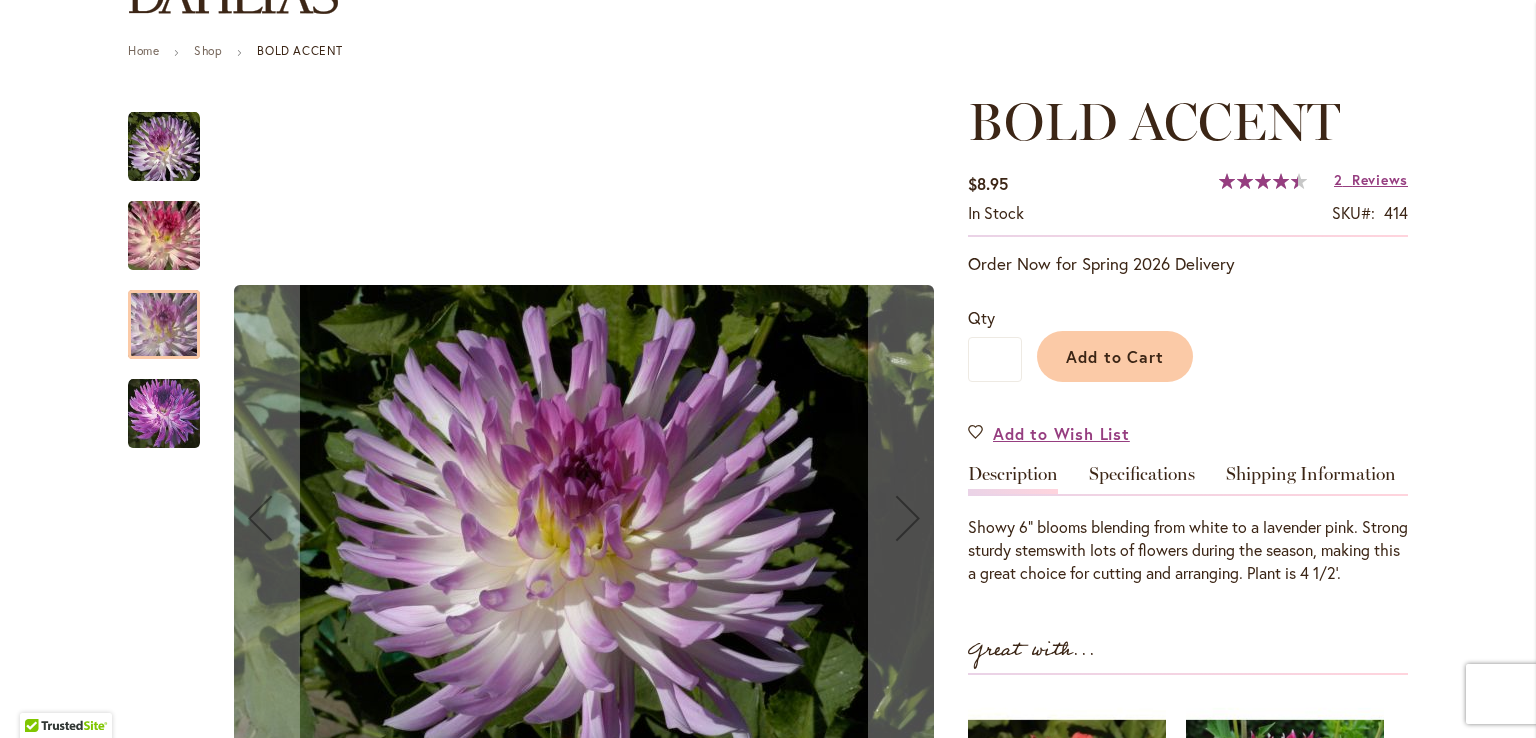 click at bounding box center [164, 414] 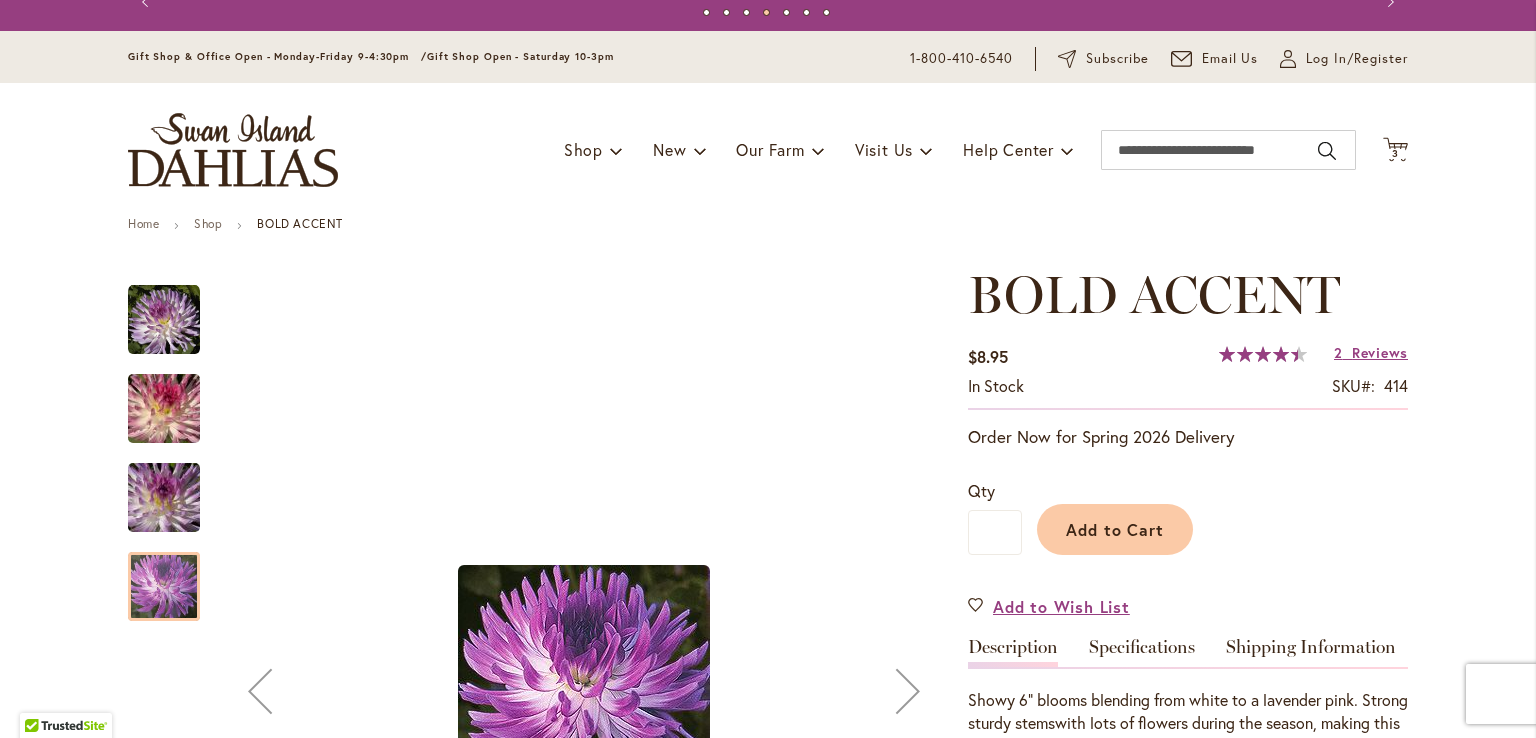 scroll, scrollTop: 0, scrollLeft: 0, axis: both 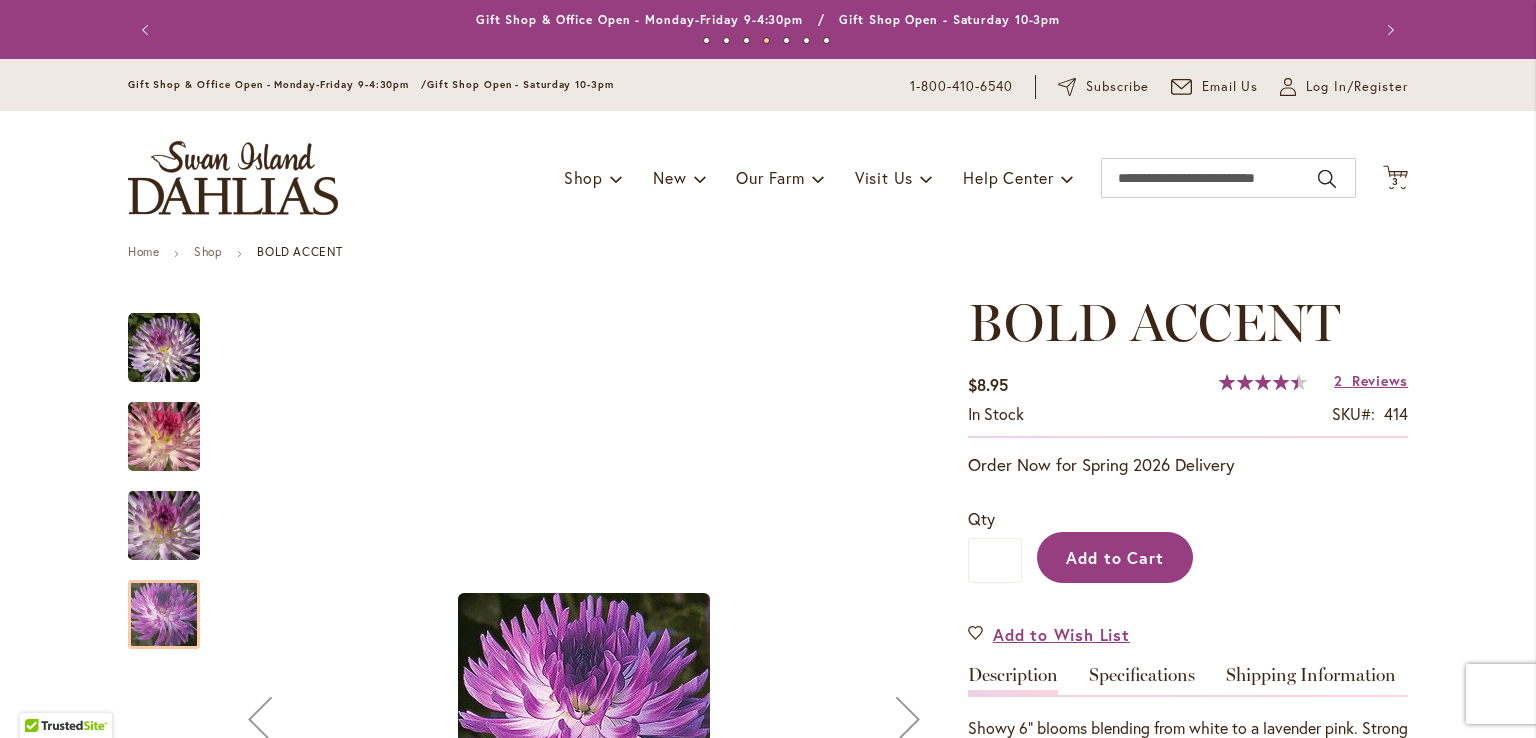 click on "Add to Cart" at bounding box center [1115, 557] 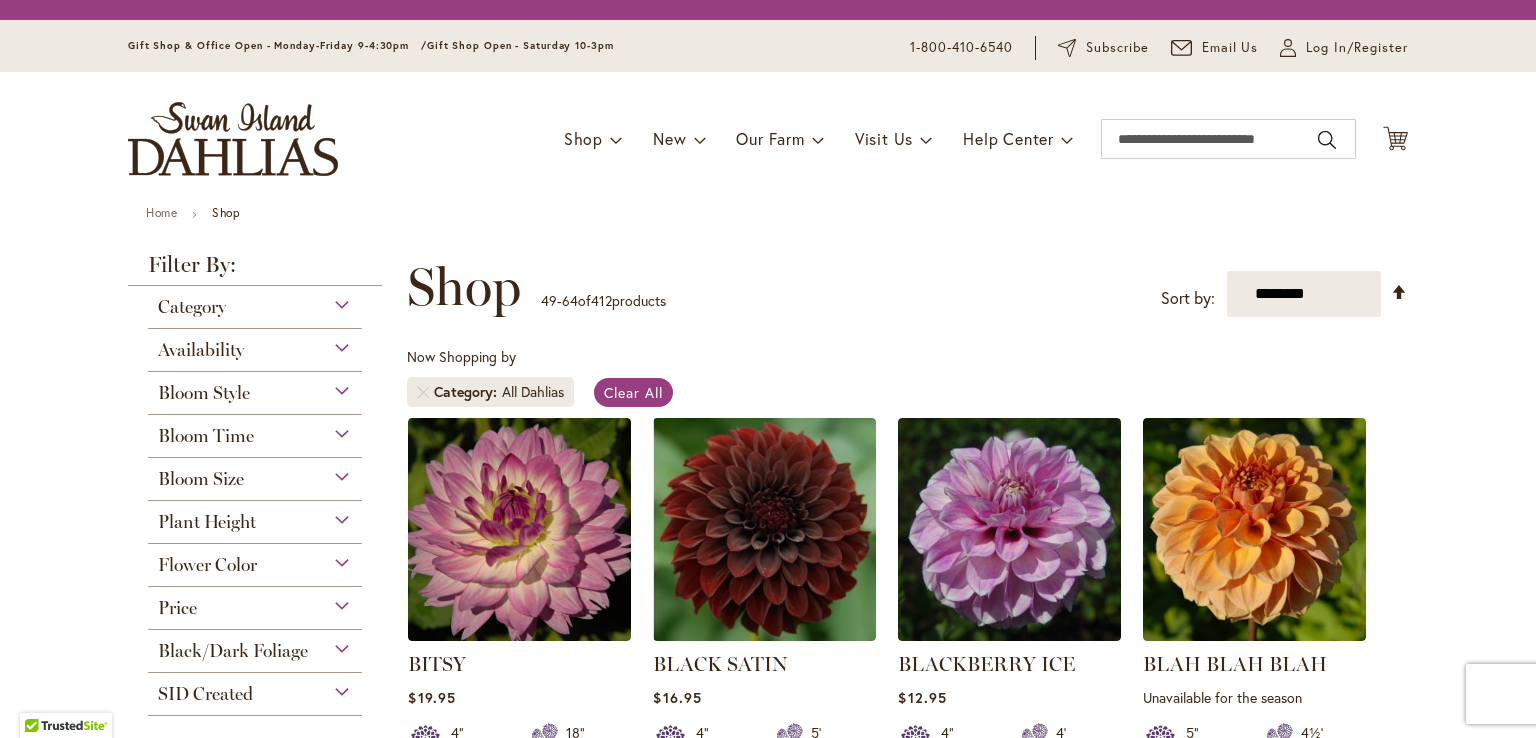 scroll, scrollTop: 0, scrollLeft: 0, axis: both 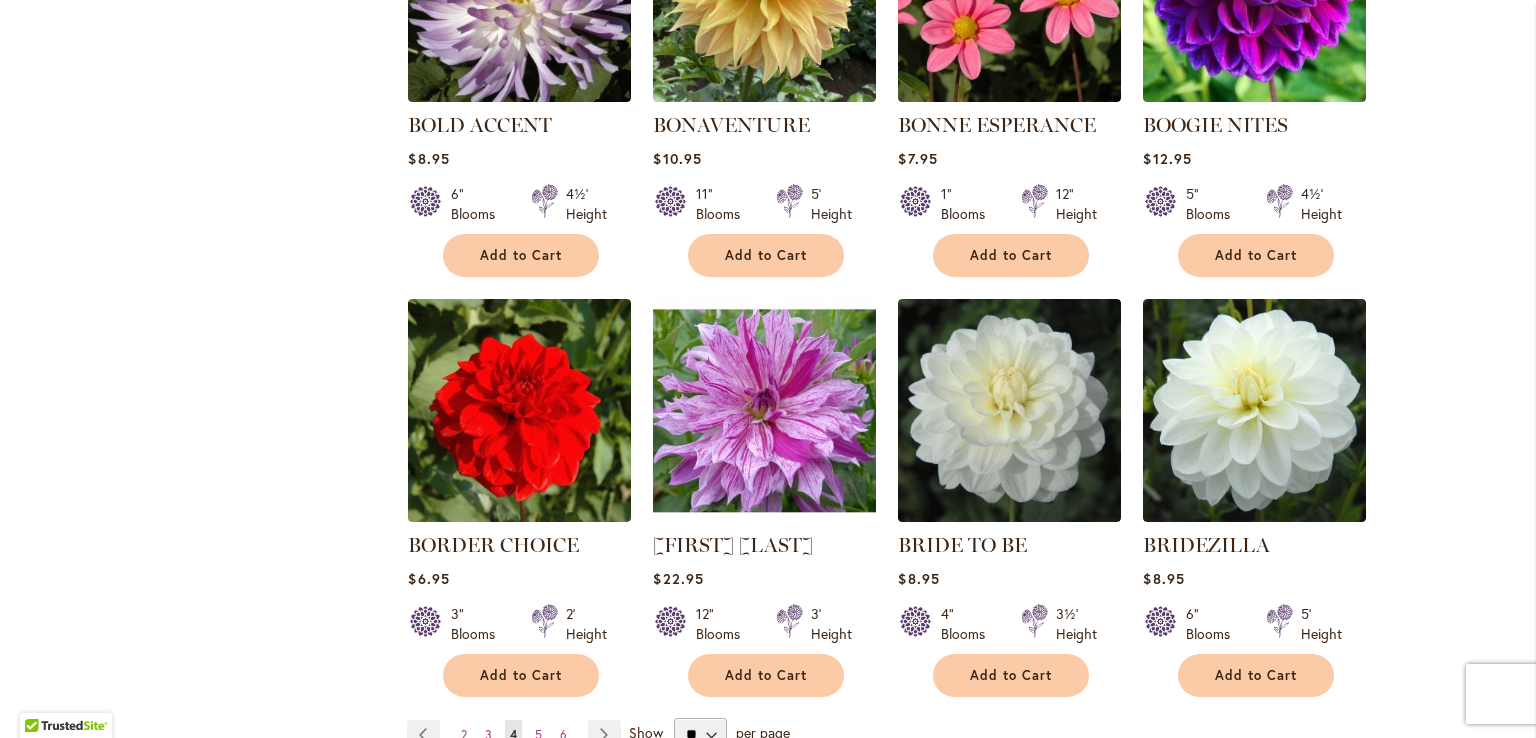 type on "**********" 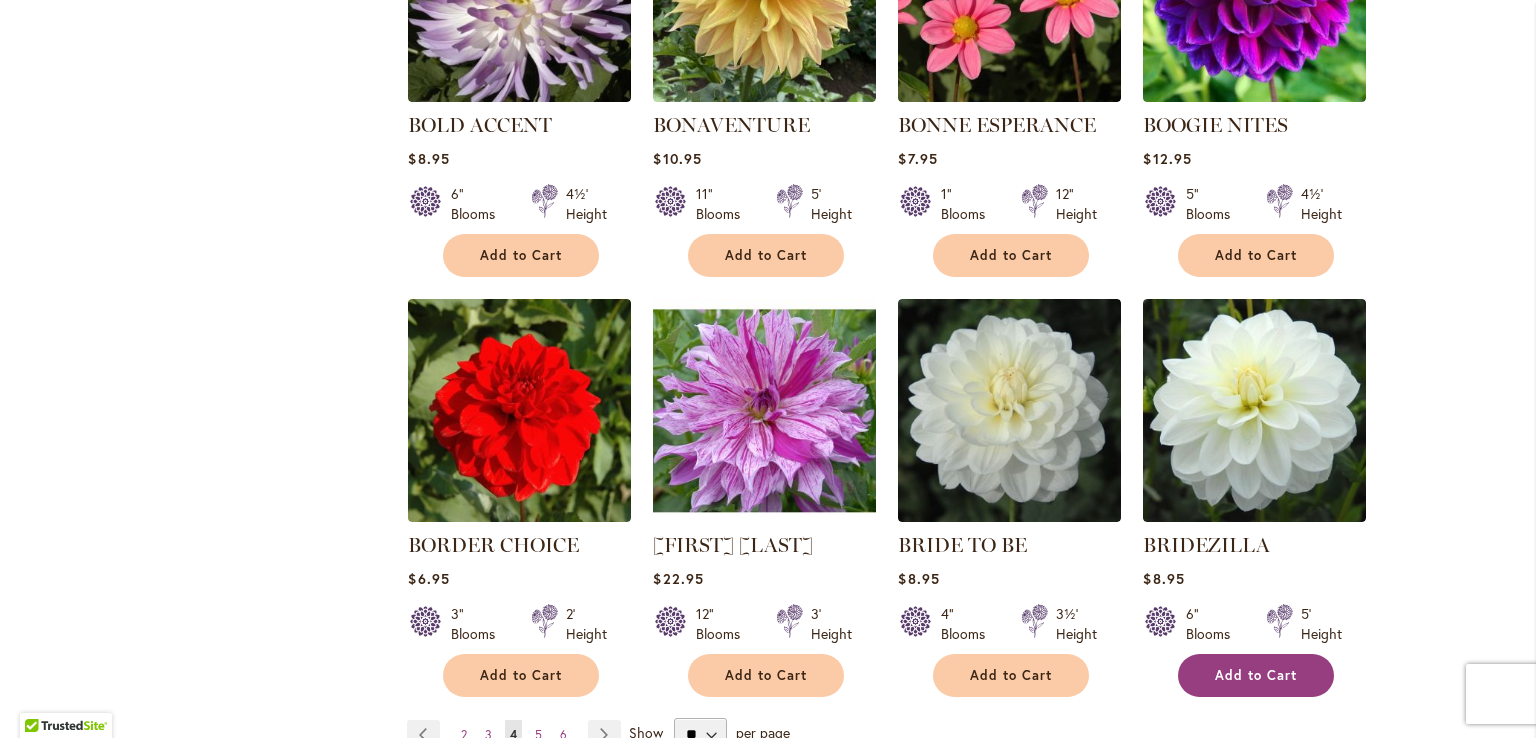 click on "Add to Cart" at bounding box center [1256, 675] 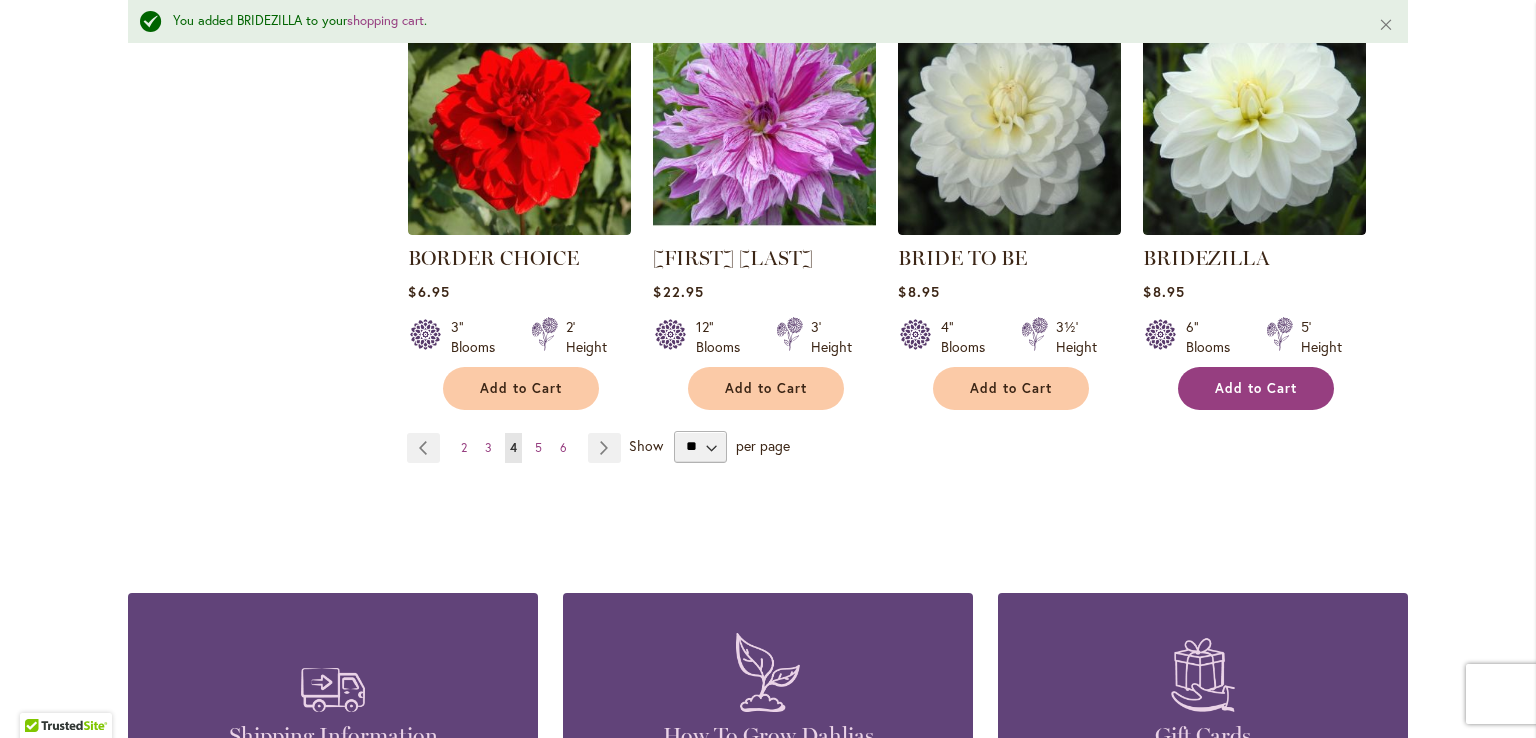 scroll, scrollTop: 1759, scrollLeft: 0, axis: vertical 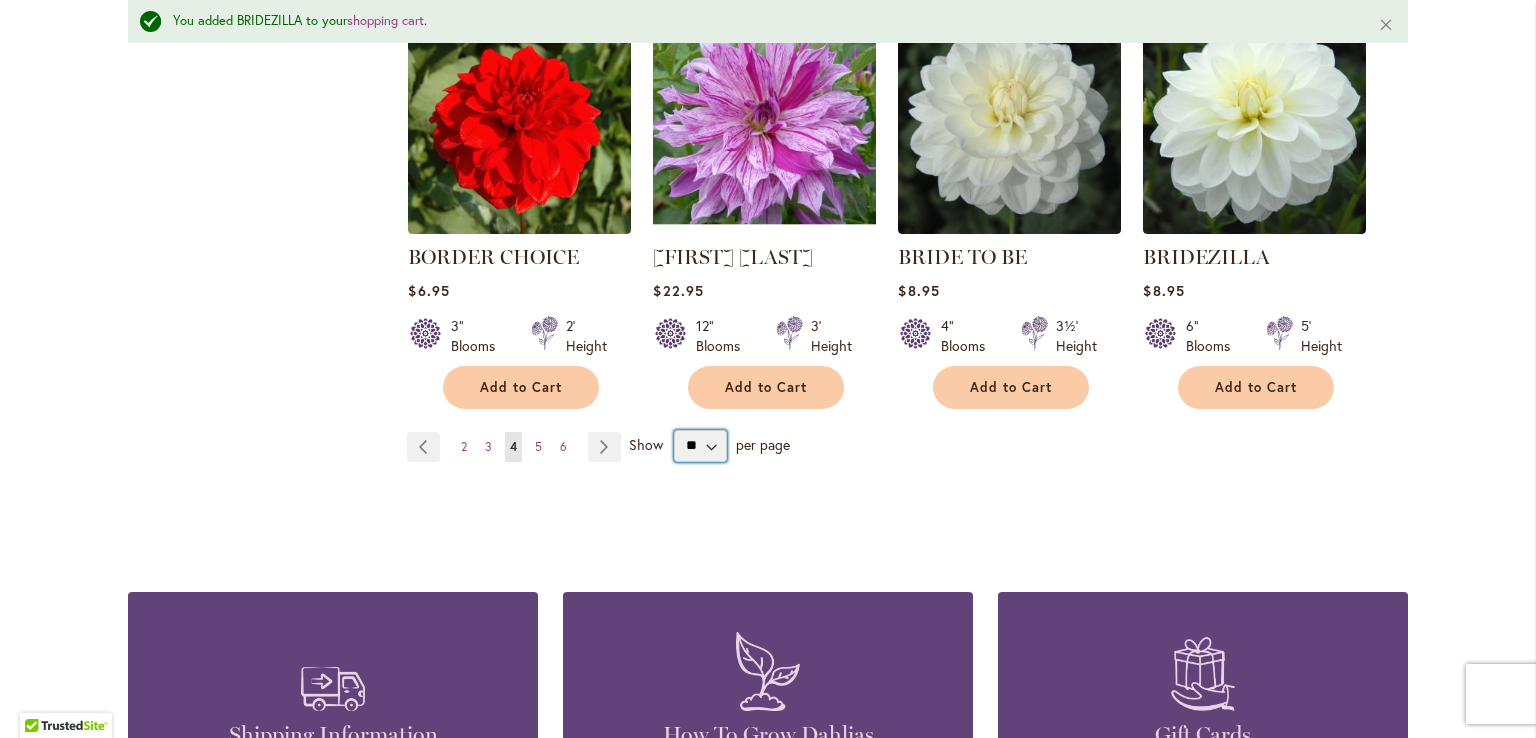 click on "**
**
**
**" at bounding box center [700, 446] 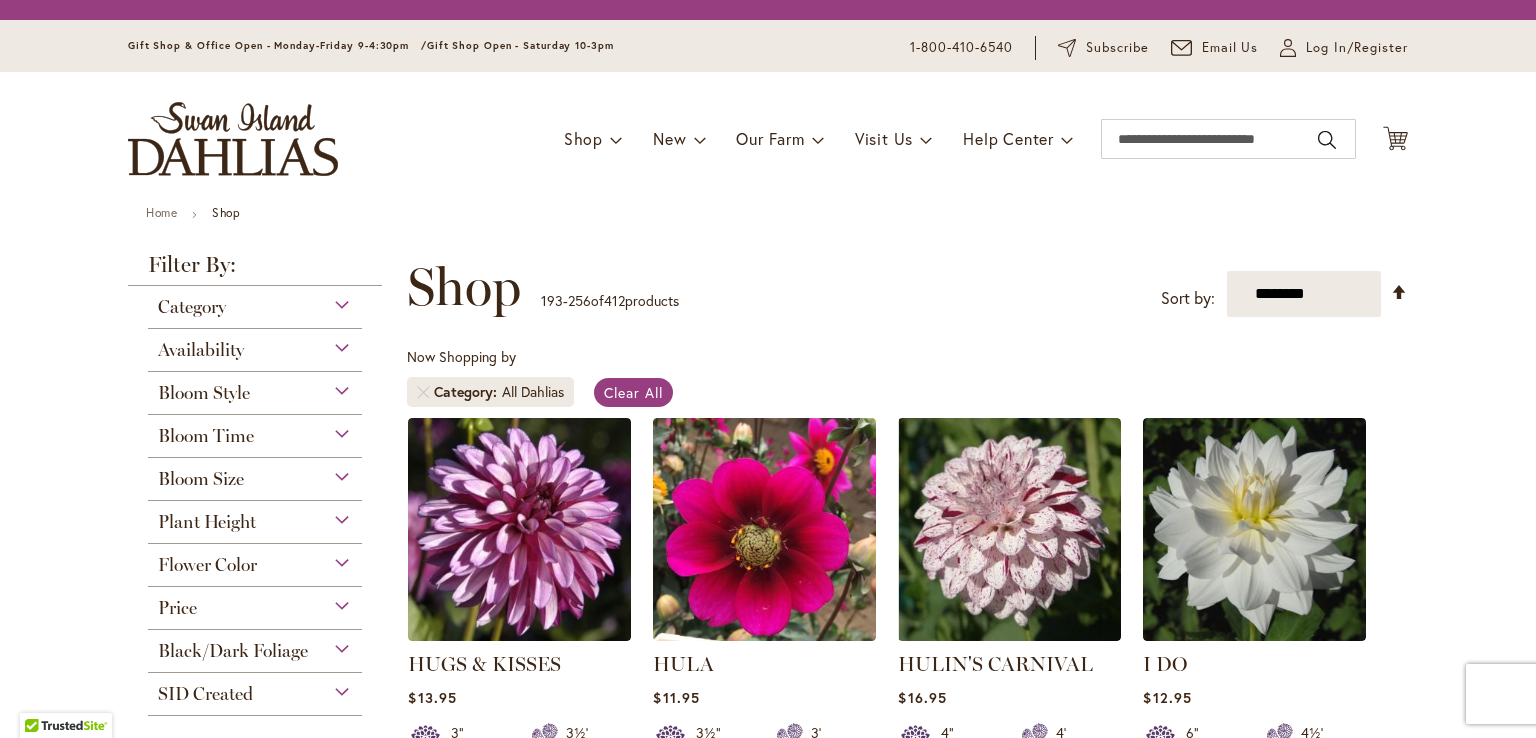 scroll, scrollTop: 0, scrollLeft: 0, axis: both 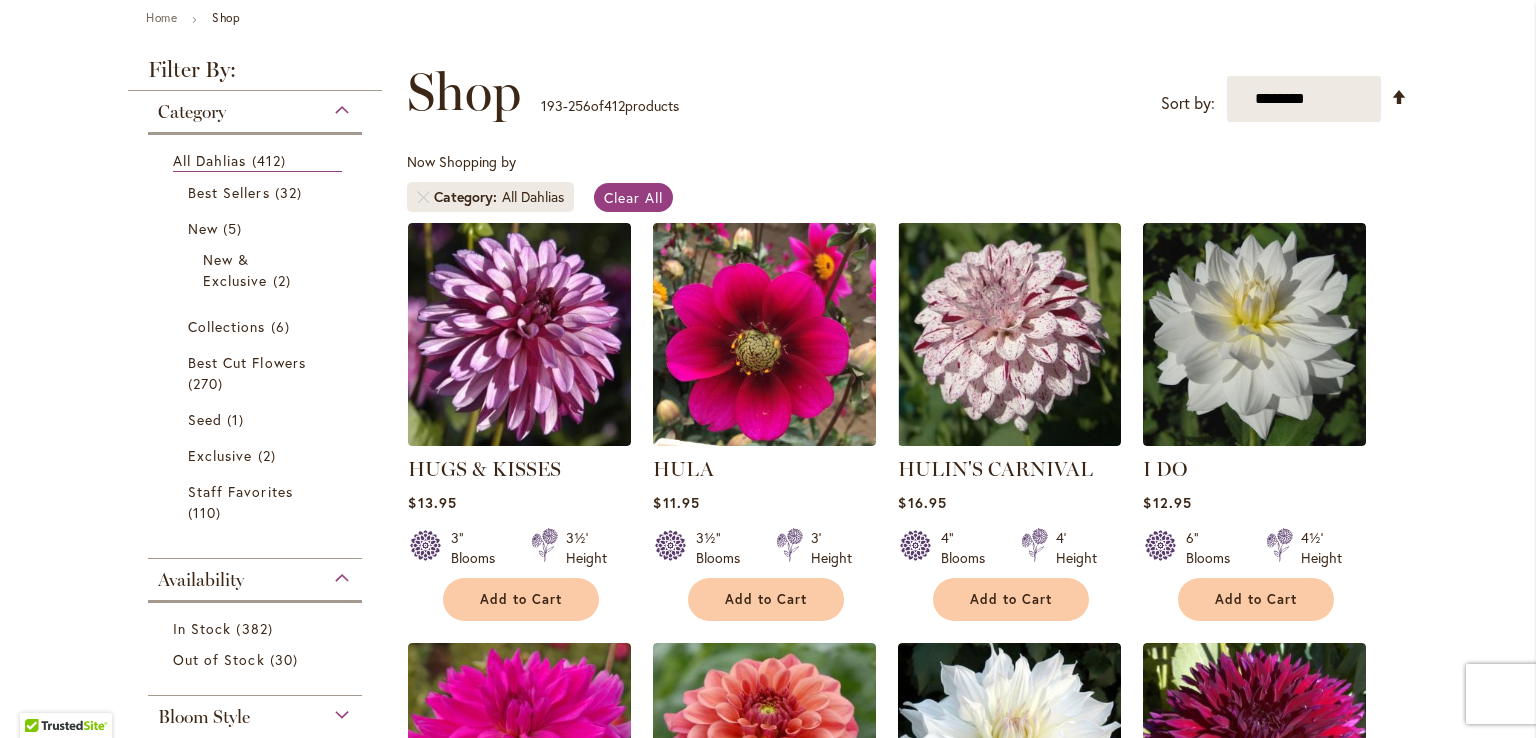 type on "**********" 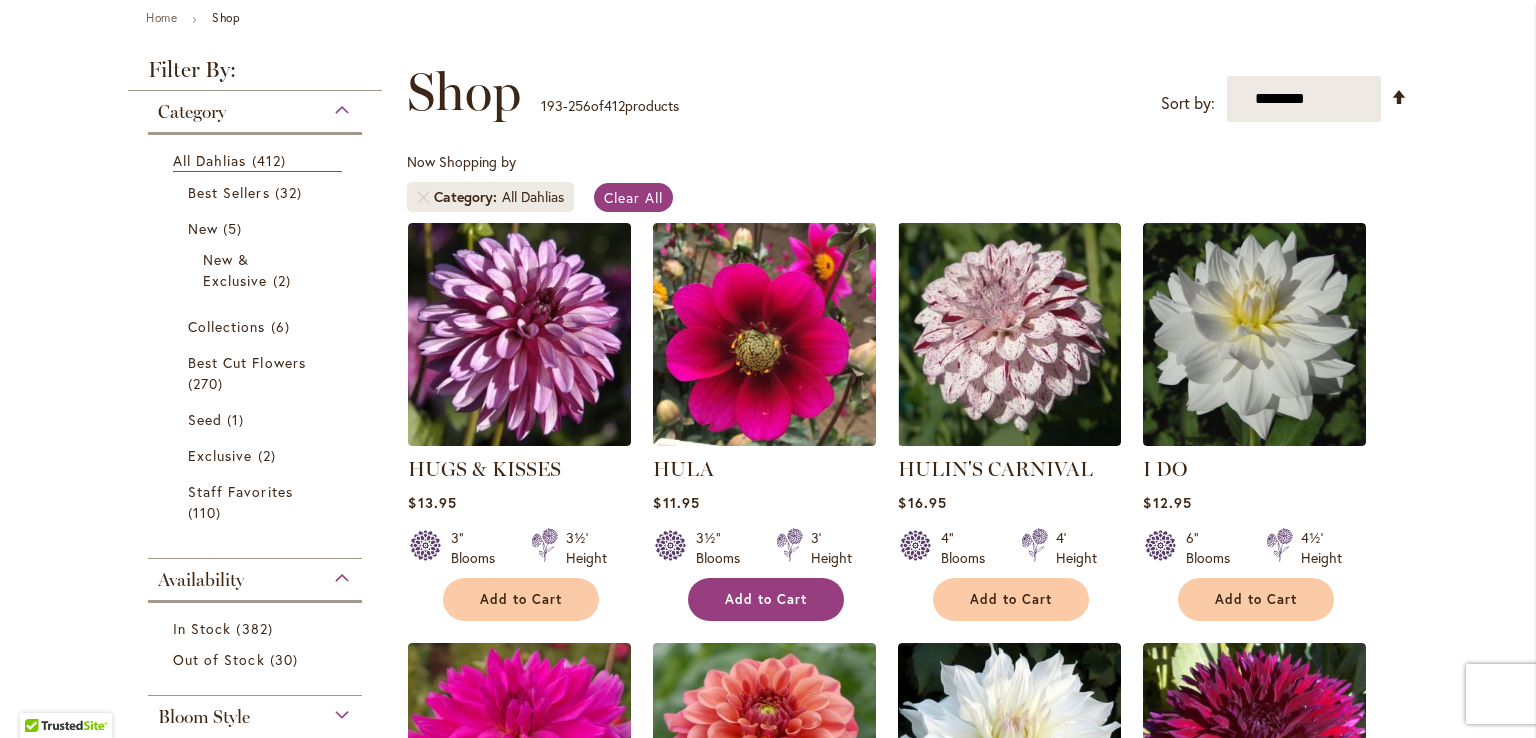 click on "Add to Cart" at bounding box center [766, 599] 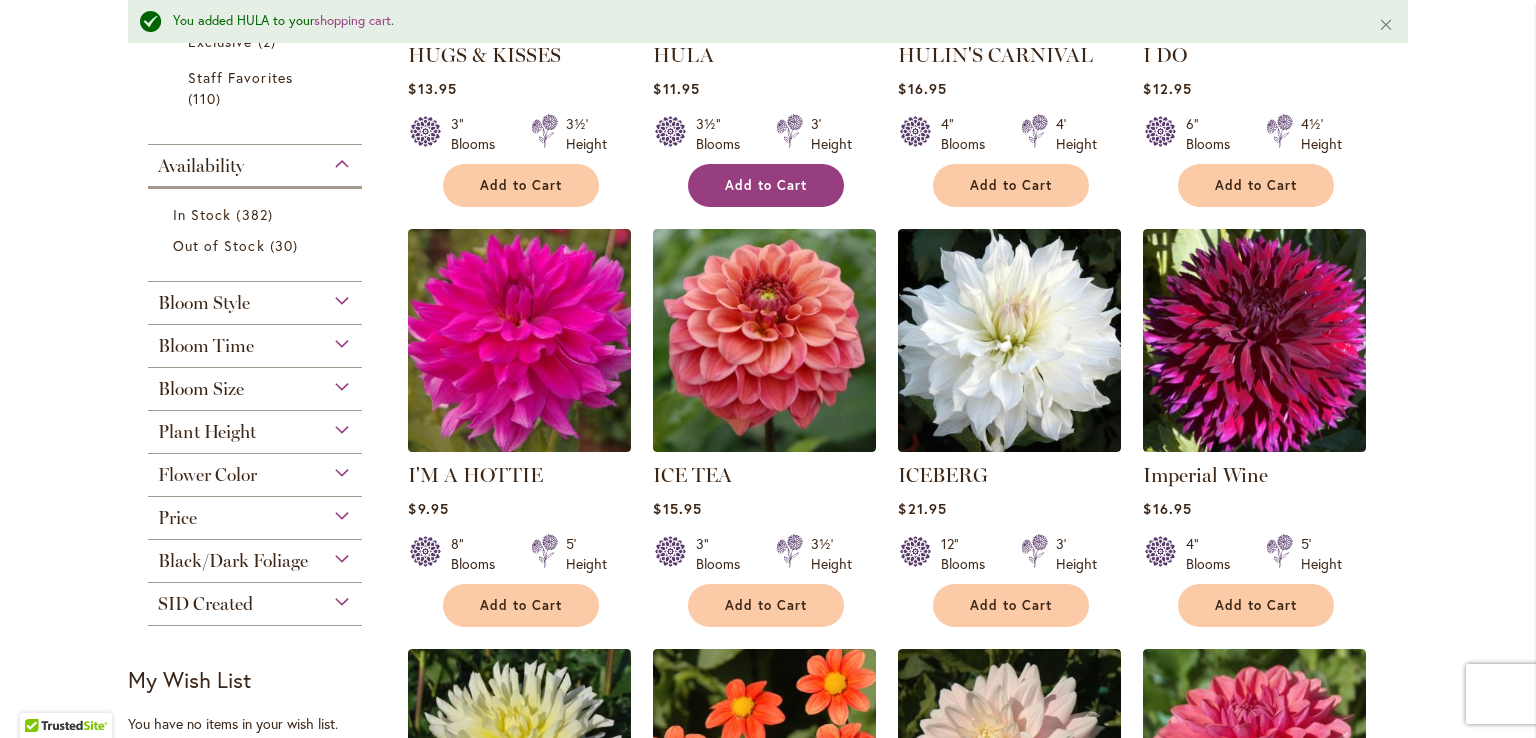 scroll, scrollTop: 708, scrollLeft: 0, axis: vertical 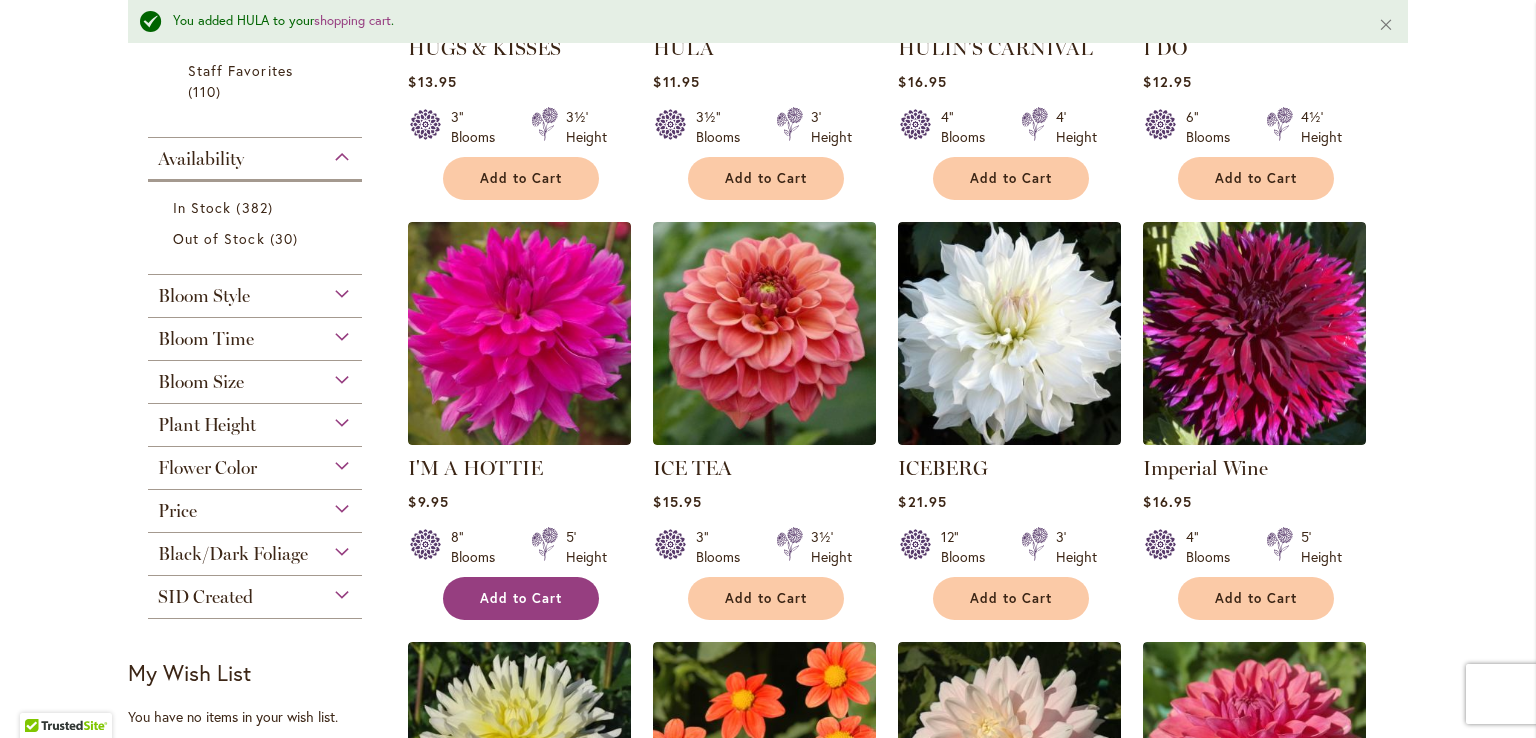 click on "Add to Cart" at bounding box center [521, 598] 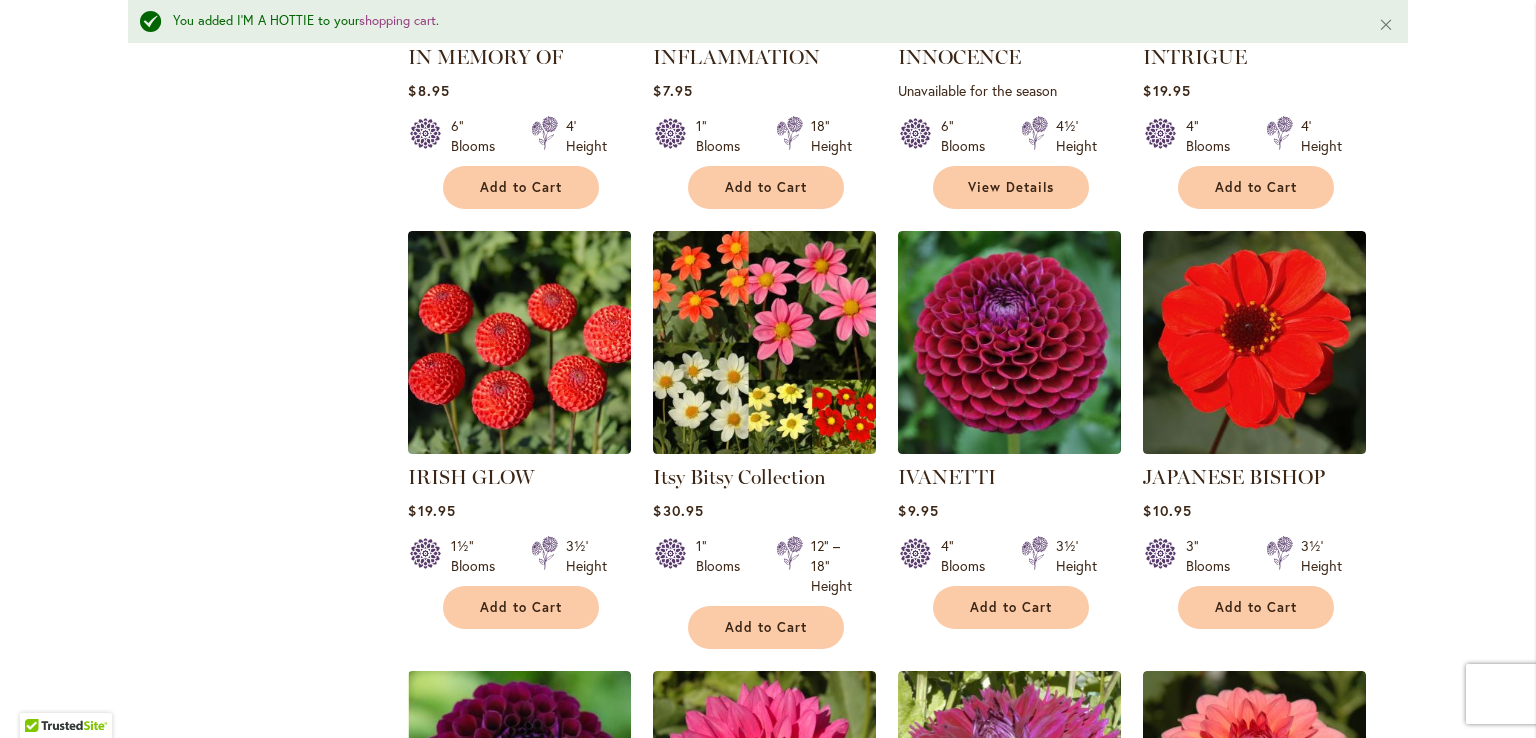 scroll, scrollTop: 1540, scrollLeft: 0, axis: vertical 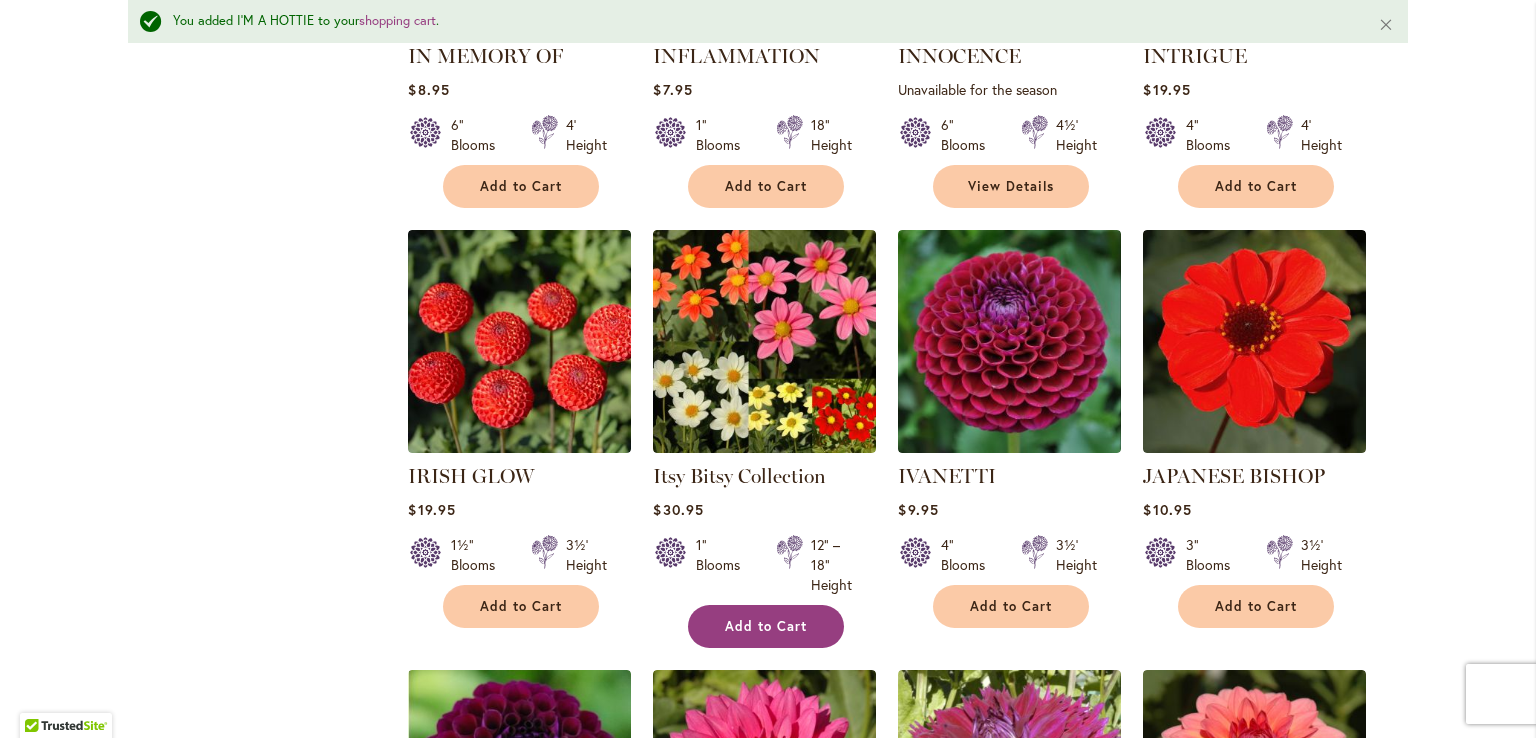 click on "Add to Cart" at bounding box center [766, 626] 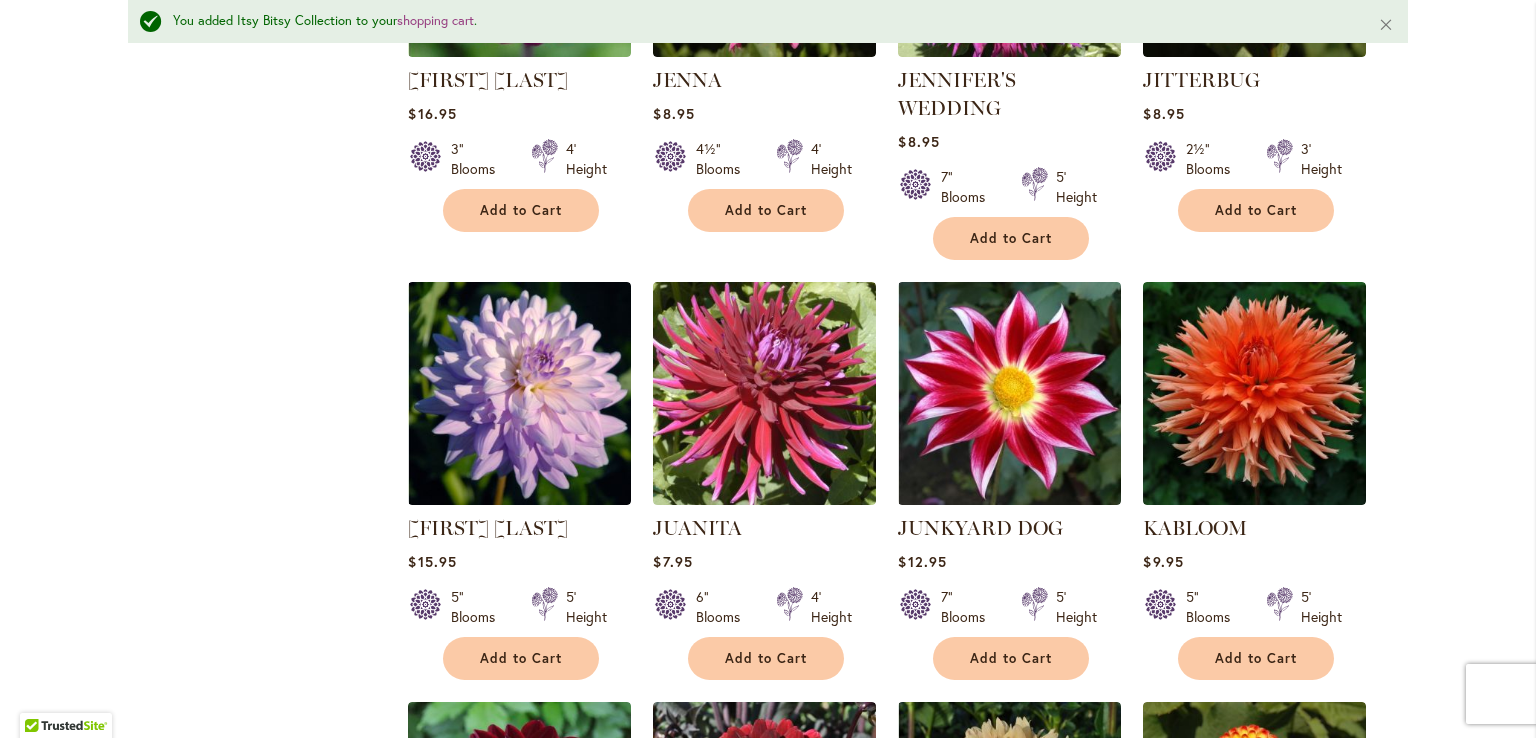 scroll, scrollTop: 2376, scrollLeft: 0, axis: vertical 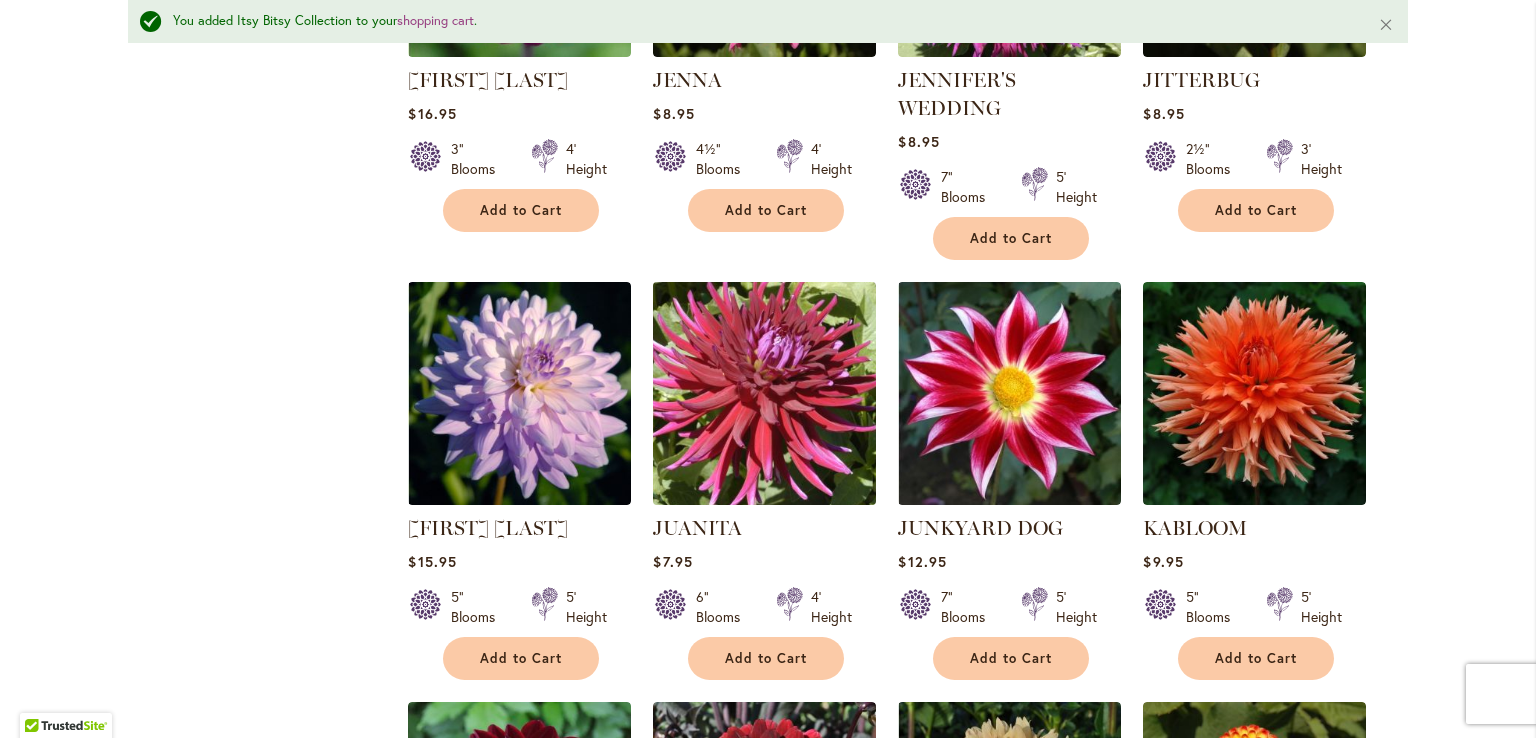 click at bounding box center (765, 393) 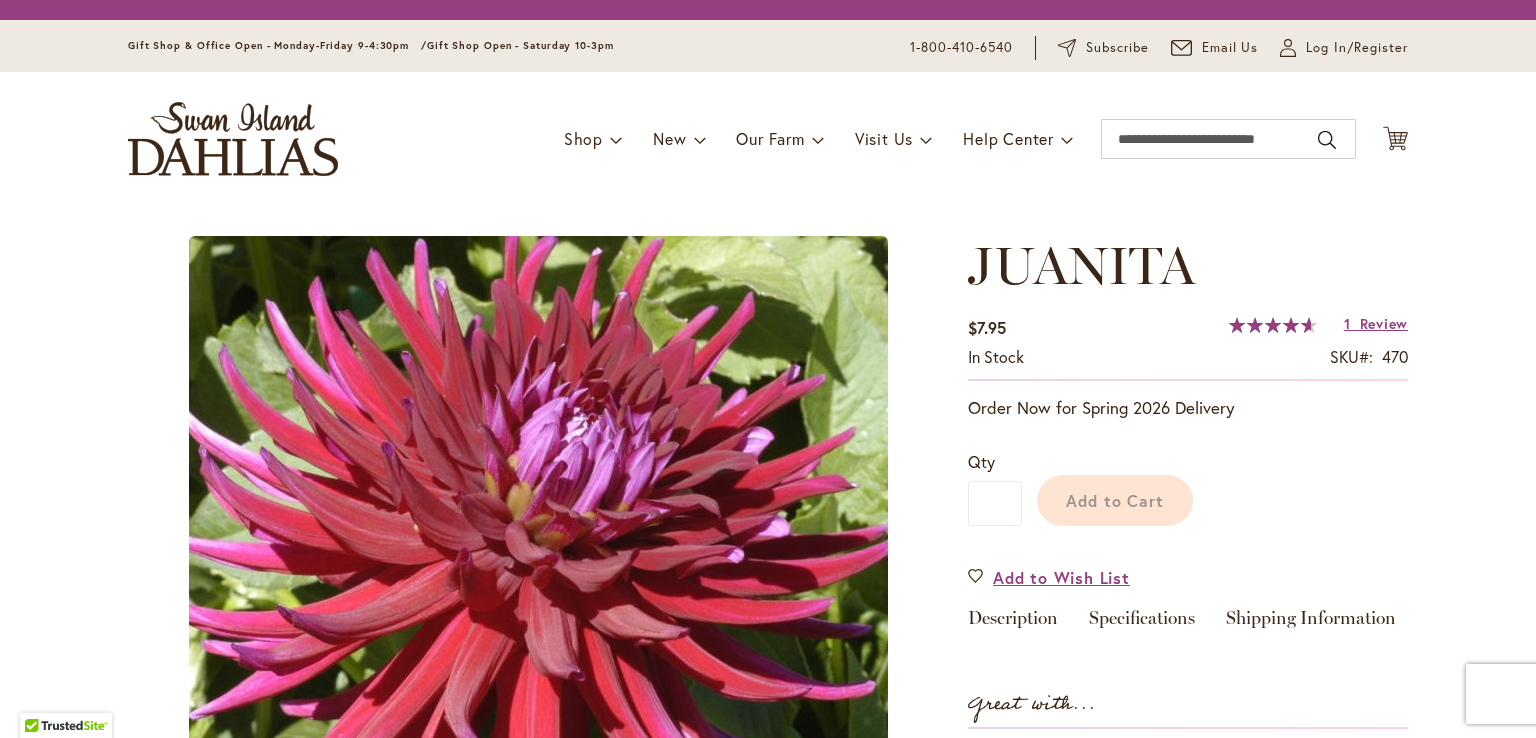 scroll, scrollTop: 0, scrollLeft: 0, axis: both 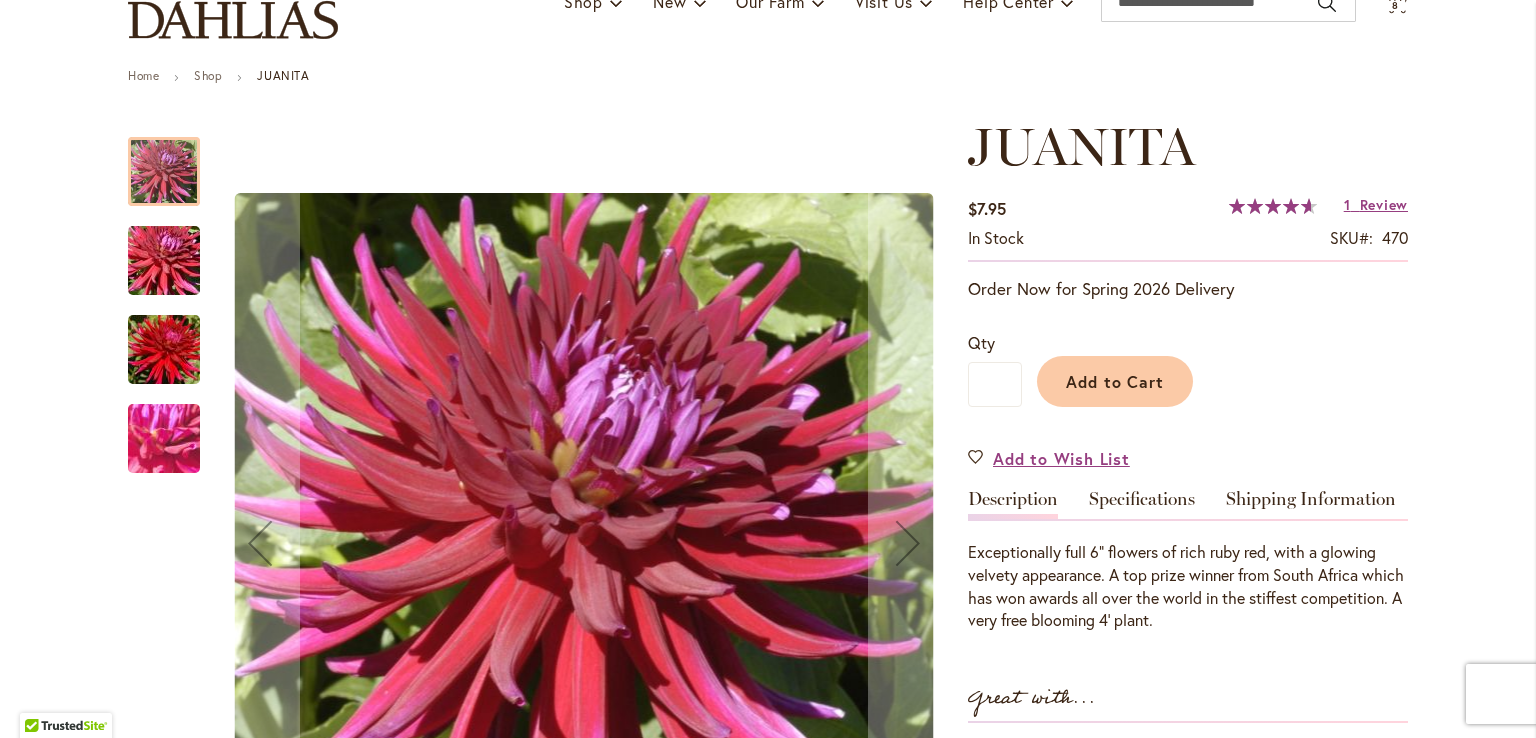 type on "**********" 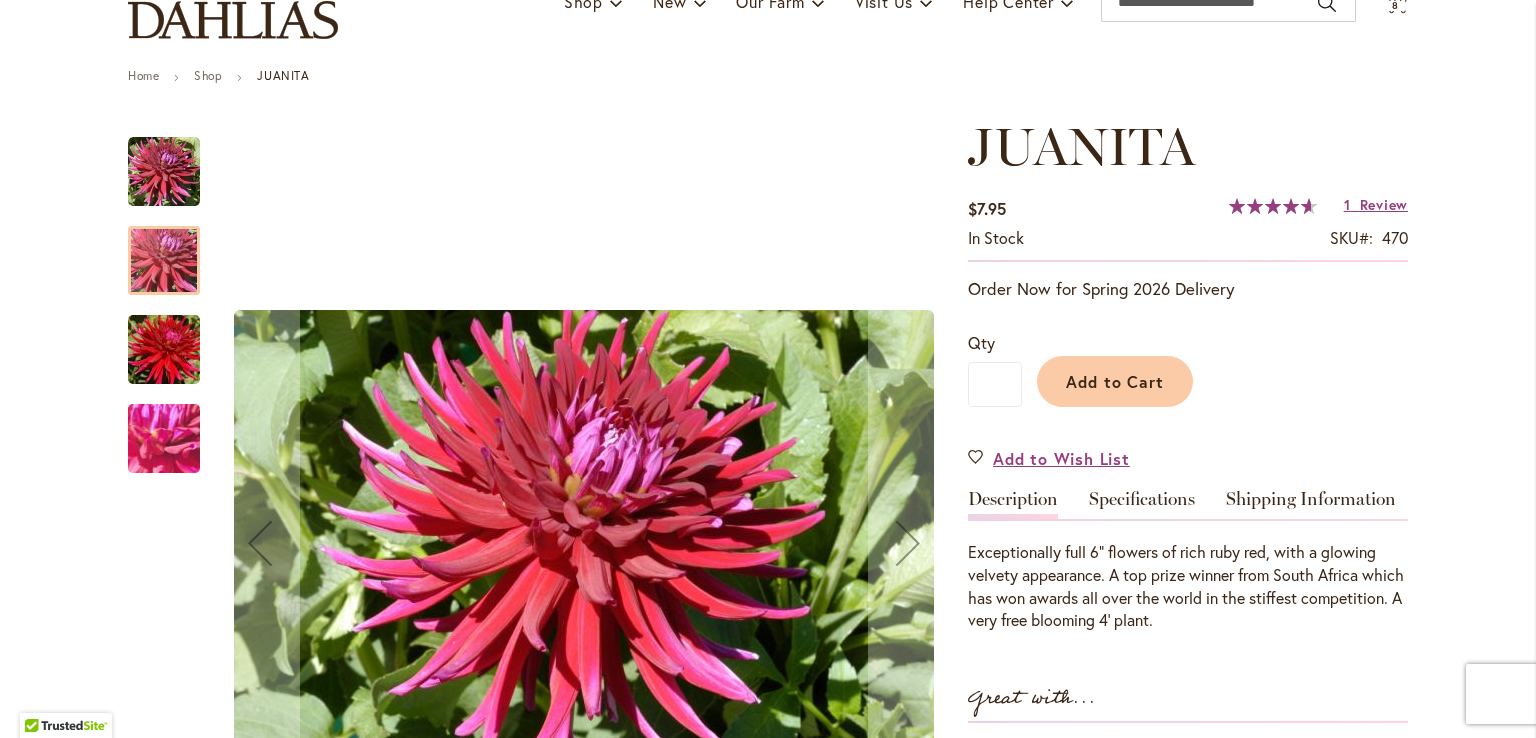 click at bounding box center (164, 350) 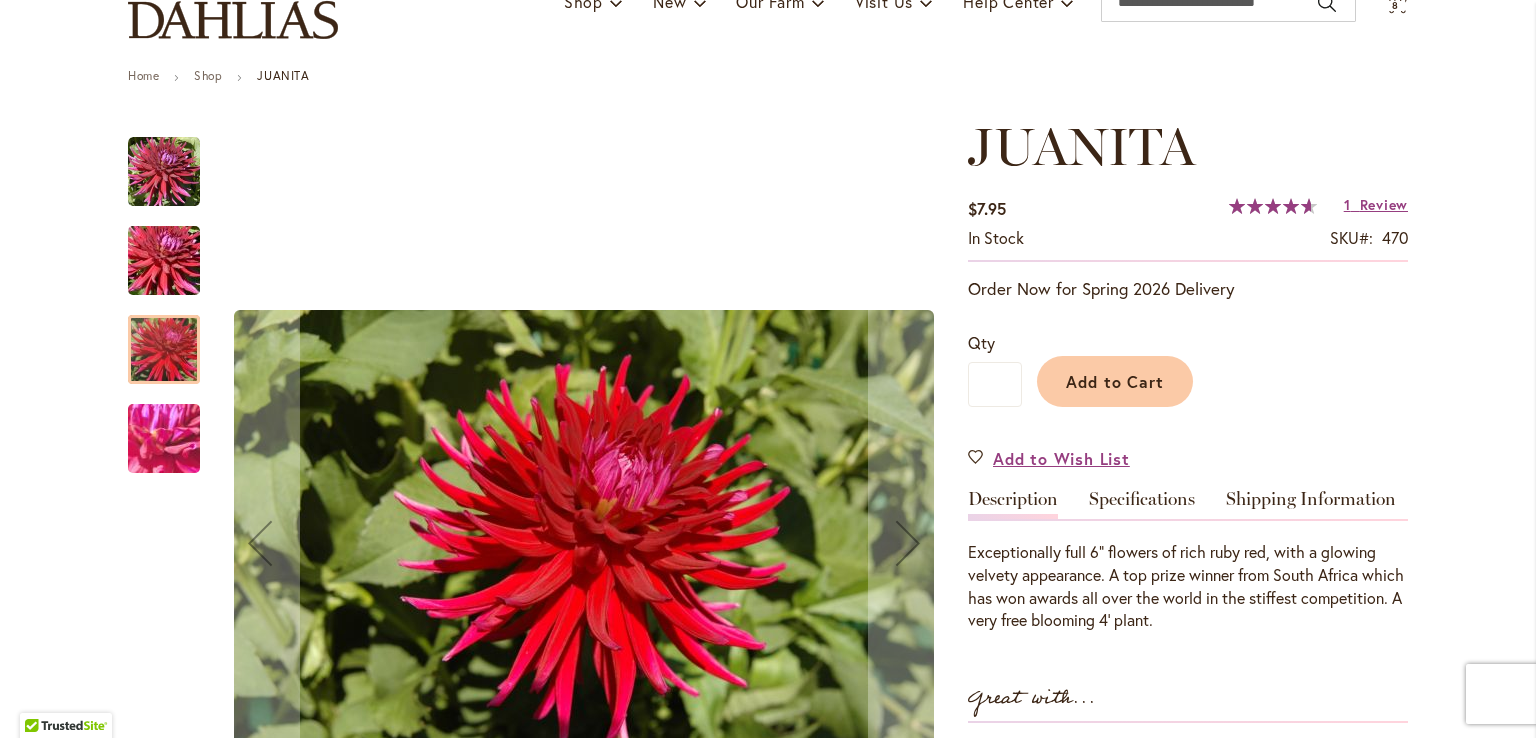 click at bounding box center (164, 439) 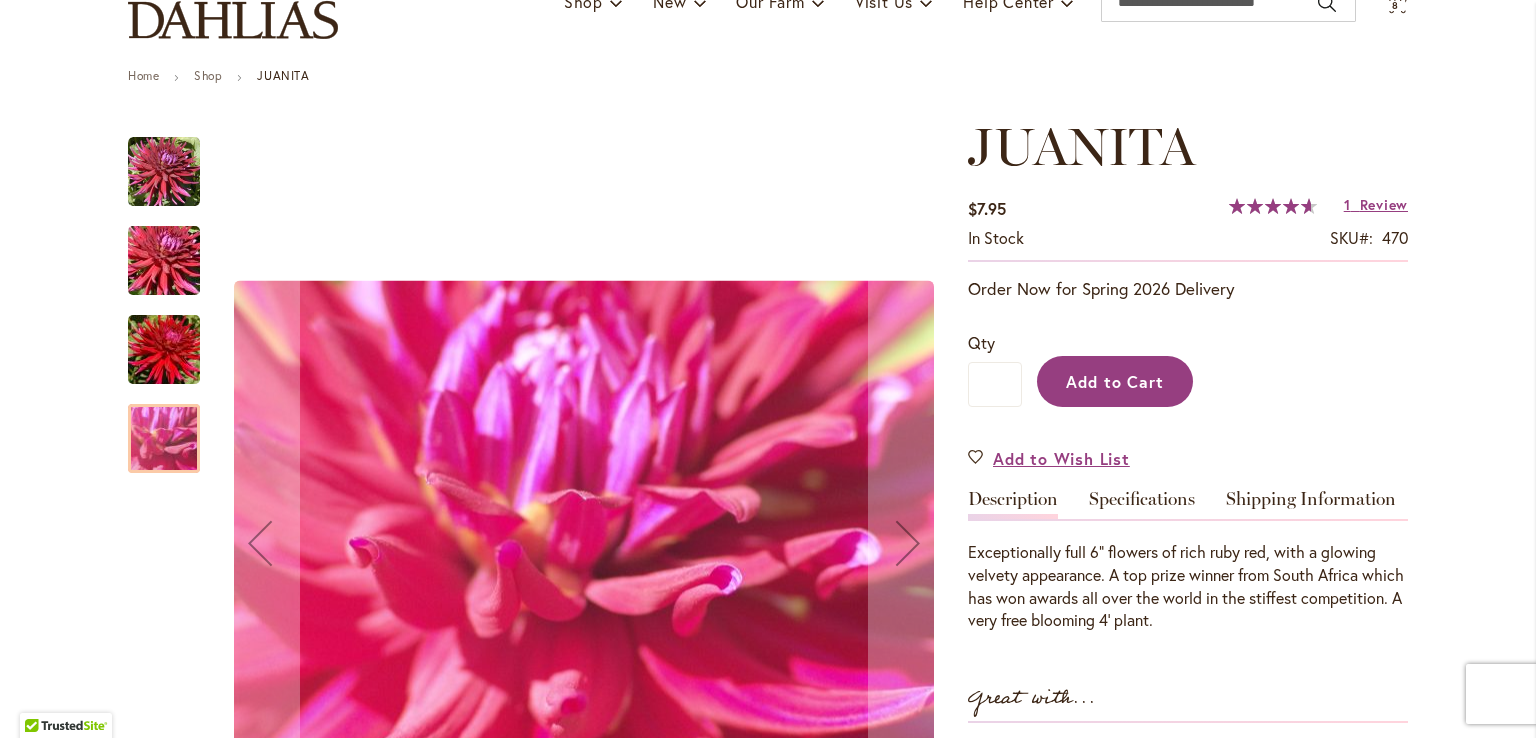 click on "Add to Cart" at bounding box center (1115, 381) 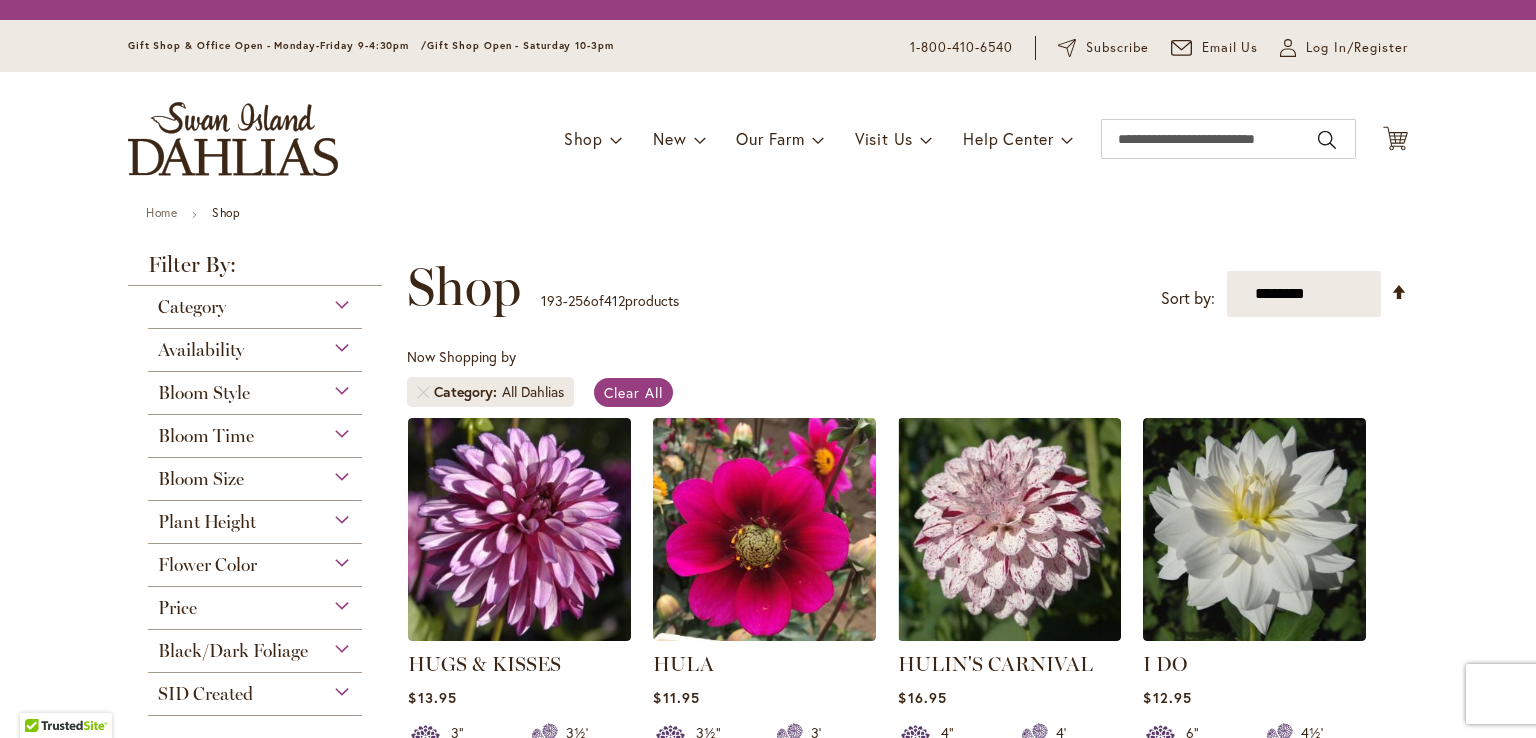 scroll, scrollTop: 0, scrollLeft: 0, axis: both 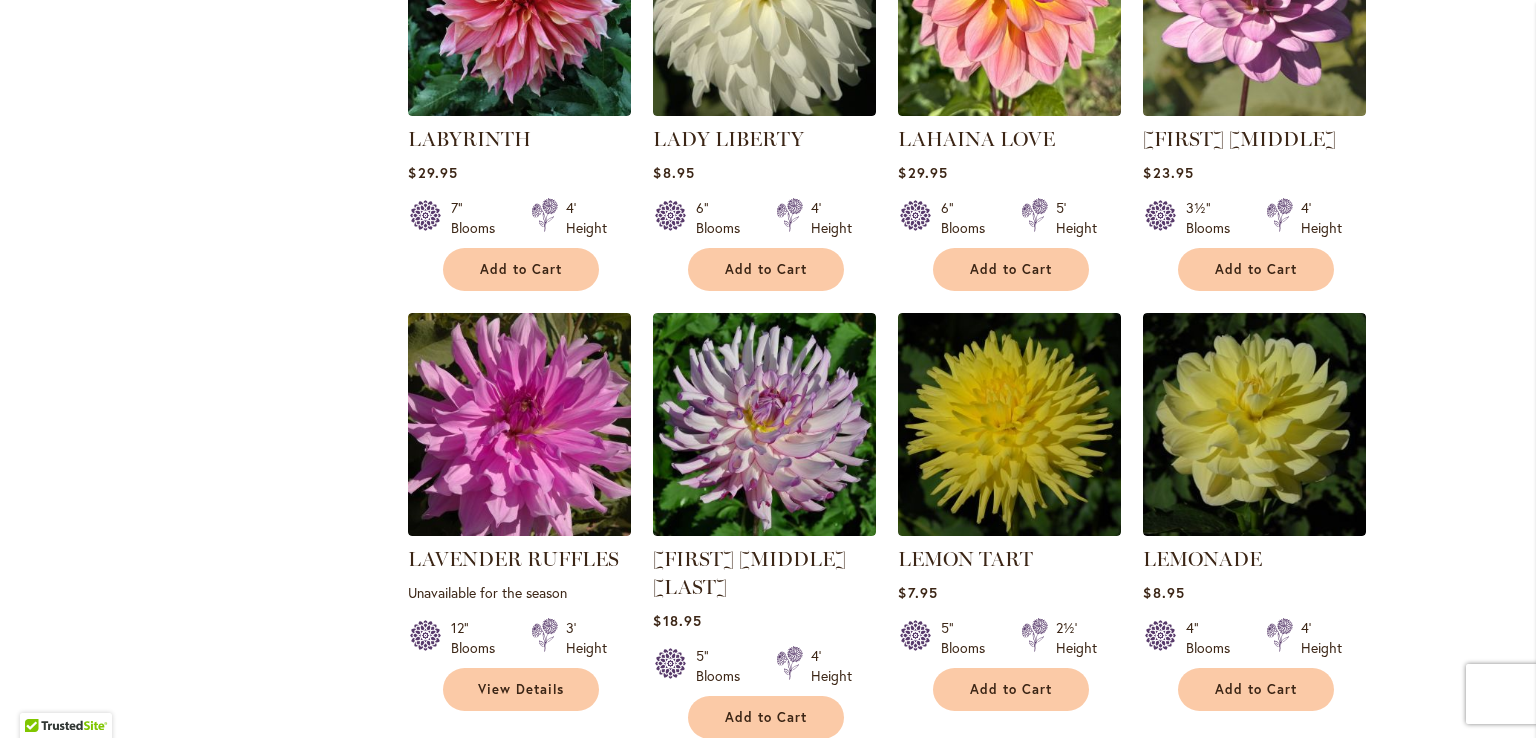 type on "**********" 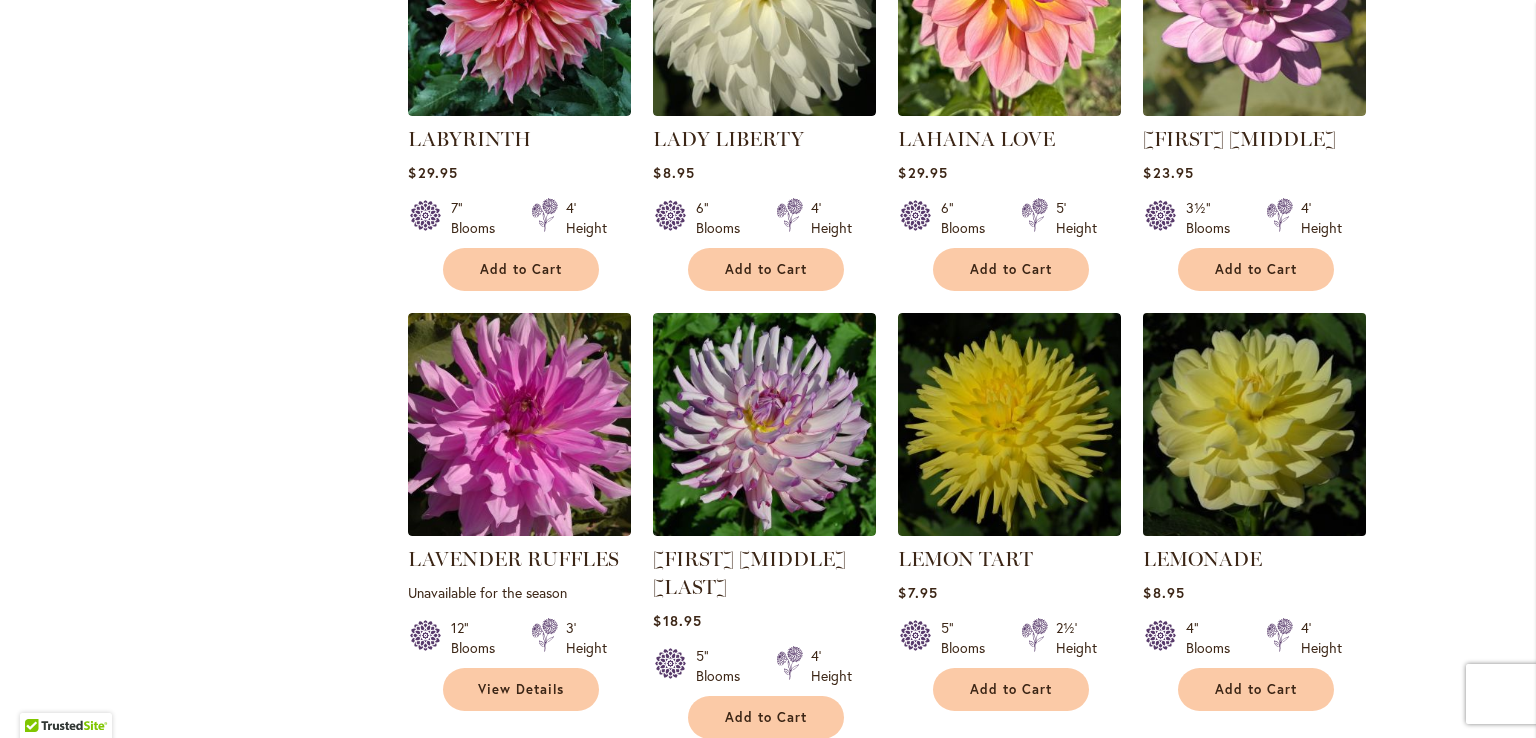 click at bounding box center (1255, 424) 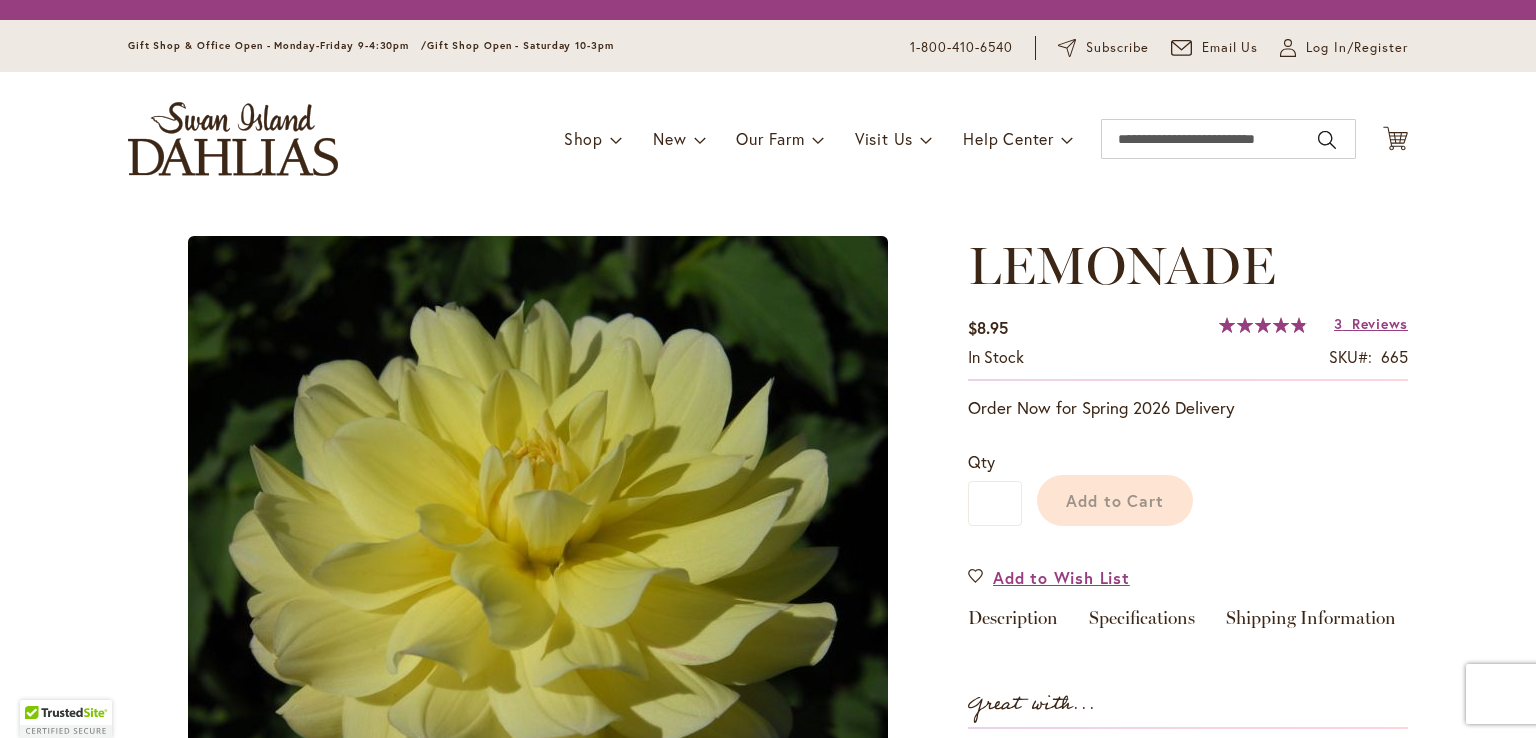 scroll, scrollTop: 0, scrollLeft: 0, axis: both 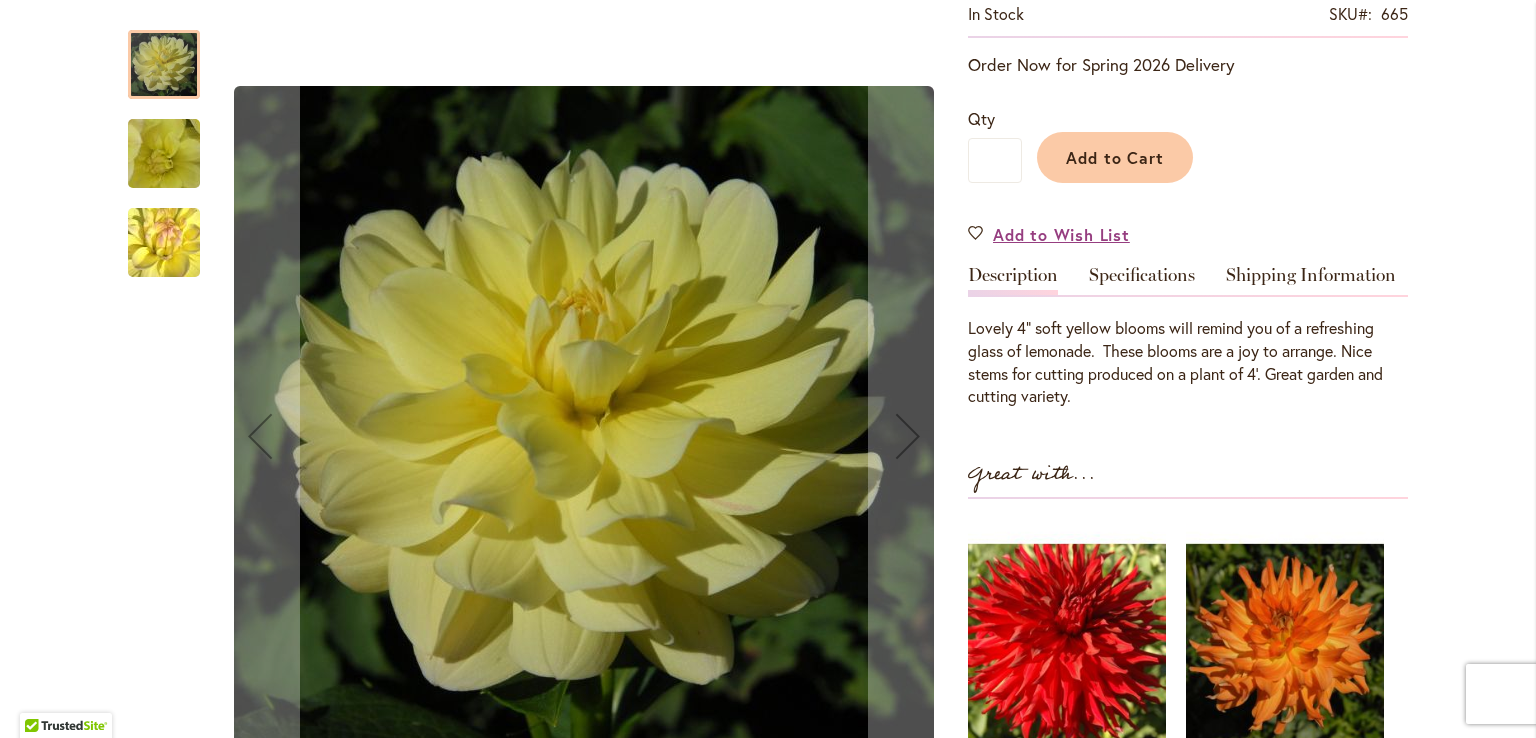 type on "**********" 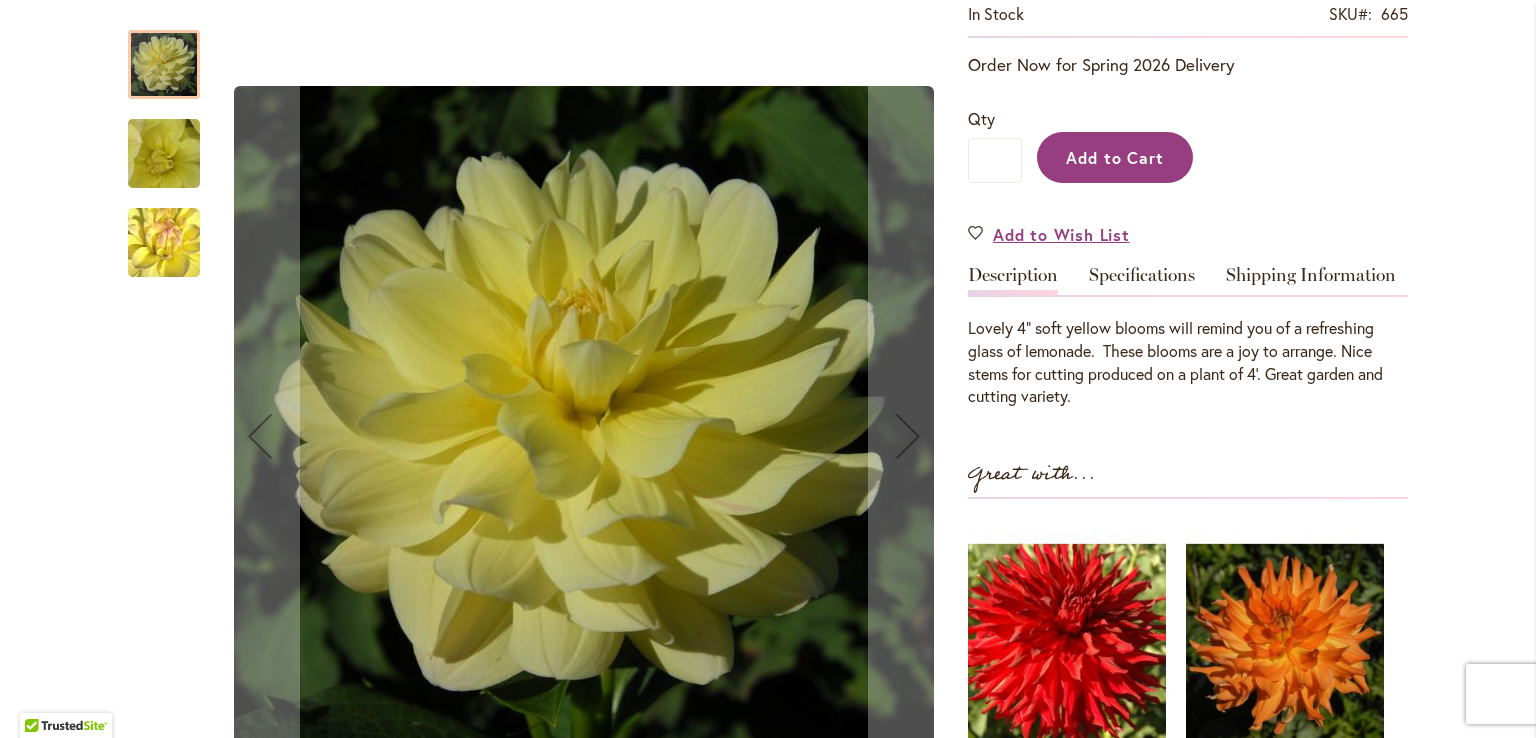 click on "Add to Cart" at bounding box center [1115, 157] 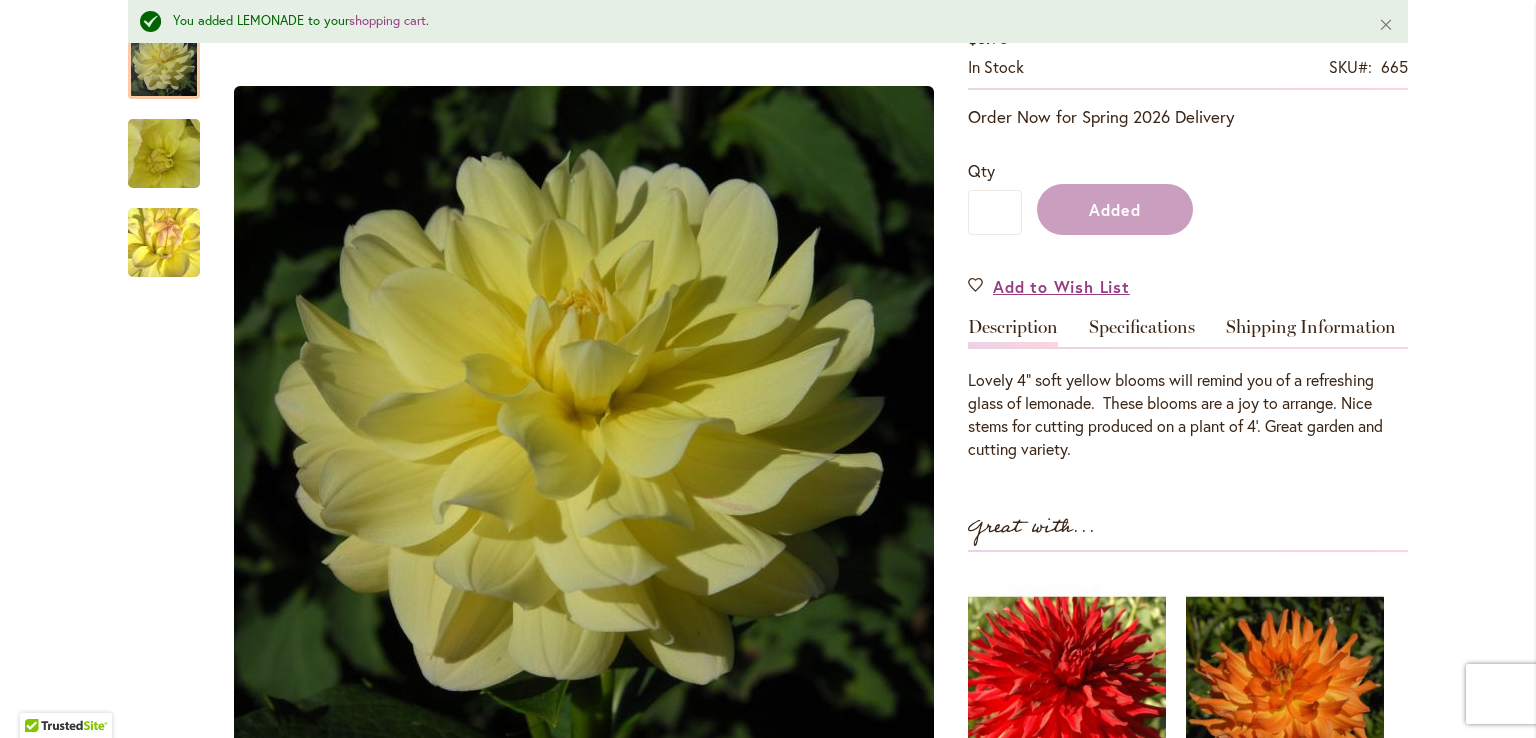 scroll, scrollTop: 452, scrollLeft: 0, axis: vertical 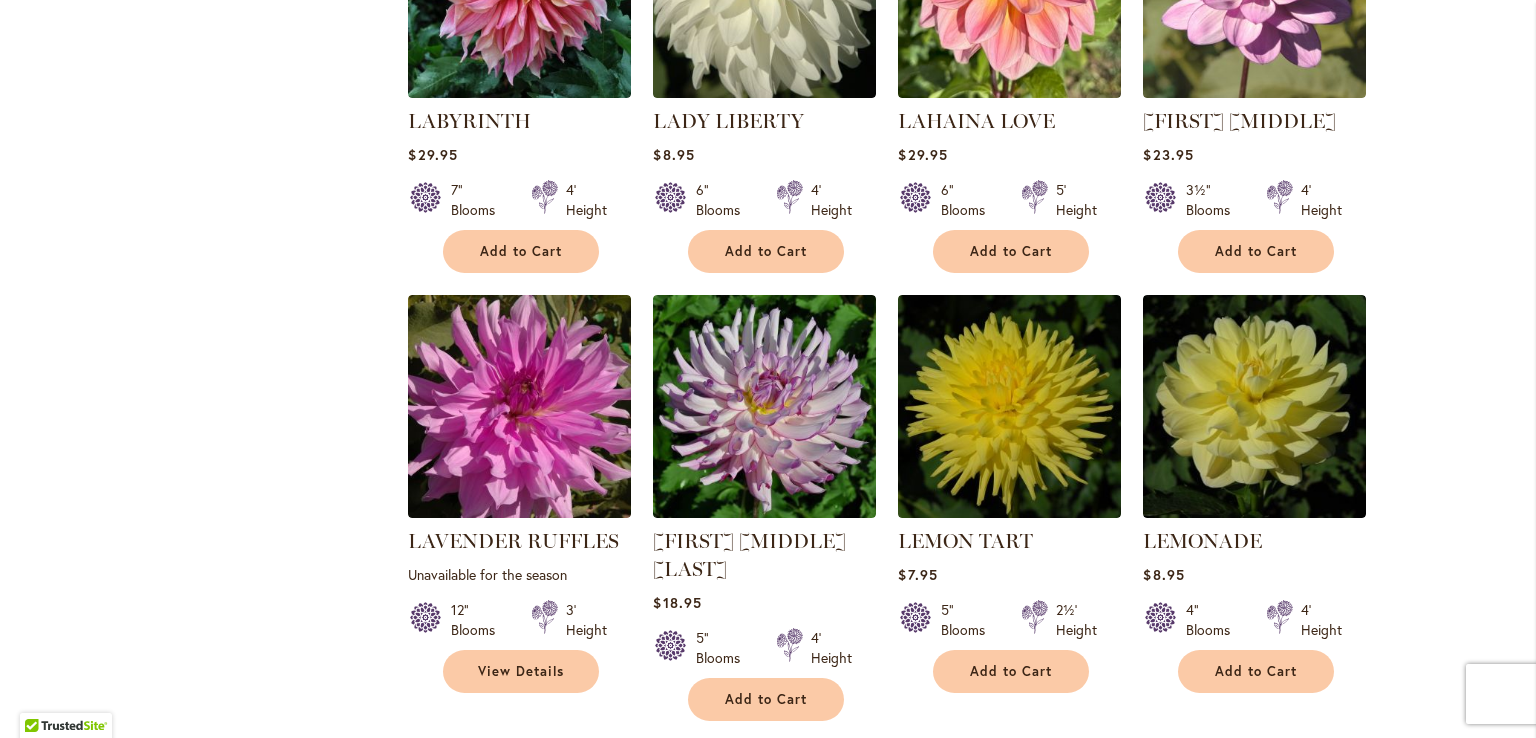type on "**********" 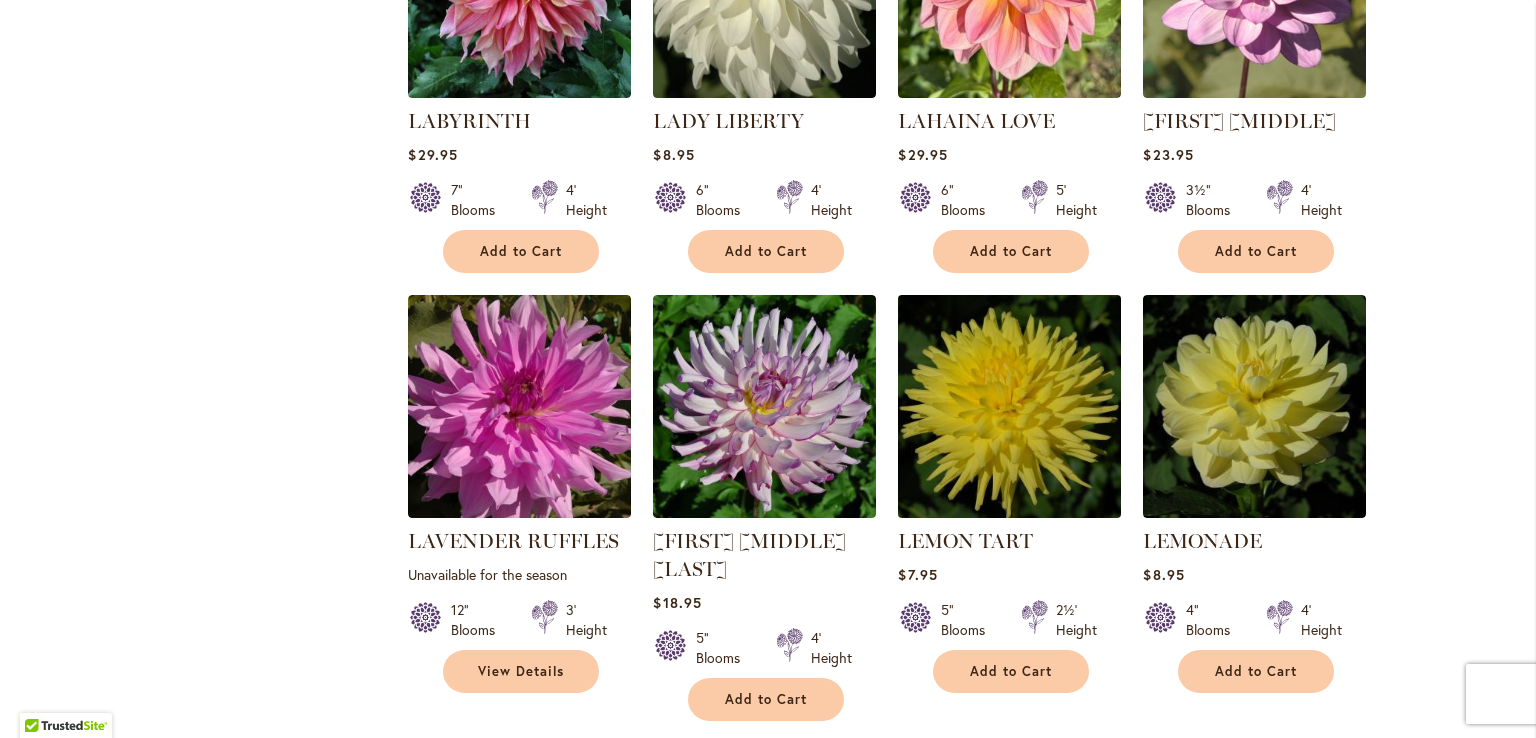 click at bounding box center (1010, 406) 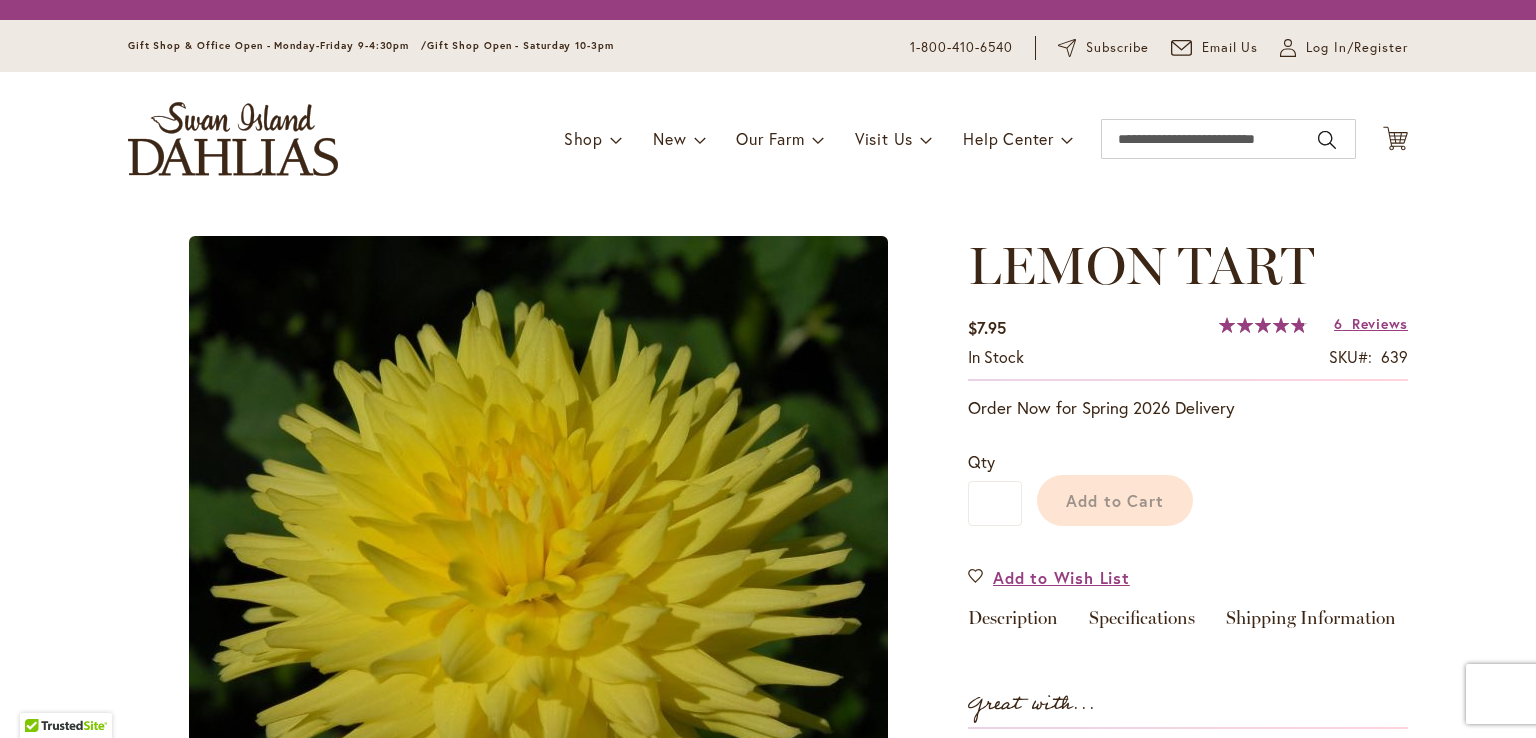 scroll, scrollTop: 0, scrollLeft: 0, axis: both 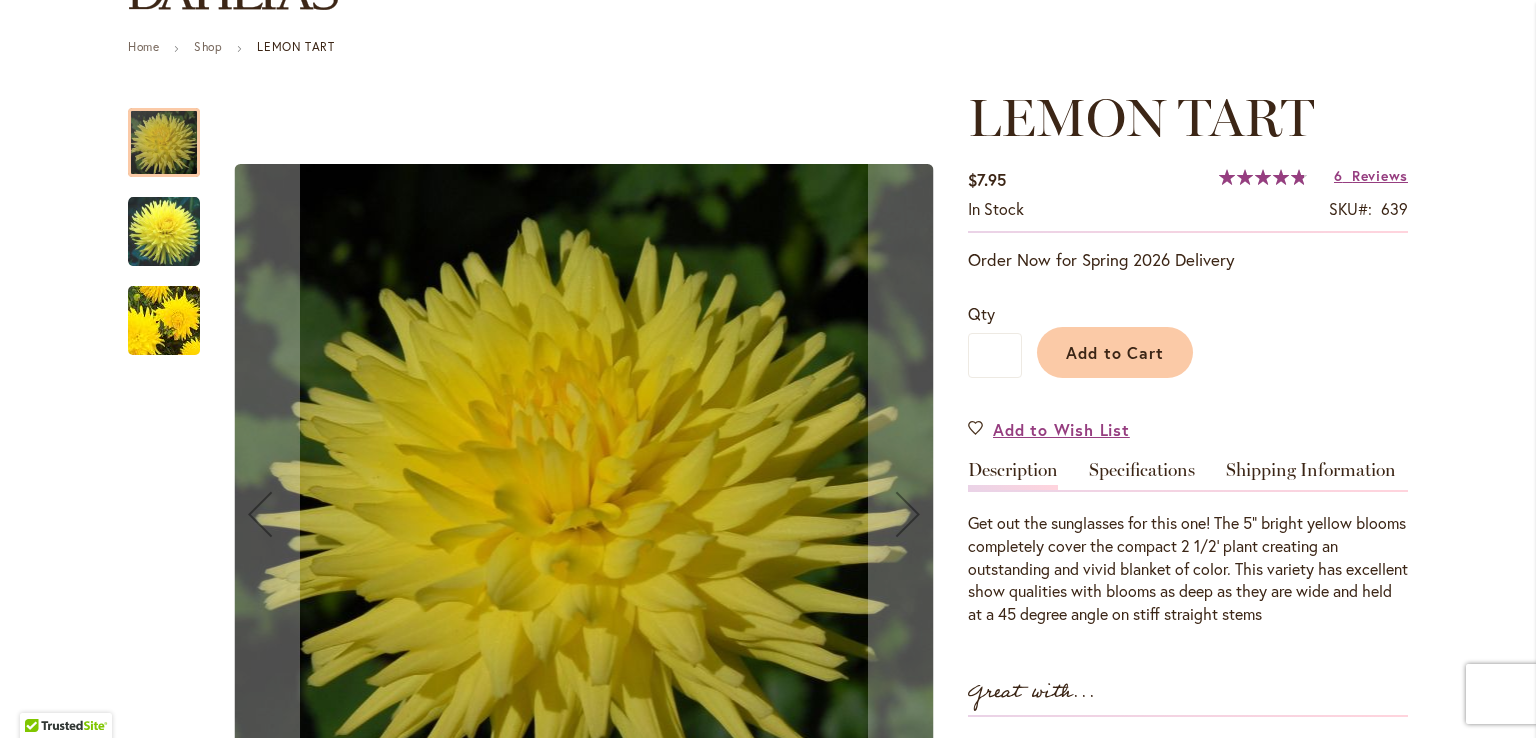 type on "**********" 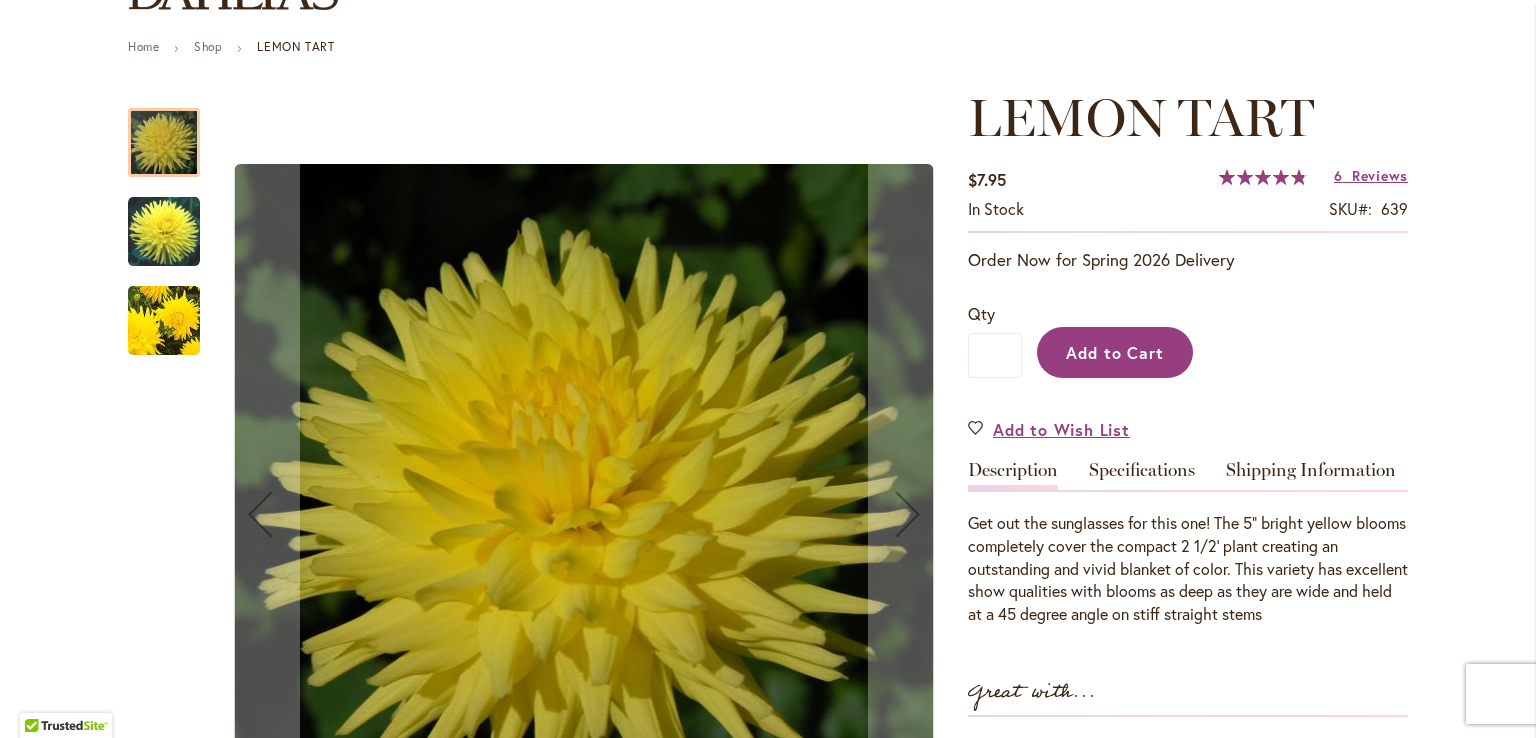 click on "Add to Cart" at bounding box center [1115, 352] 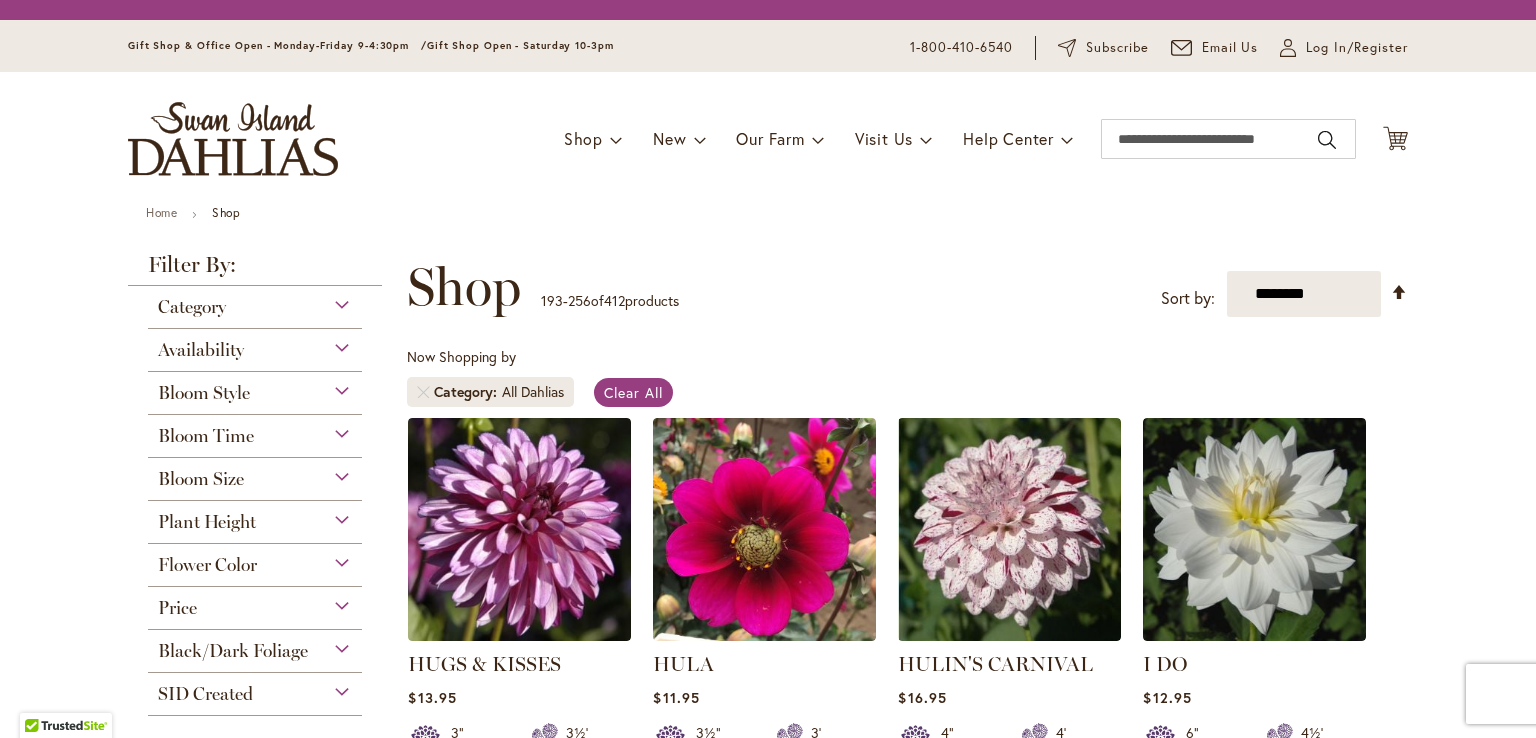 scroll, scrollTop: 0, scrollLeft: 0, axis: both 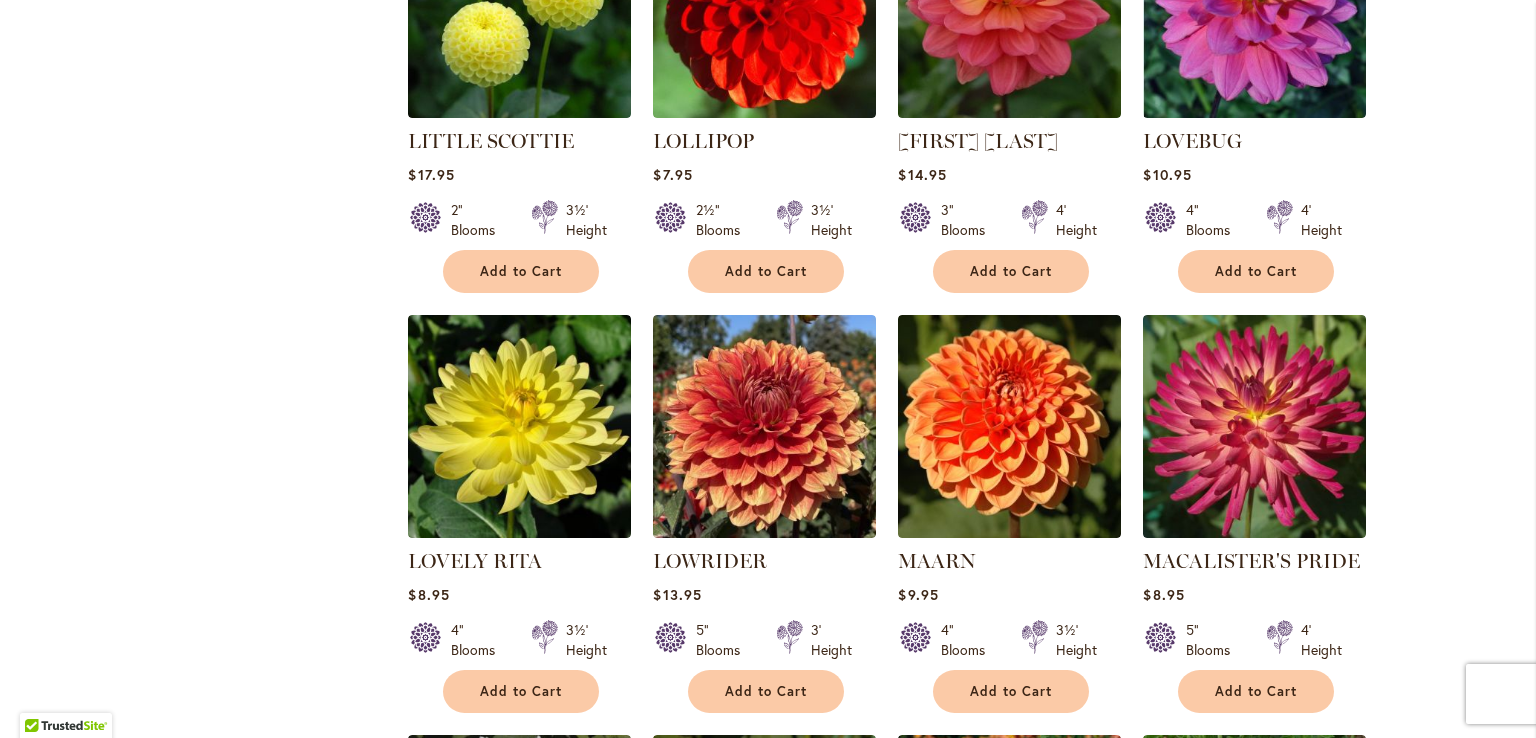 type on "**********" 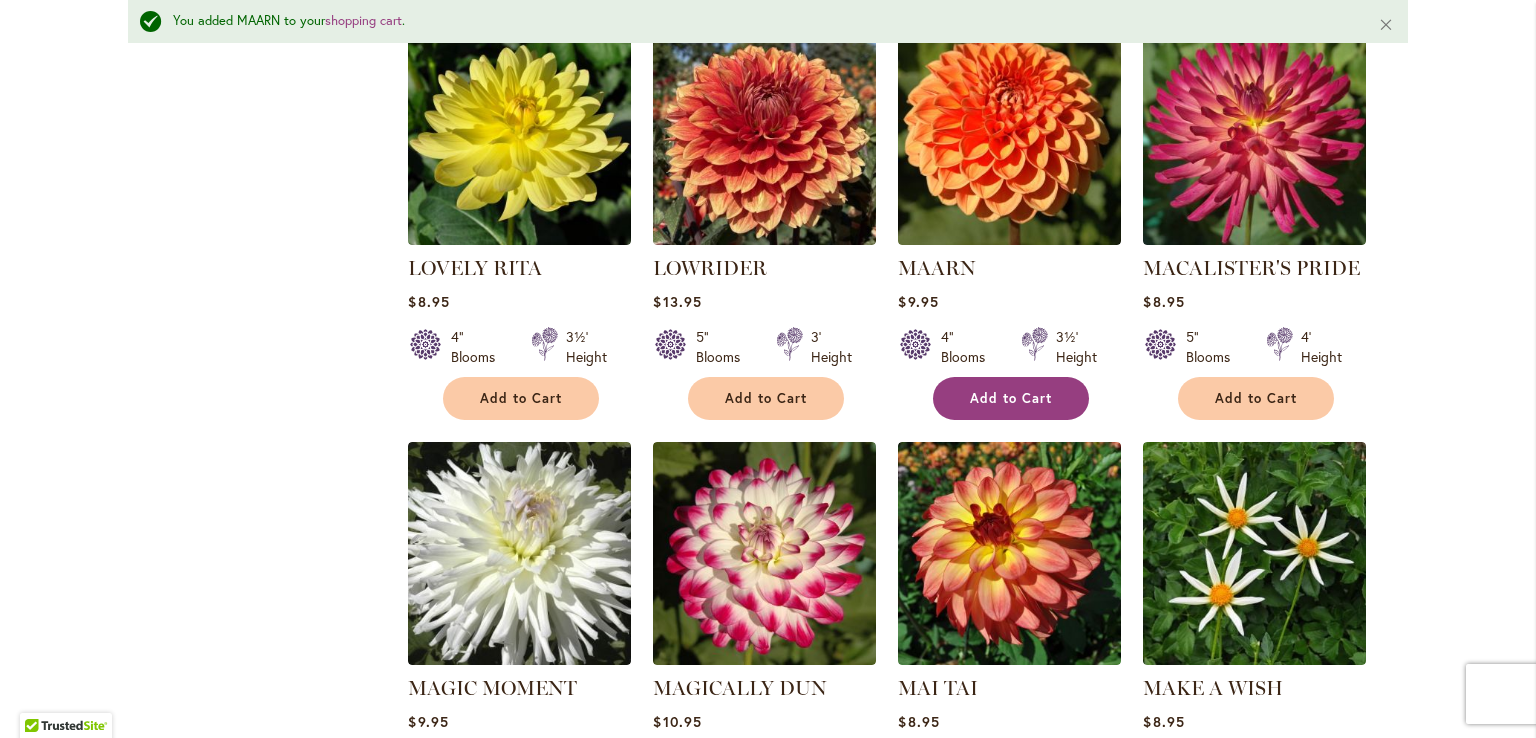 scroll, scrollTop: 6024, scrollLeft: 0, axis: vertical 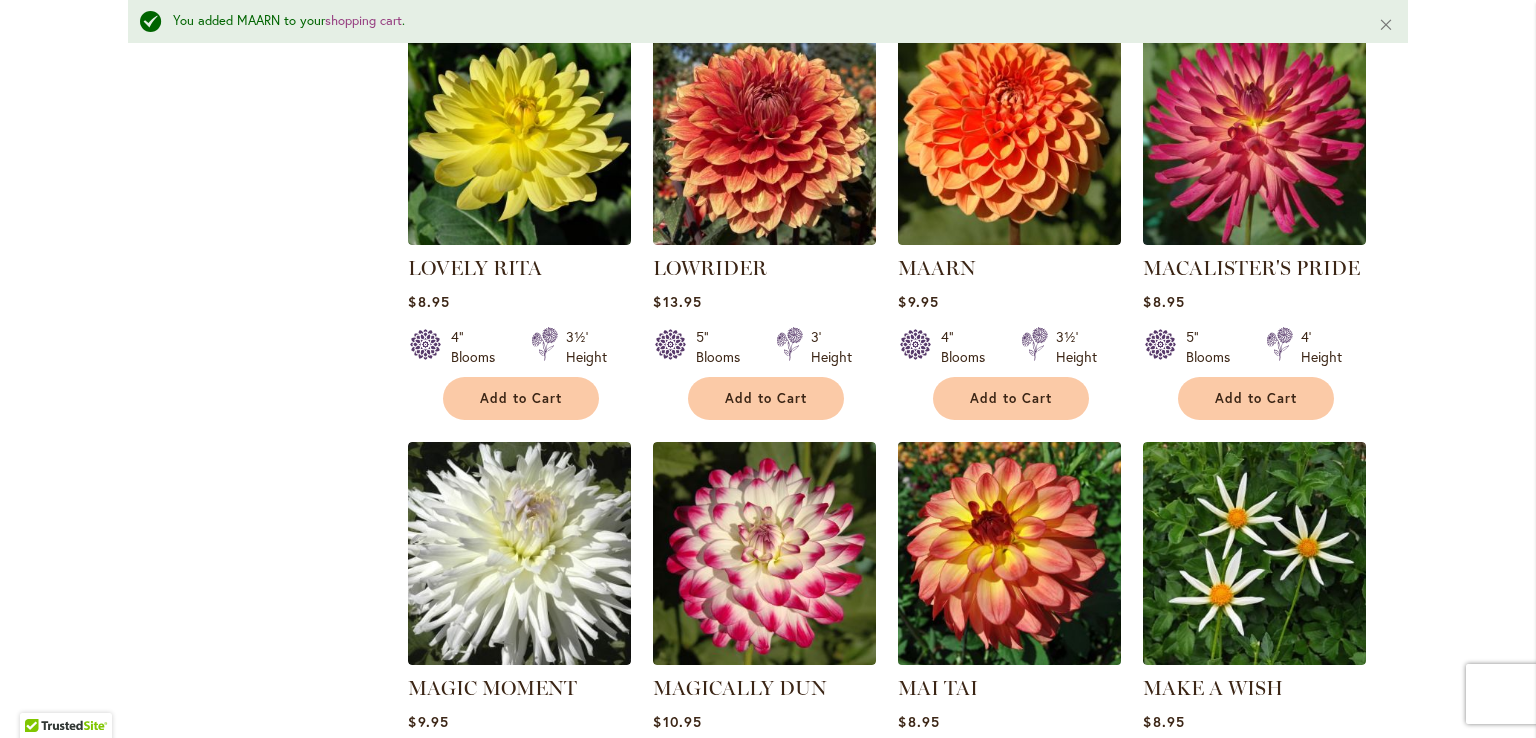 click at bounding box center (1010, 553) 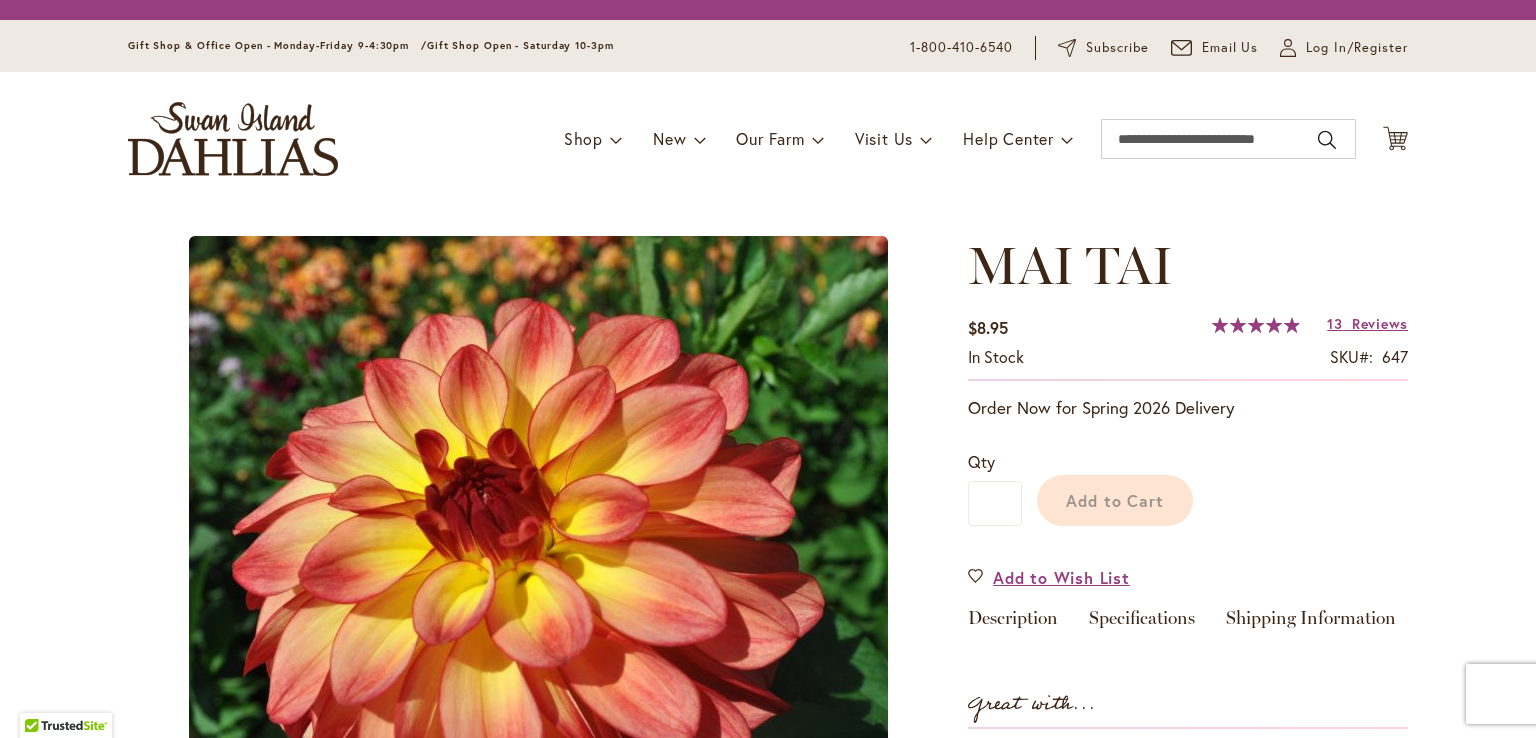 scroll, scrollTop: 0, scrollLeft: 0, axis: both 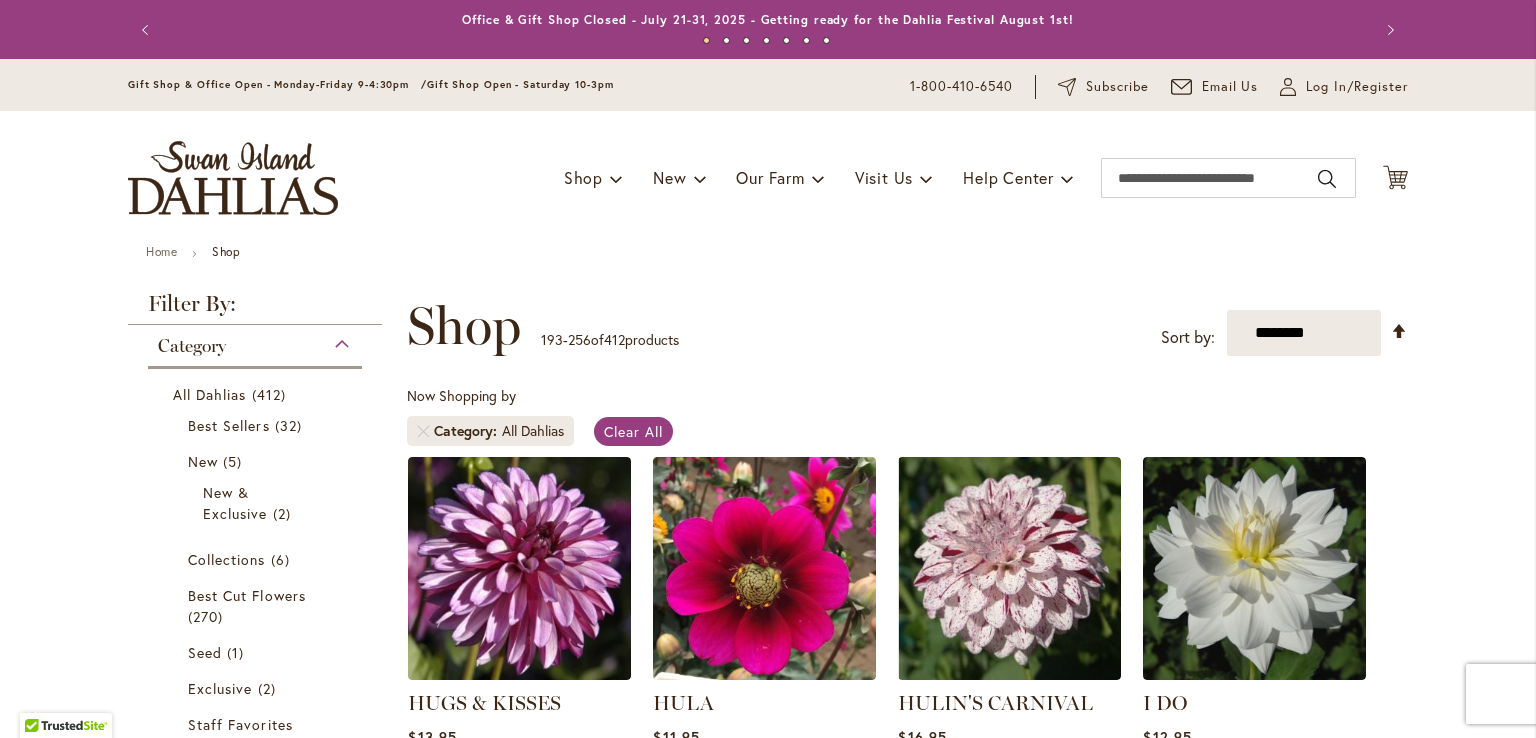 click on "HUGS & KISSES
Rating:
80%
2                  Reviews
$13.95
3" Blooms 3½' Height" at bounding box center (907, 3844) 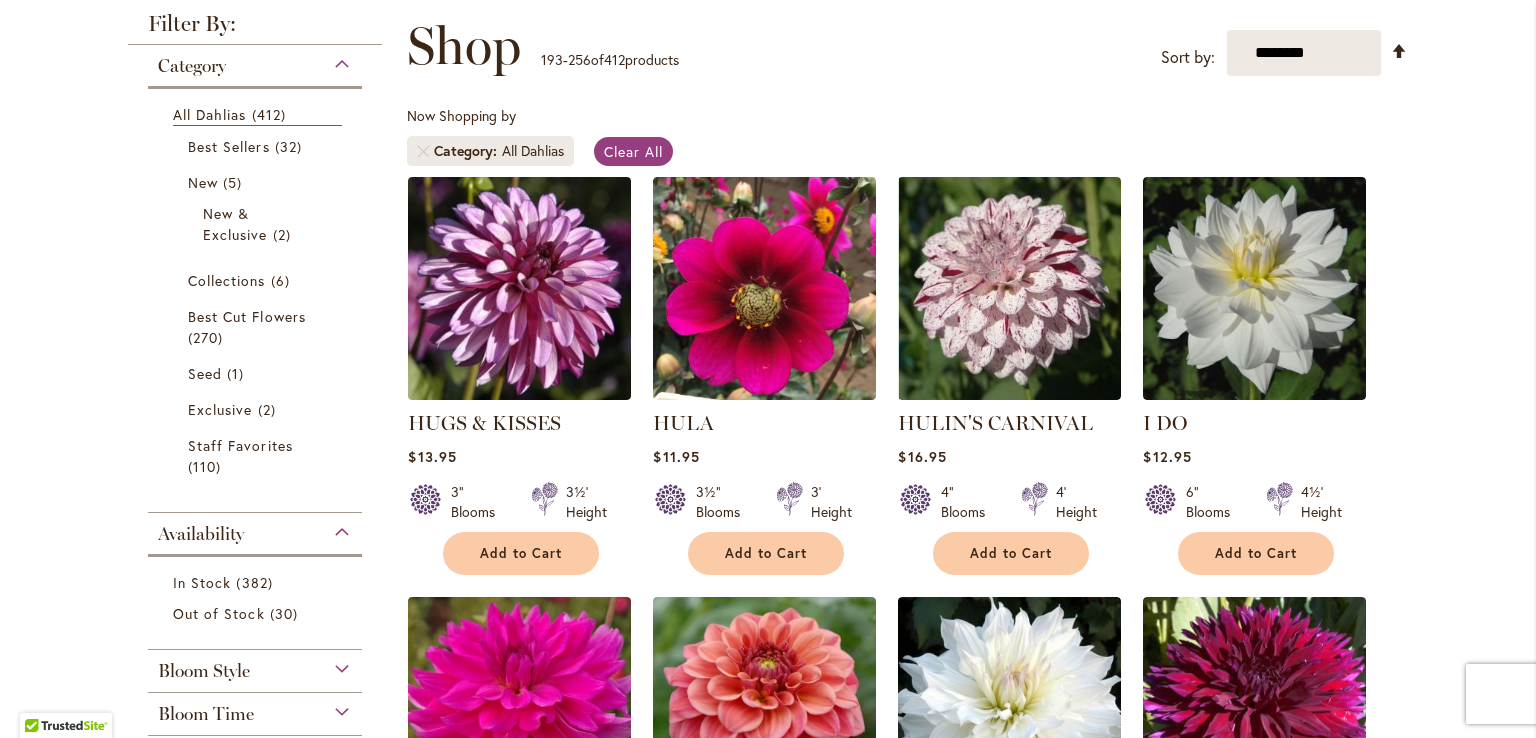 type on "**********" 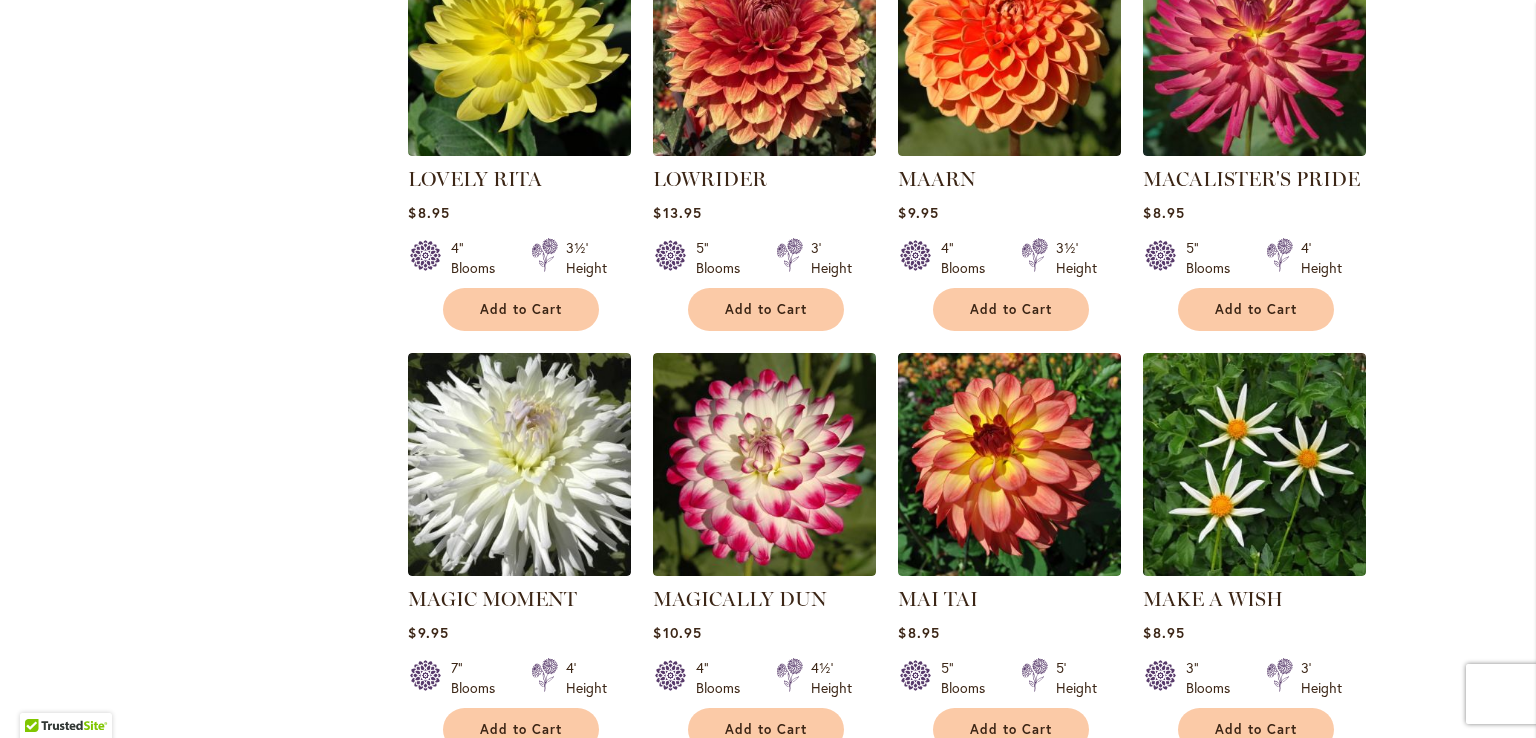 scroll, scrollTop: 6060, scrollLeft: 0, axis: vertical 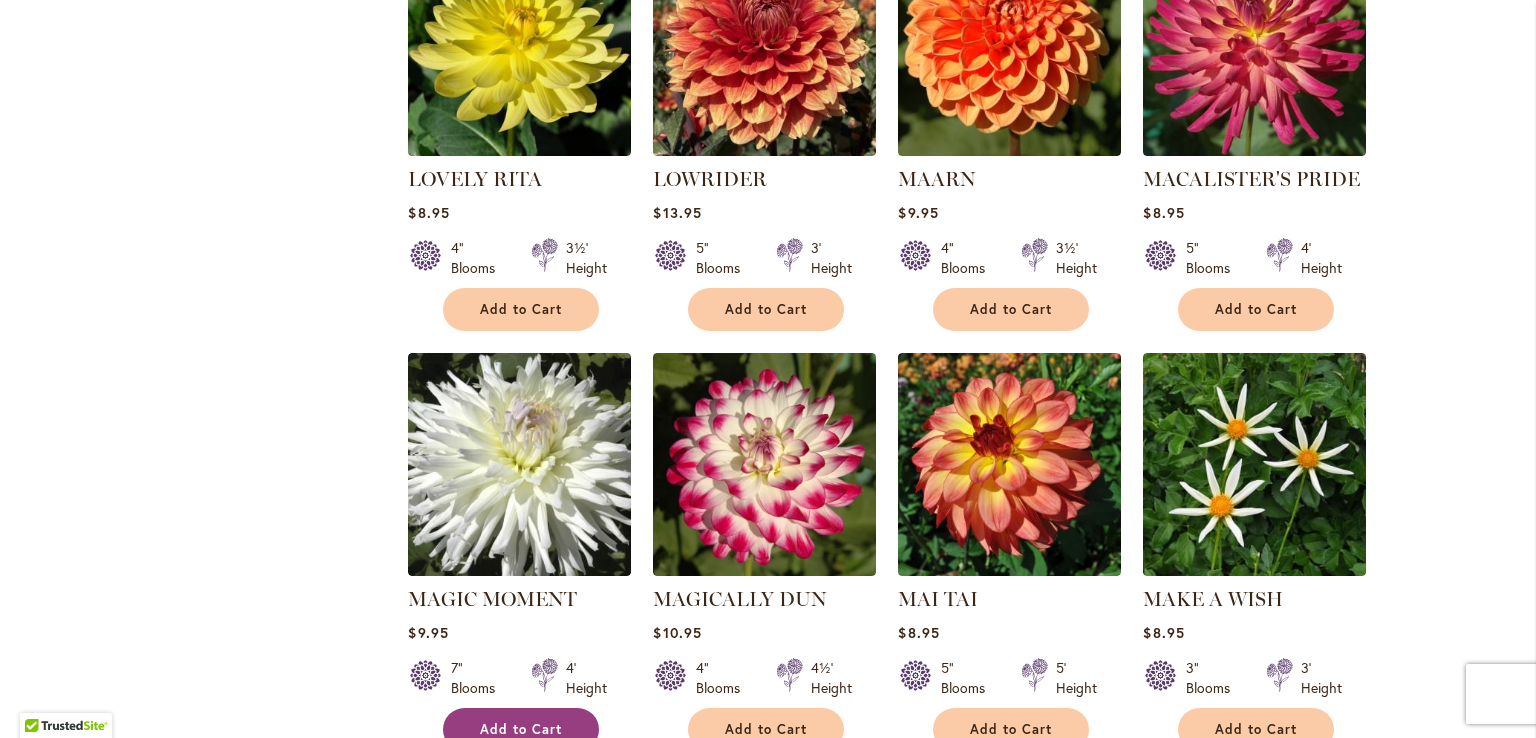click on "Add to Cart" at bounding box center [521, 729] 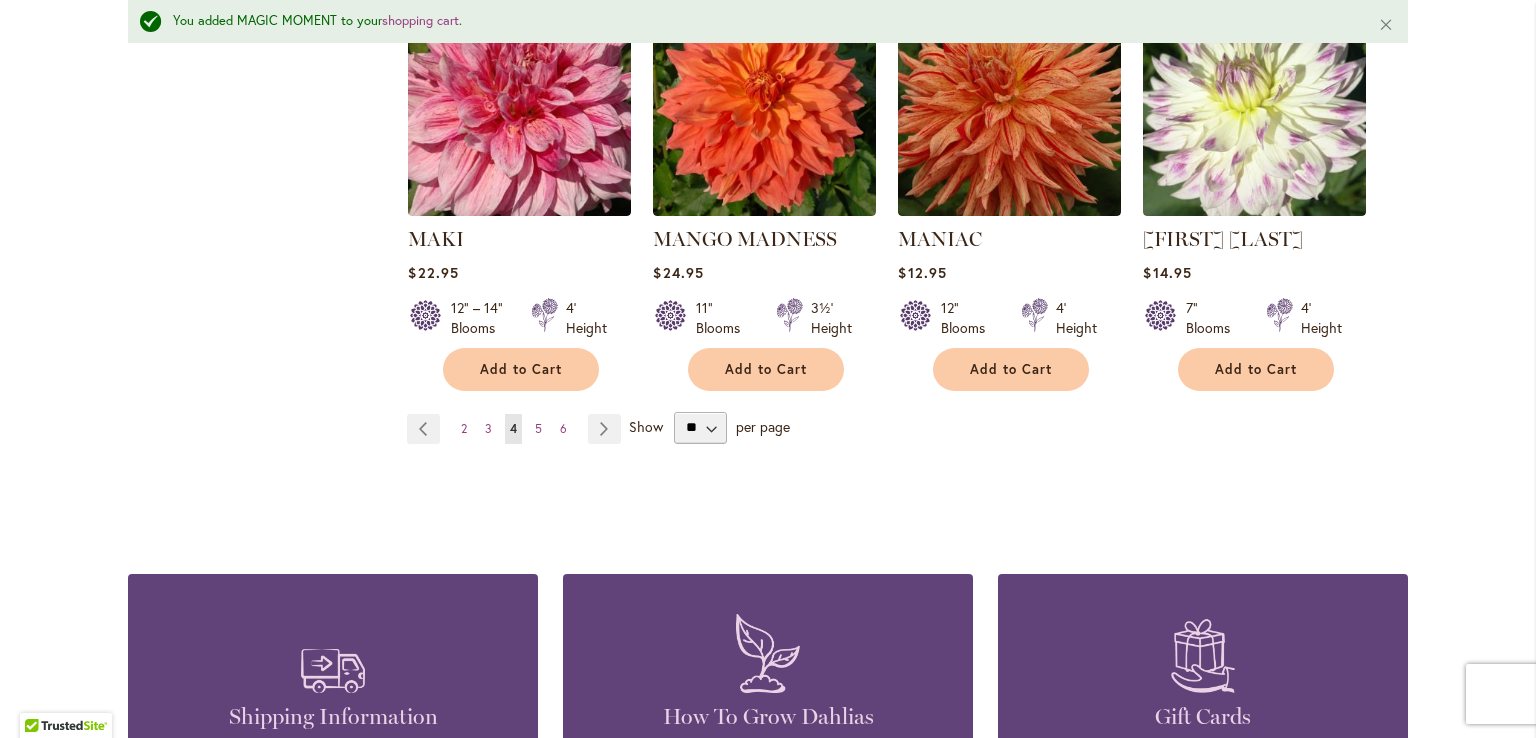 scroll, scrollTop: 6898, scrollLeft: 0, axis: vertical 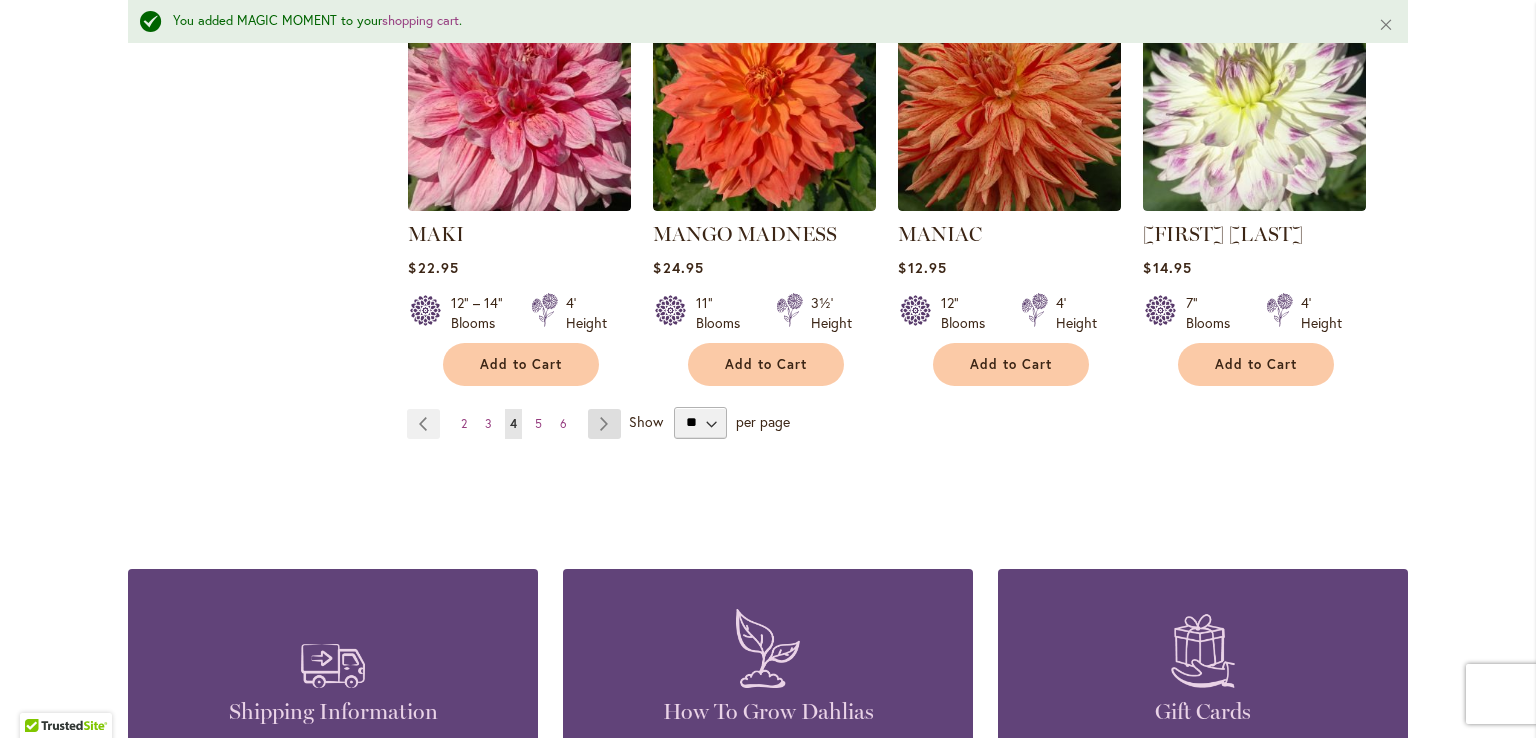 click on "Page
Next" at bounding box center [604, 424] 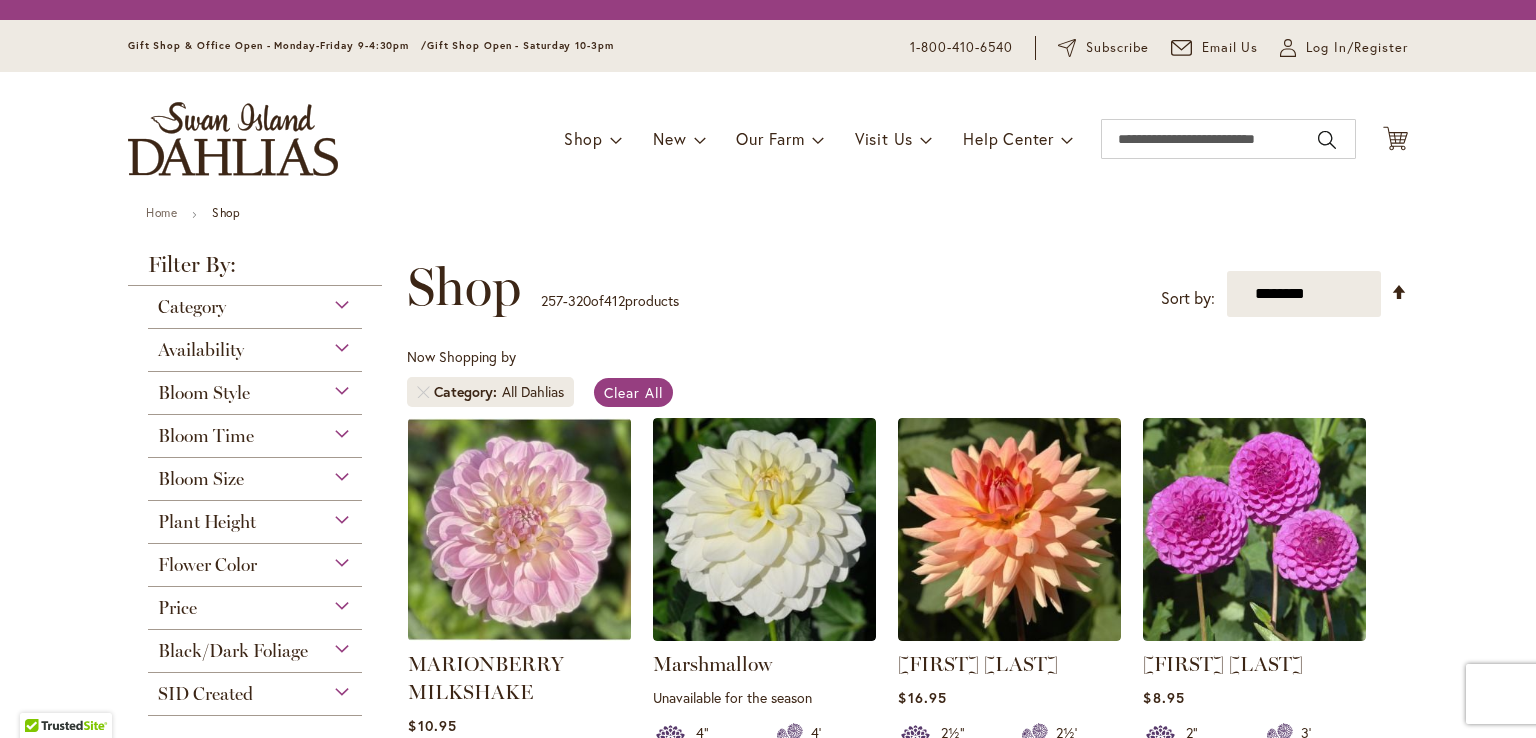 scroll, scrollTop: 0, scrollLeft: 0, axis: both 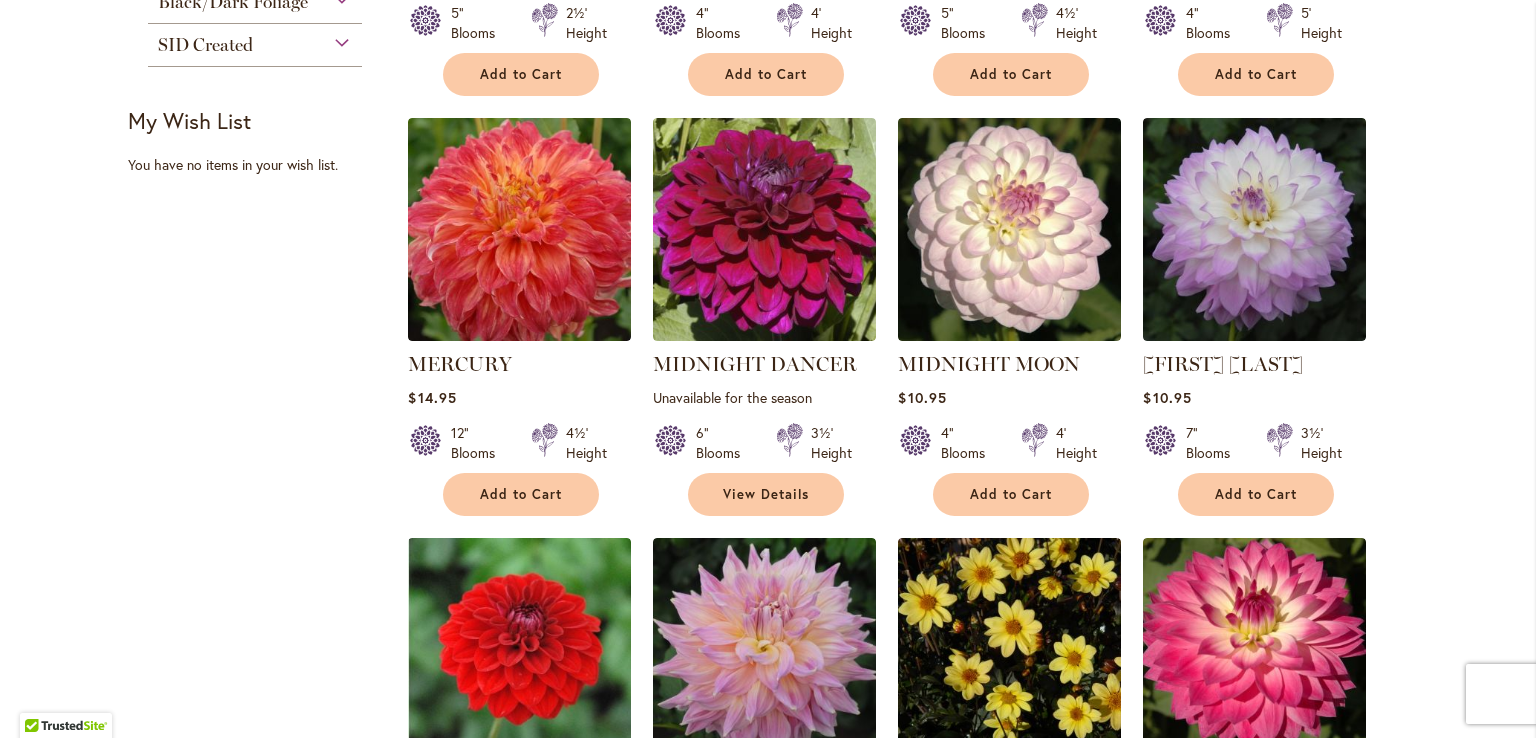 type on "**********" 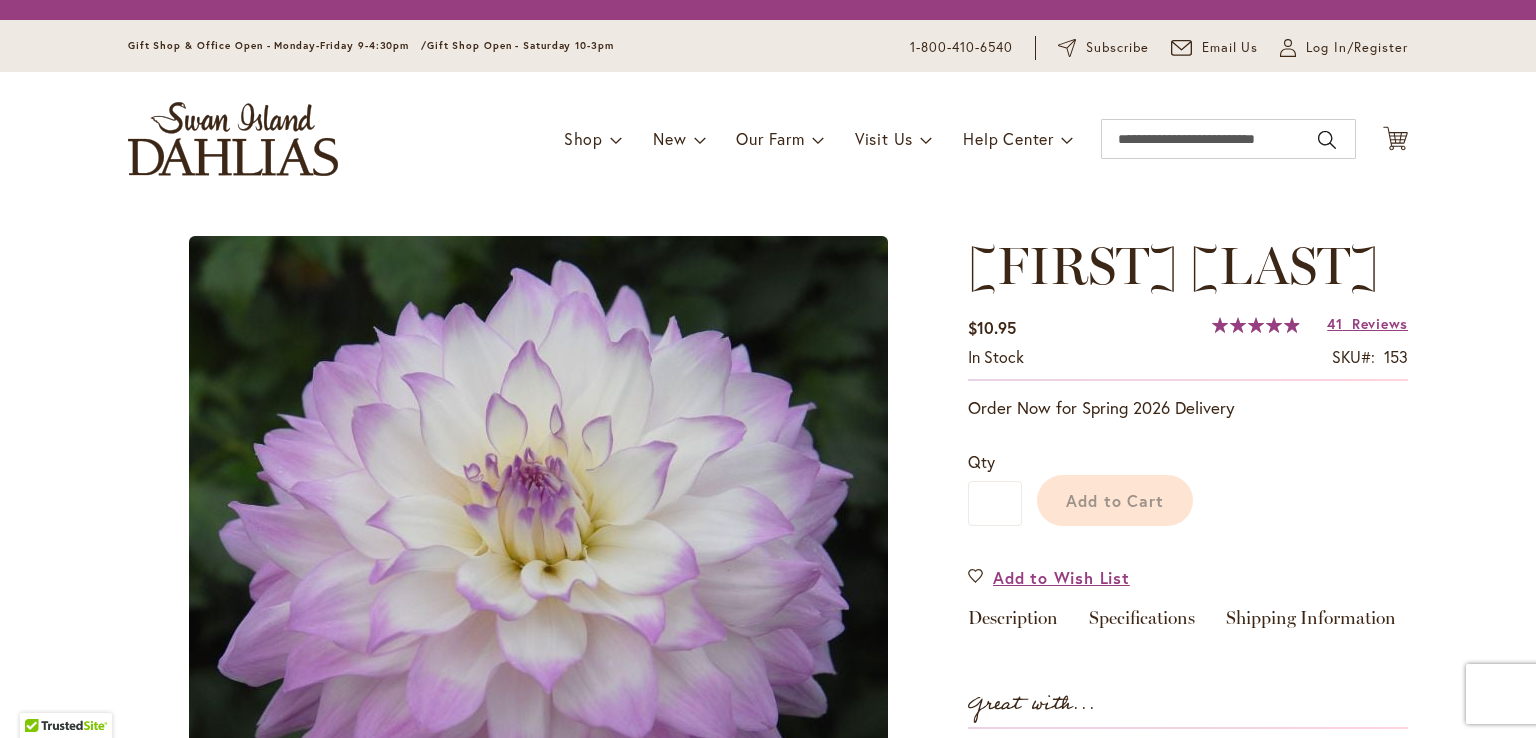 scroll, scrollTop: 0, scrollLeft: 0, axis: both 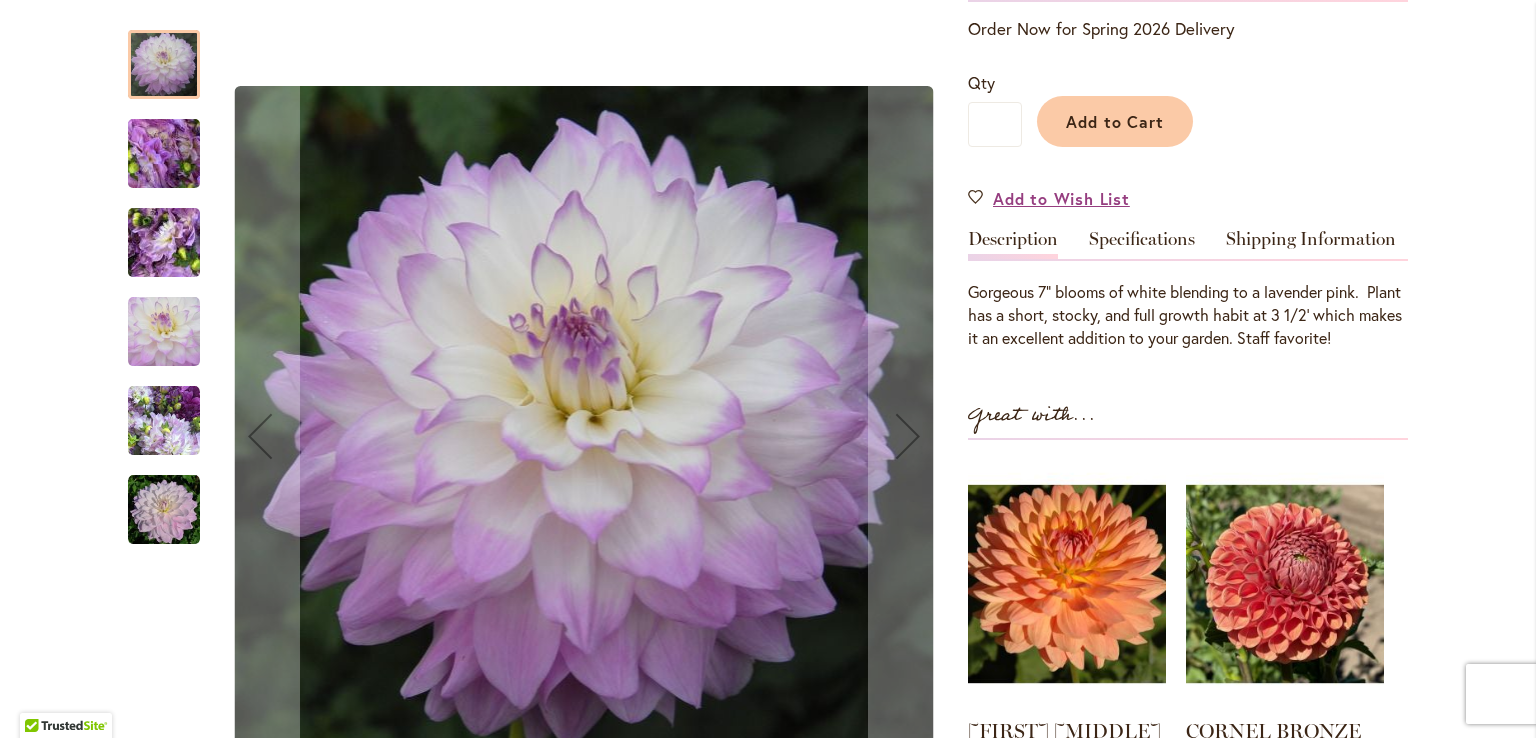 type on "**********" 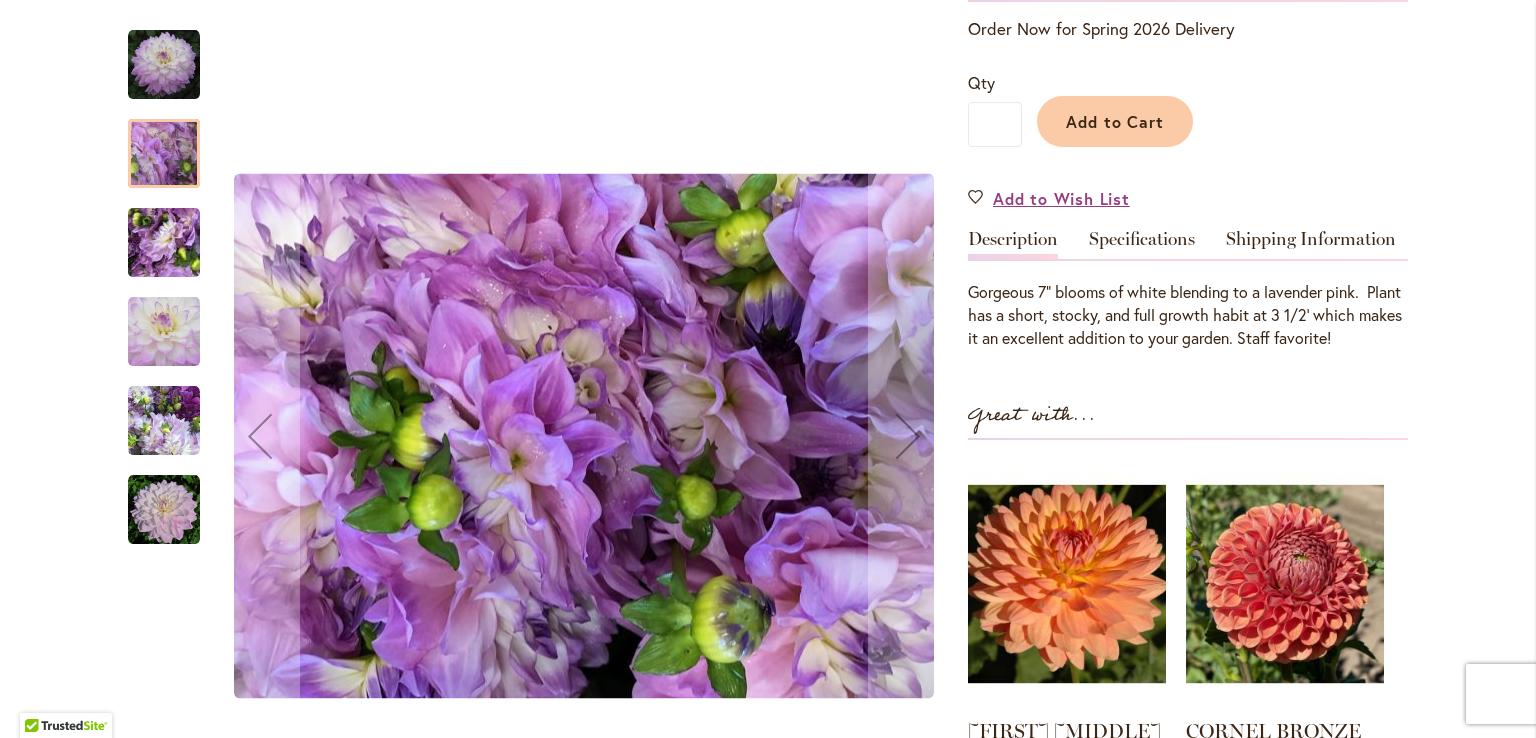 click at bounding box center [164, 243] 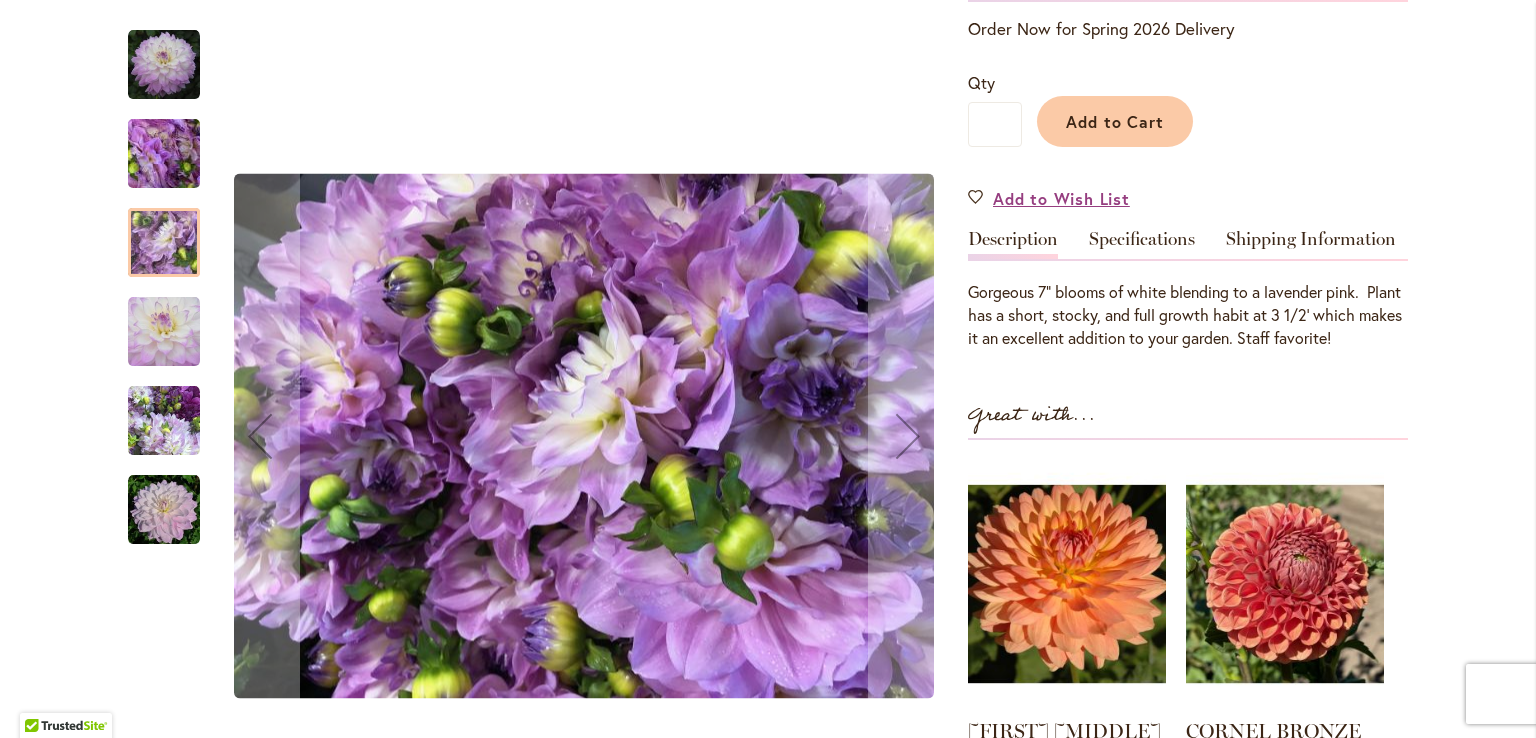 click at bounding box center (164, 332) 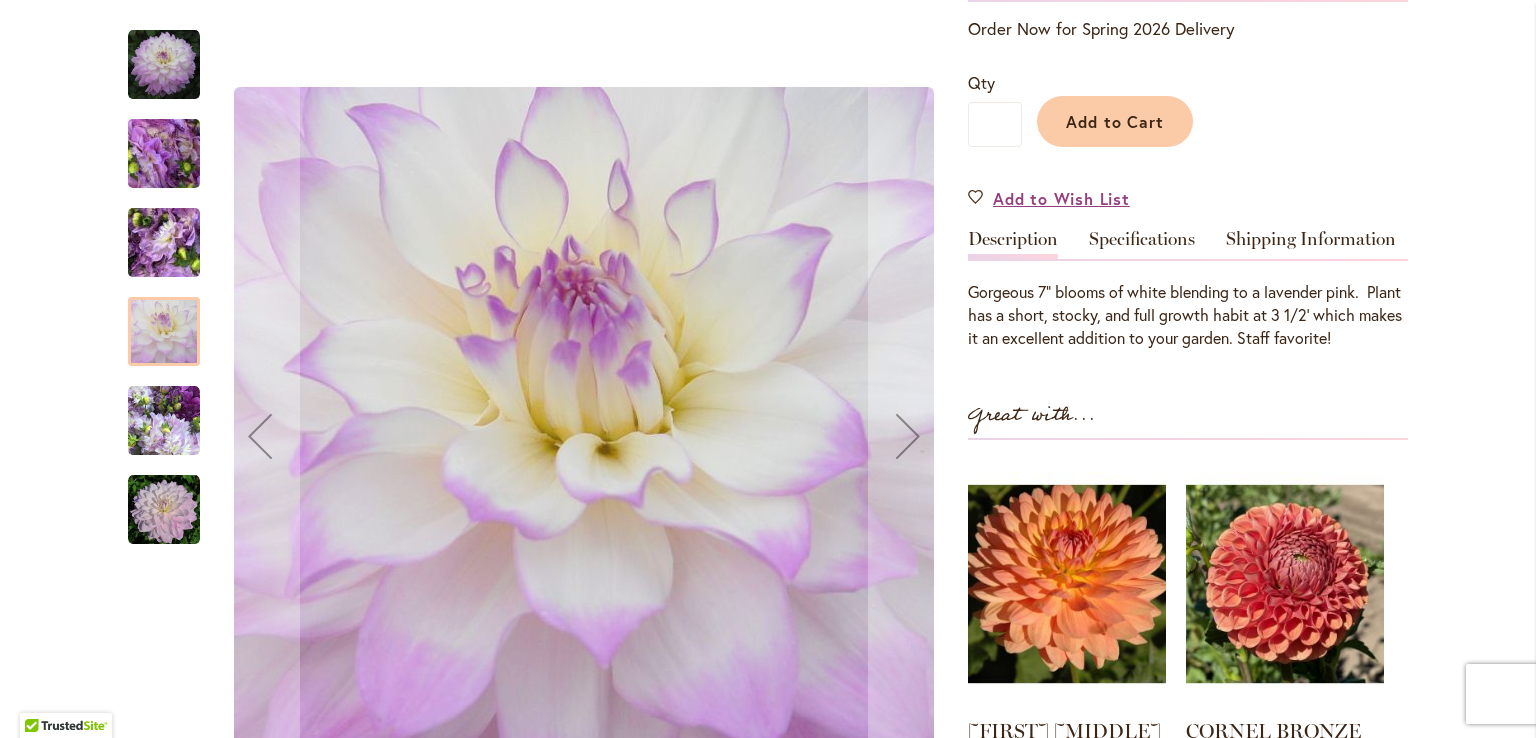 click at bounding box center [164, 421] 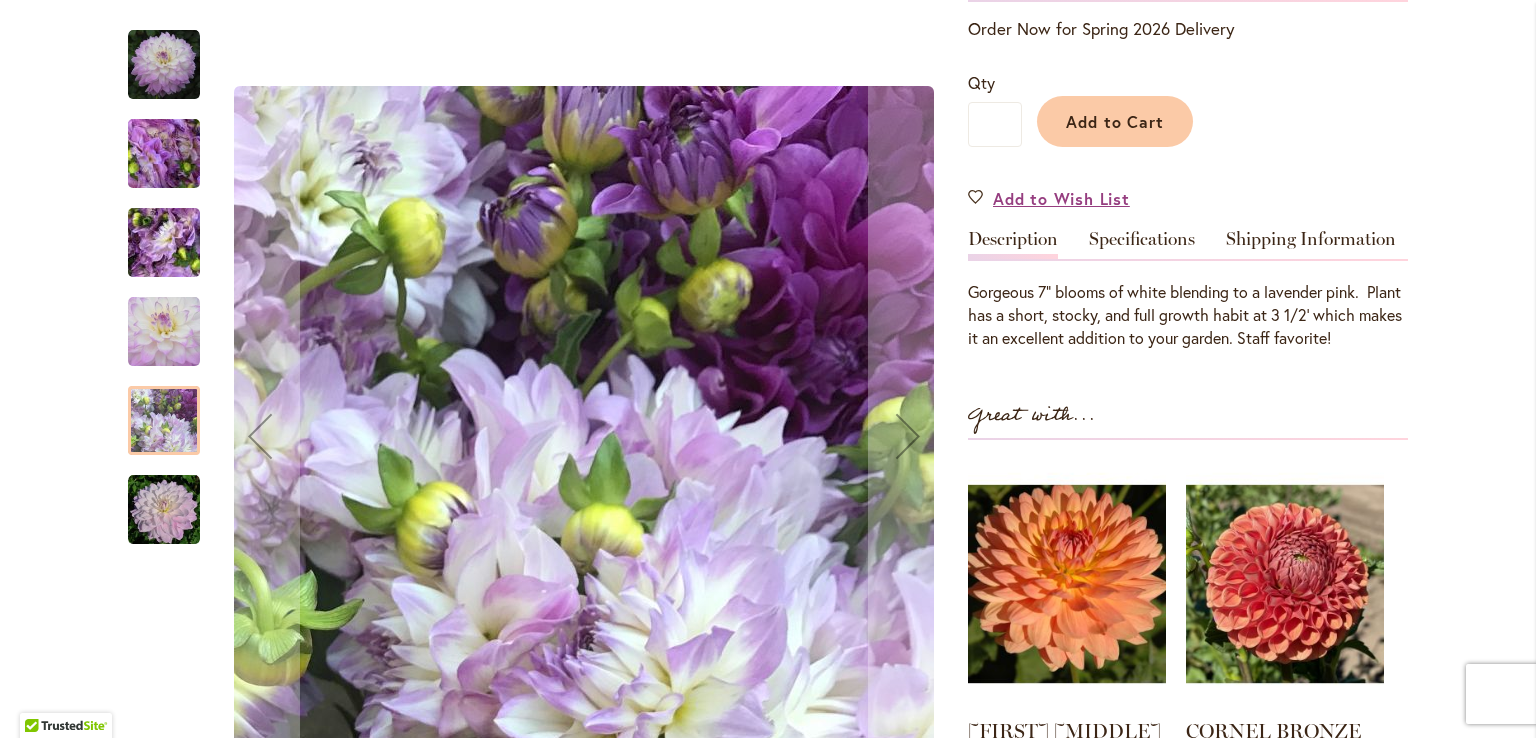 click at bounding box center [164, 510] 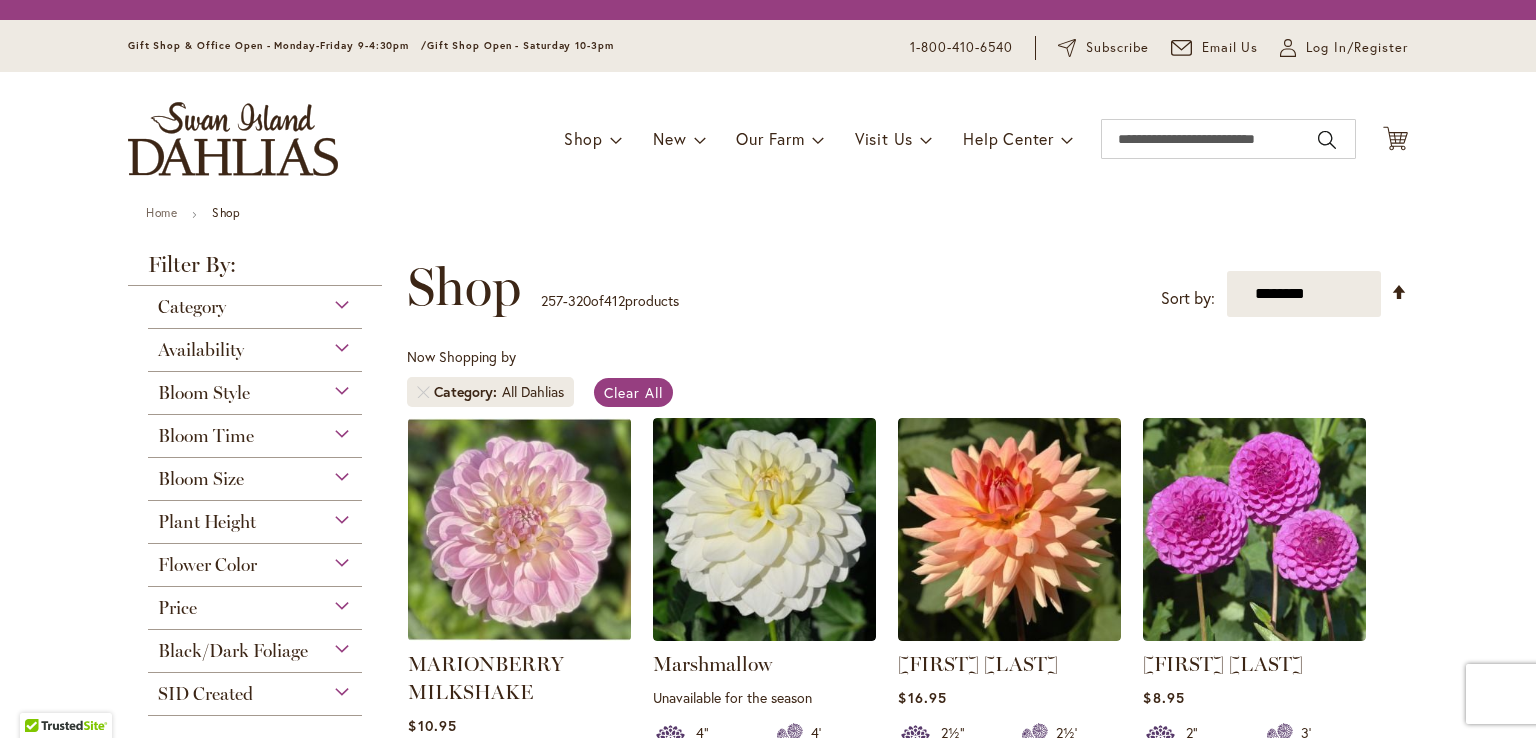 scroll, scrollTop: 0, scrollLeft: 0, axis: both 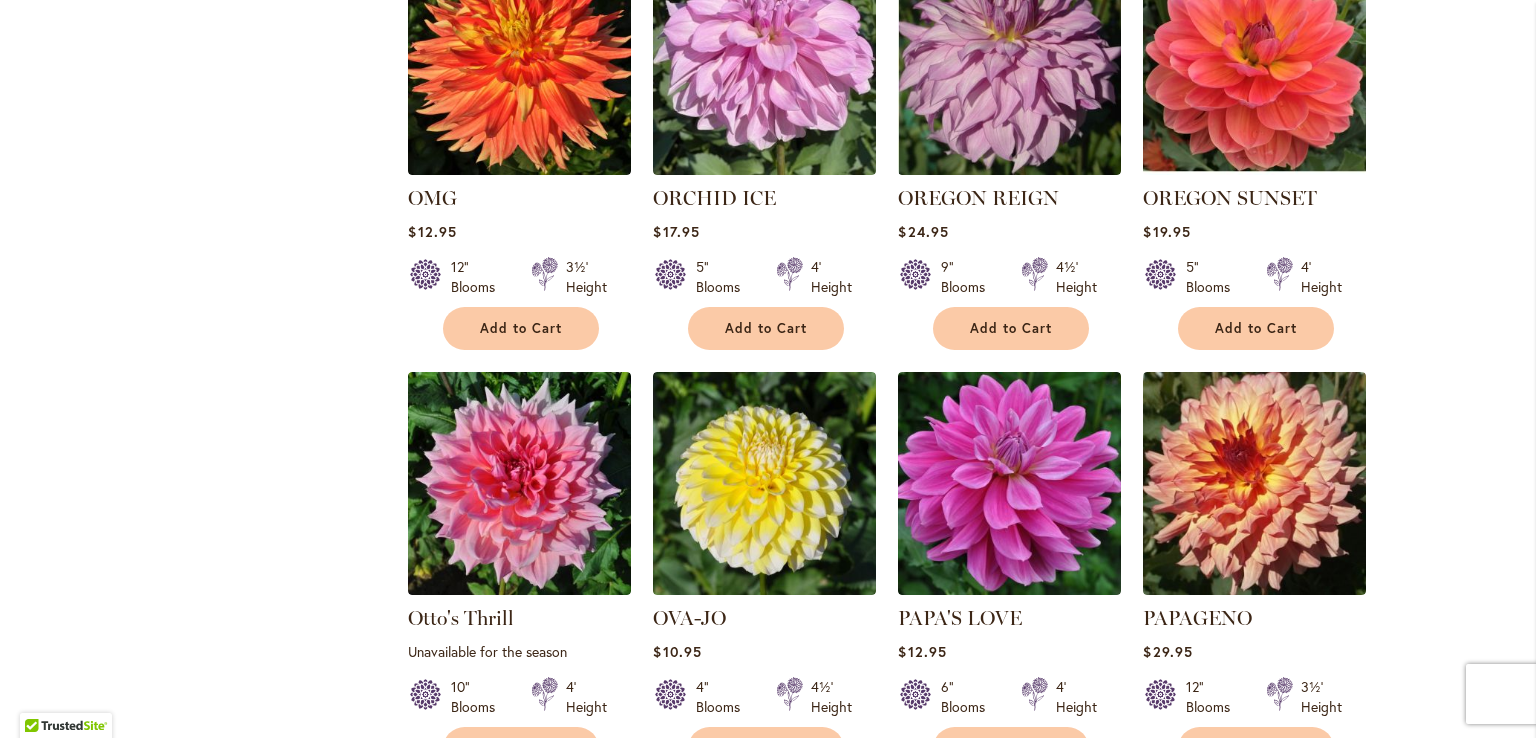type on "**********" 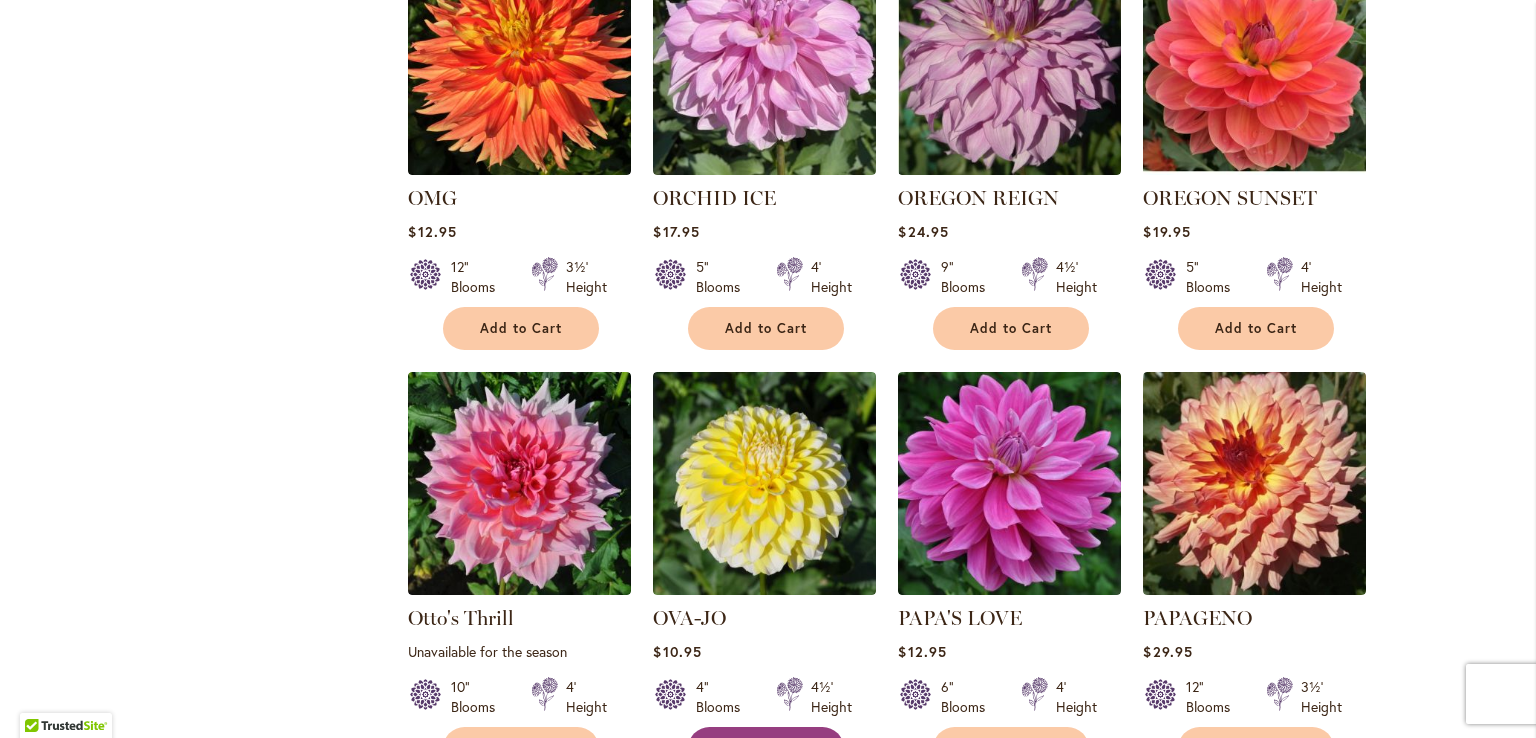 click on "Add to Cart" at bounding box center (766, 748) 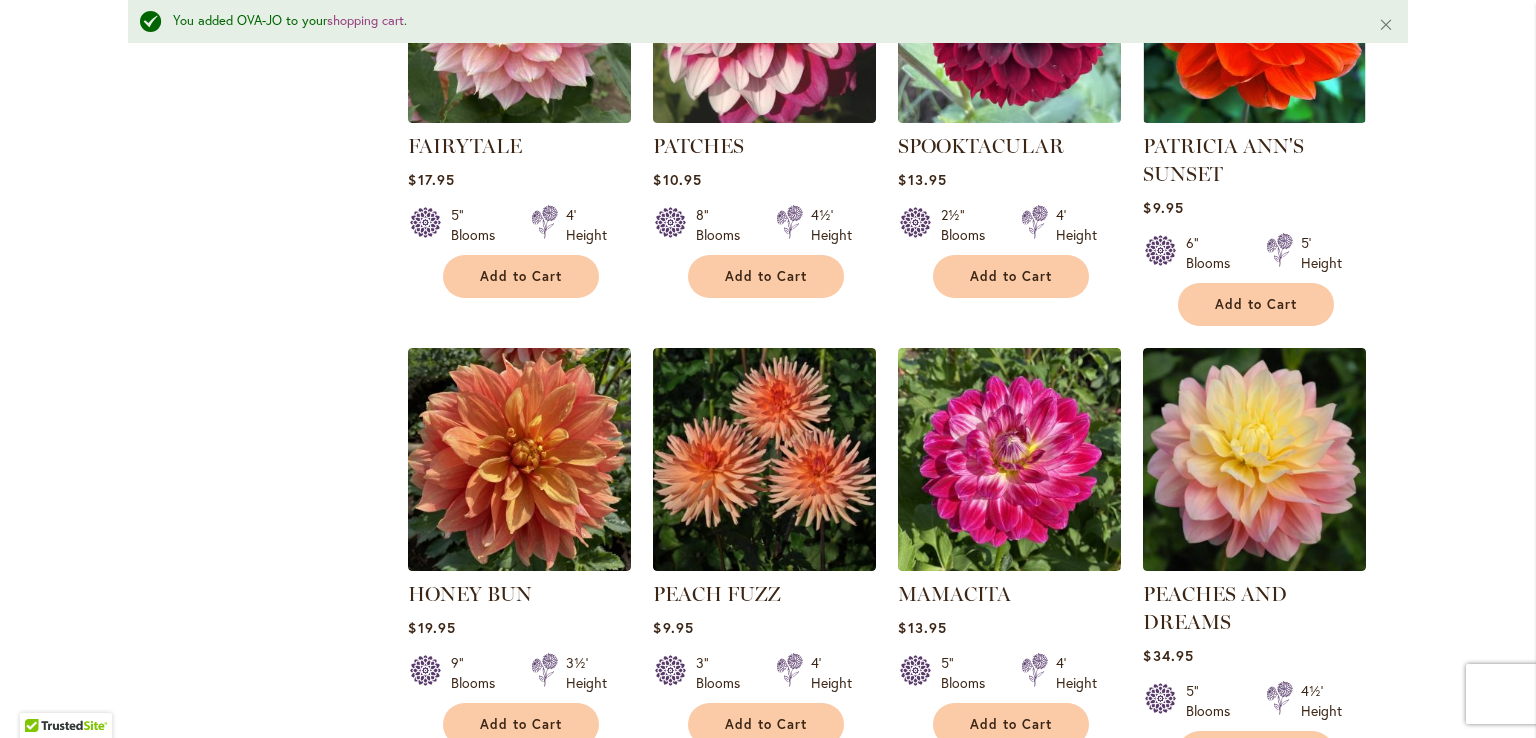 scroll, scrollTop: 5733, scrollLeft: 0, axis: vertical 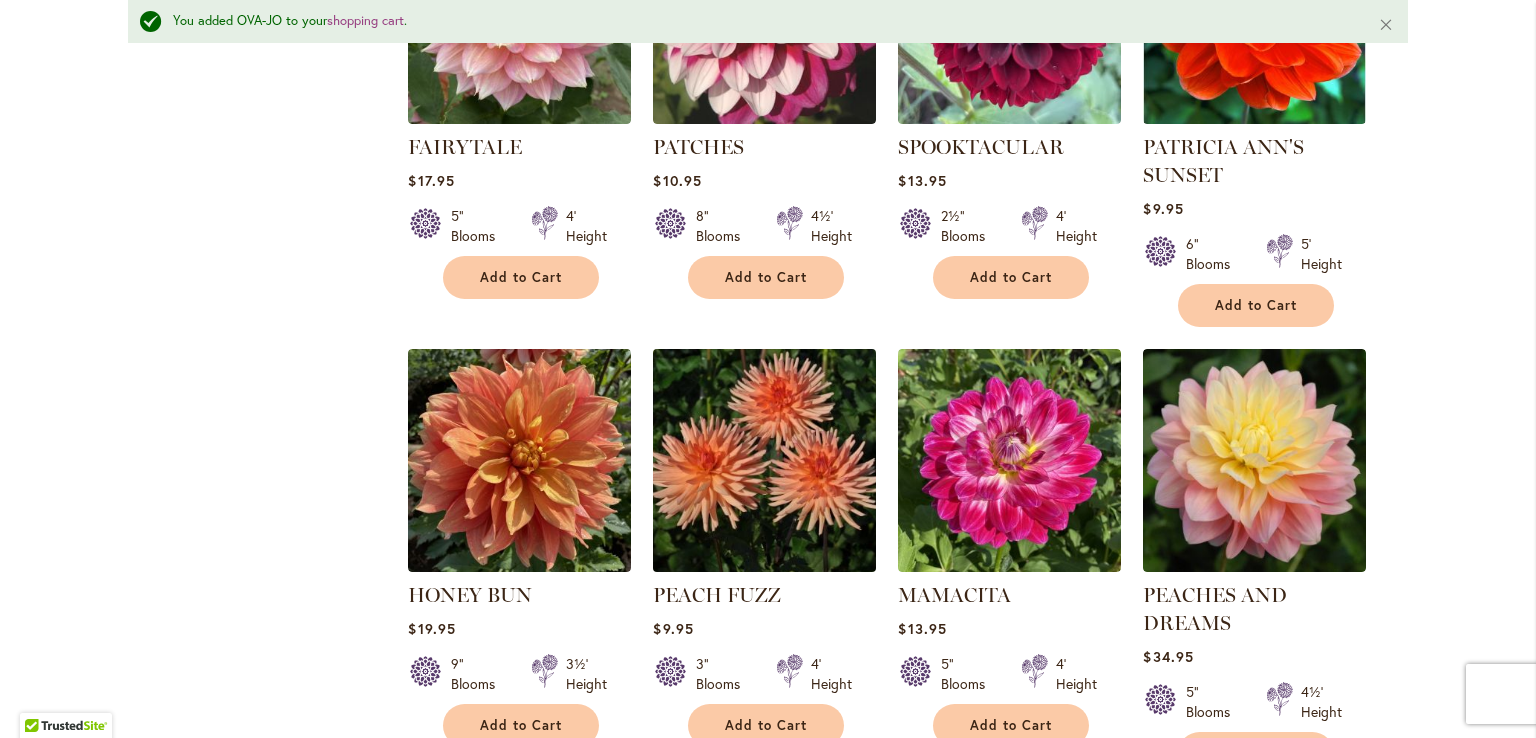 click at bounding box center [765, 460] 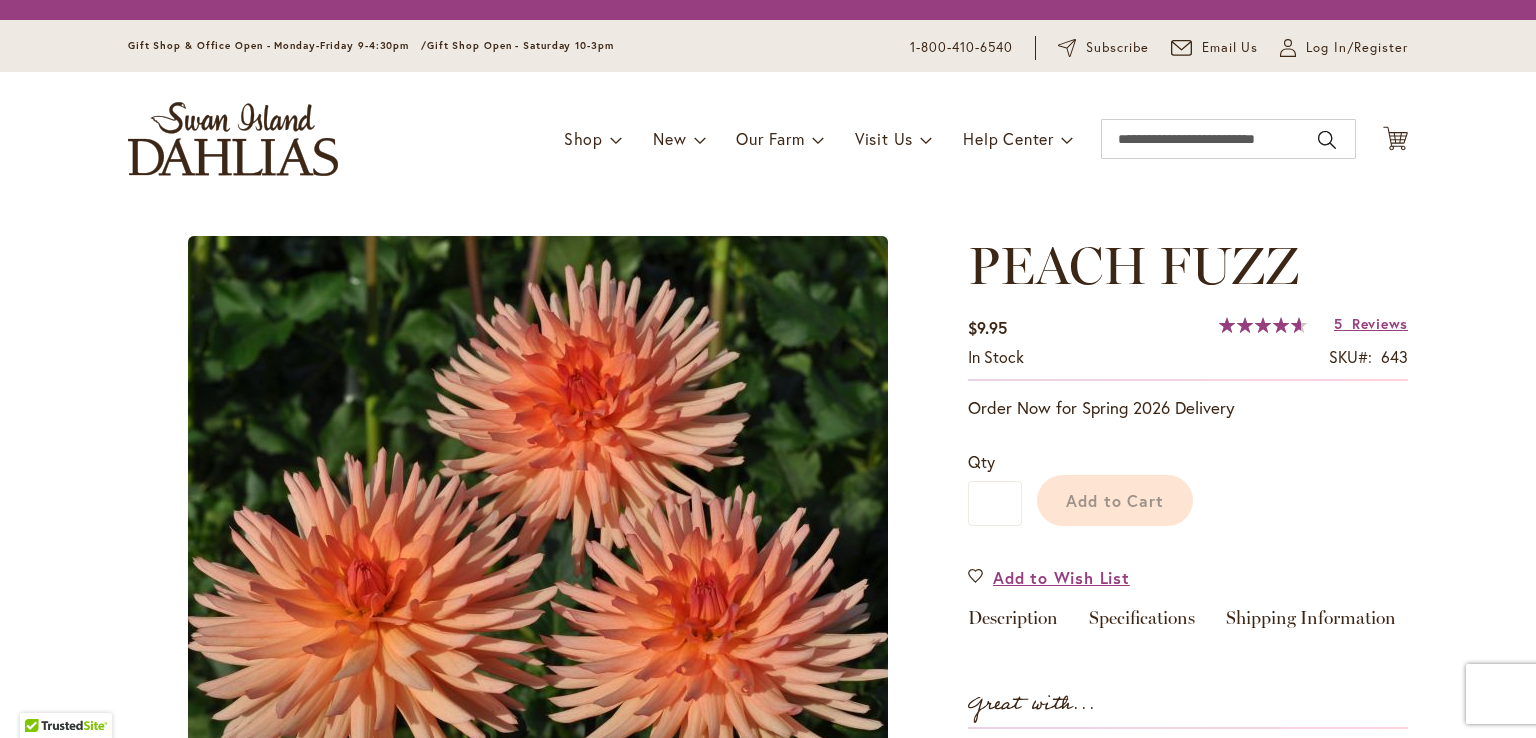 scroll, scrollTop: 0, scrollLeft: 0, axis: both 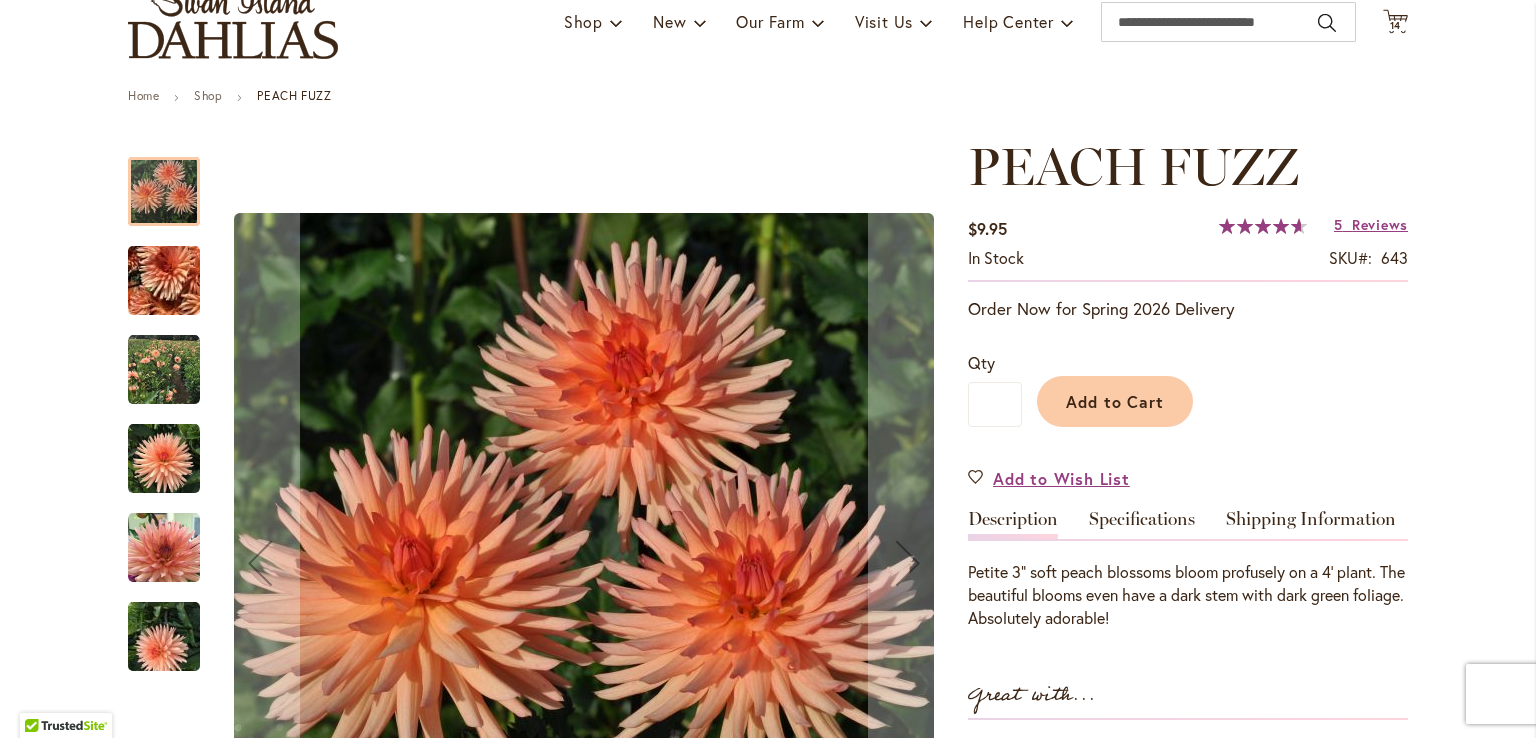 type on "**********" 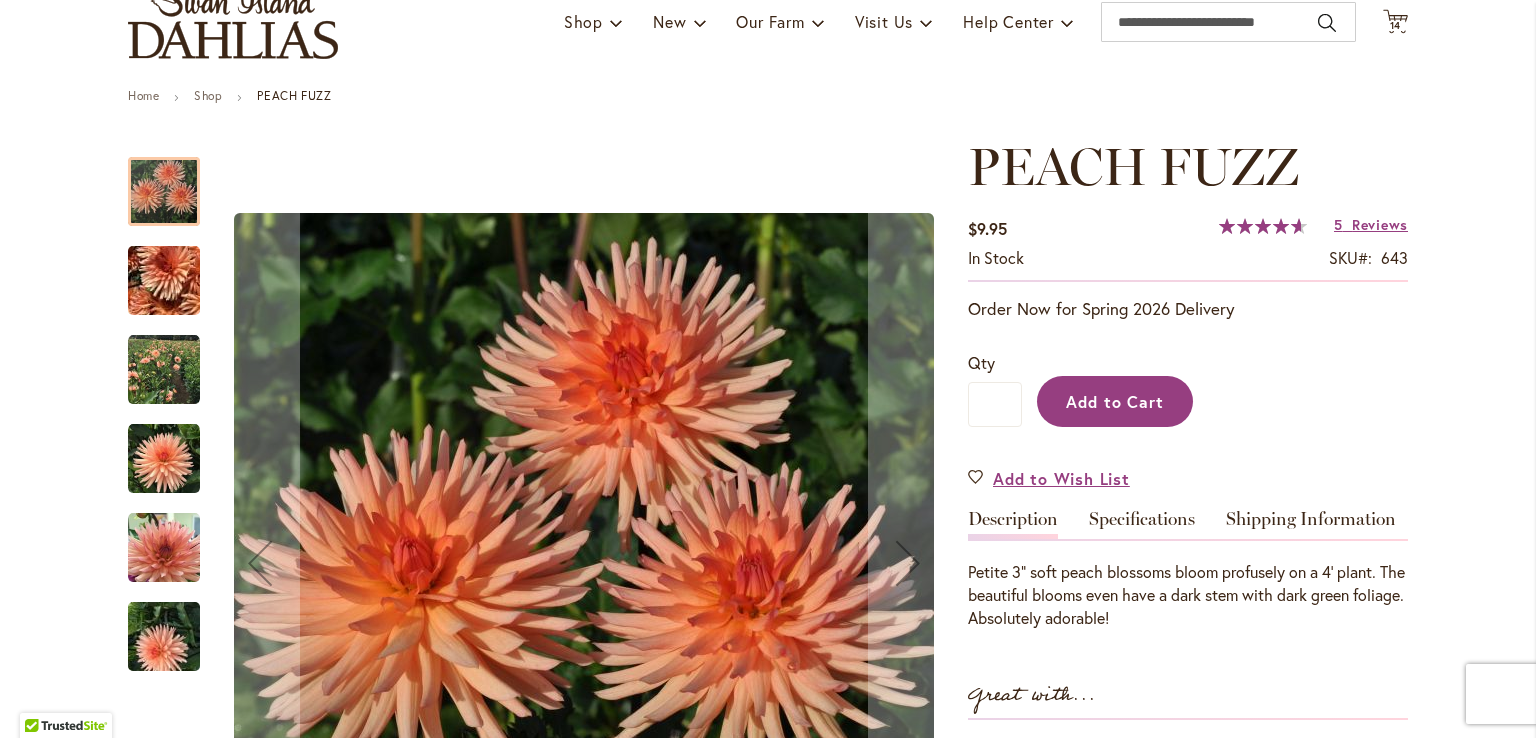 click on "Add to Cart" at bounding box center [1115, 401] 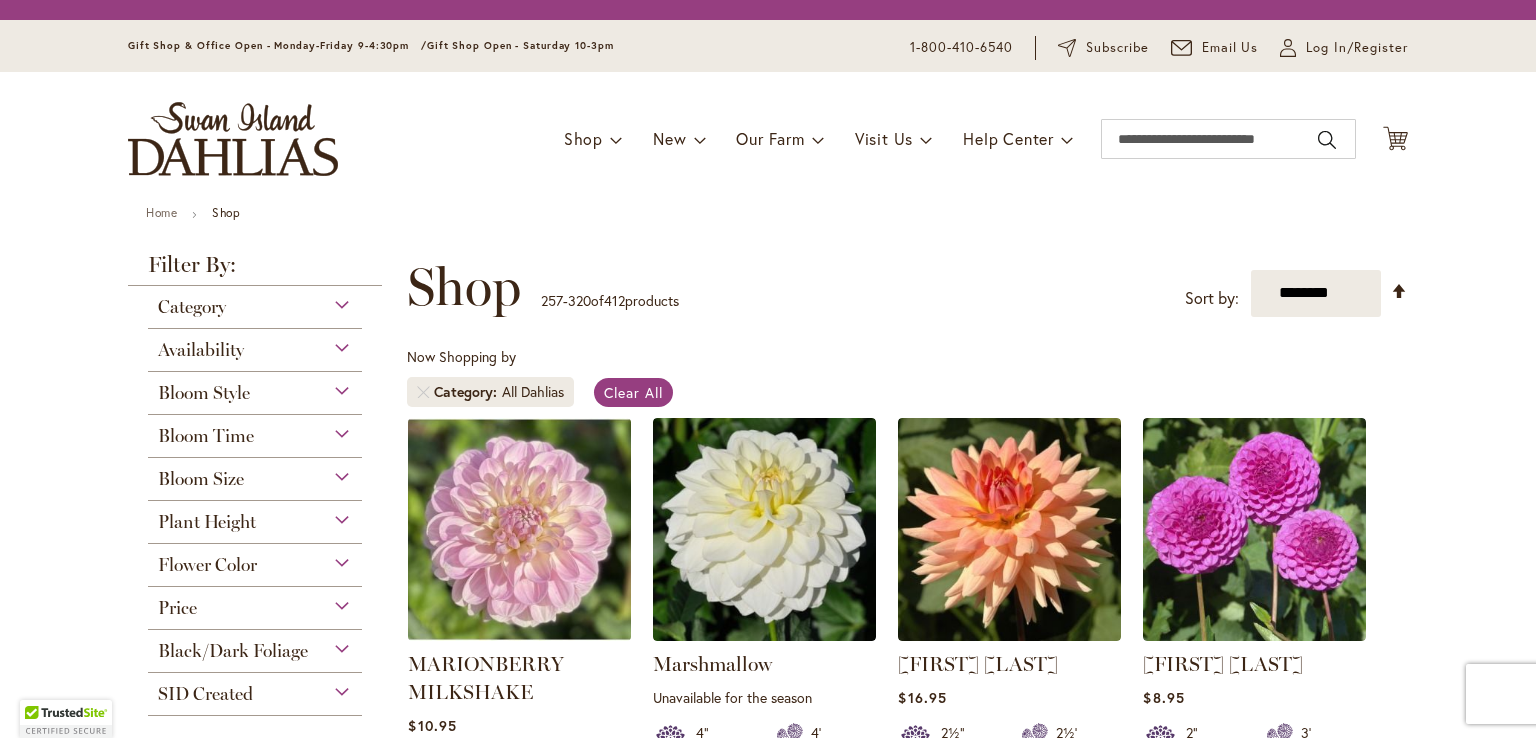 scroll, scrollTop: 0, scrollLeft: 0, axis: both 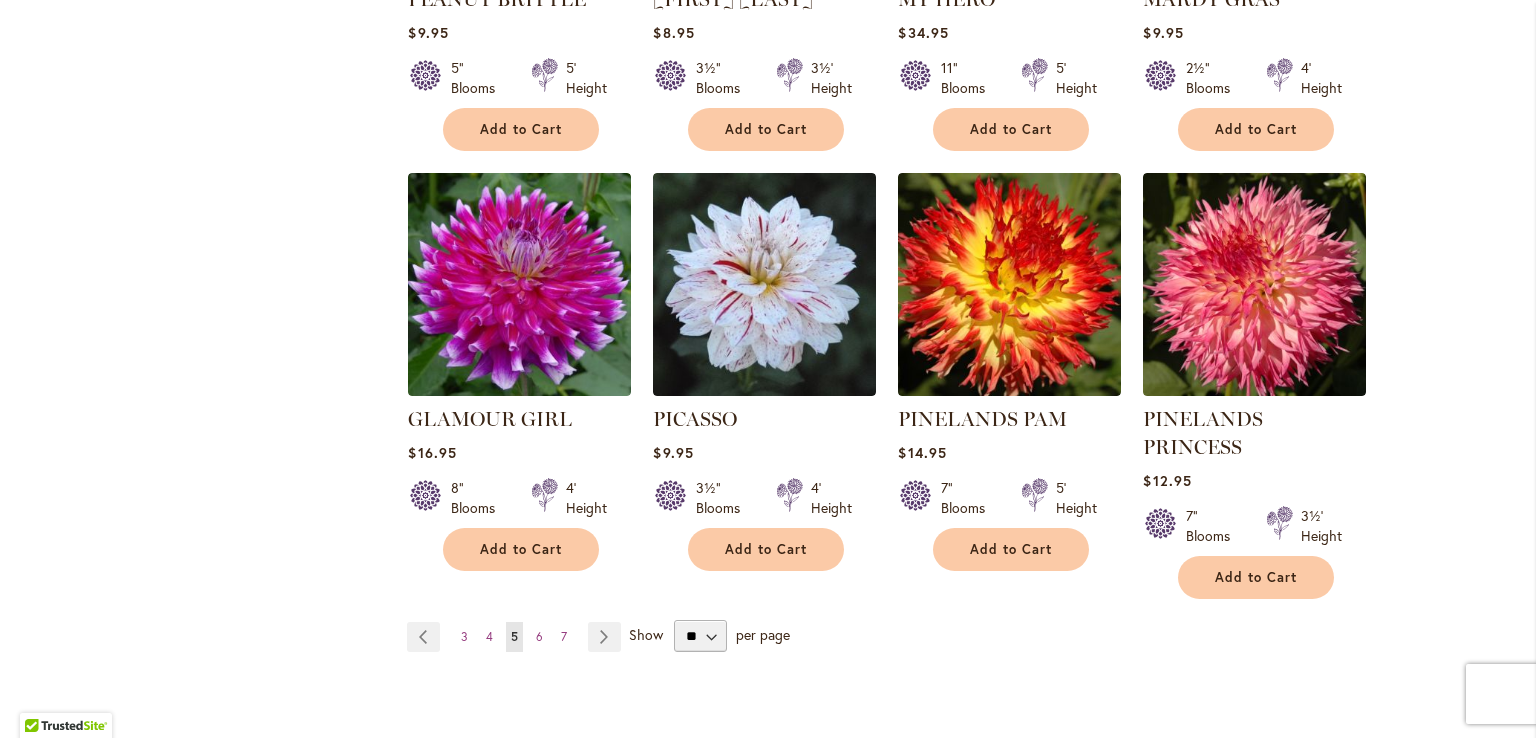 type on "**********" 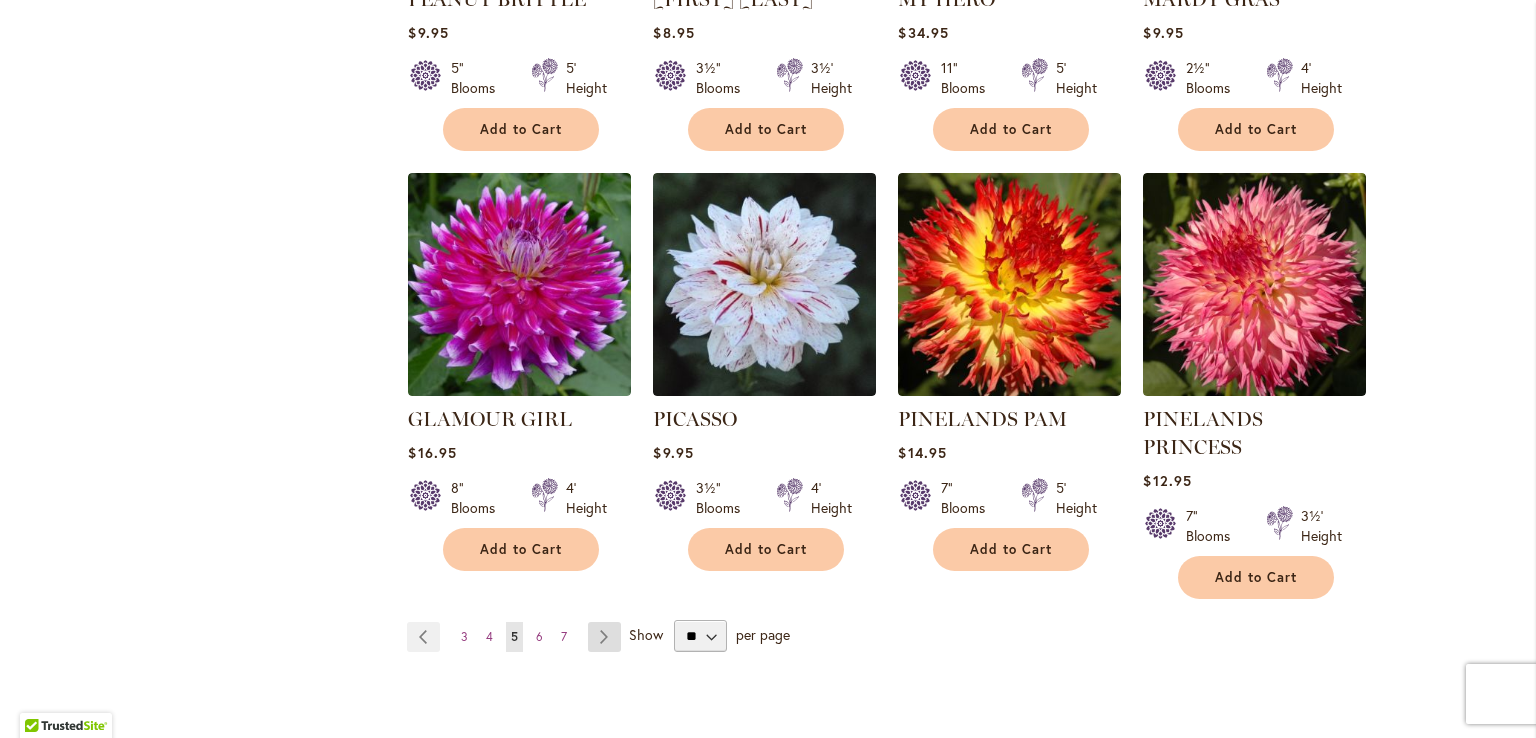 click on "Page
Next" at bounding box center [604, 637] 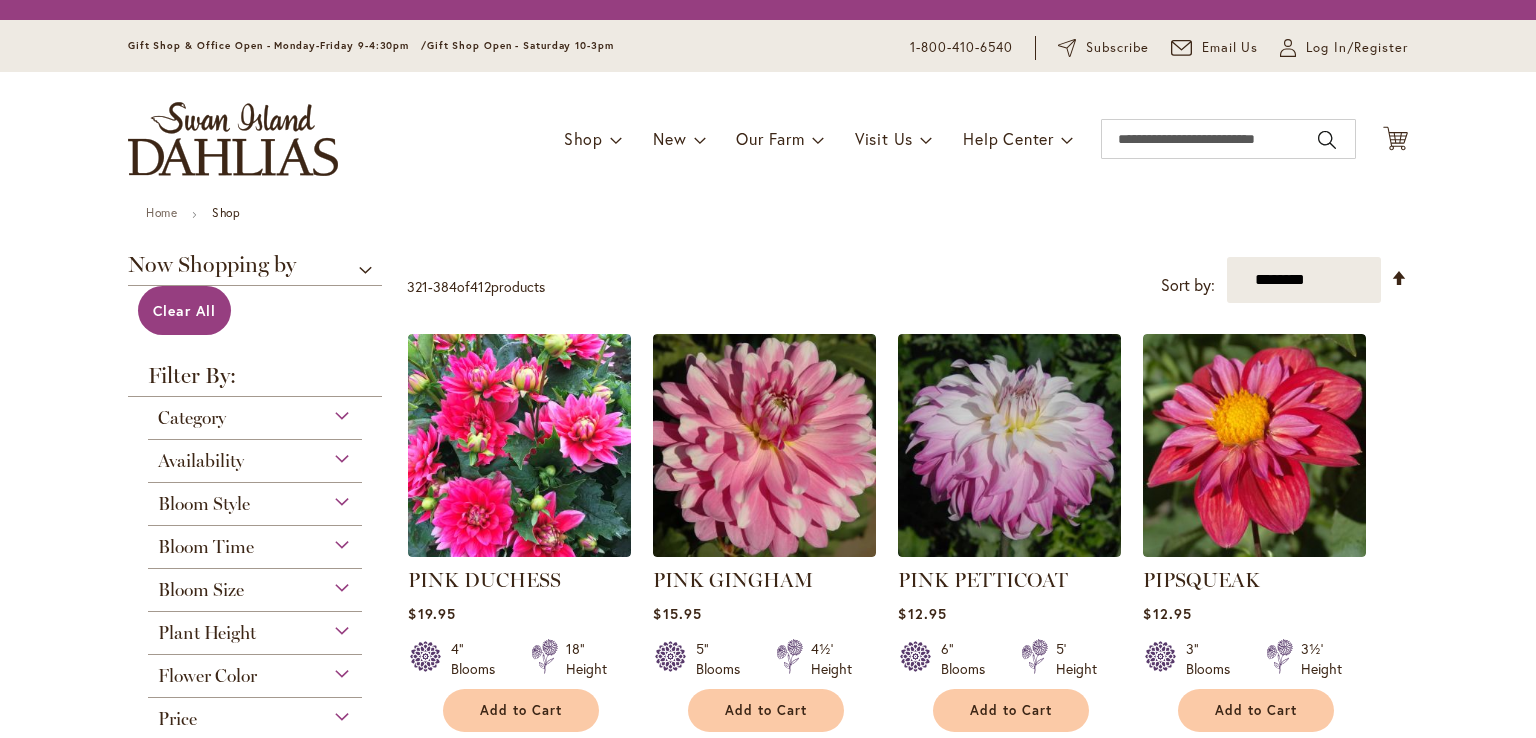 scroll, scrollTop: 0, scrollLeft: 0, axis: both 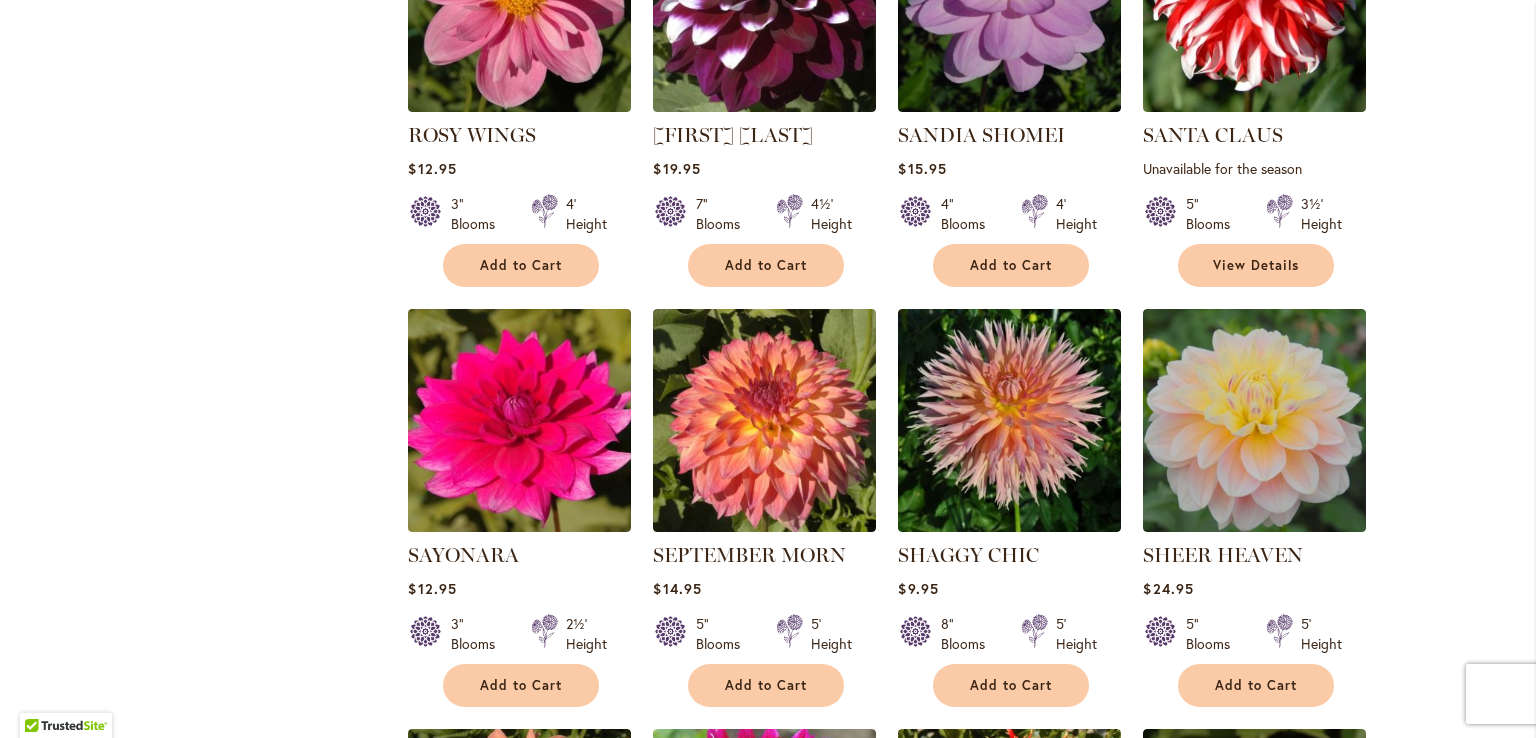 type on "**********" 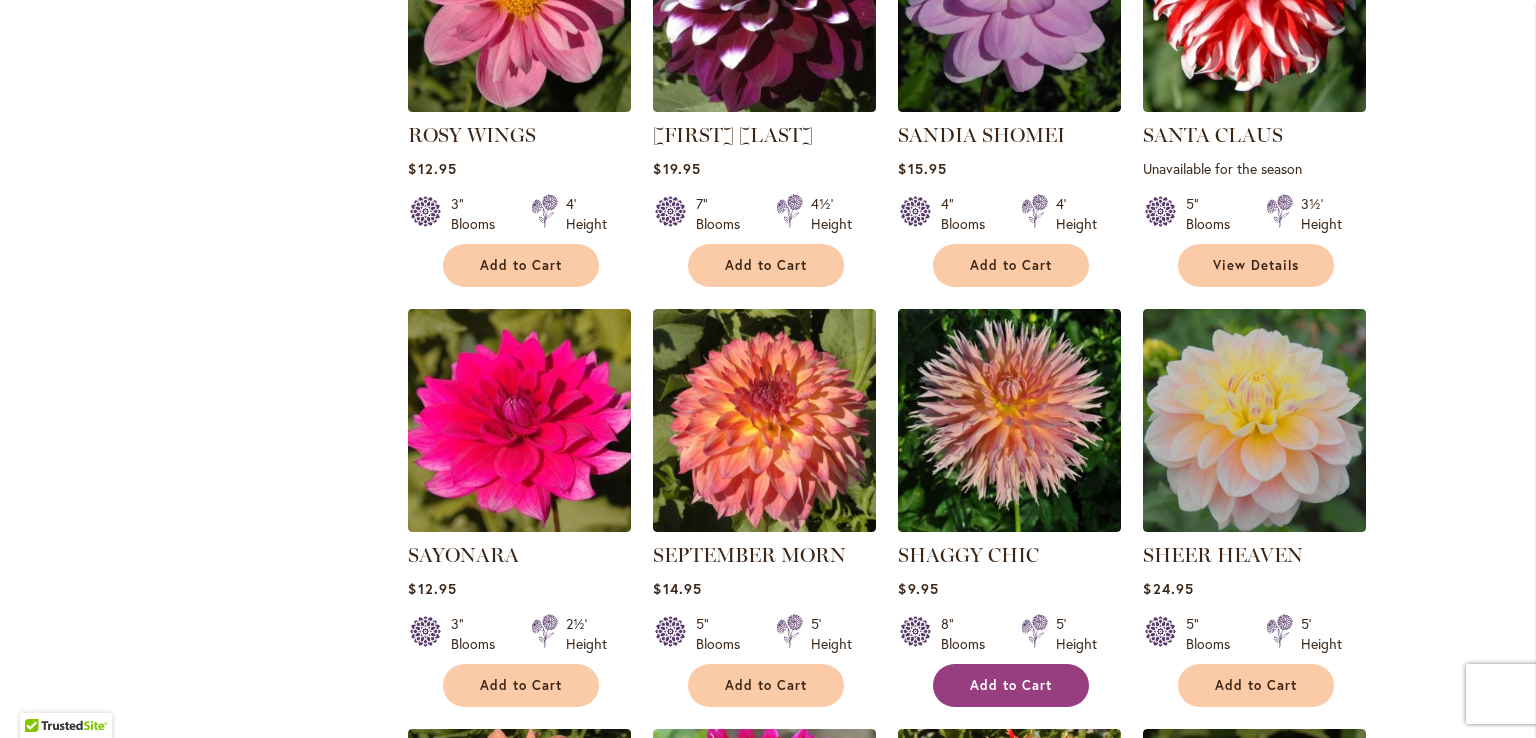 click on "Add to Cart" at bounding box center (1011, 685) 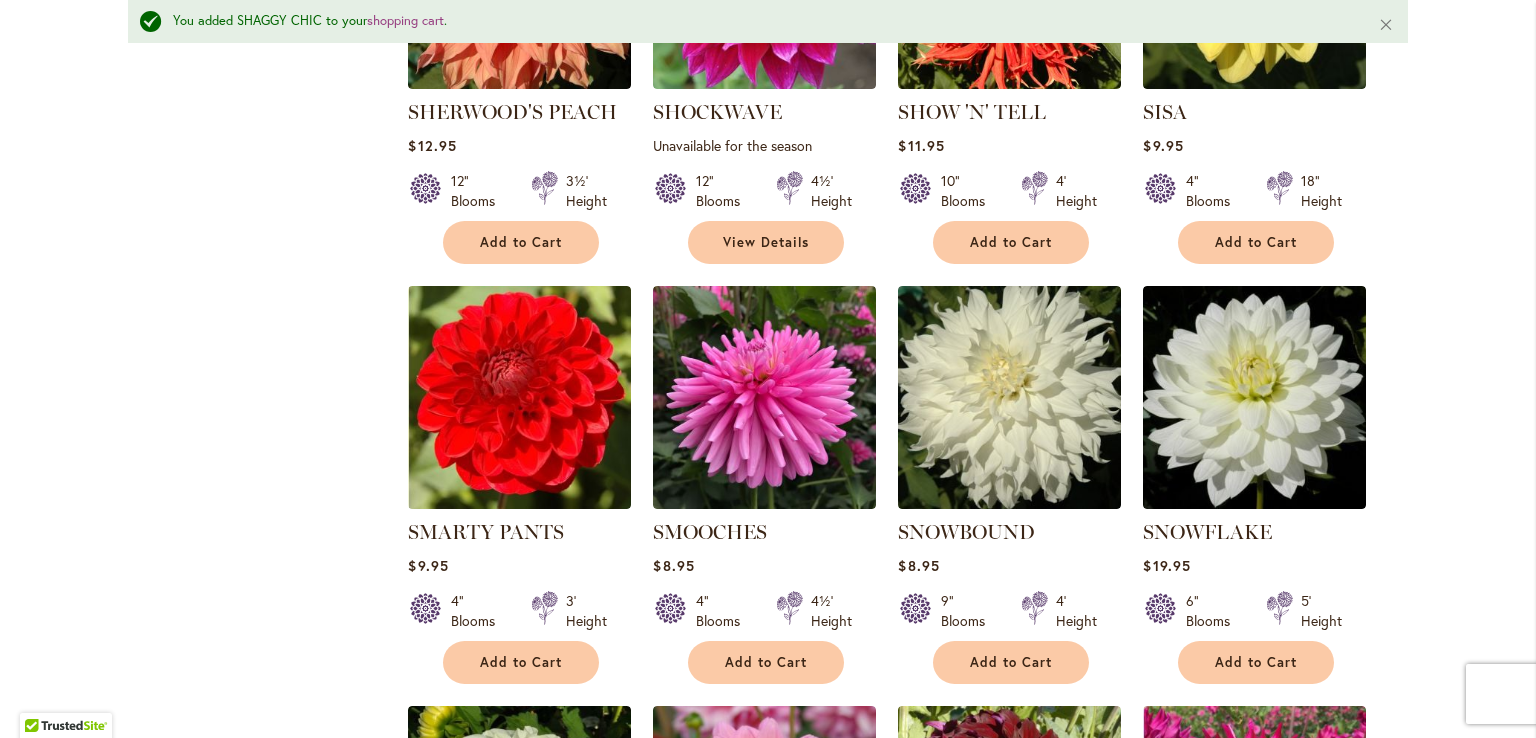 scroll, scrollTop: 3613, scrollLeft: 0, axis: vertical 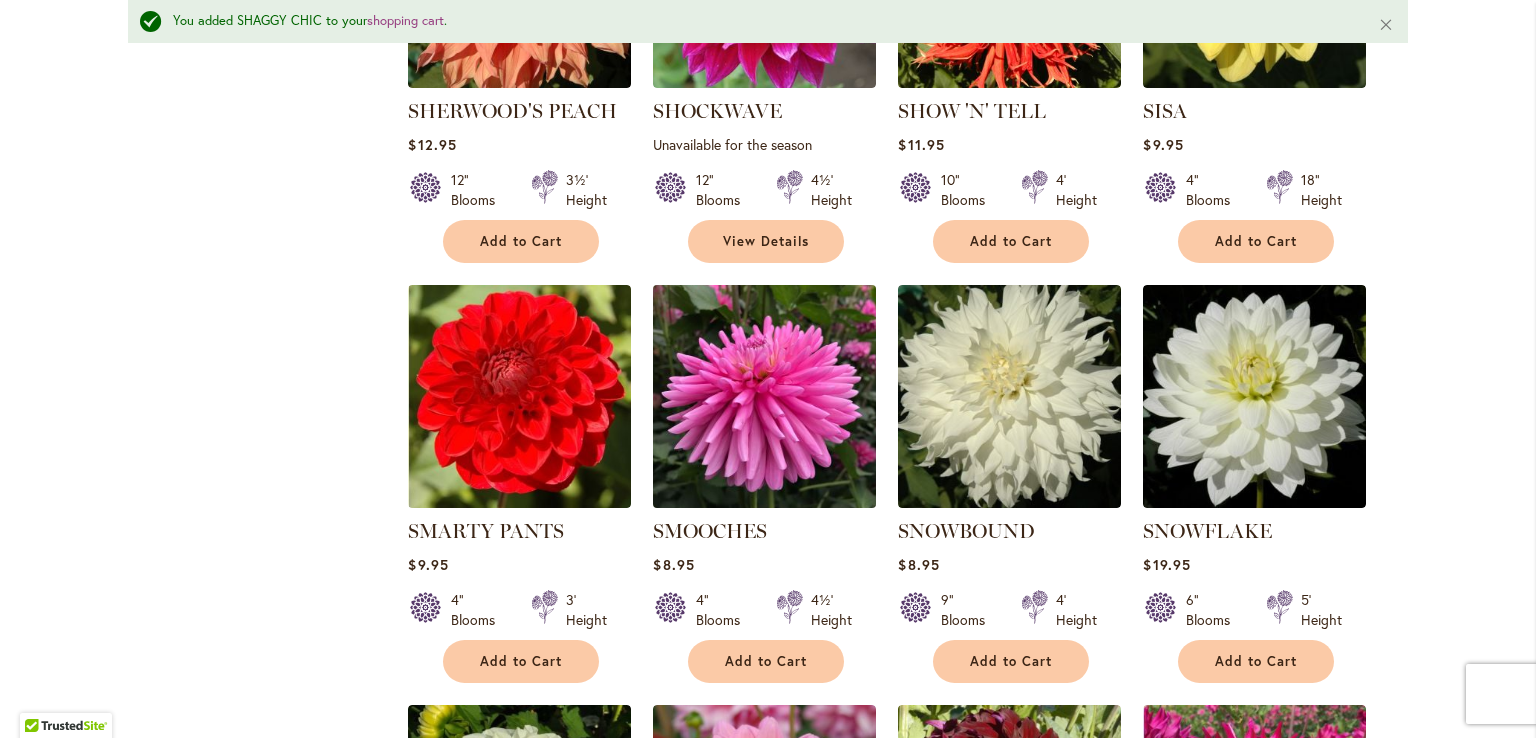 click at bounding box center [765, 396] 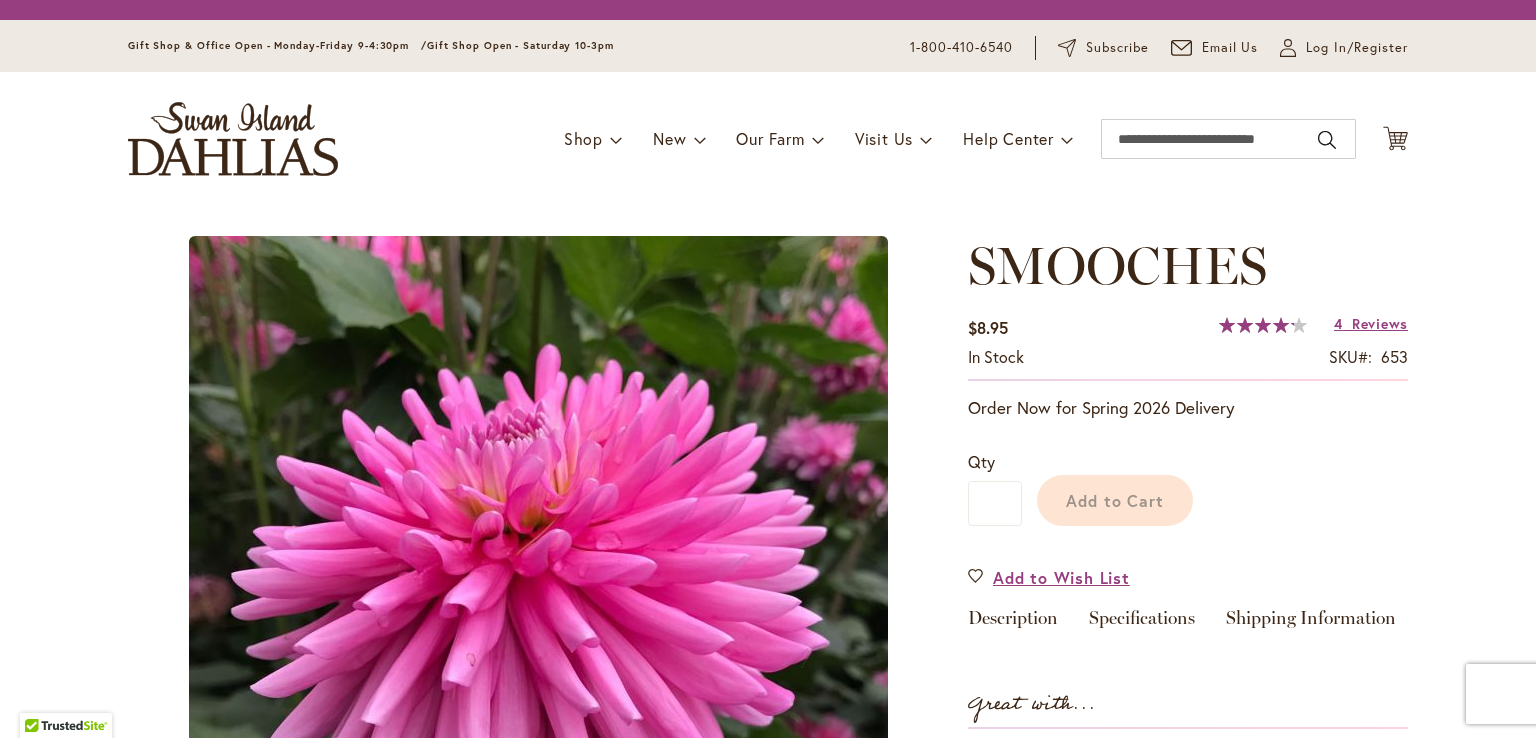 scroll, scrollTop: 0, scrollLeft: 0, axis: both 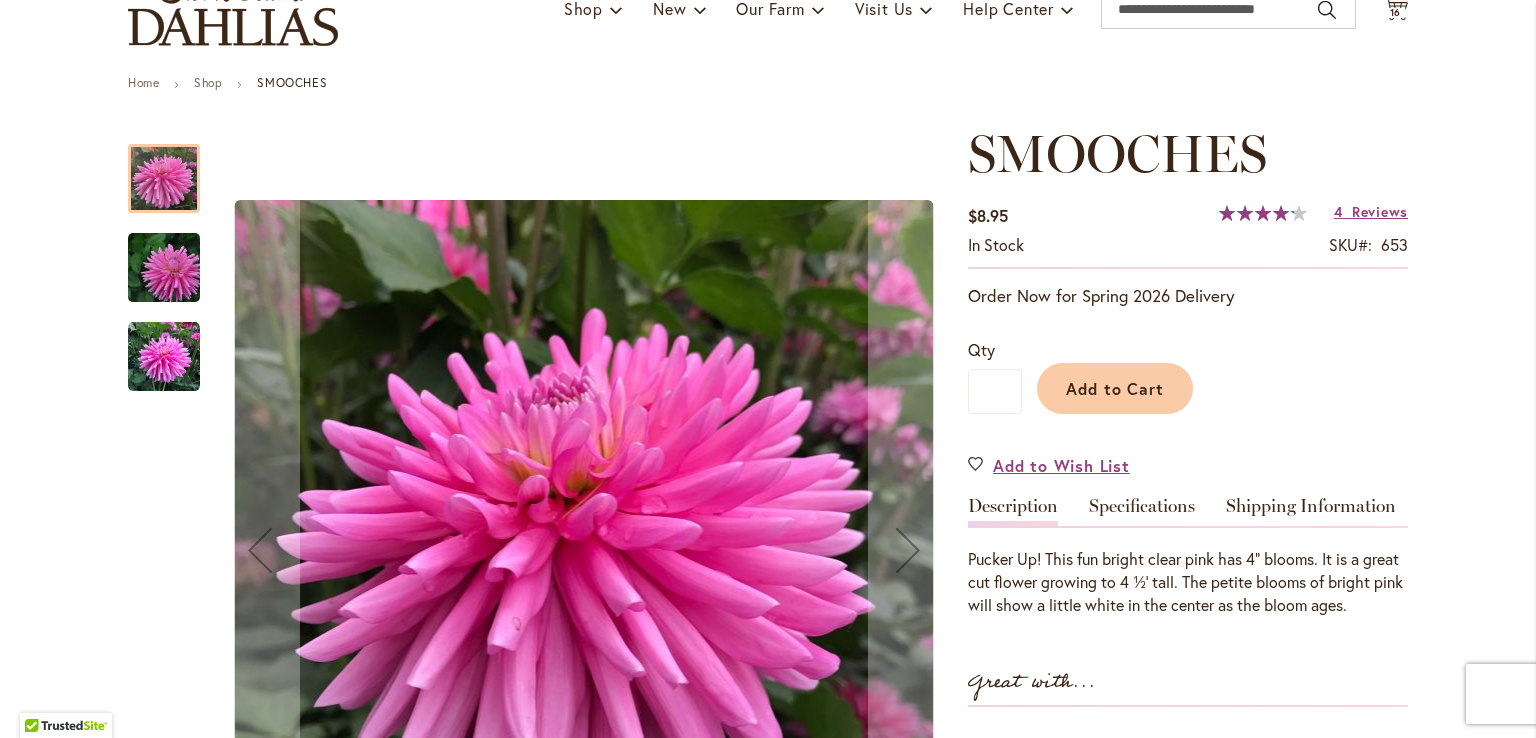 type on "**********" 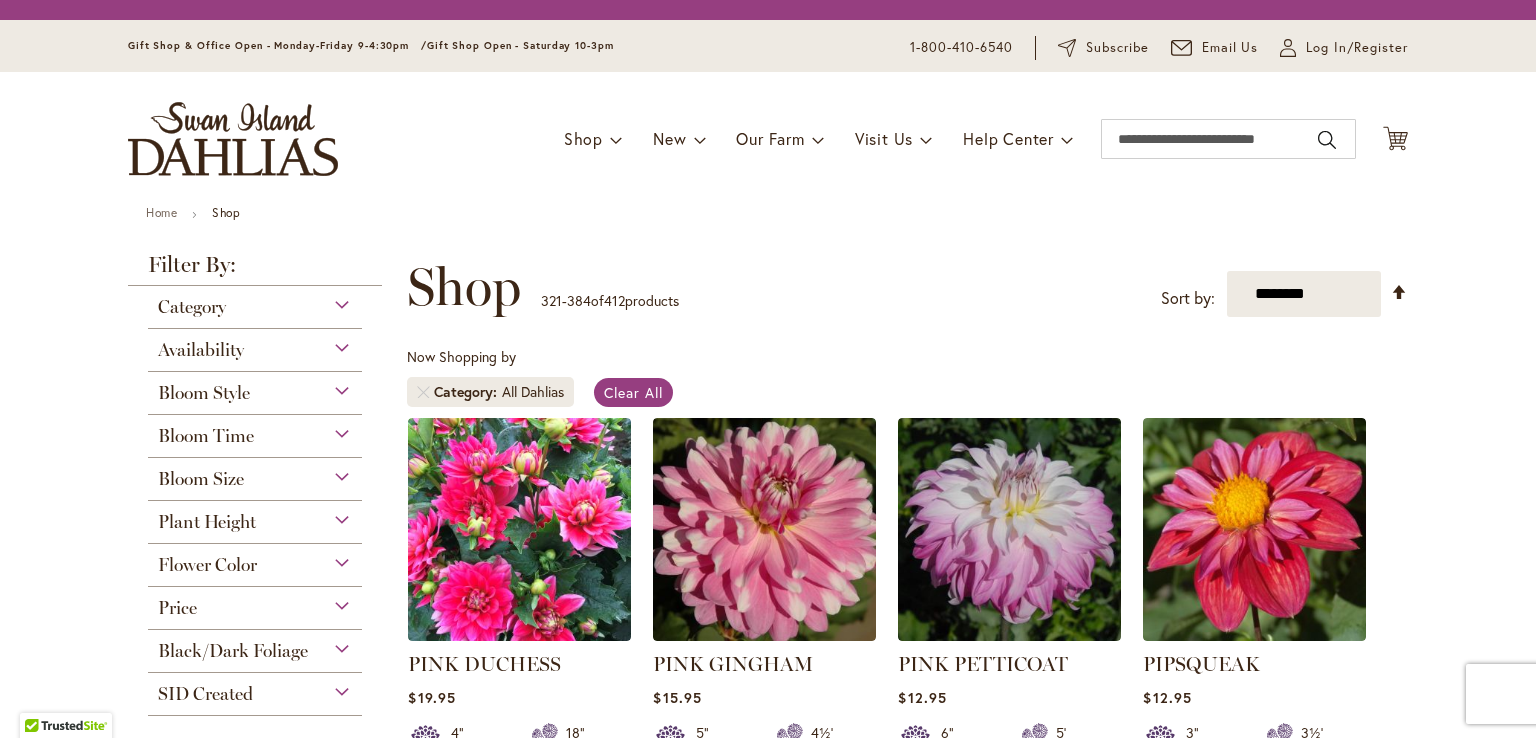 scroll, scrollTop: 0, scrollLeft: 0, axis: both 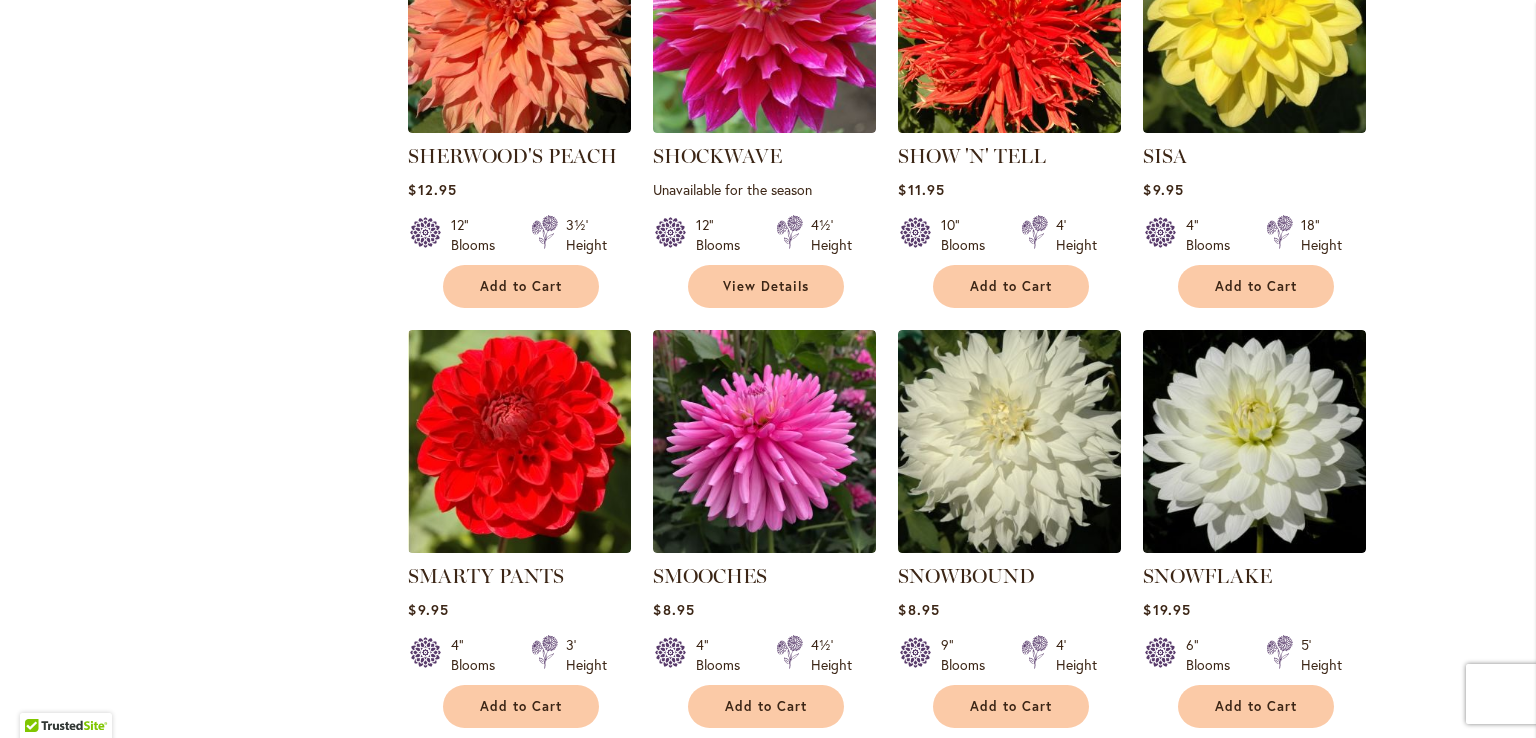 type on "**********" 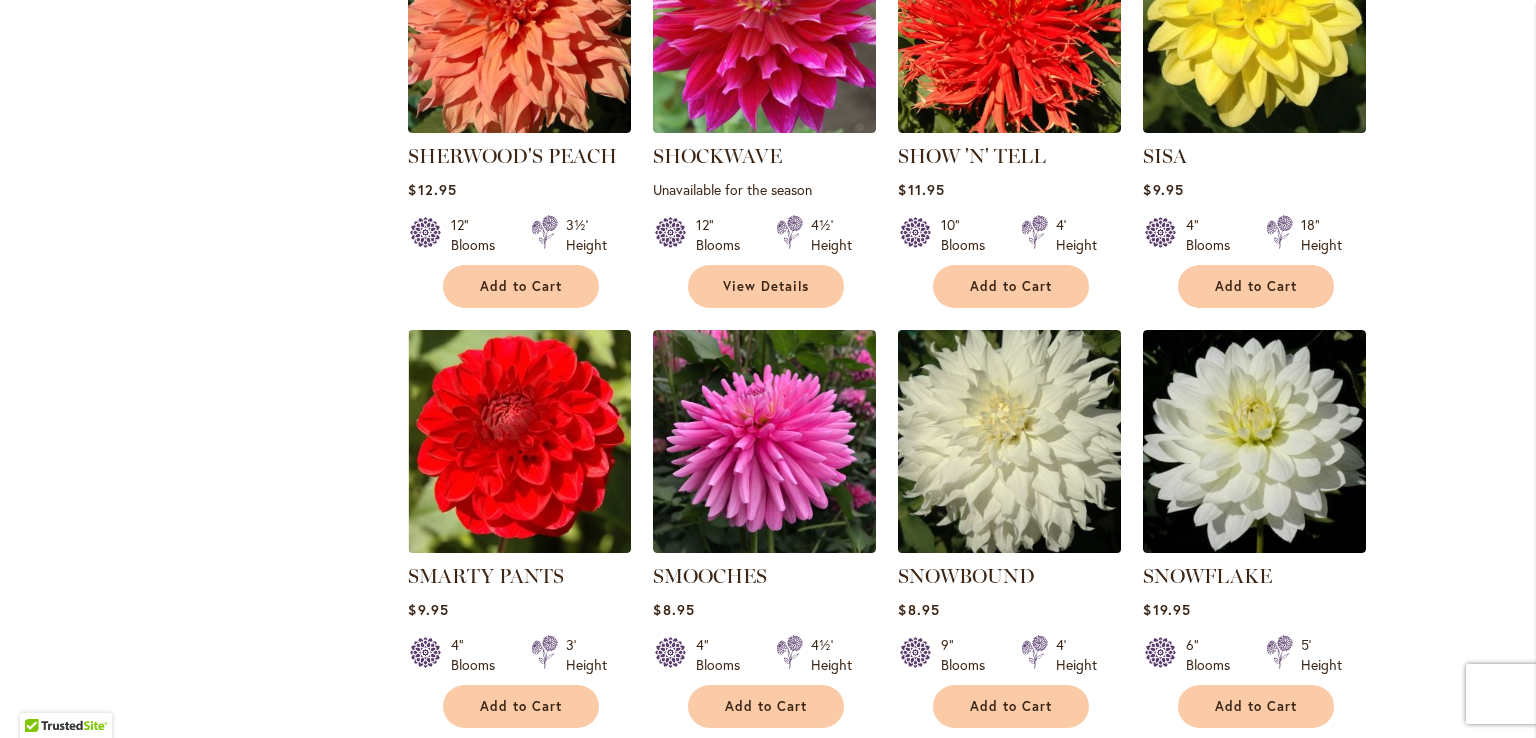 click at bounding box center (1010, 441) 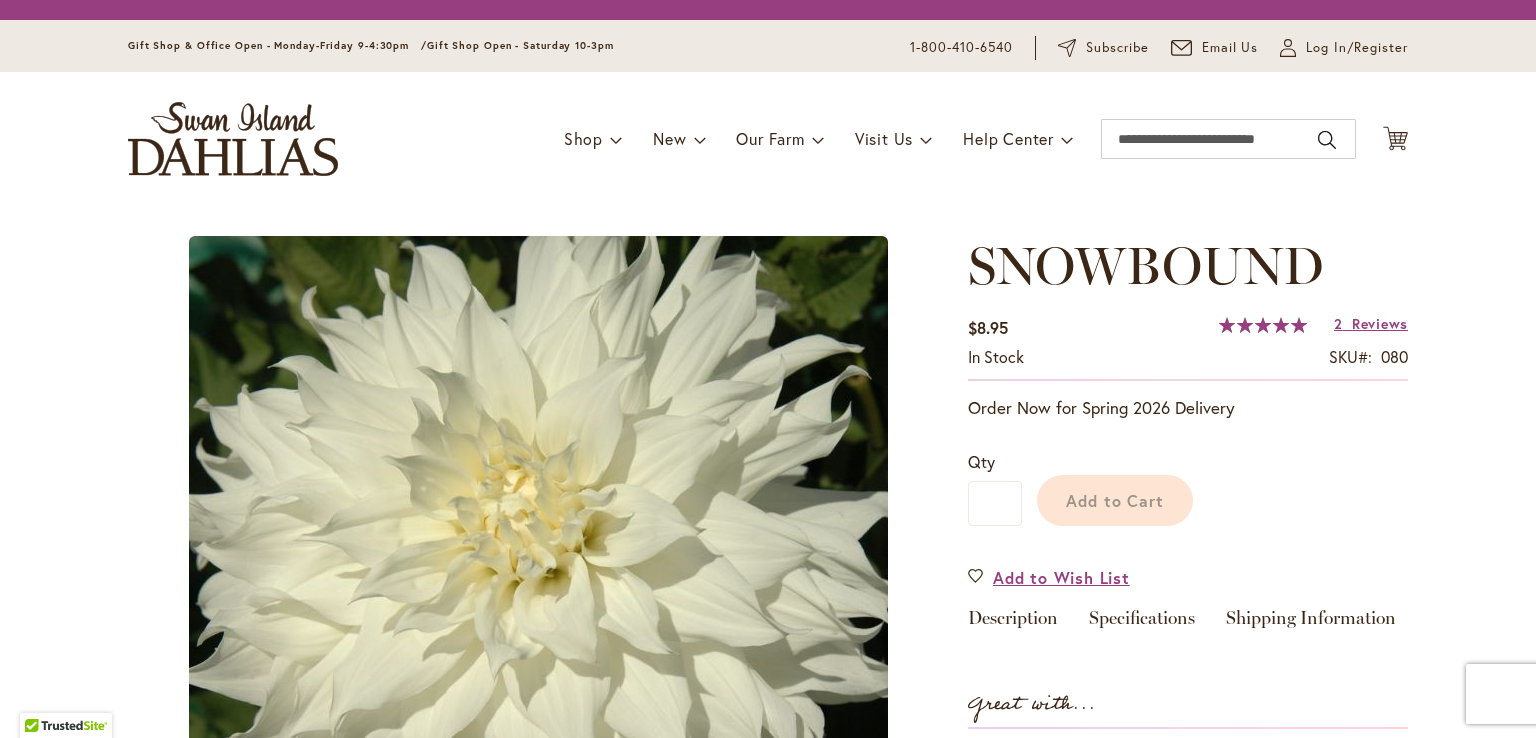 scroll, scrollTop: 0, scrollLeft: 0, axis: both 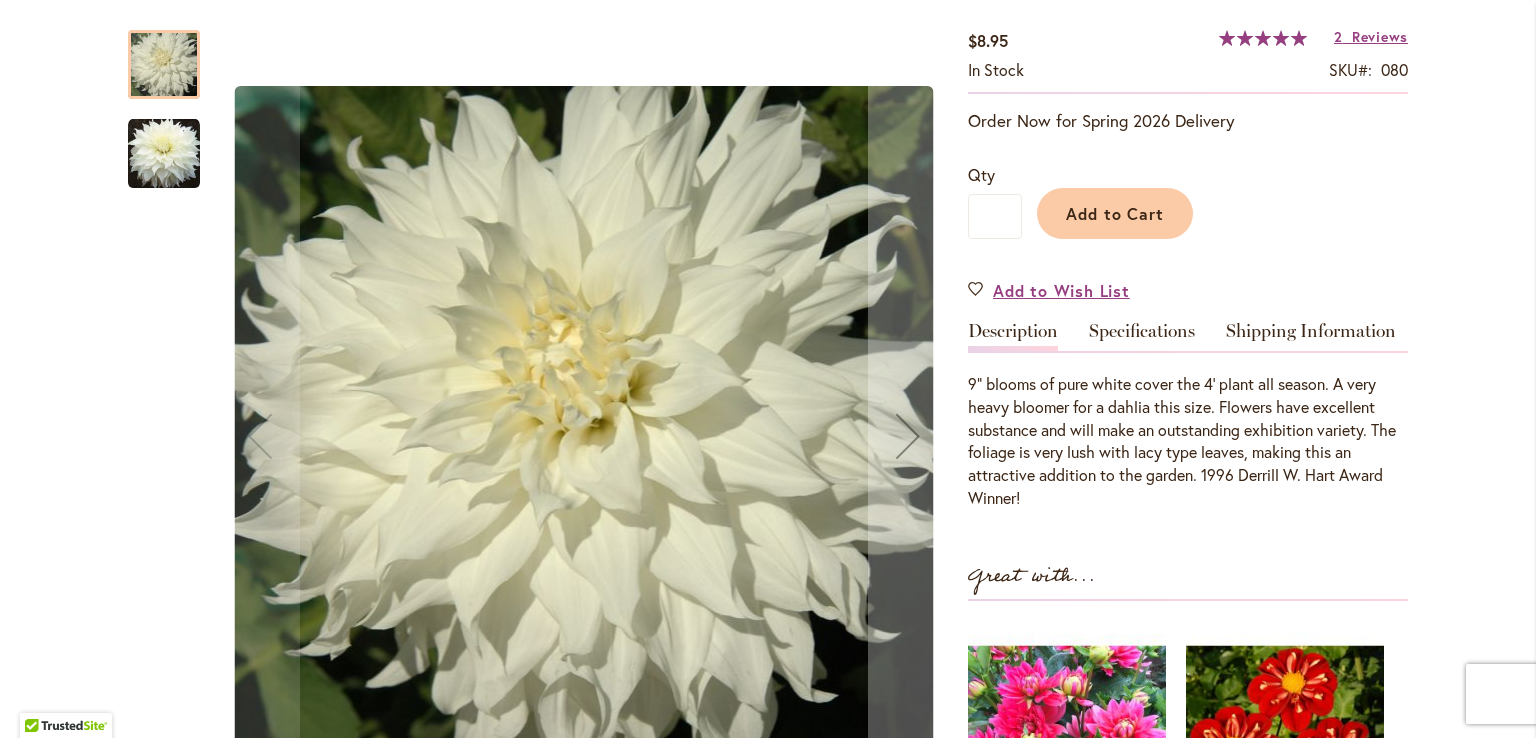 type on "**********" 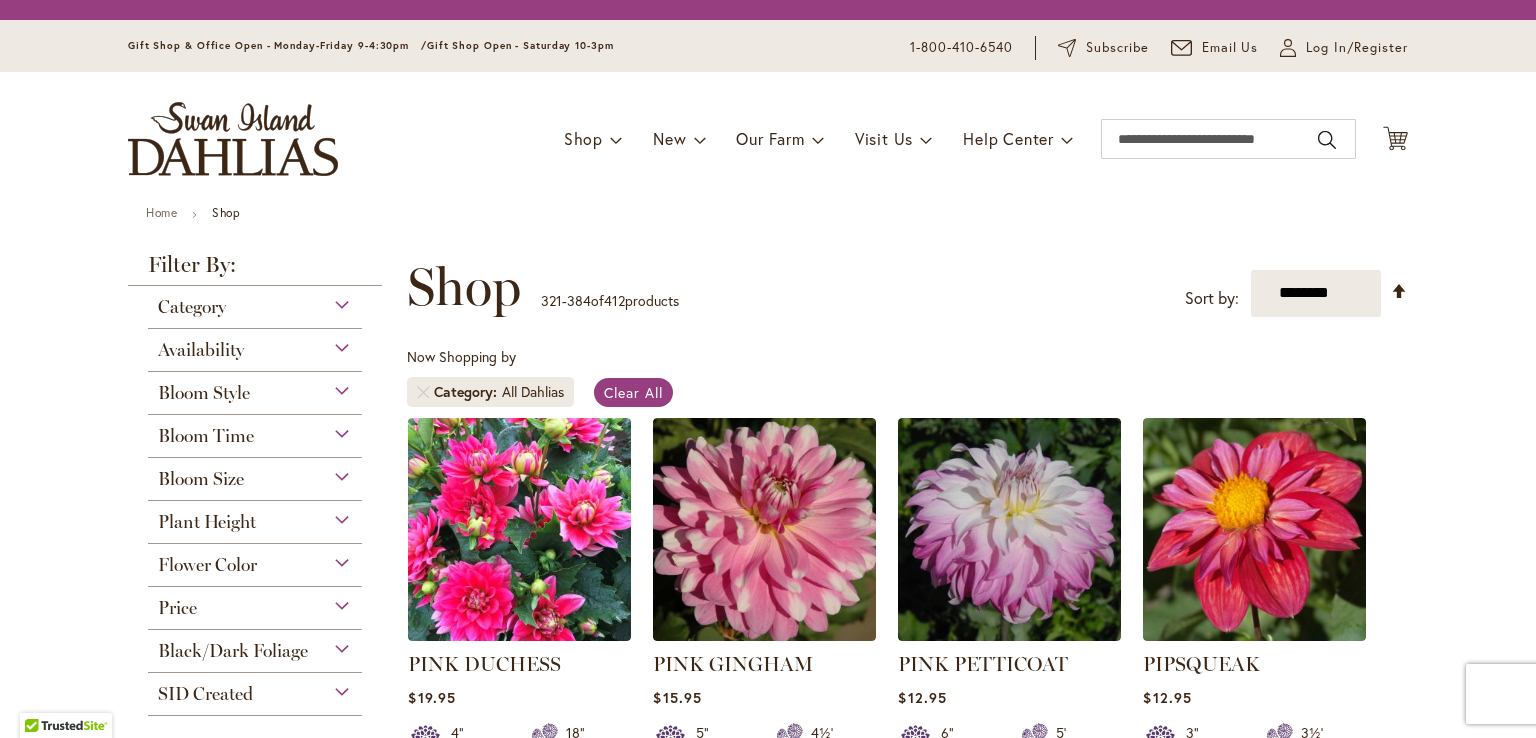 scroll, scrollTop: 0, scrollLeft: 0, axis: both 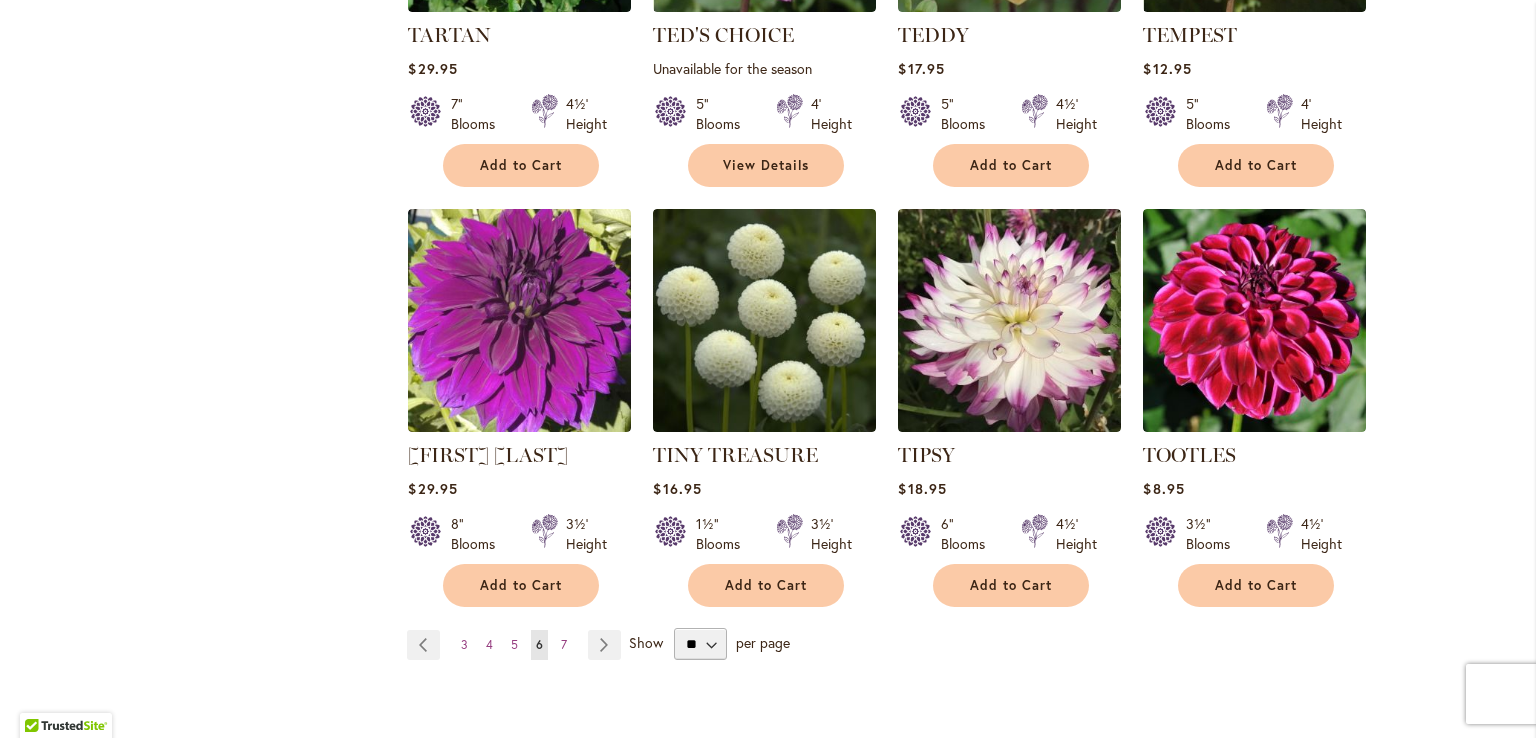 type on "**********" 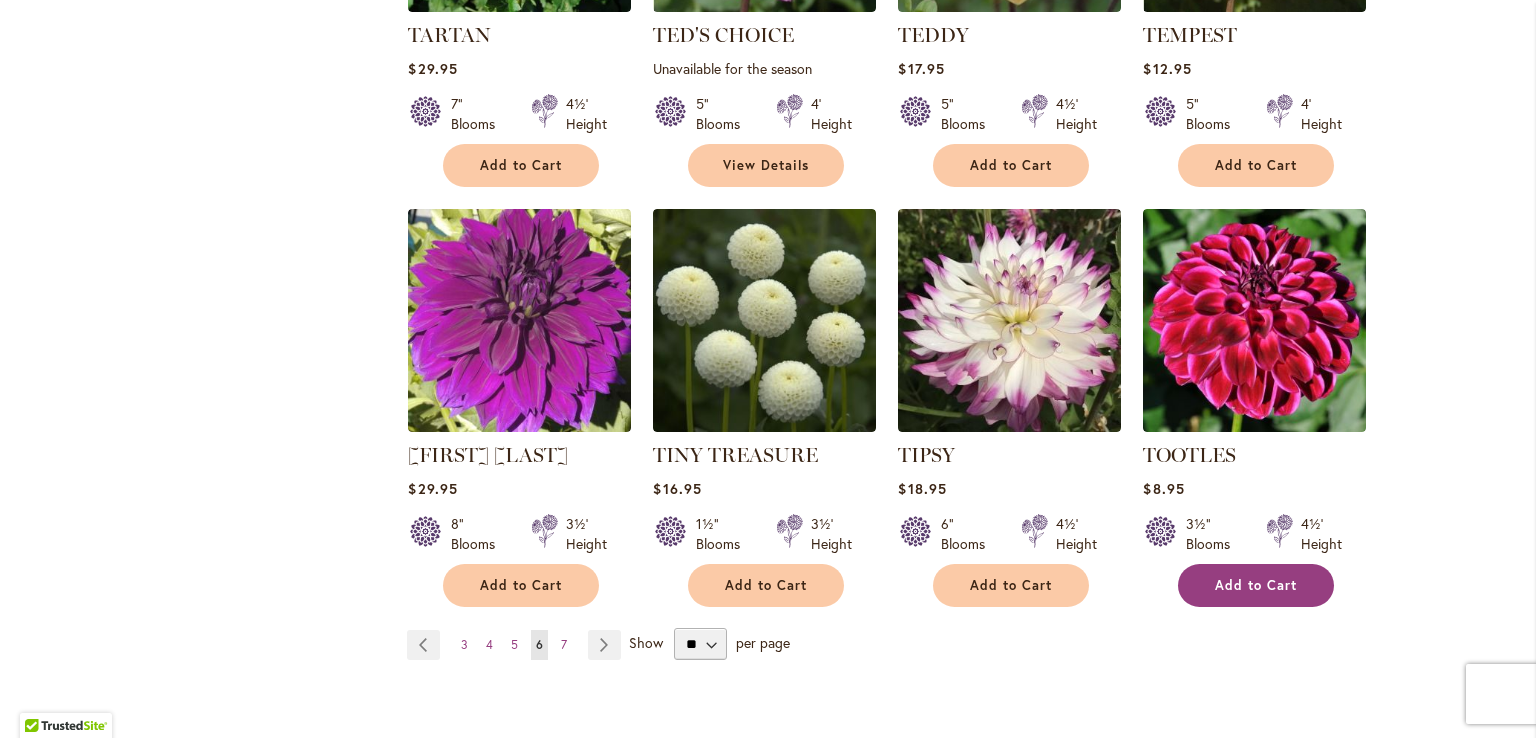 click on "Add to Cart" at bounding box center (1256, 585) 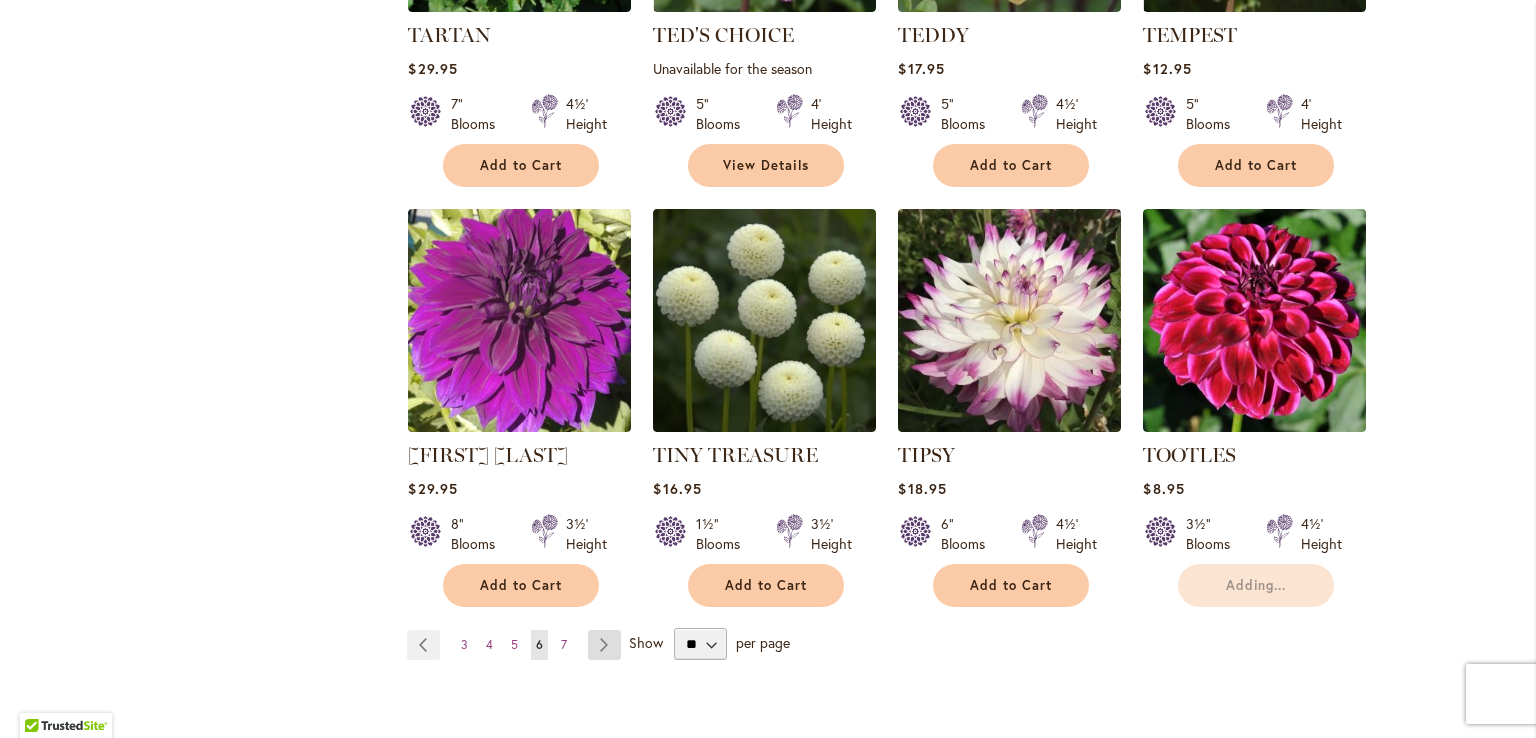 click on "Page
Next" at bounding box center (604, 645) 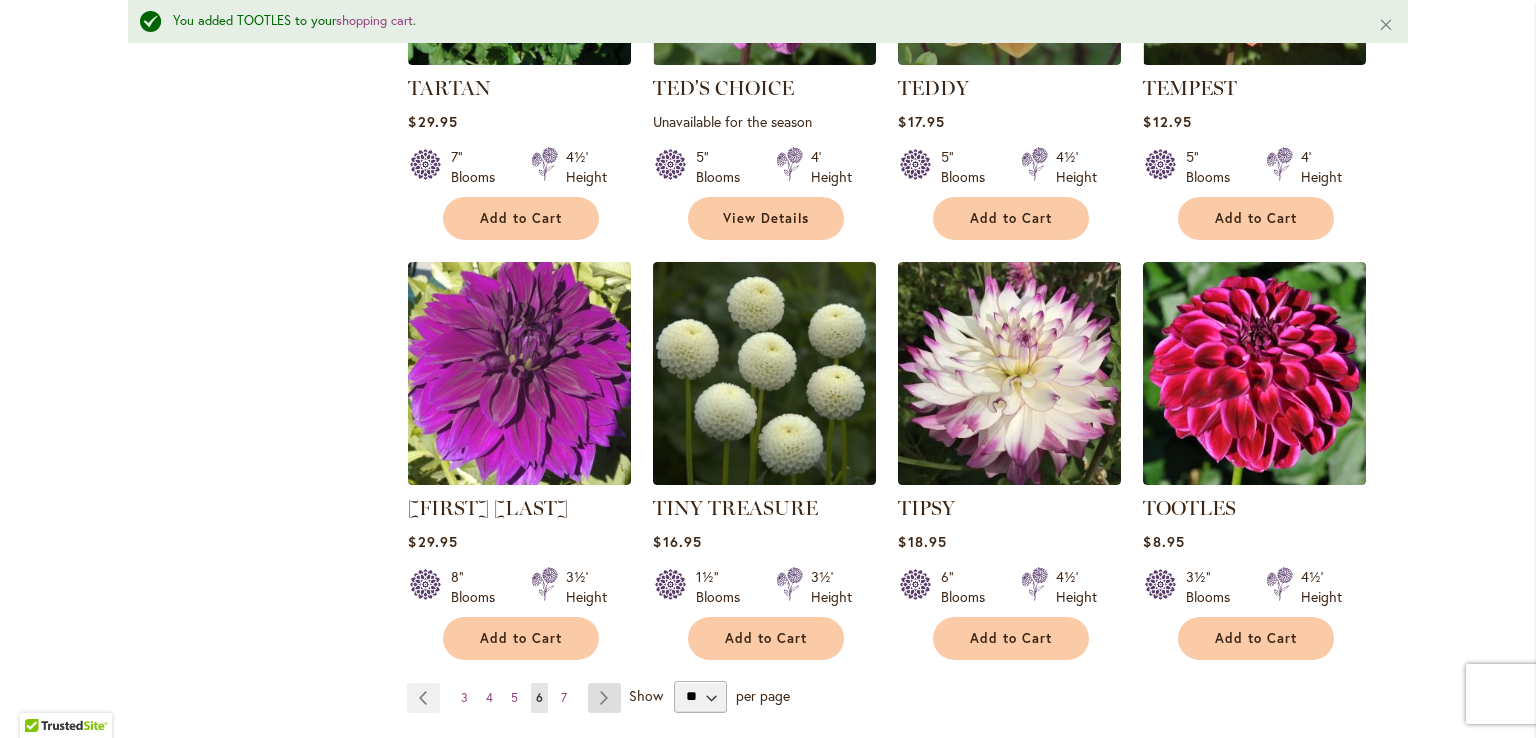scroll, scrollTop: 6656, scrollLeft: 0, axis: vertical 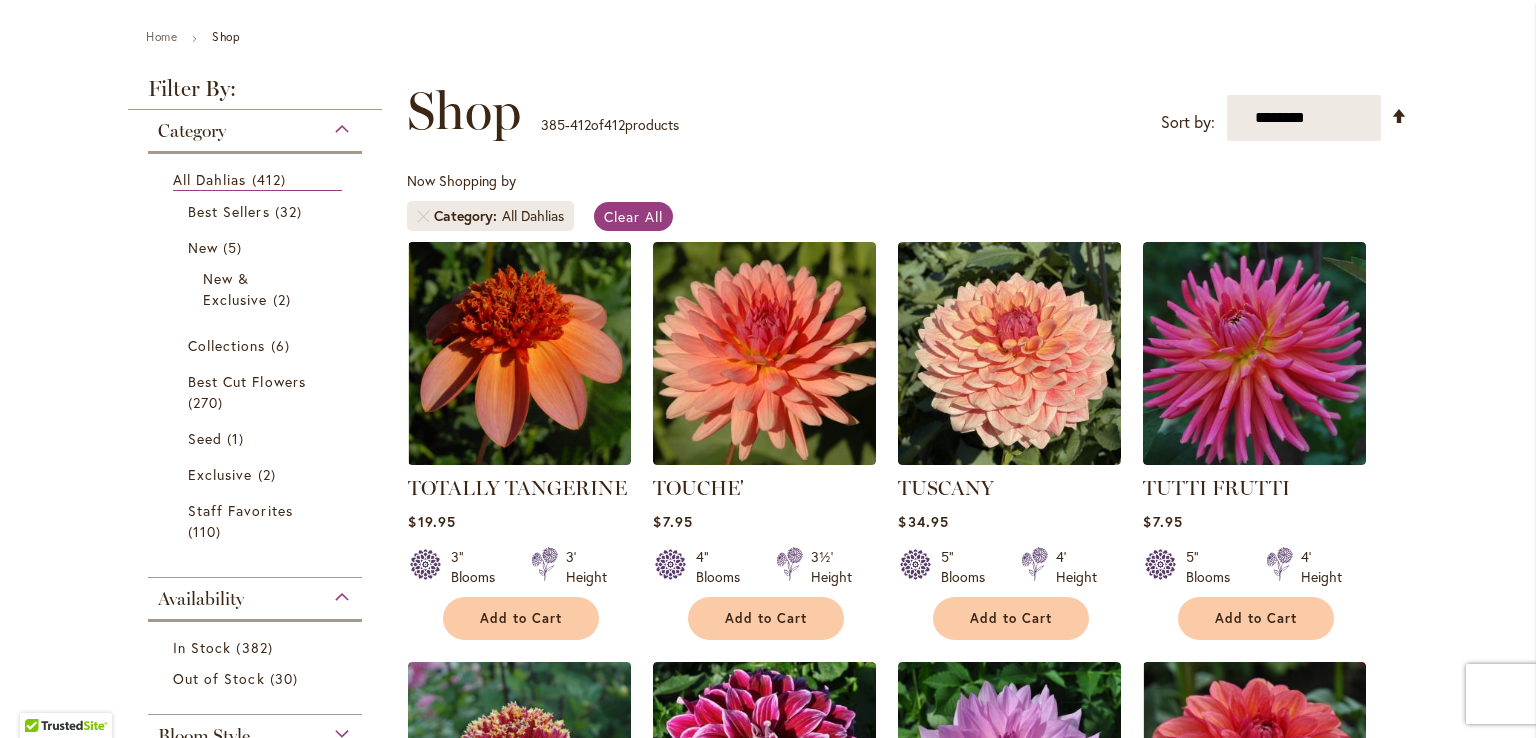 type on "**********" 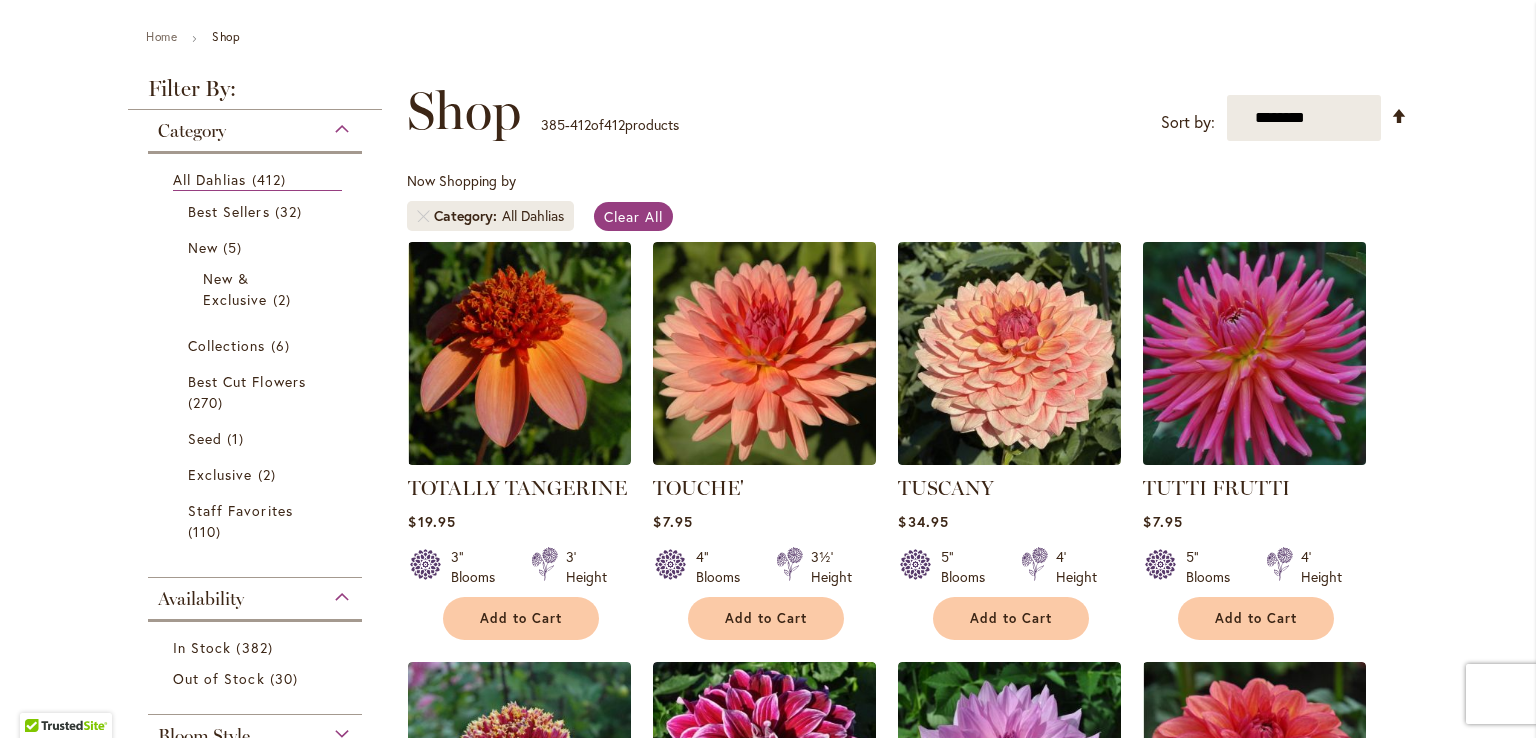 click at bounding box center [1255, 353] 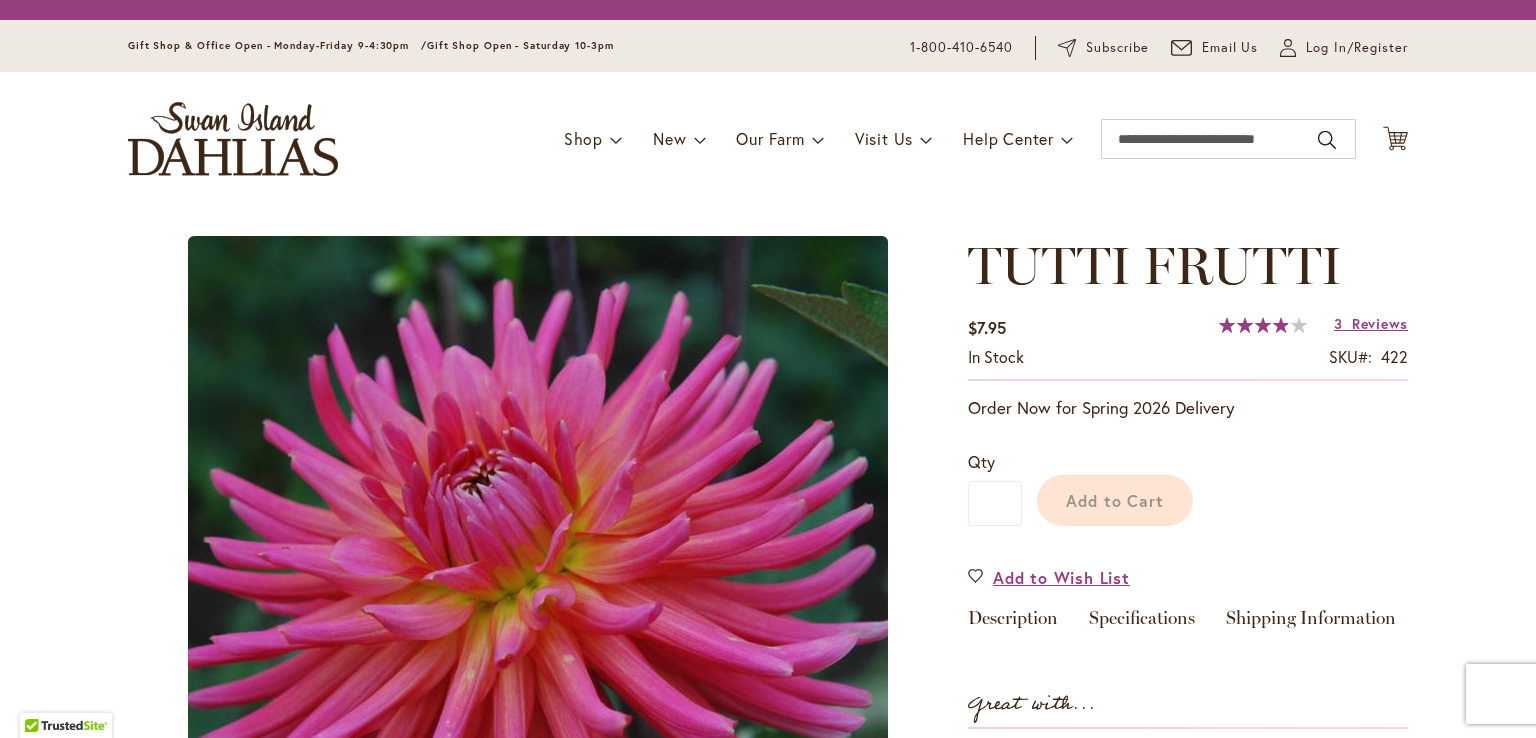 scroll, scrollTop: 0, scrollLeft: 0, axis: both 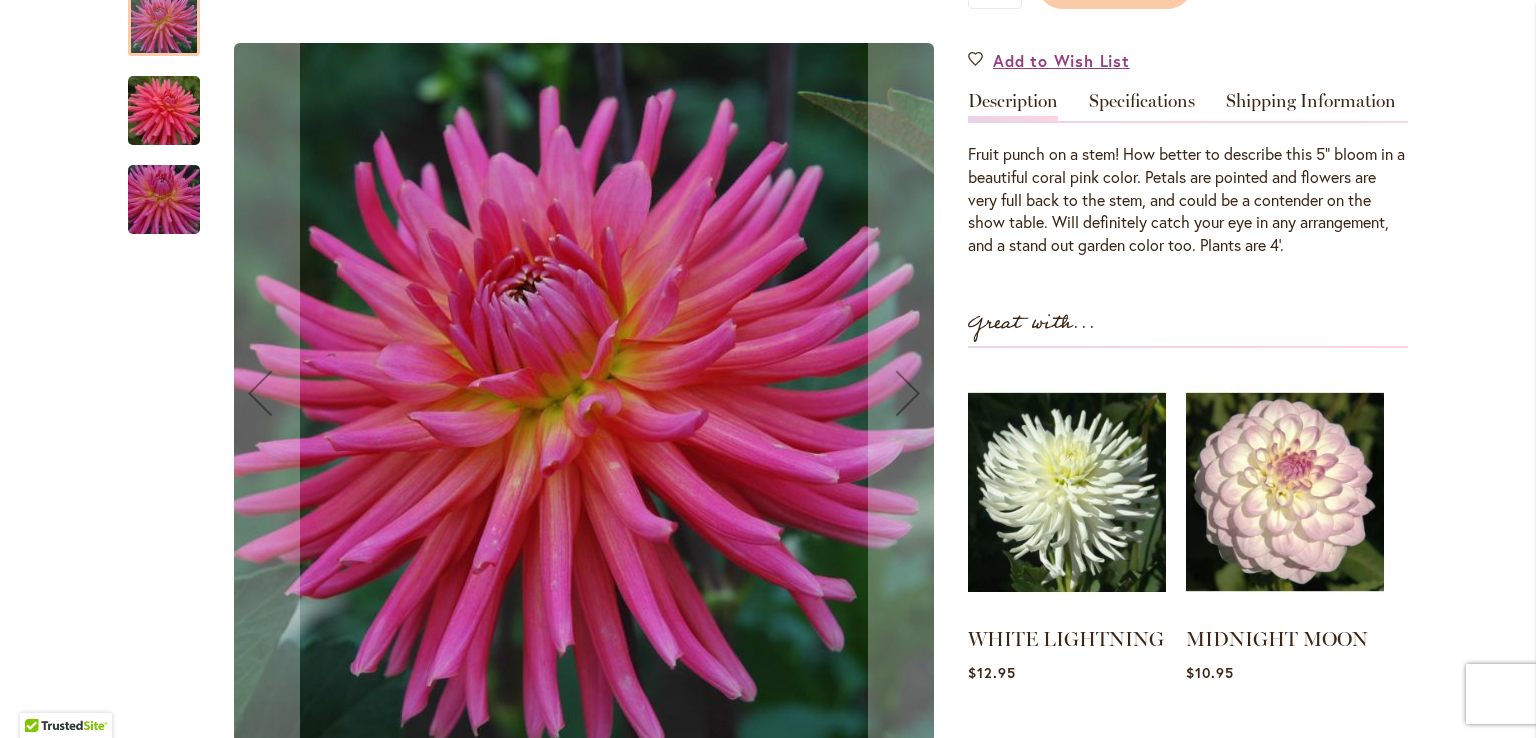 type on "**********" 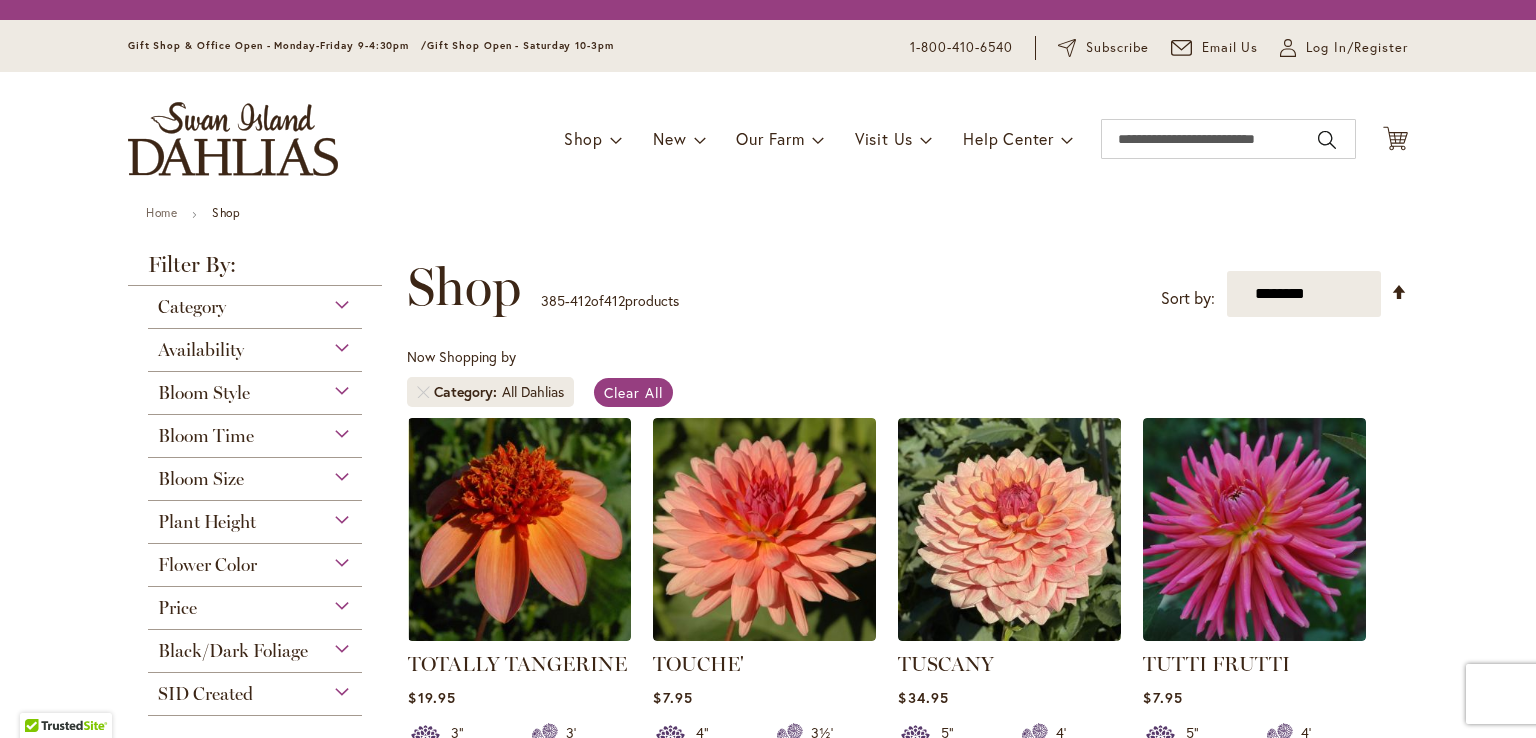 scroll, scrollTop: 0, scrollLeft: 0, axis: both 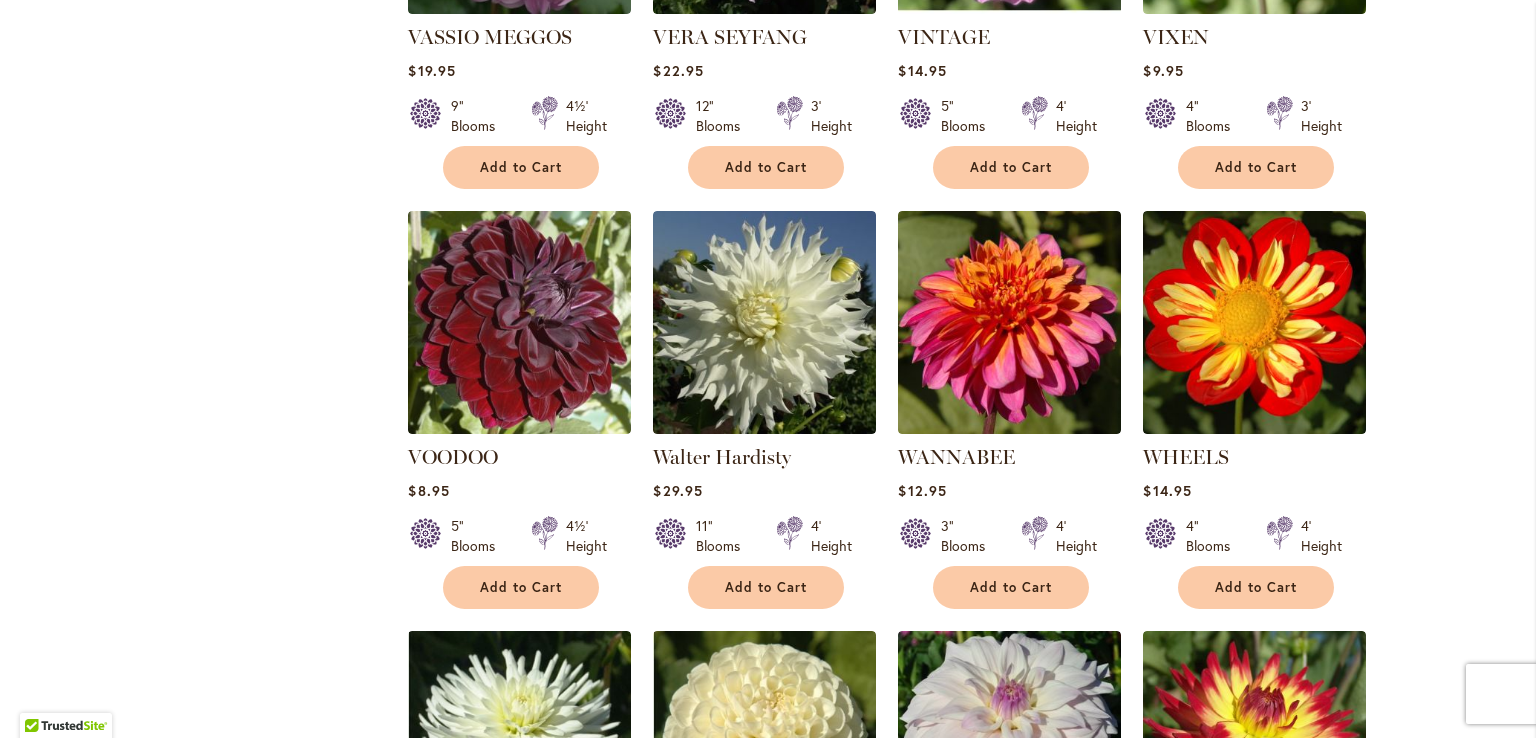 type on "**********" 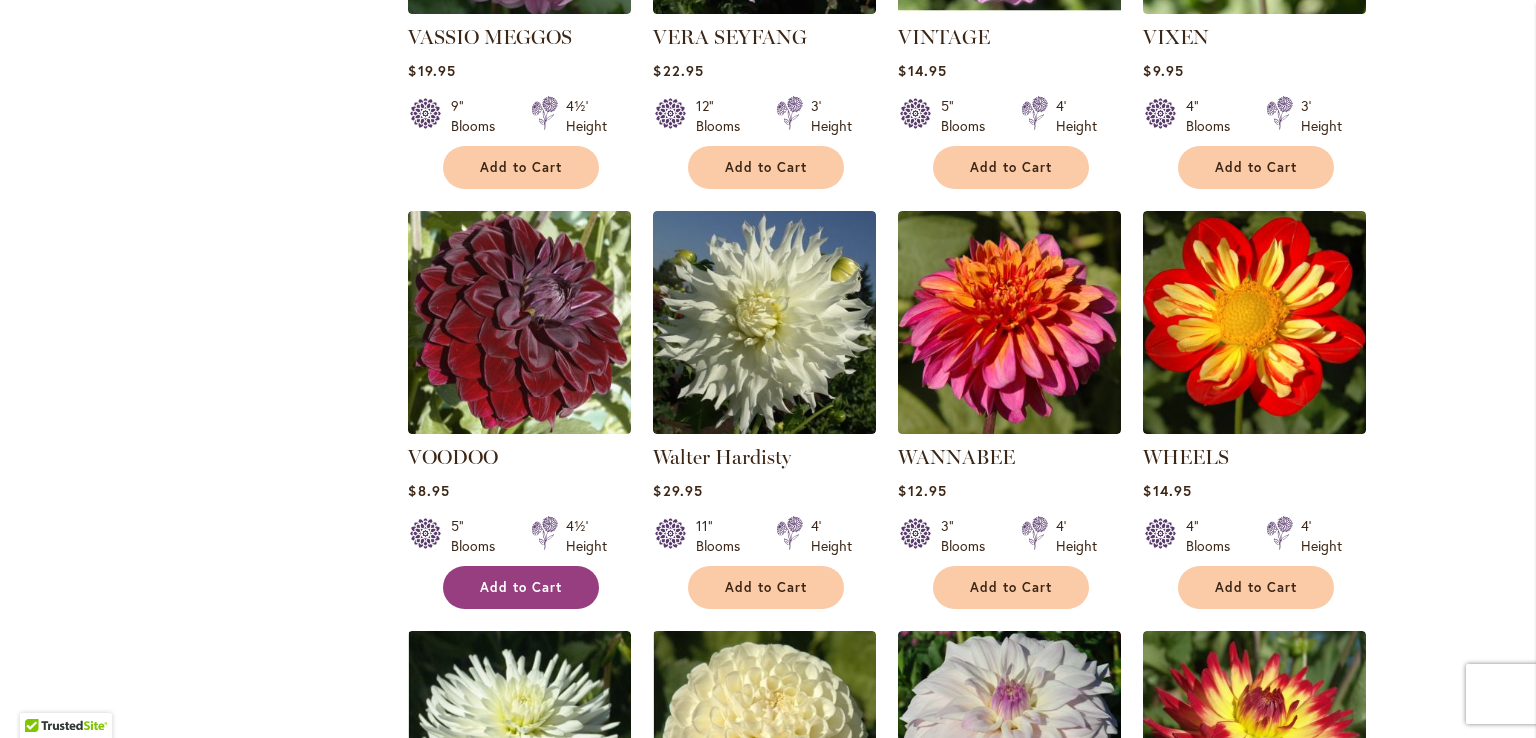 click on "Add to Cart" at bounding box center [521, 587] 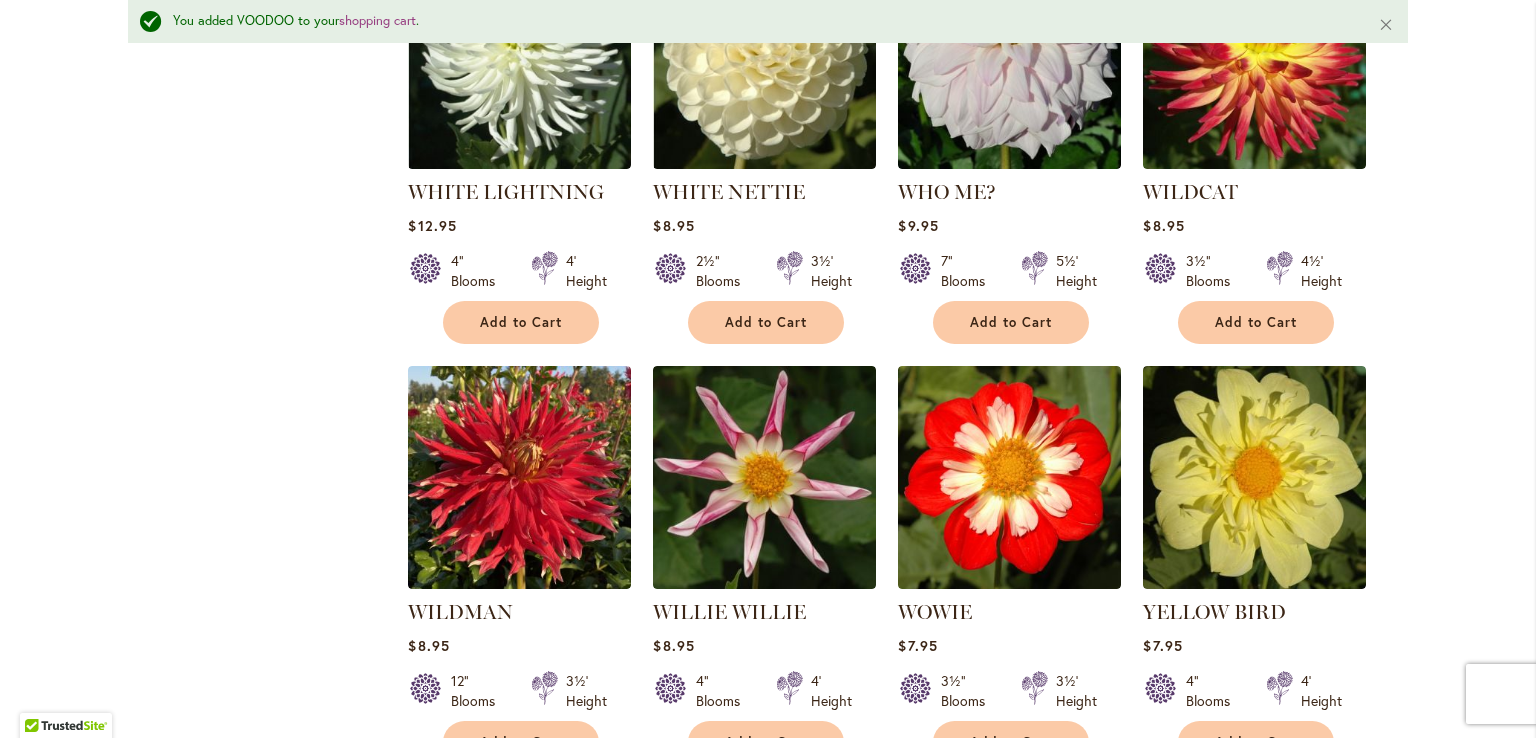 scroll, scrollTop: 2280, scrollLeft: 0, axis: vertical 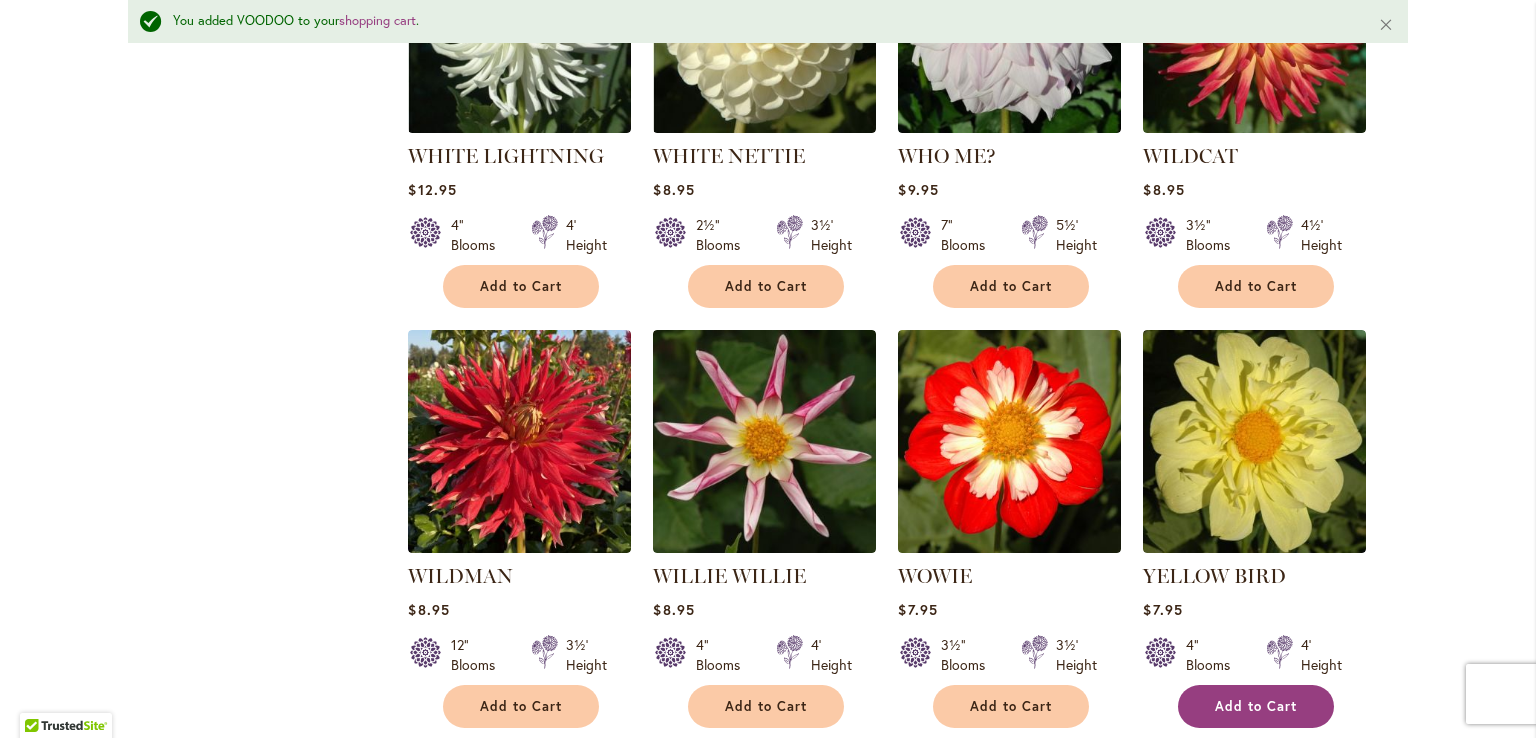 click on "Add to Cart" at bounding box center [1256, 706] 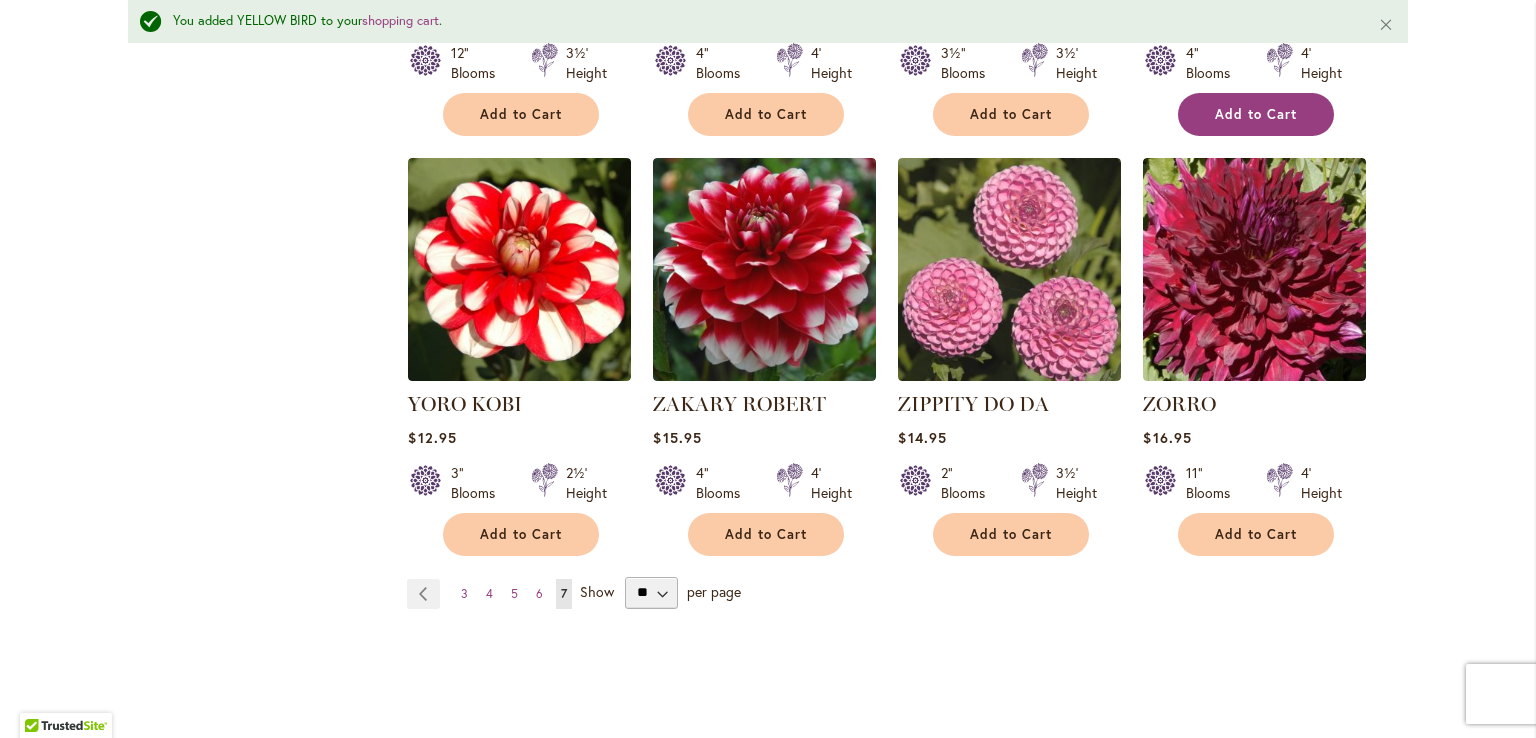 scroll, scrollTop: 2866, scrollLeft: 0, axis: vertical 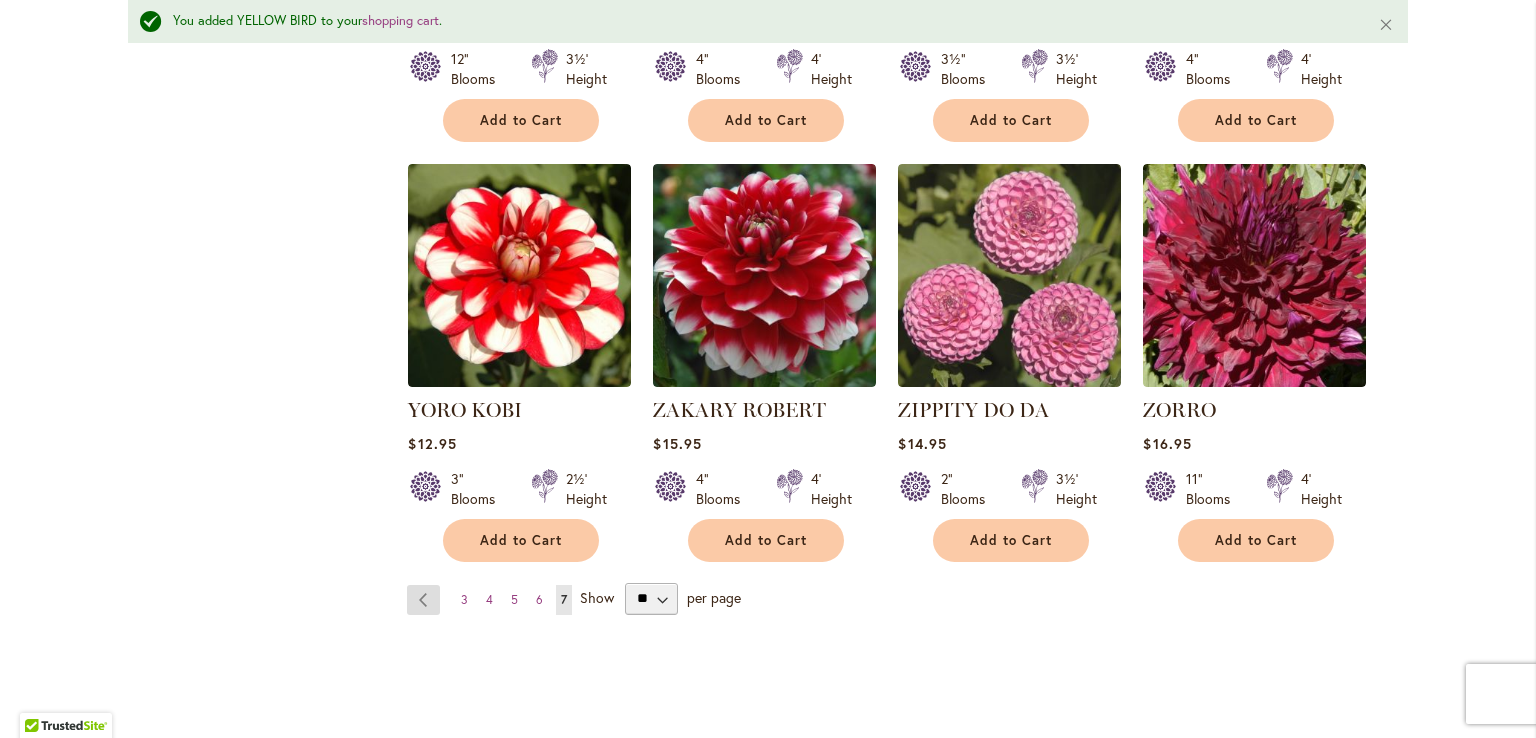 click on "Page
Previous" at bounding box center [423, 600] 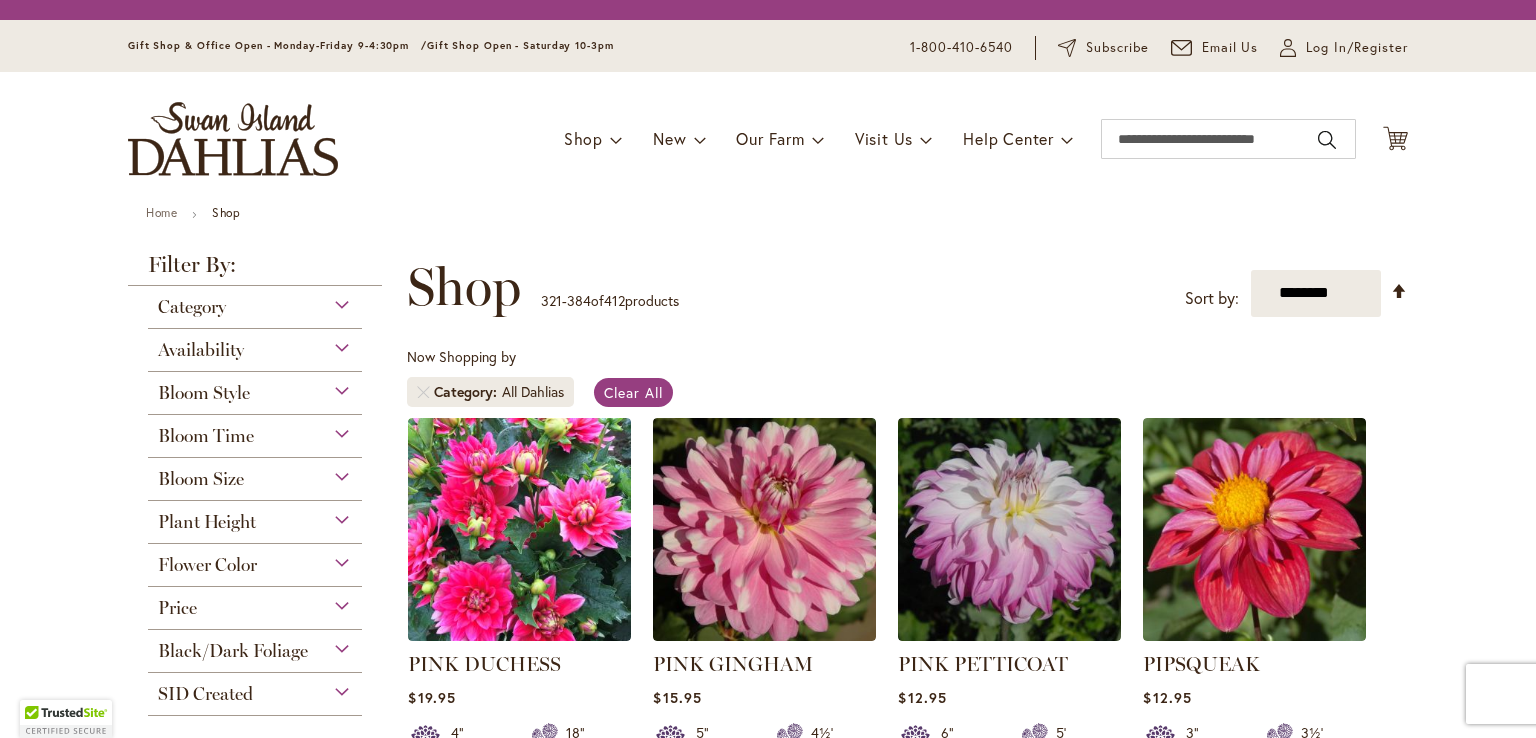 scroll, scrollTop: 0, scrollLeft: 0, axis: both 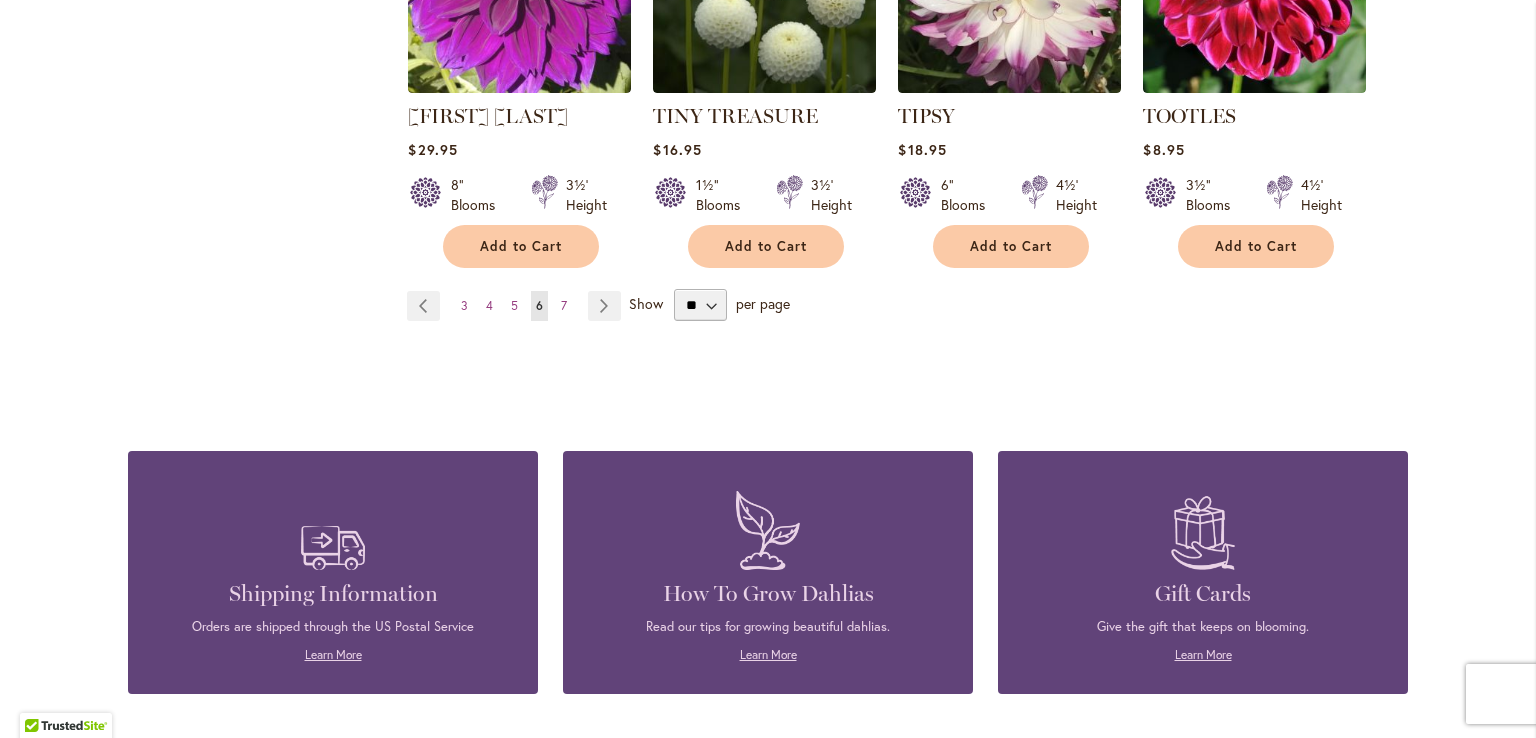 type on "**********" 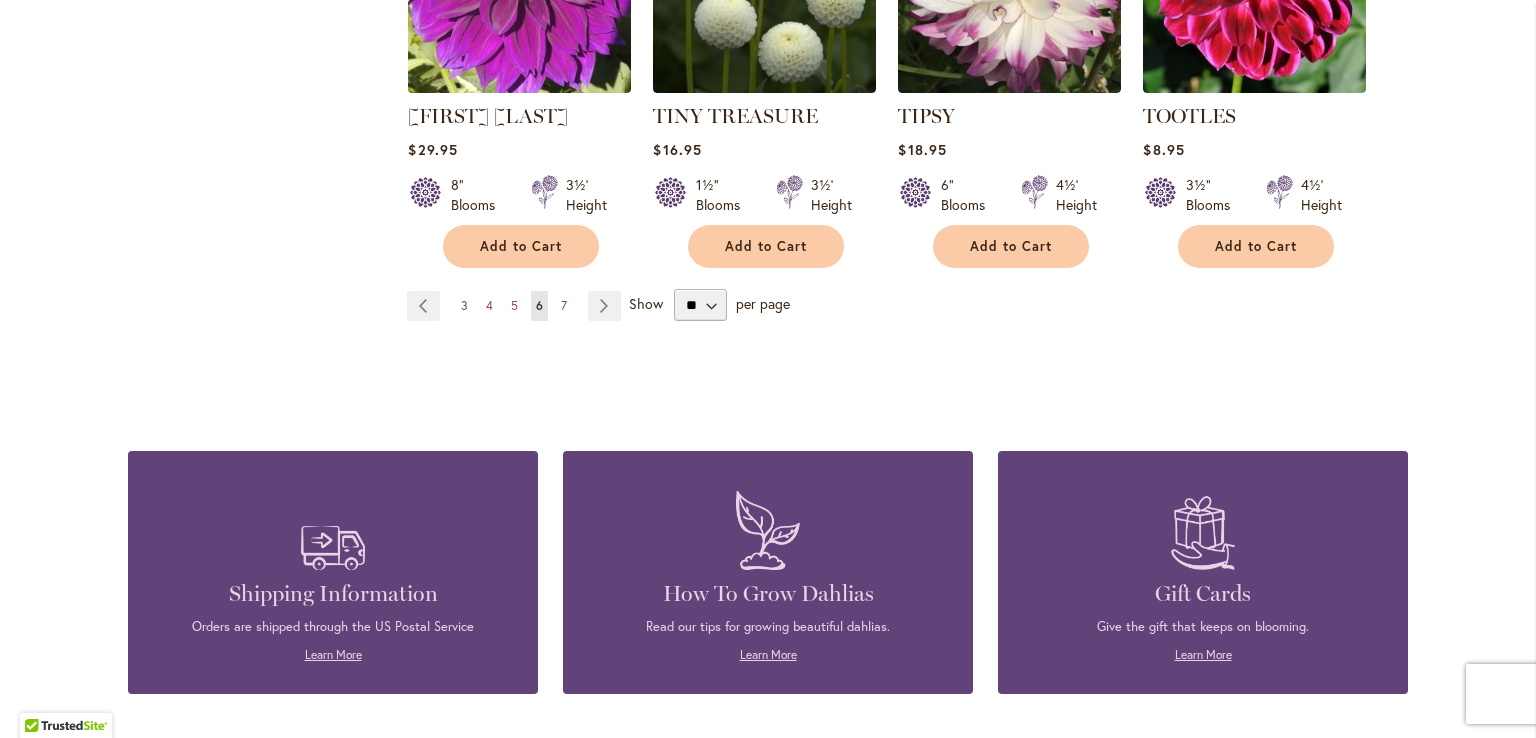 click on "3" at bounding box center (464, 305) 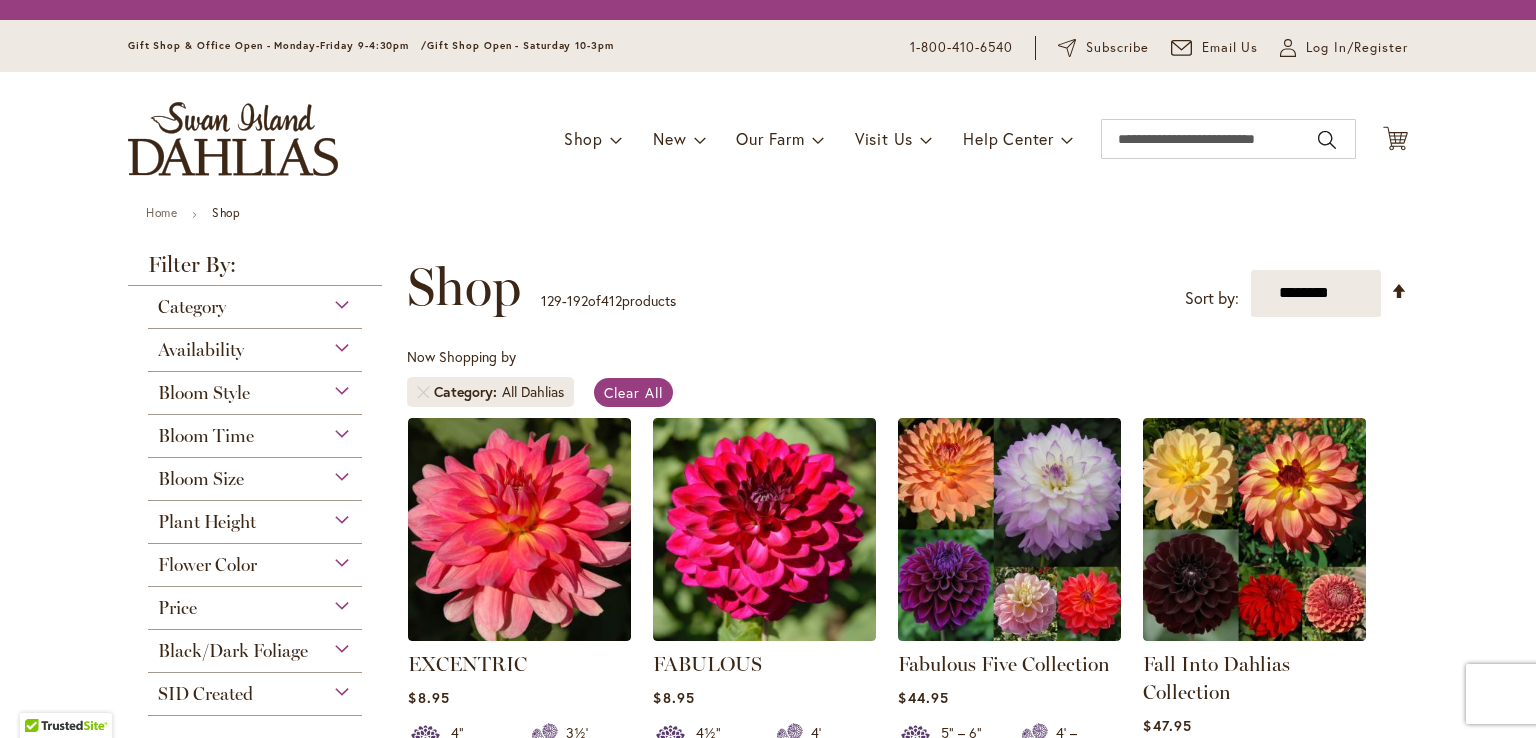 scroll, scrollTop: 0, scrollLeft: 0, axis: both 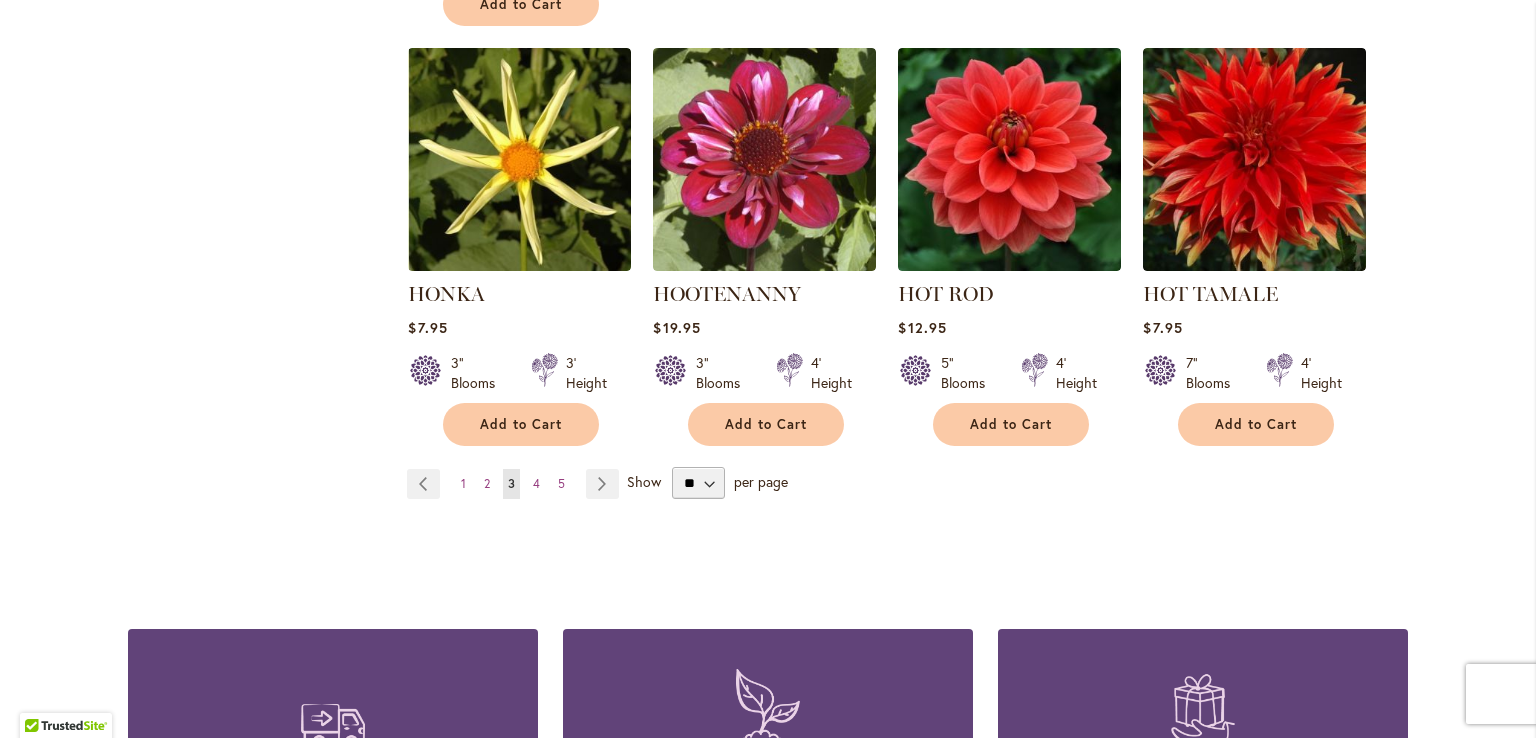 type on "**********" 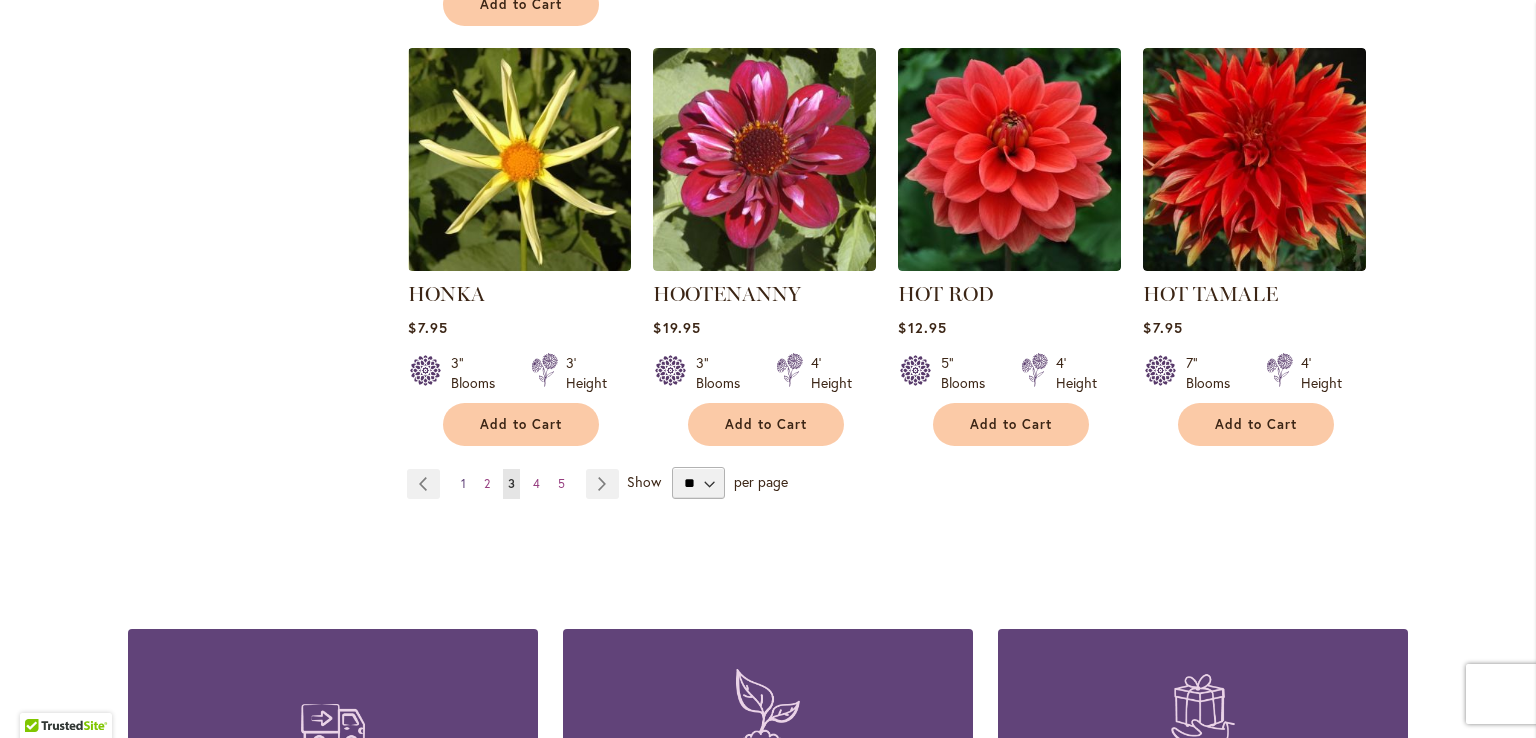 click on "1" at bounding box center (463, 483) 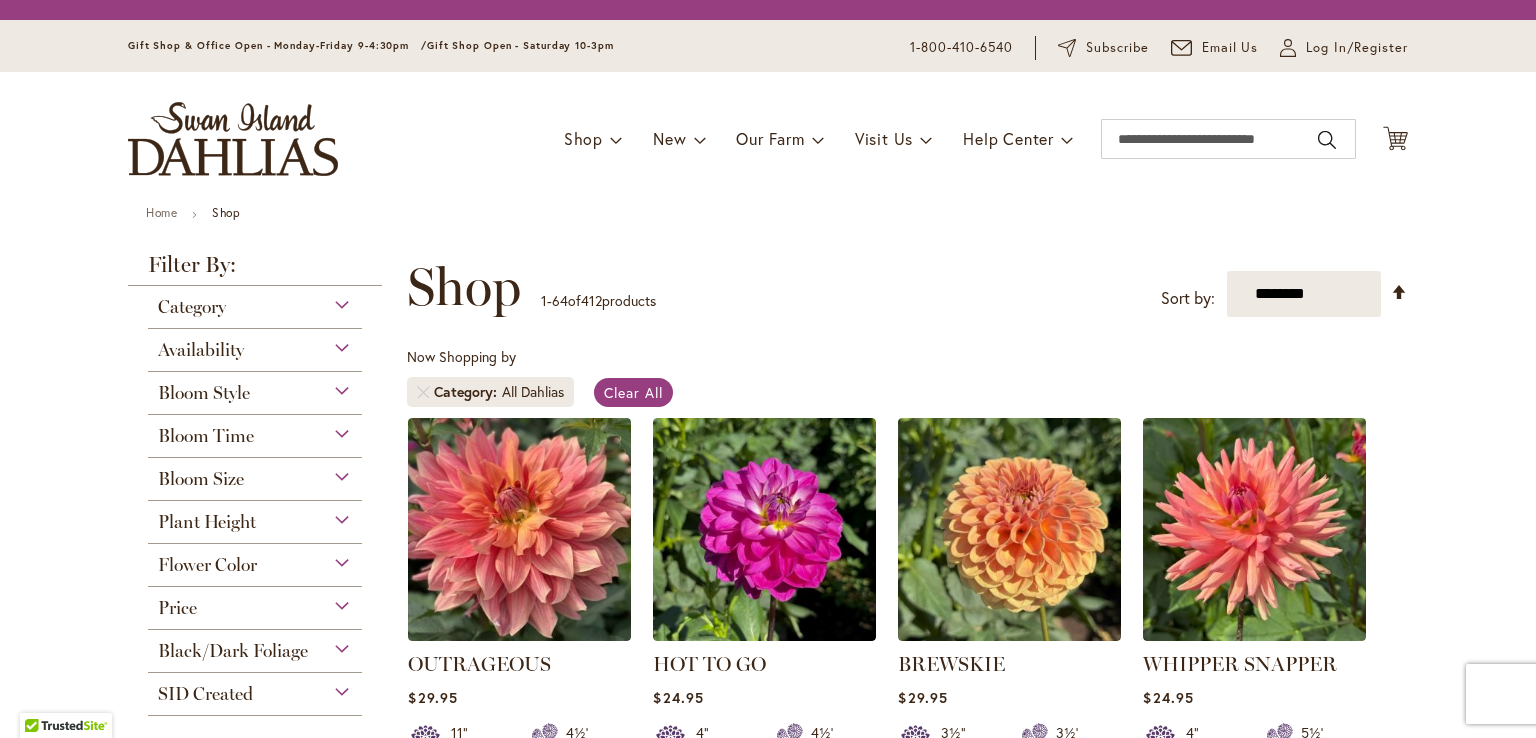 scroll, scrollTop: 0, scrollLeft: 0, axis: both 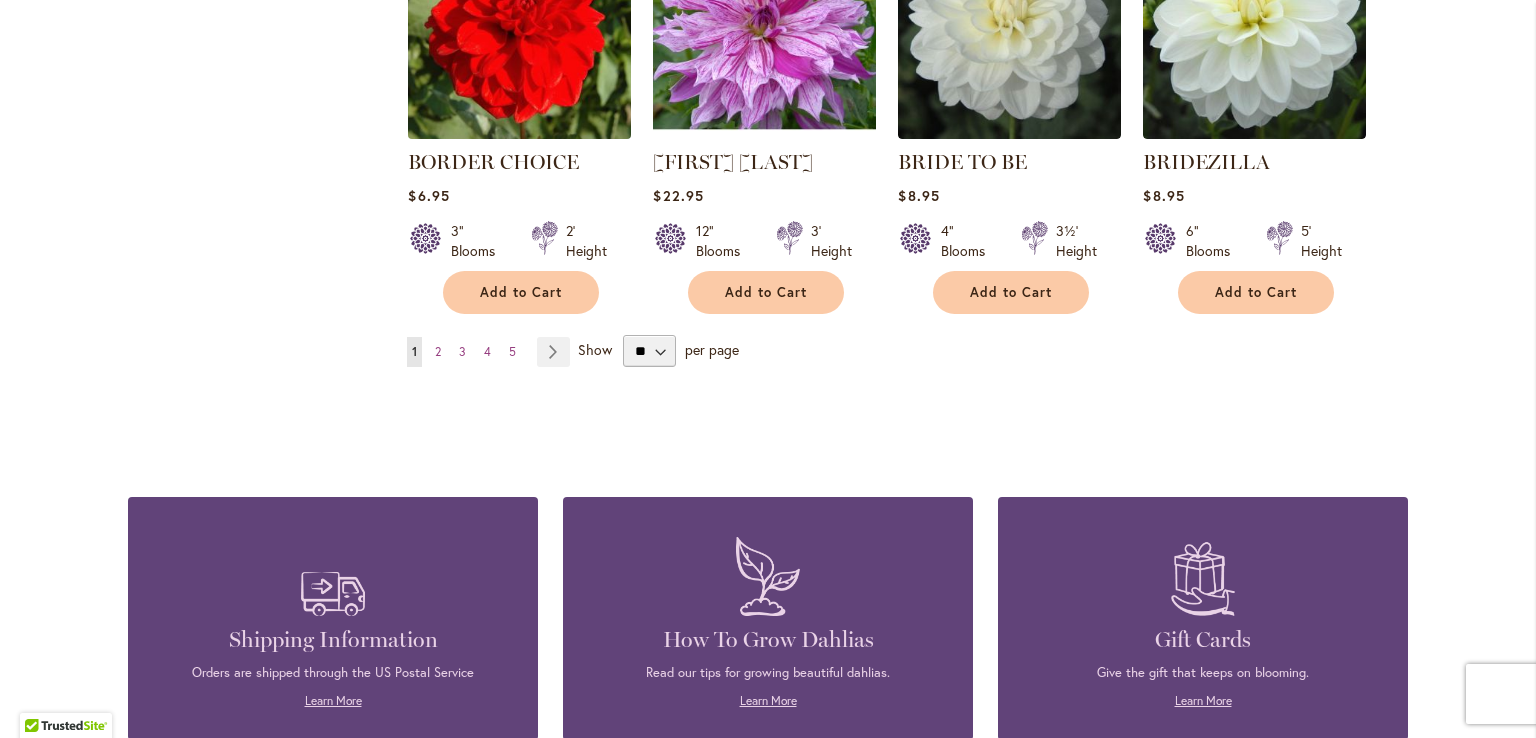 type on "**********" 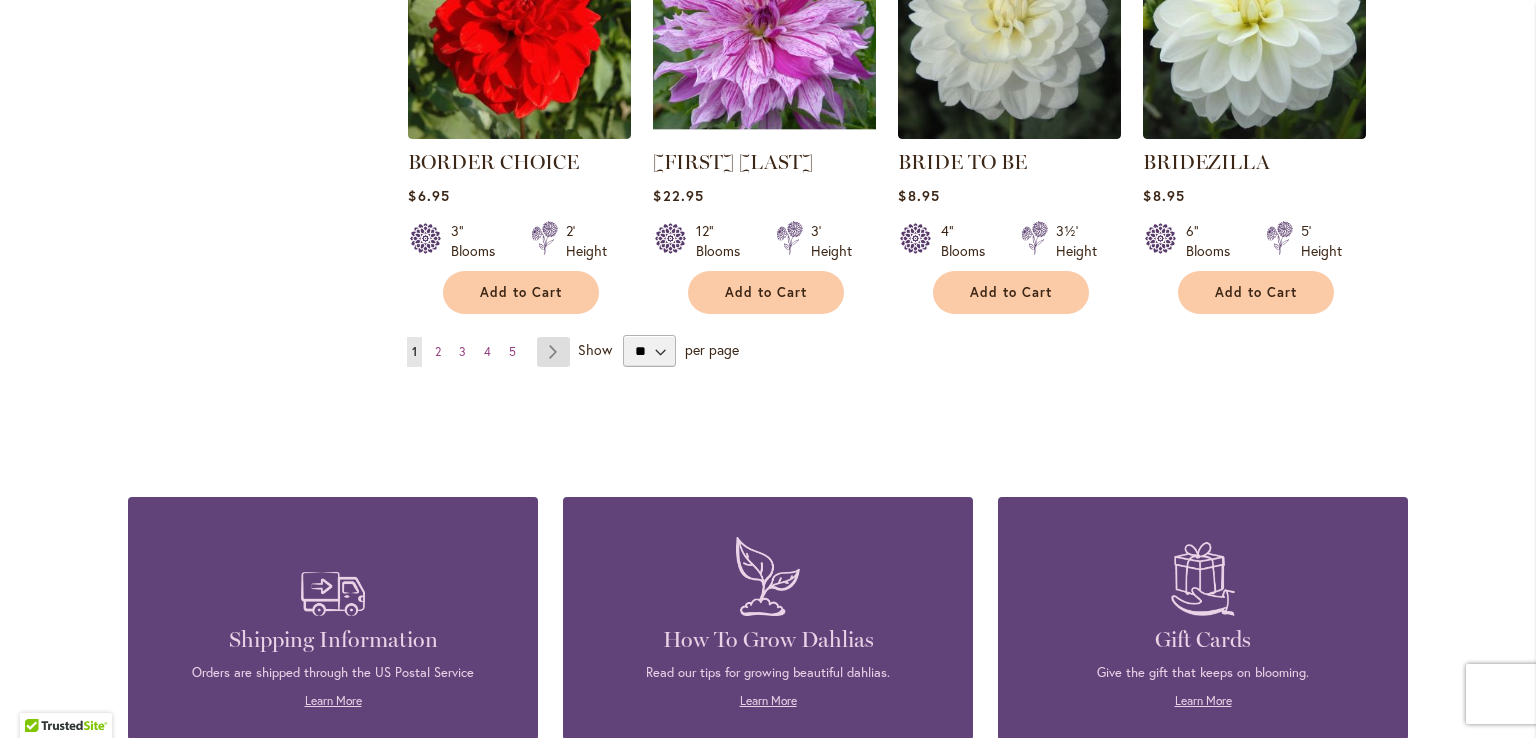 click on "Page
Next" at bounding box center [553, 352] 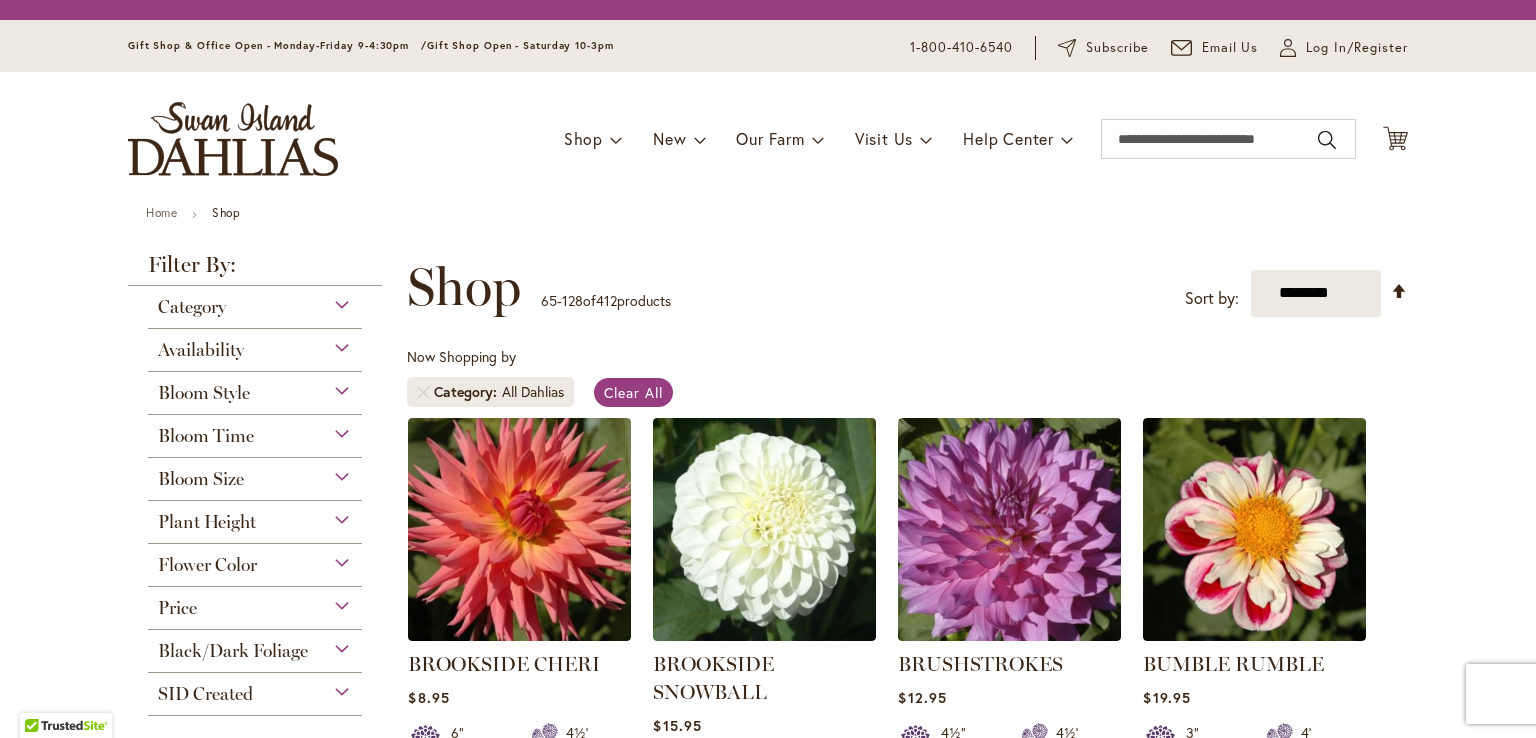 scroll, scrollTop: 0, scrollLeft: 0, axis: both 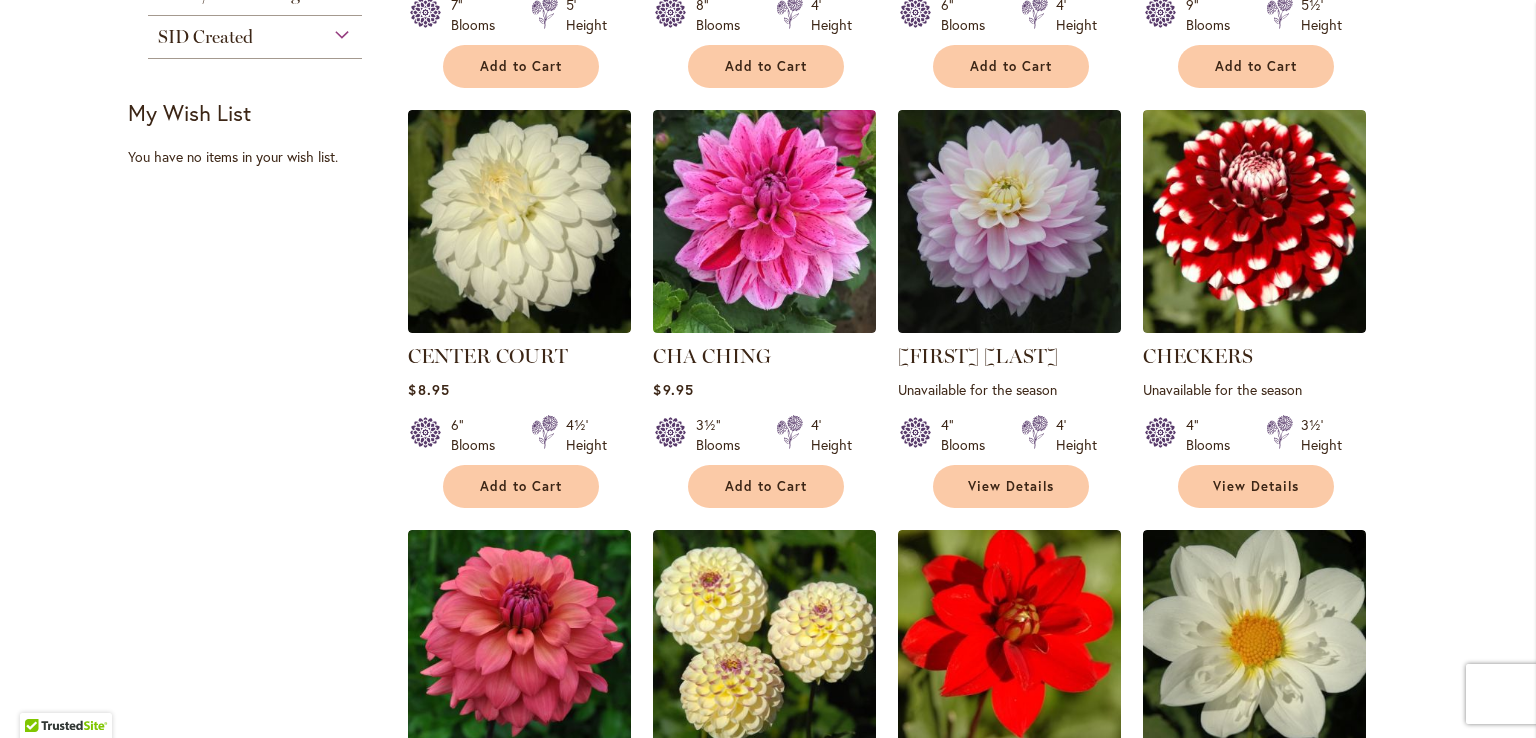 type on "**********" 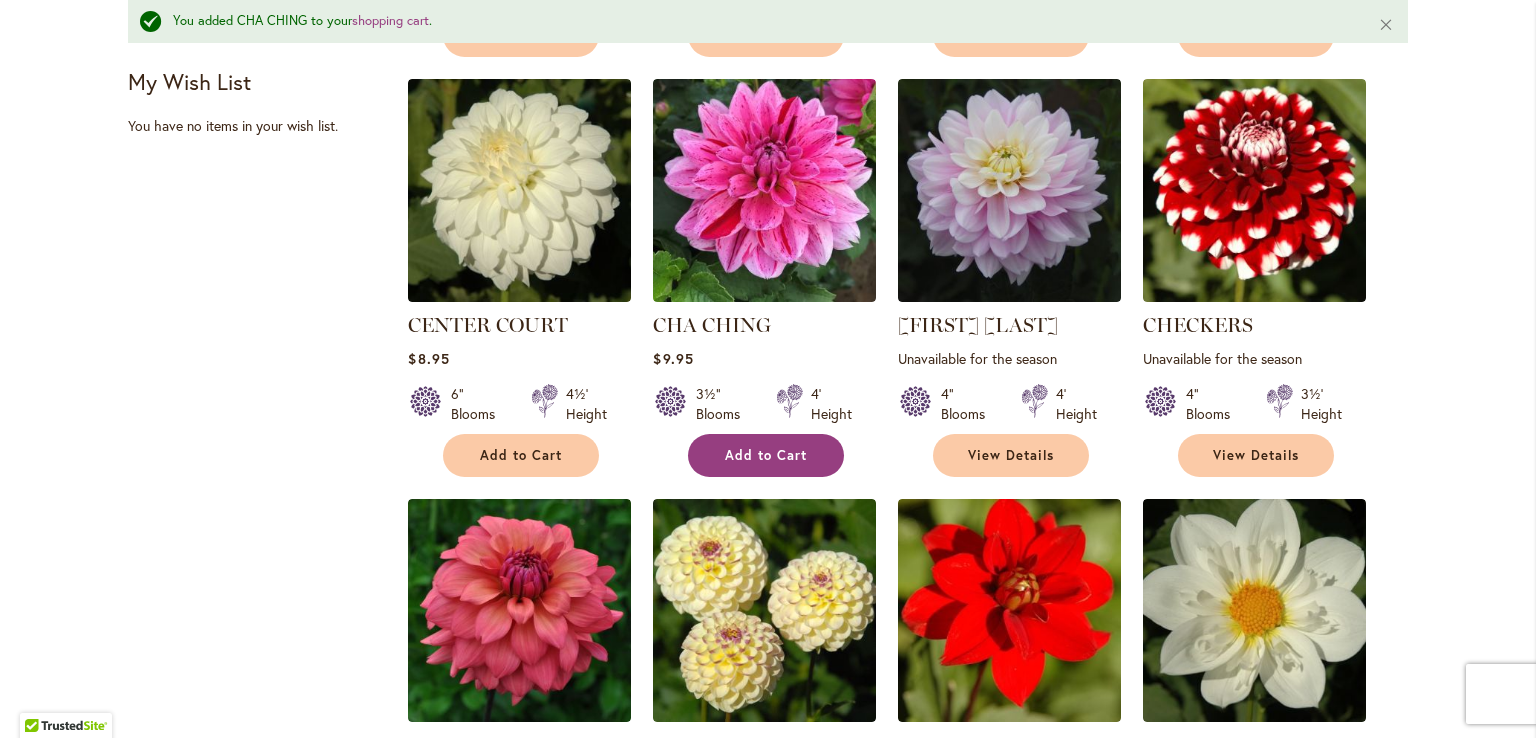 scroll, scrollTop: 1298, scrollLeft: 0, axis: vertical 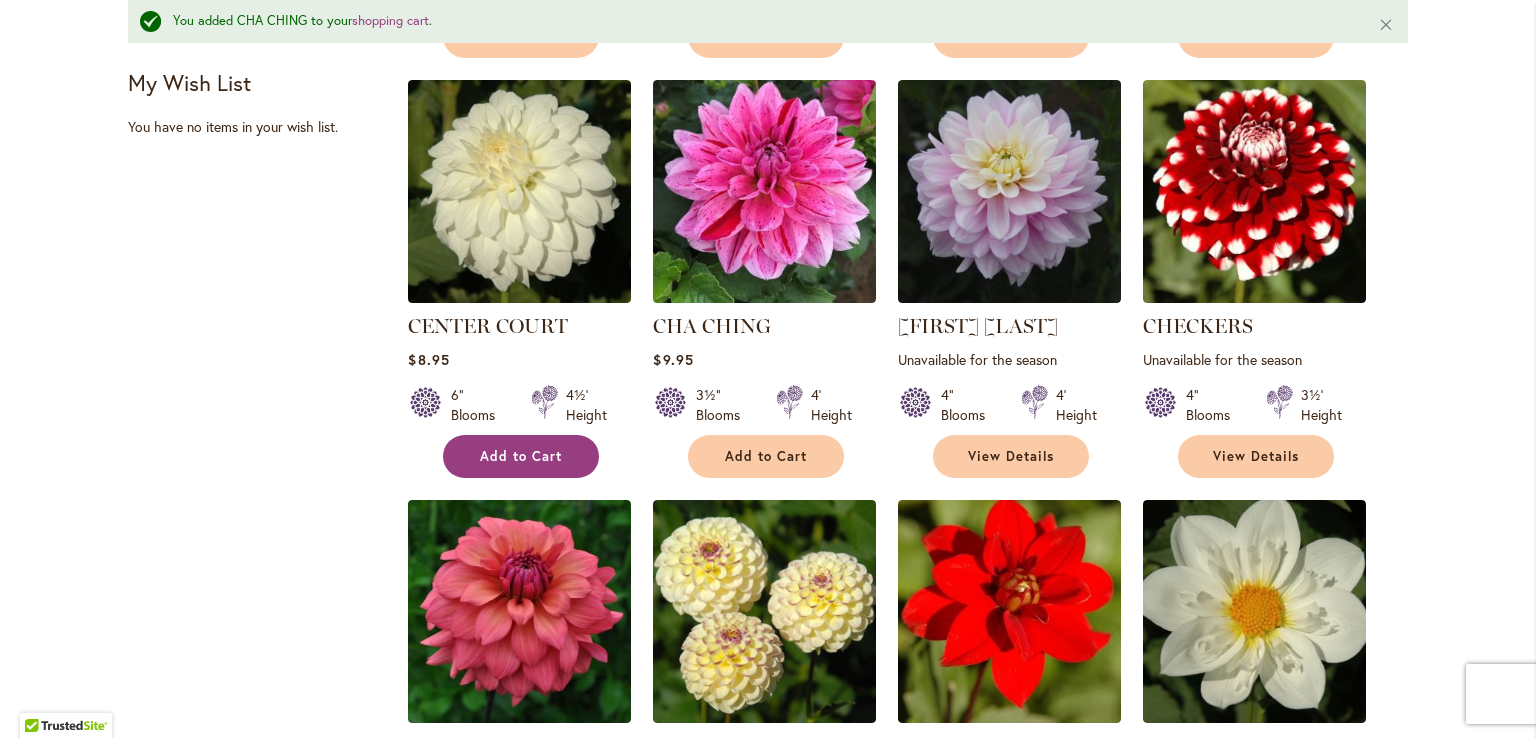 click on "Add to Cart" at bounding box center (521, 456) 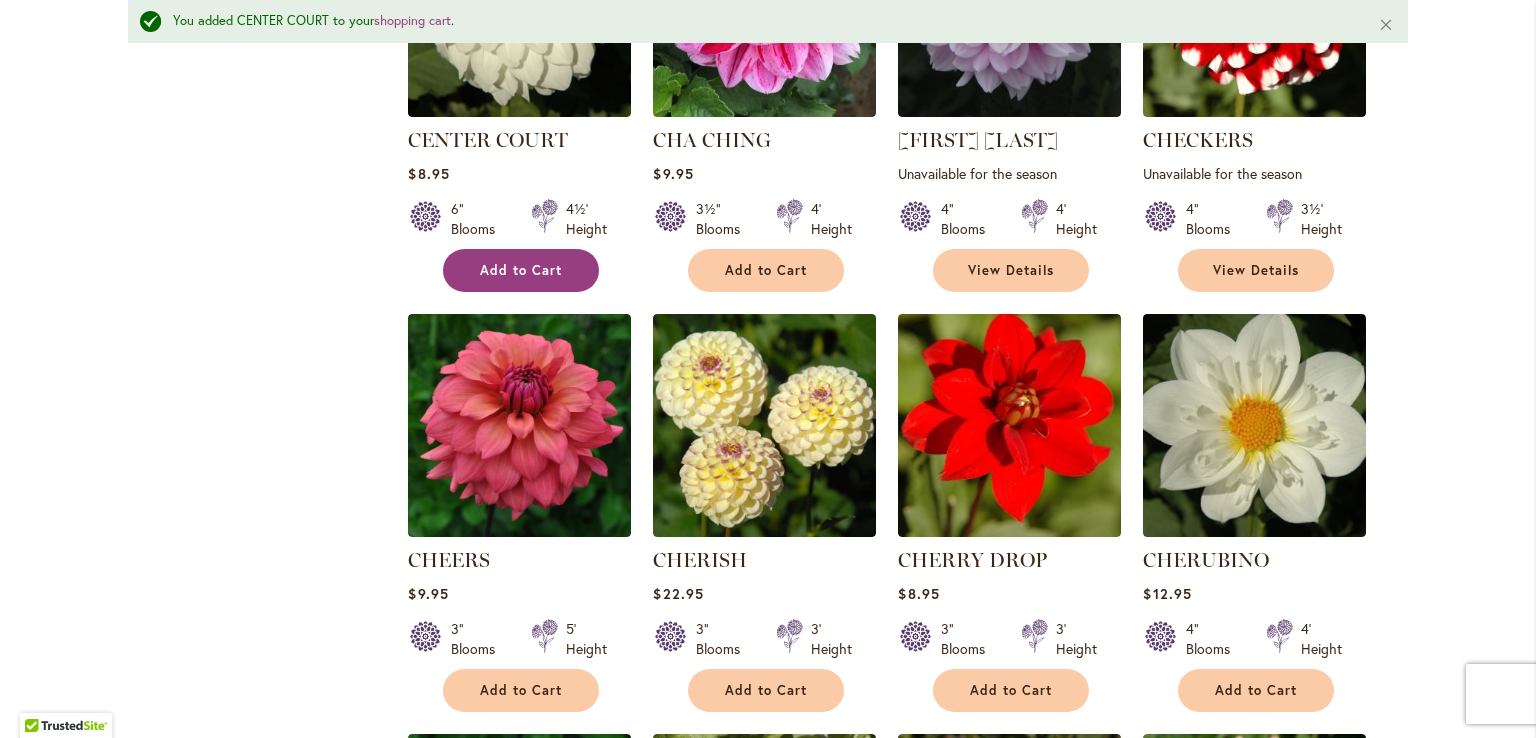 scroll, scrollTop: 1483, scrollLeft: 0, axis: vertical 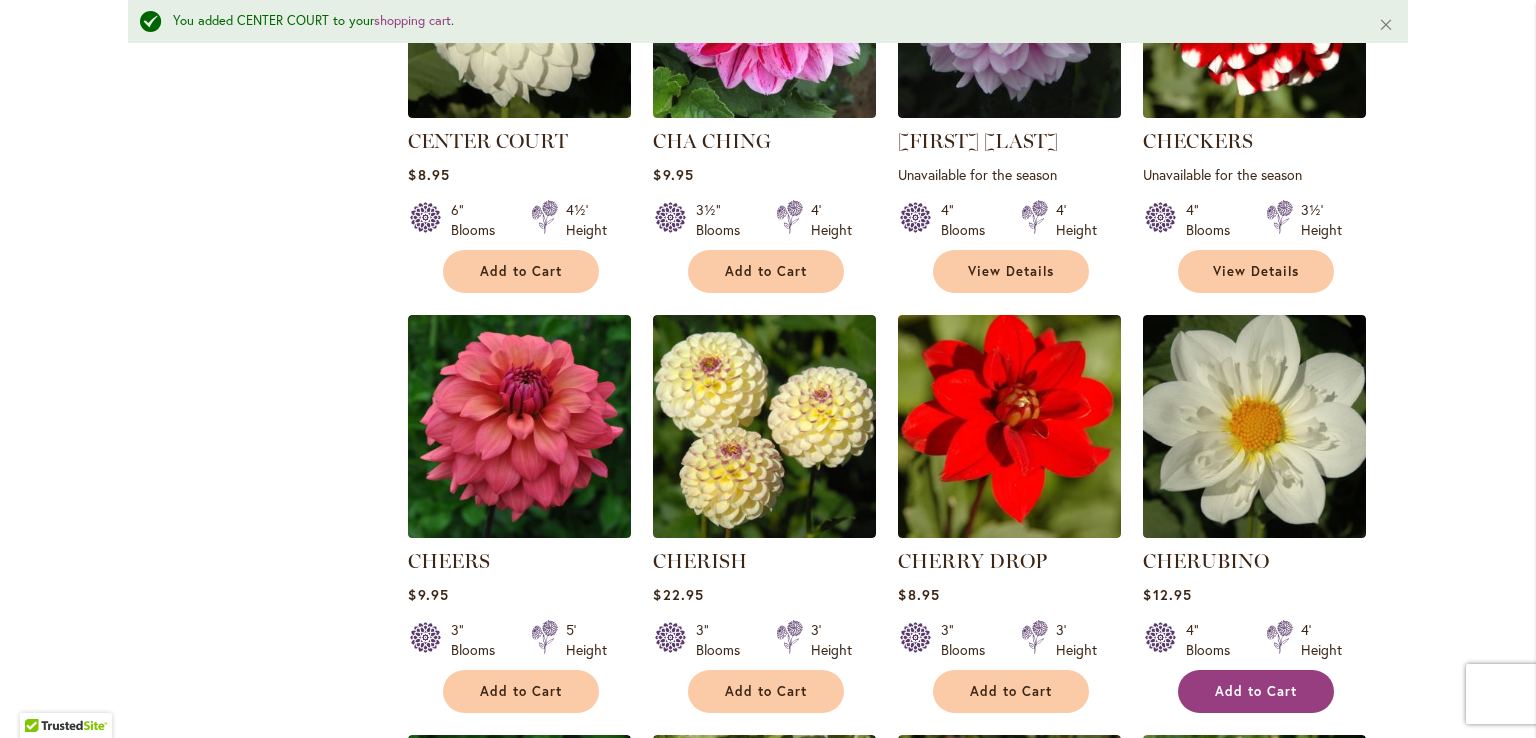 click on "Add to Cart" at bounding box center [1256, 691] 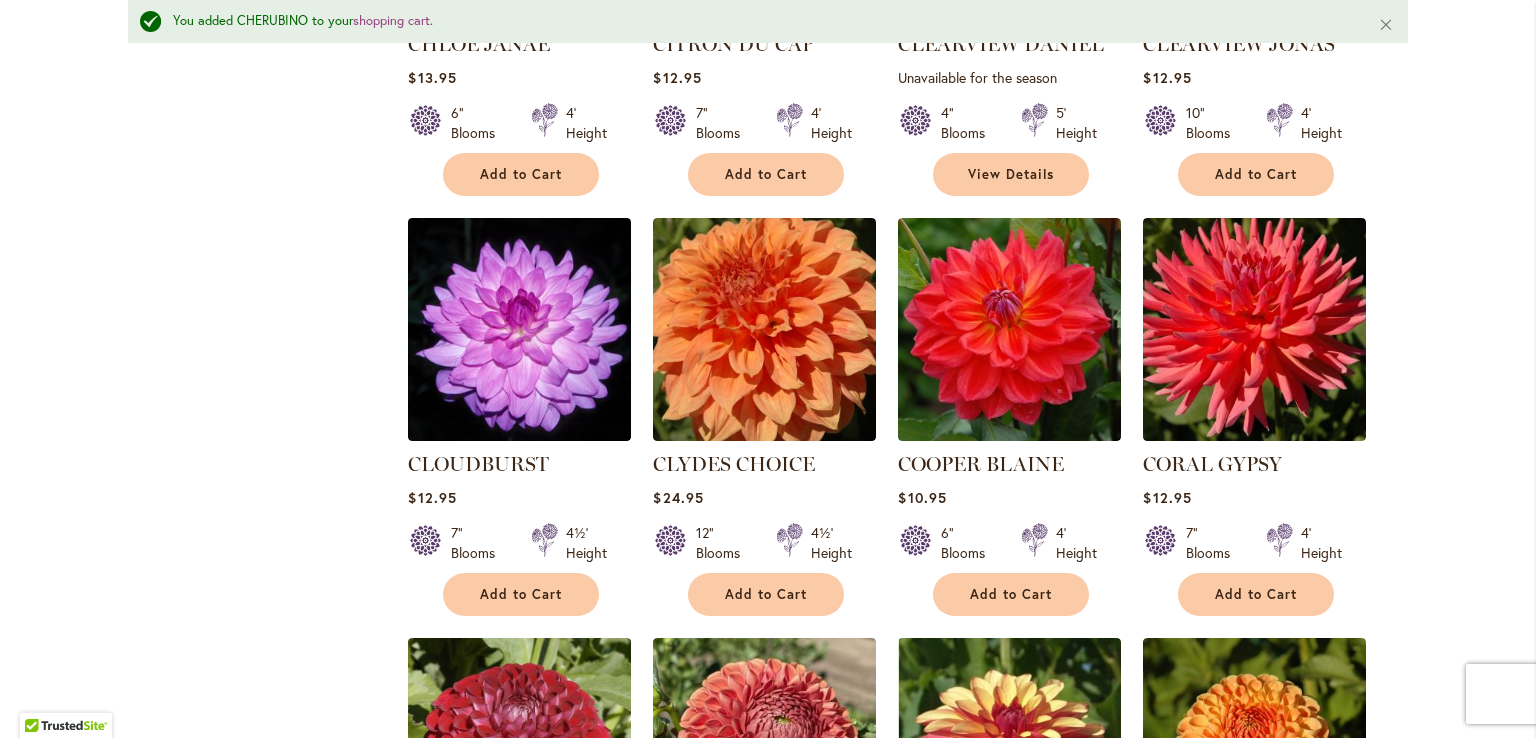 scroll, scrollTop: 2841, scrollLeft: 0, axis: vertical 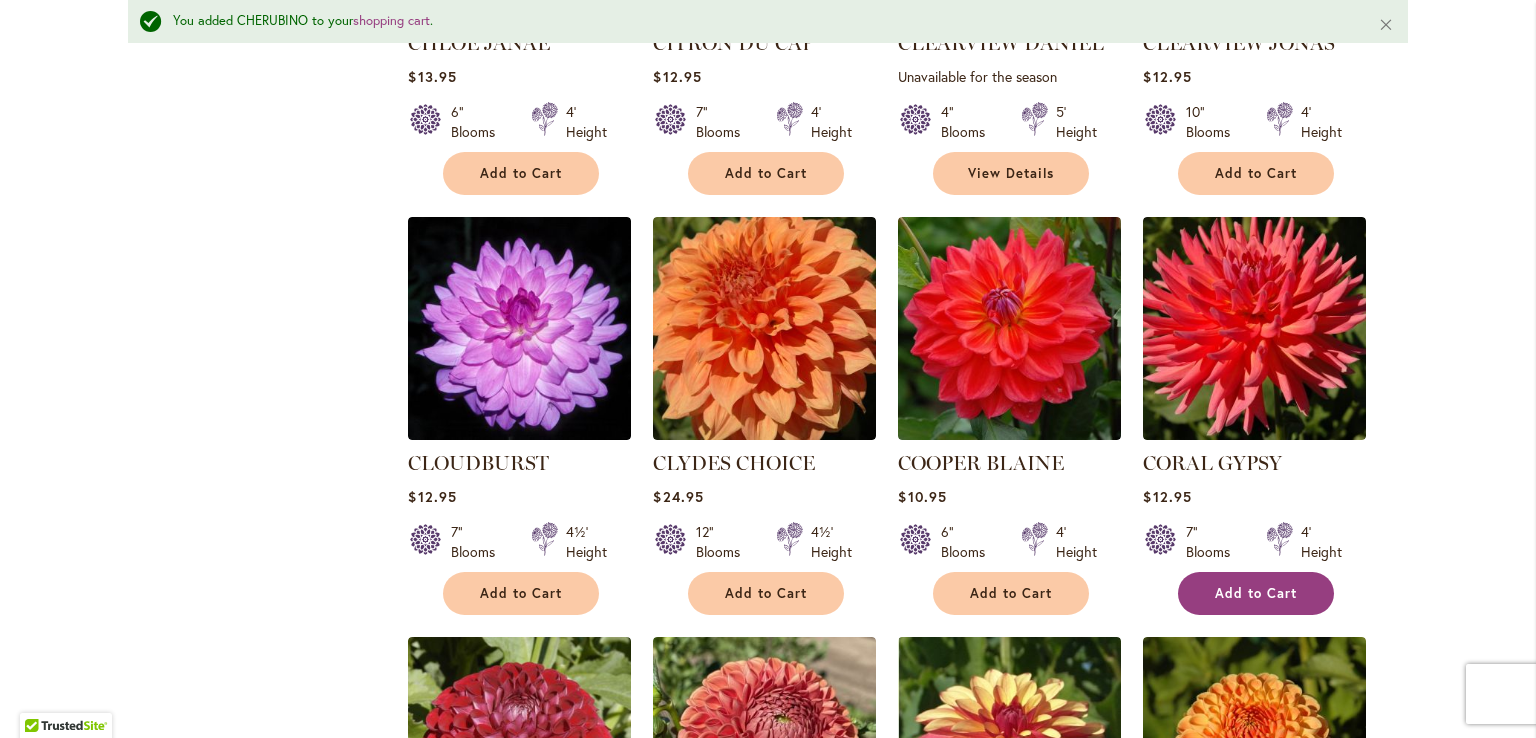 click on "Add to Cart" at bounding box center [1256, 593] 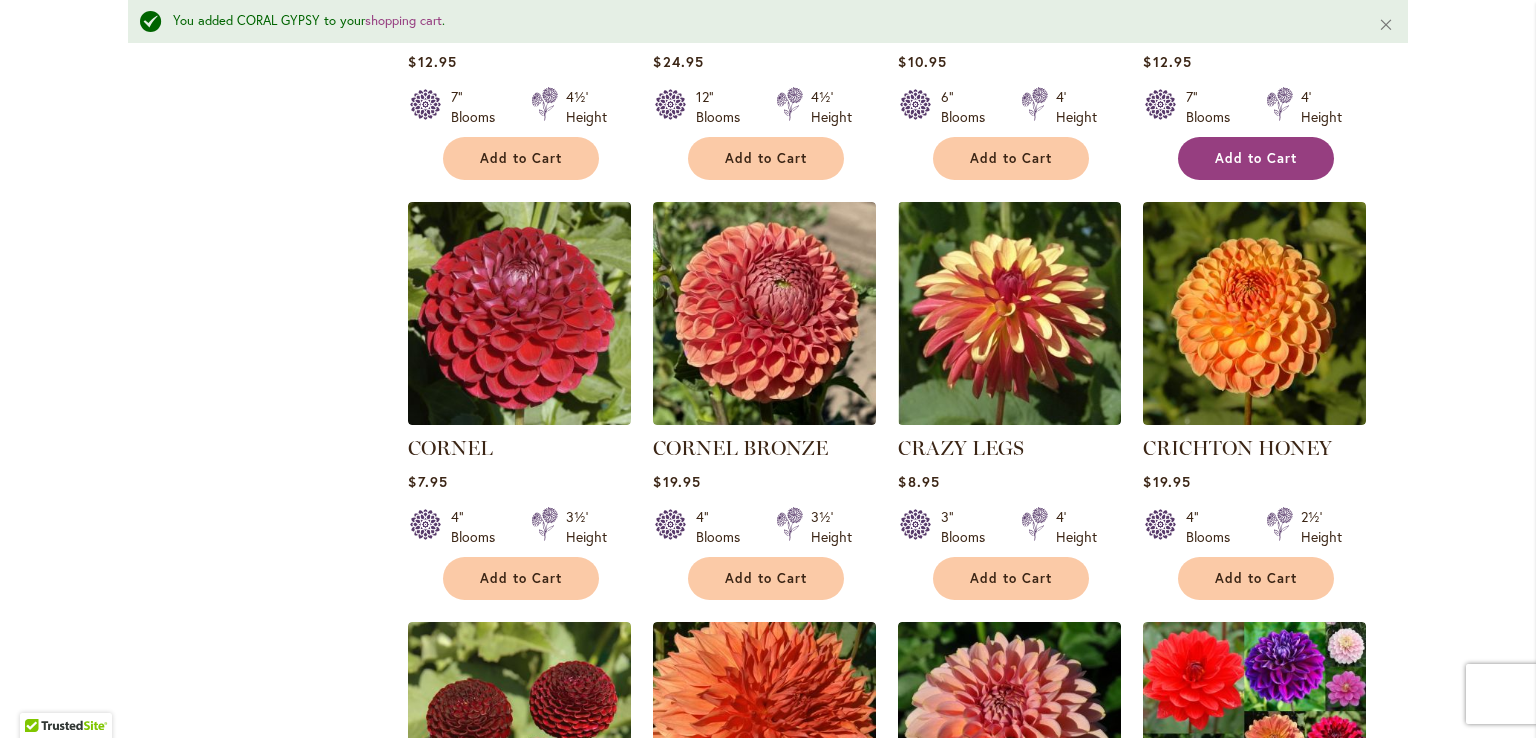 scroll, scrollTop: 3277, scrollLeft: 0, axis: vertical 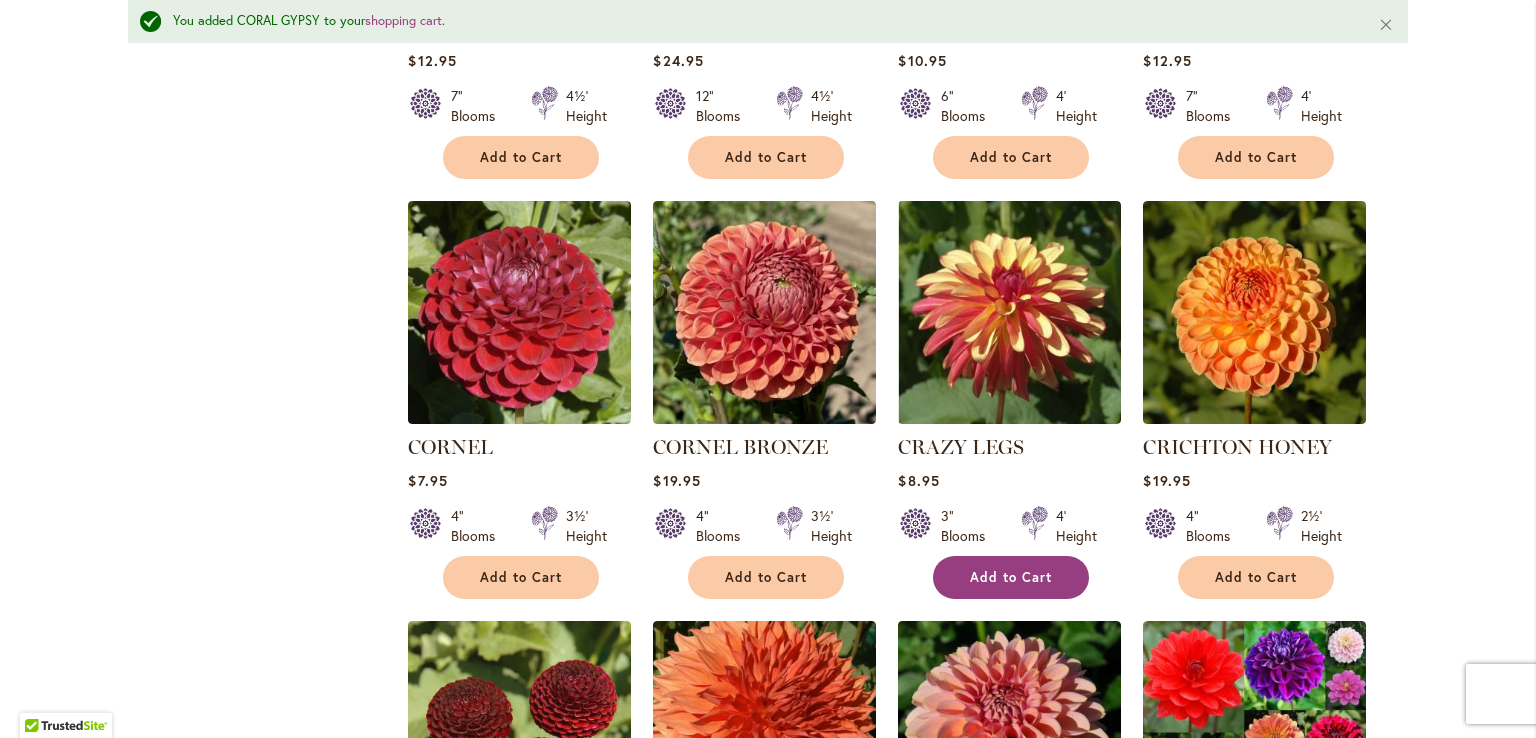 click on "Add to Cart" at bounding box center [1011, 577] 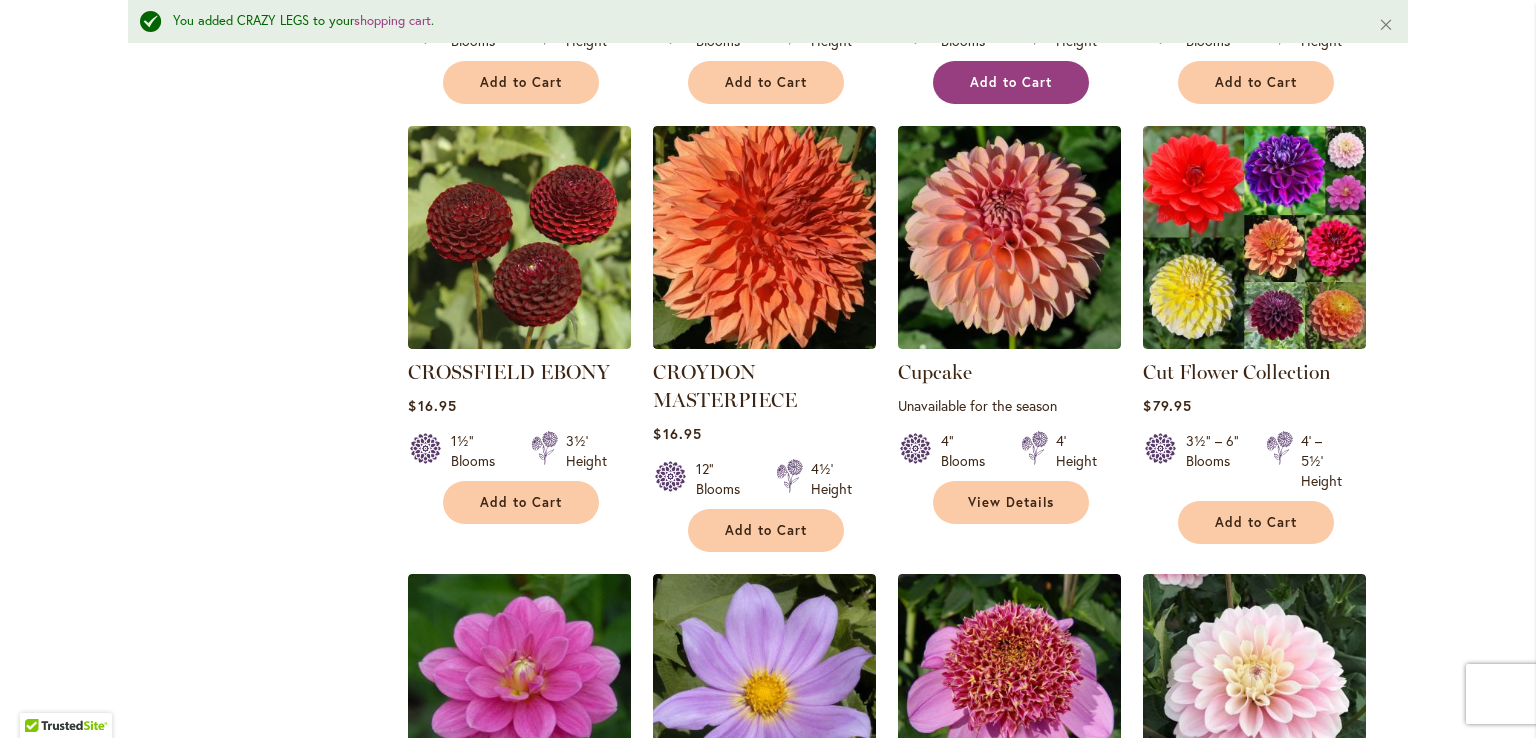 scroll, scrollTop: 3771, scrollLeft: 0, axis: vertical 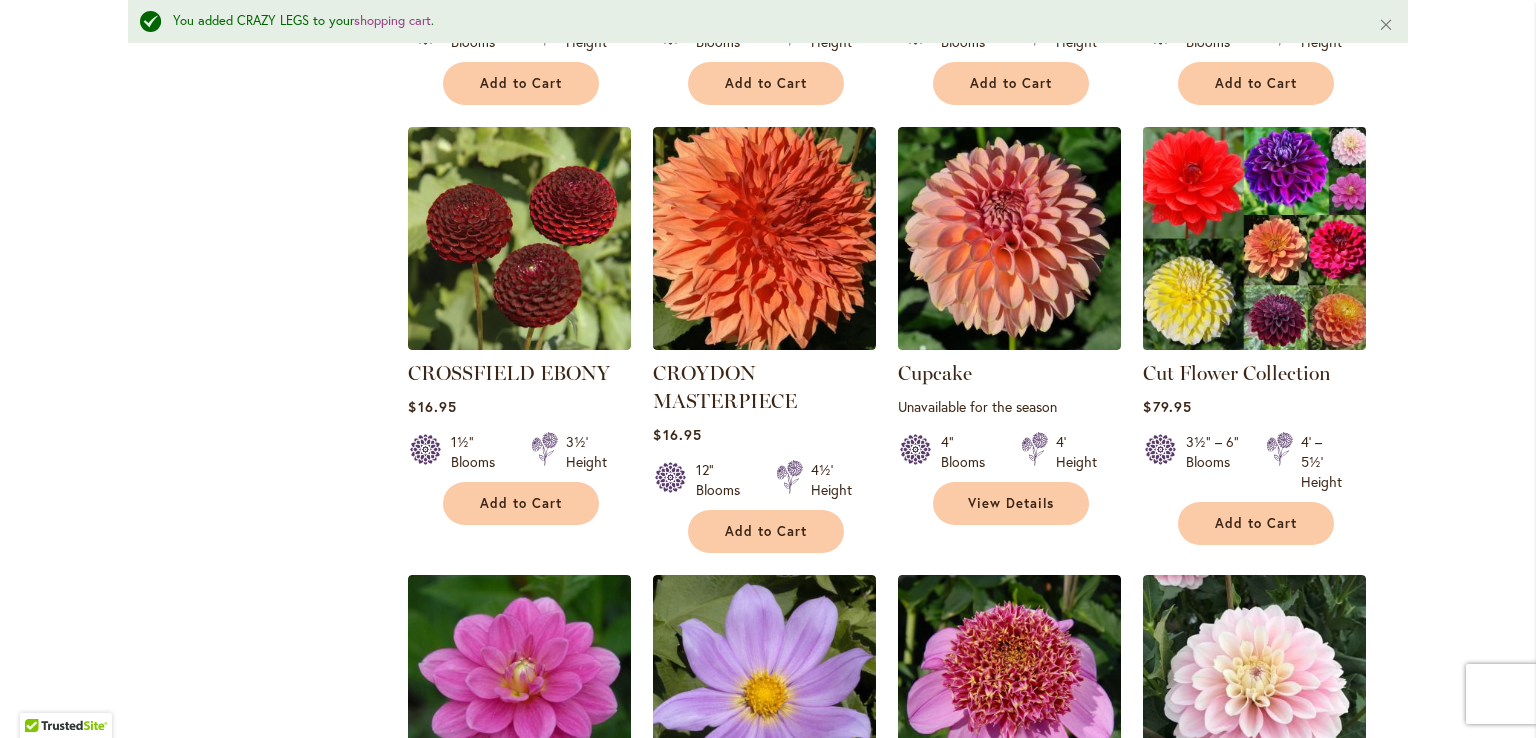 click at bounding box center (1255, 238) 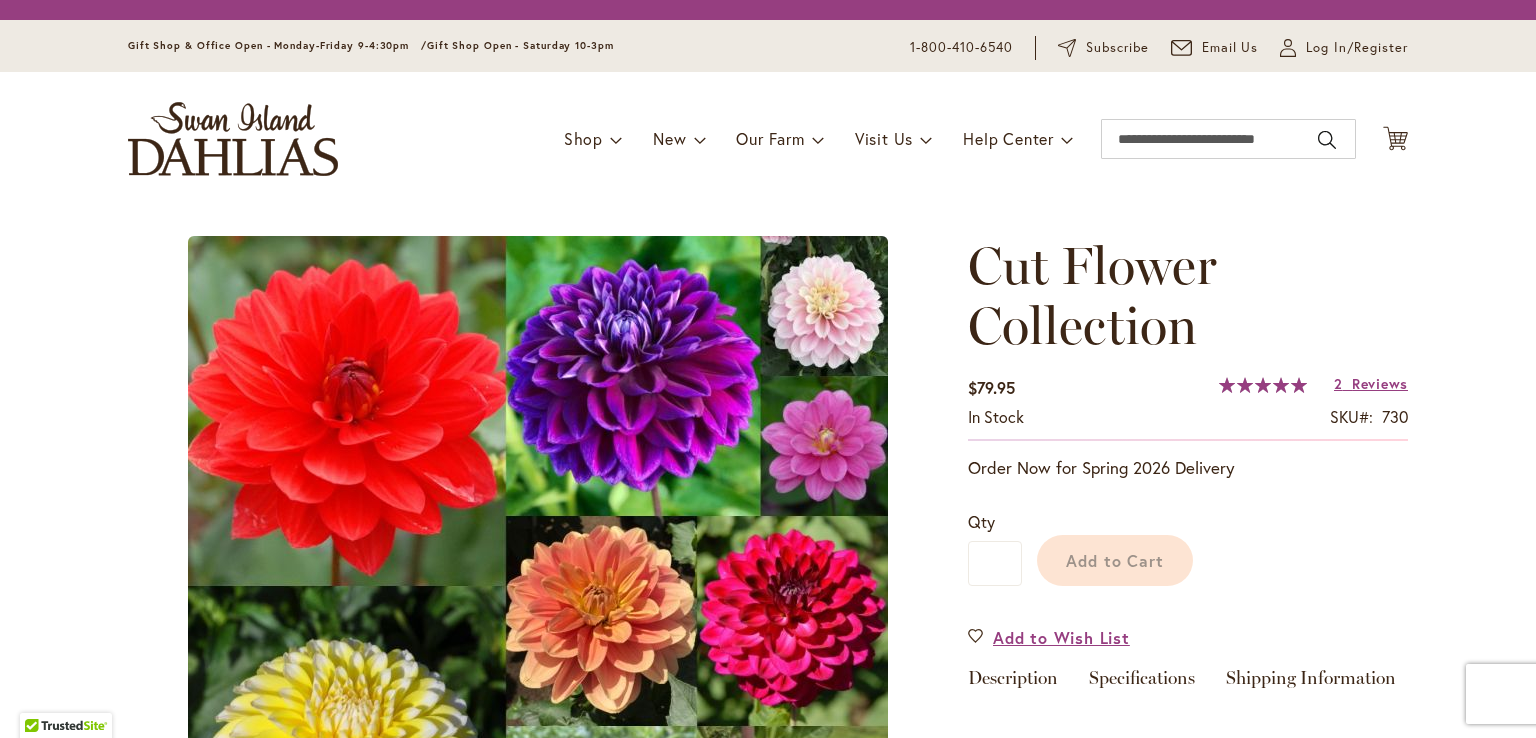 scroll, scrollTop: 0, scrollLeft: 0, axis: both 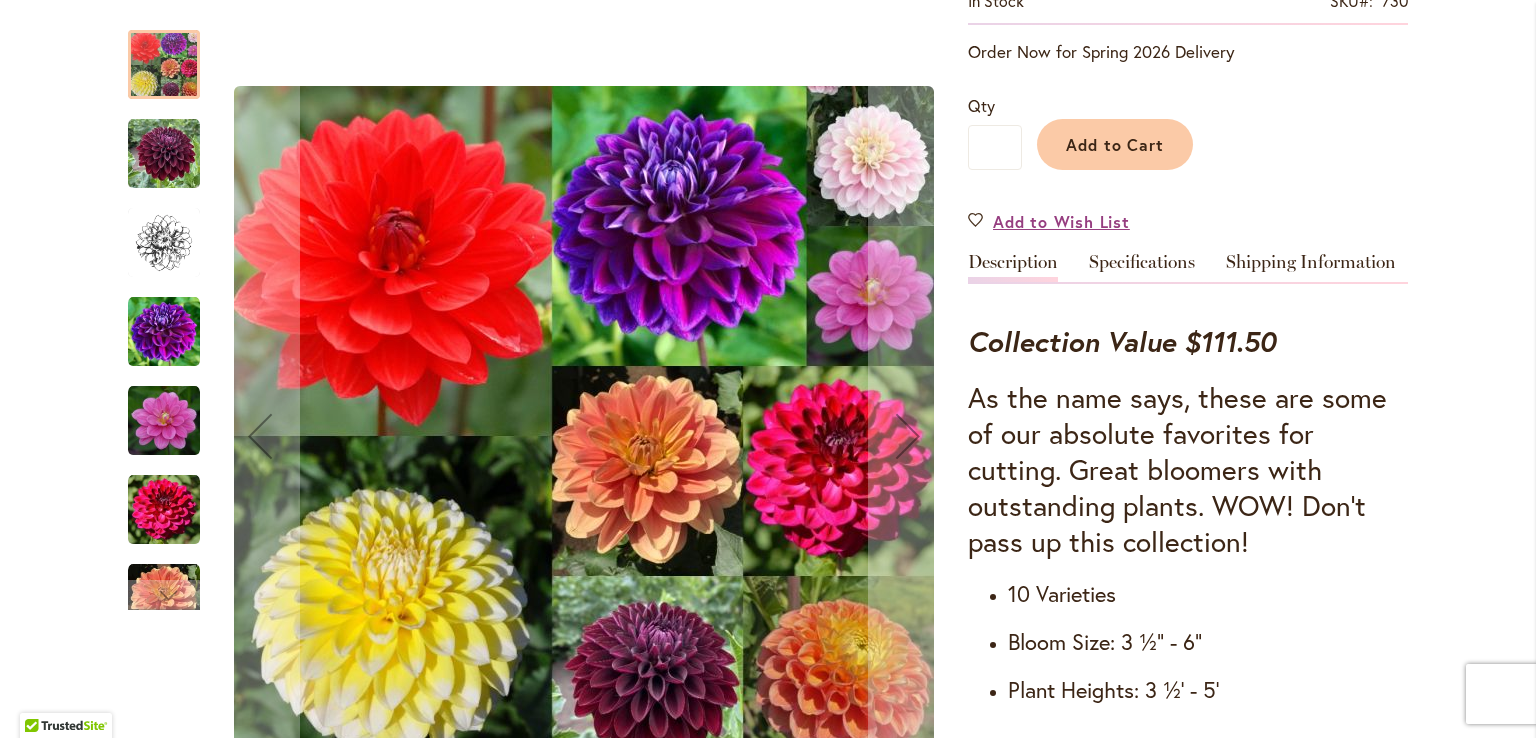 type on "**********" 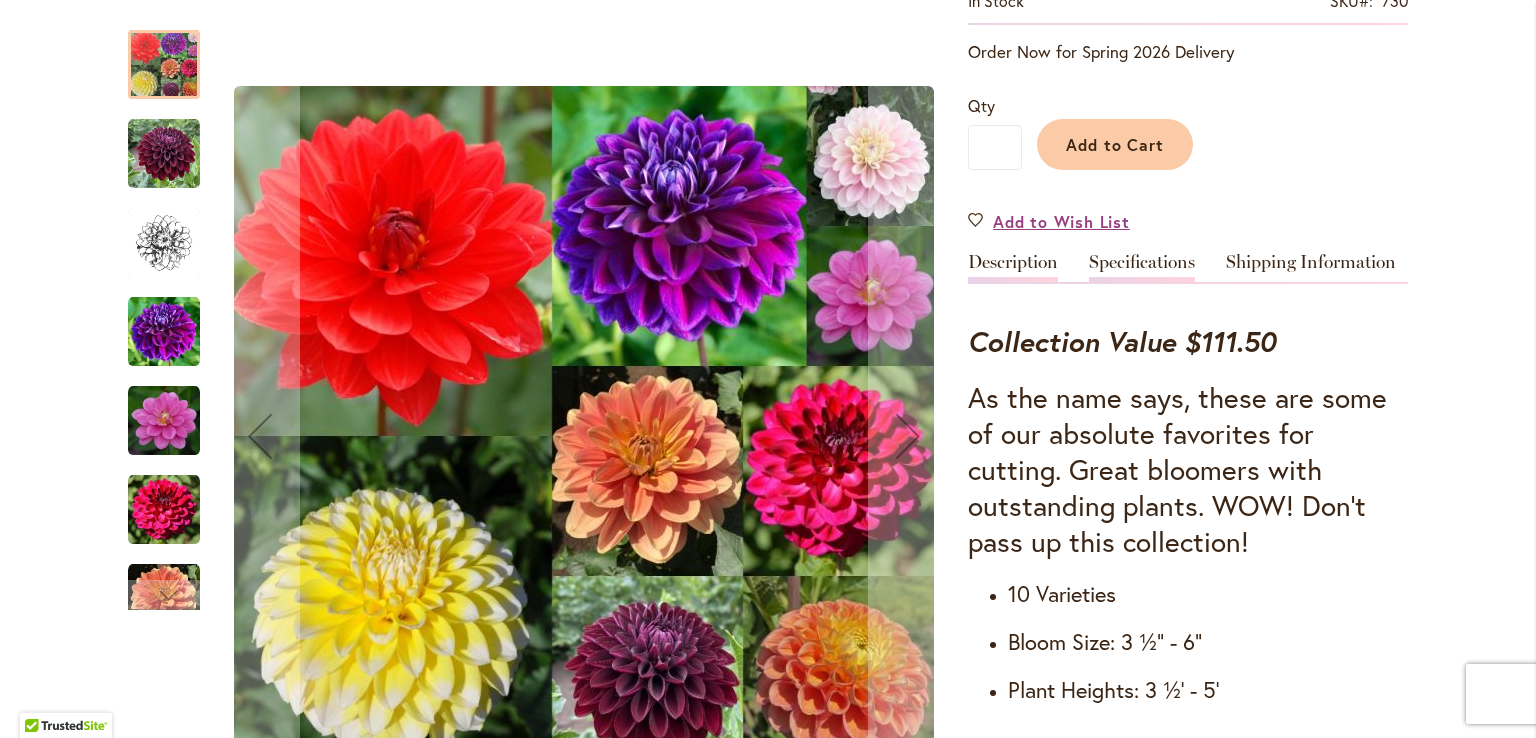 click on "Specifications" at bounding box center (1142, 267) 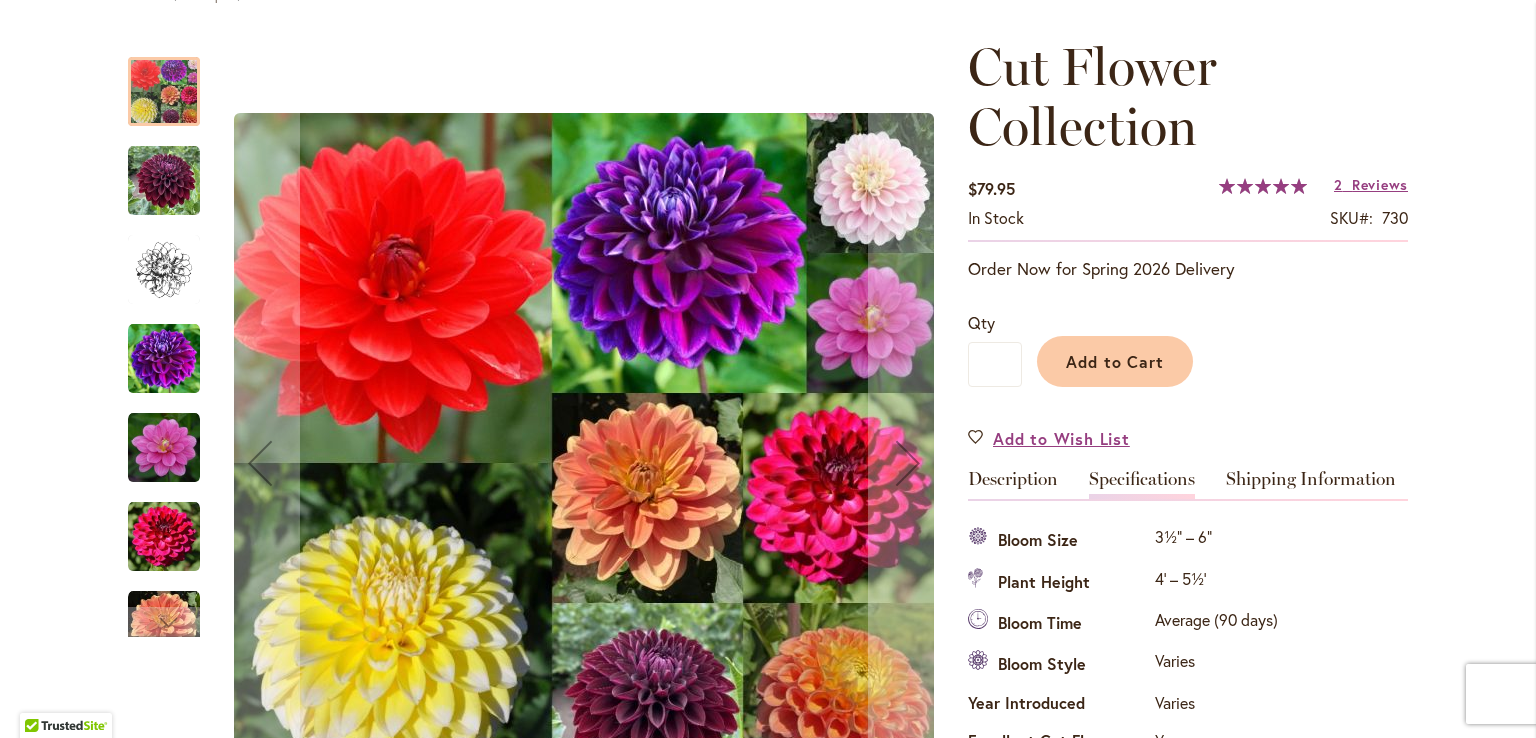scroll, scrollTop: 232, scrollLeft: 0, axis: vertical 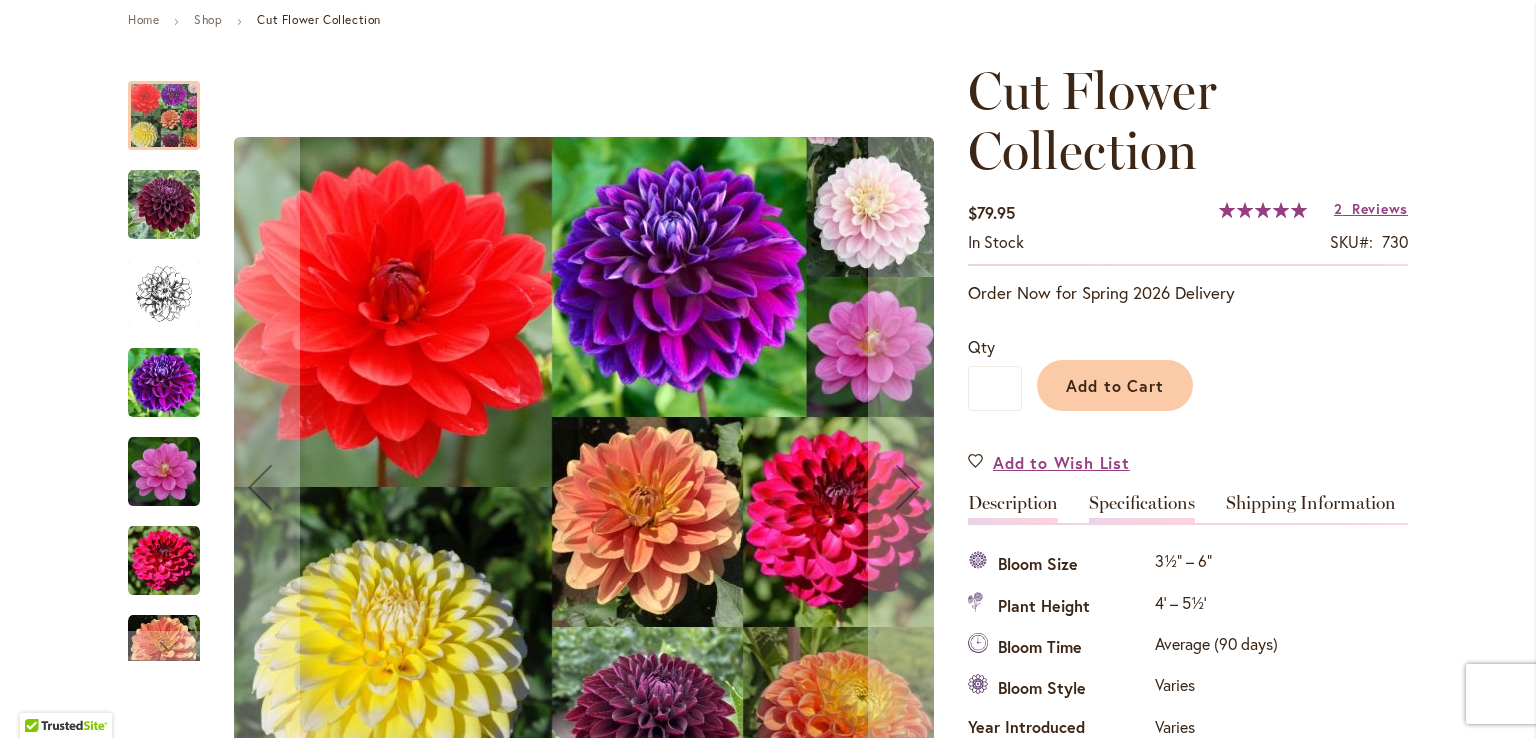 click on "Description" at bounding box center [1013, 508] 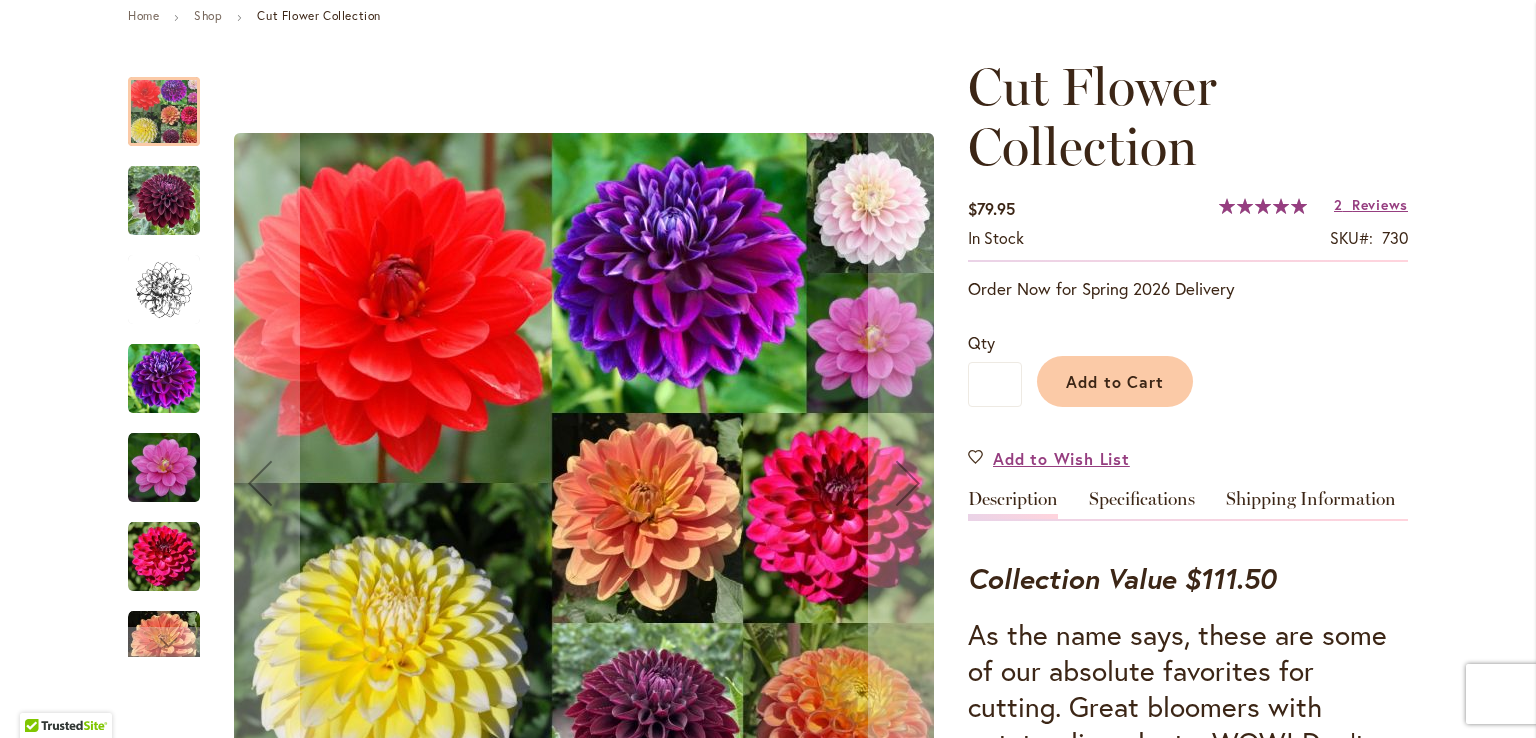 scroll, scrollTop: 224, scrollLeft: 0, axis: vertical 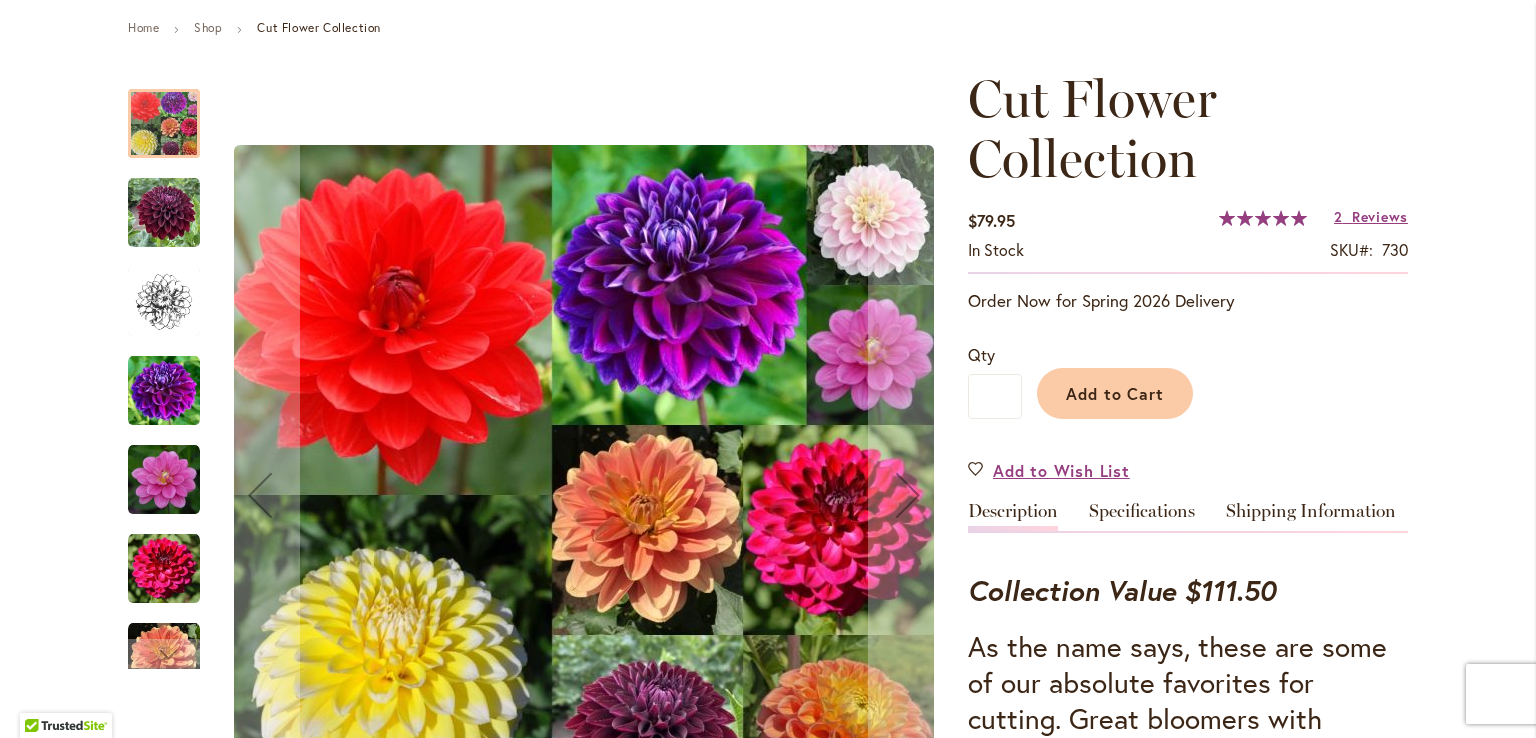 click on "Skip to Content
Gift Shop & Office Open - Monday-Friday 9-4:30pm   /    Gift Shop Open - Saturday 10-3pm
1-800-410-6540
Subscribe
Email Us
My Account
Log In/Register
Toggle Nav
Shop
Dahlia Tubers
Collections
Fresh Cut Dahlias" at bounding box center [768, 2234] 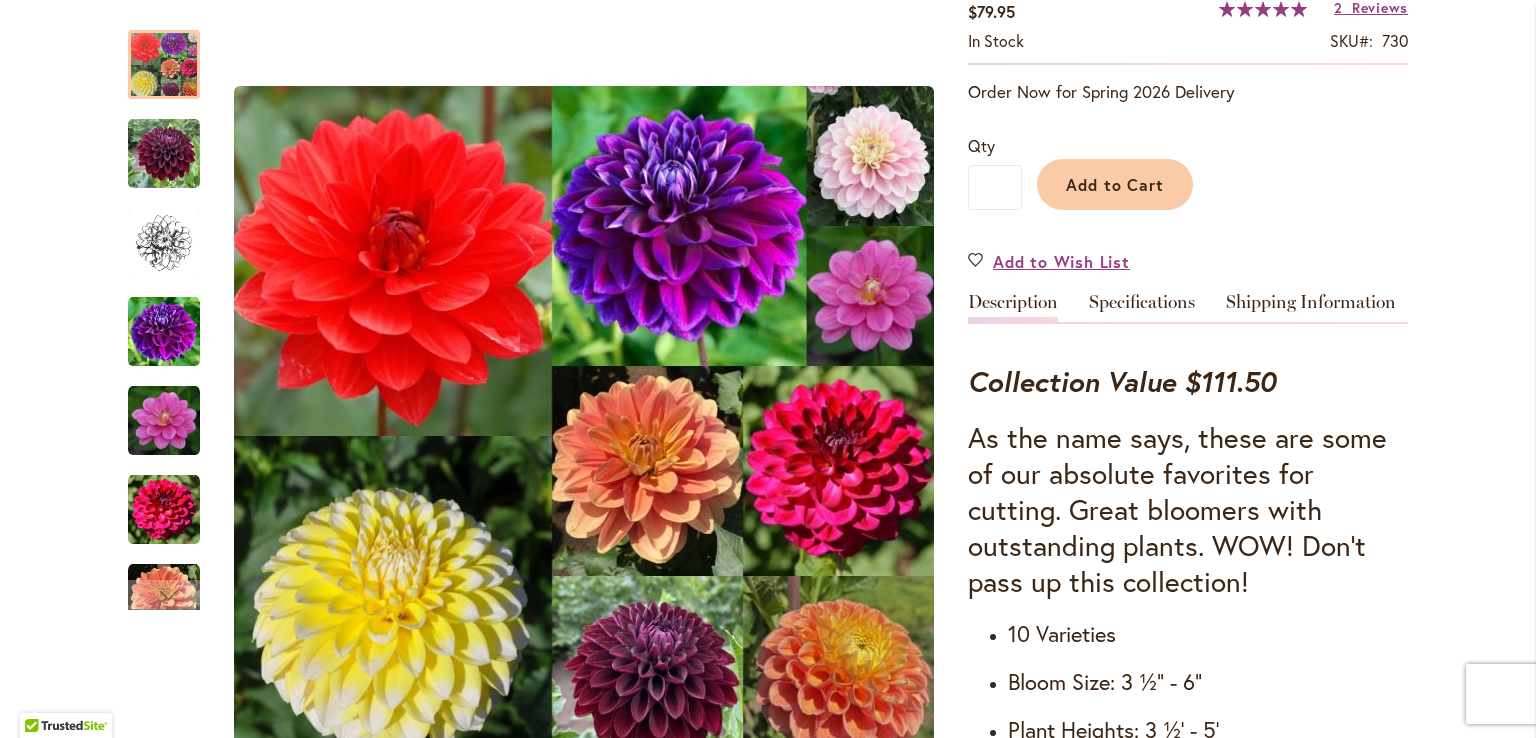scroll, scrollTop: 432, scrollLeft: 0, axis: vertical 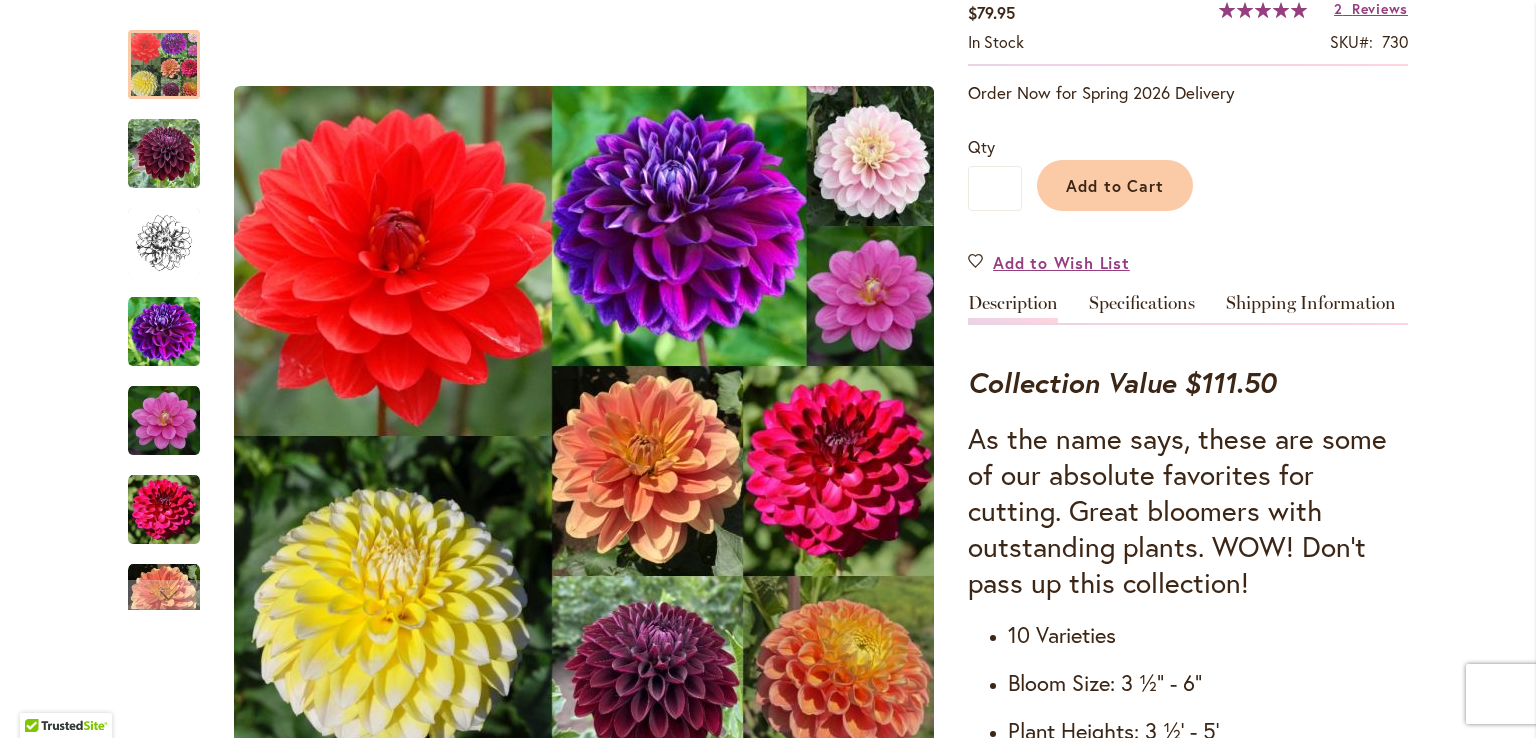 click at bounding box center [164, 154] 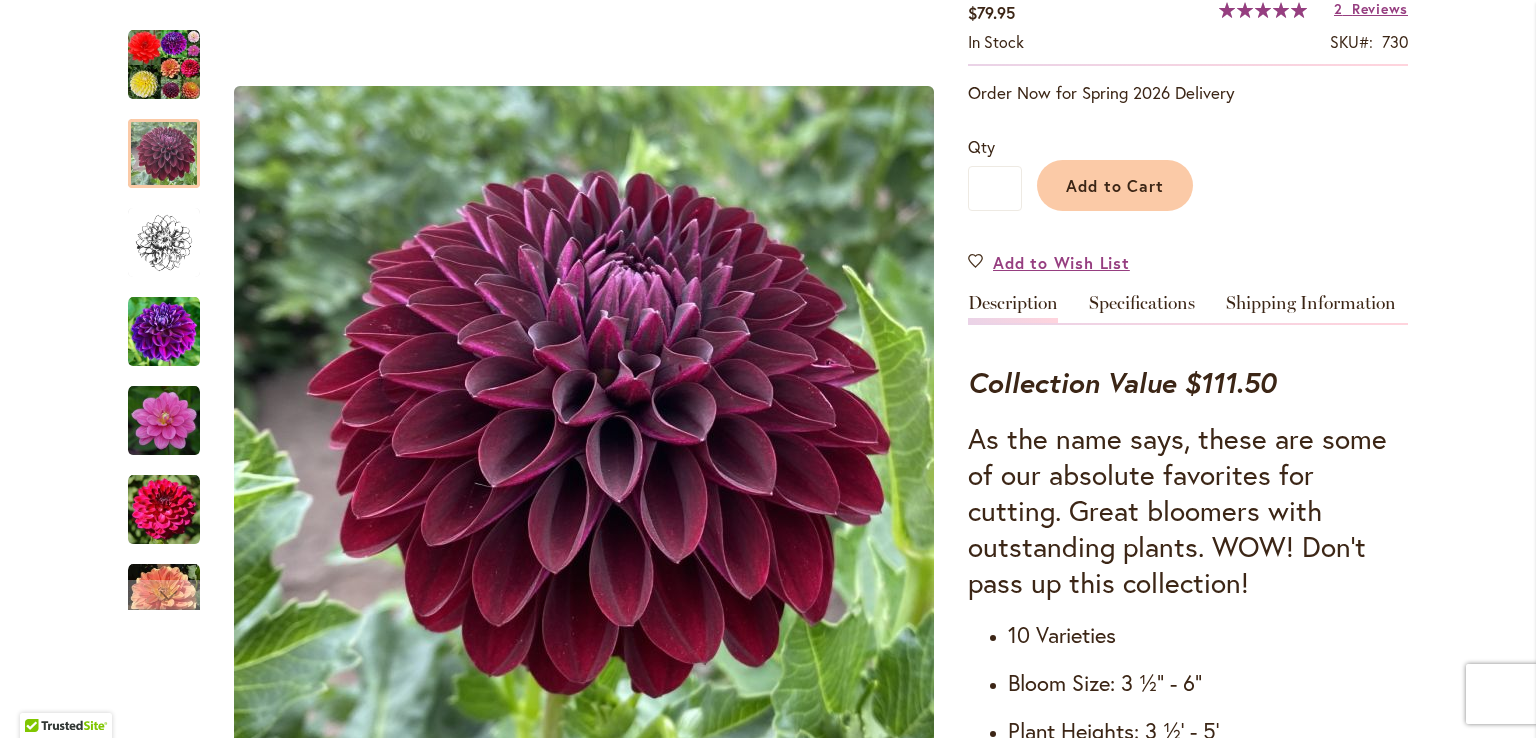 click at bounding box center (164, 332) 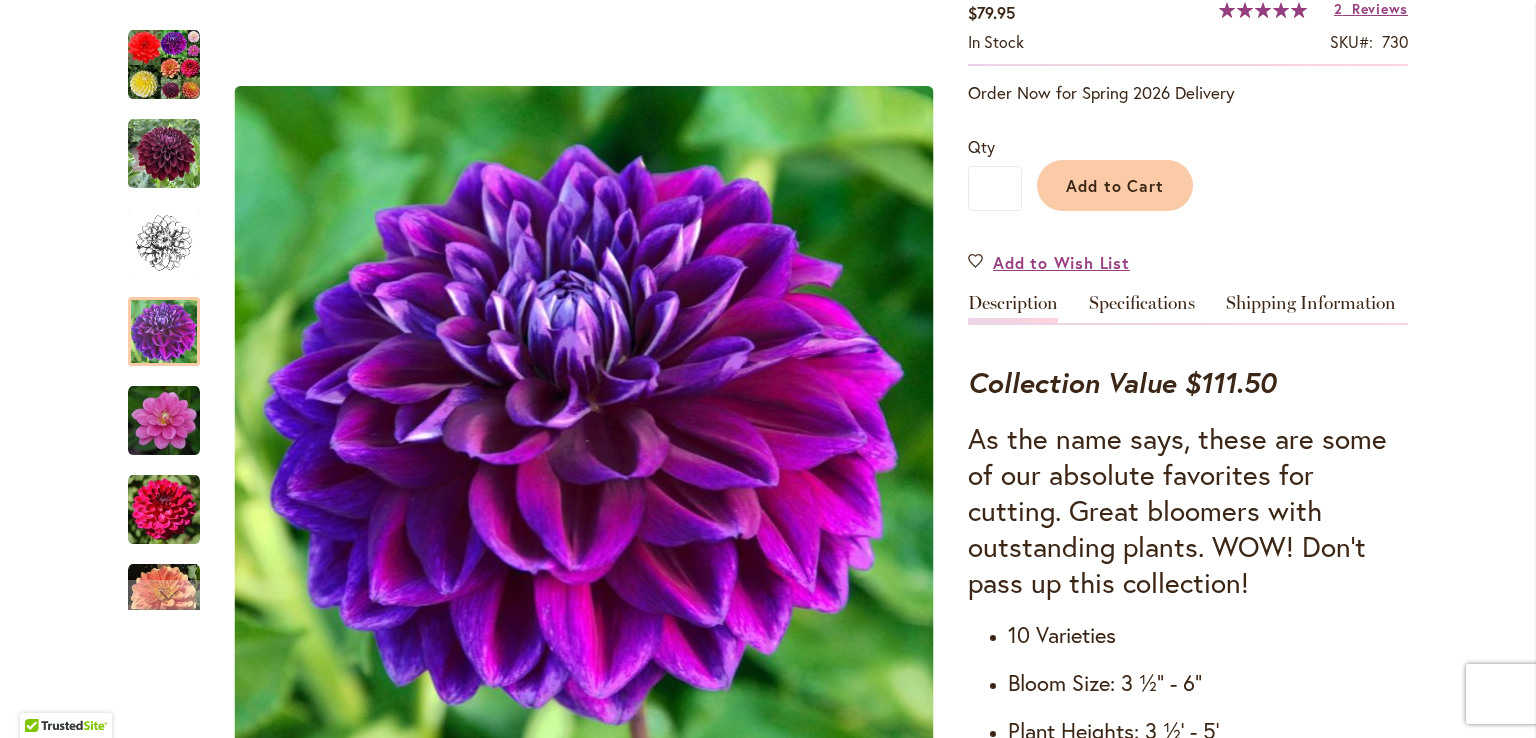 click at bounding box center [164, 421] 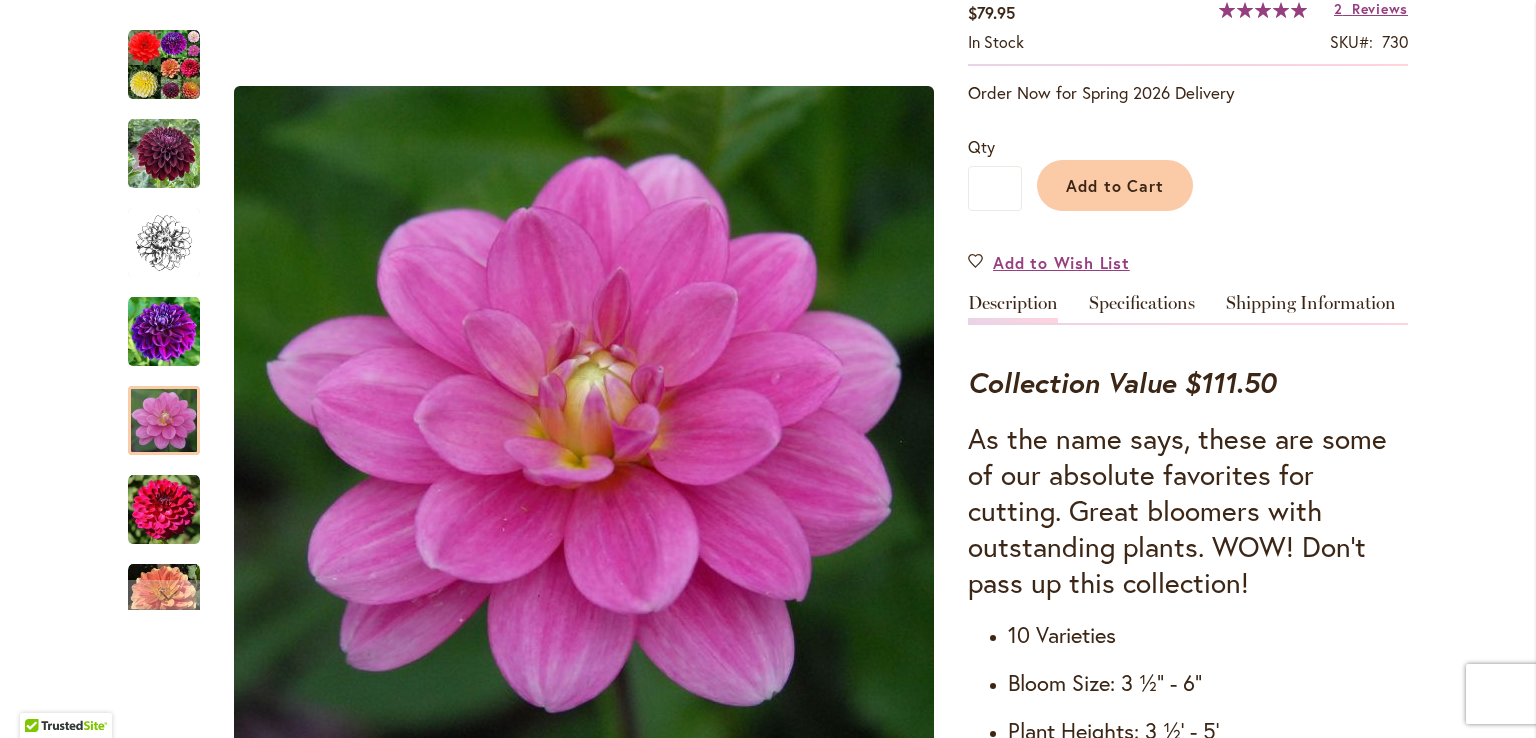 click at bounding box center [164, 510] 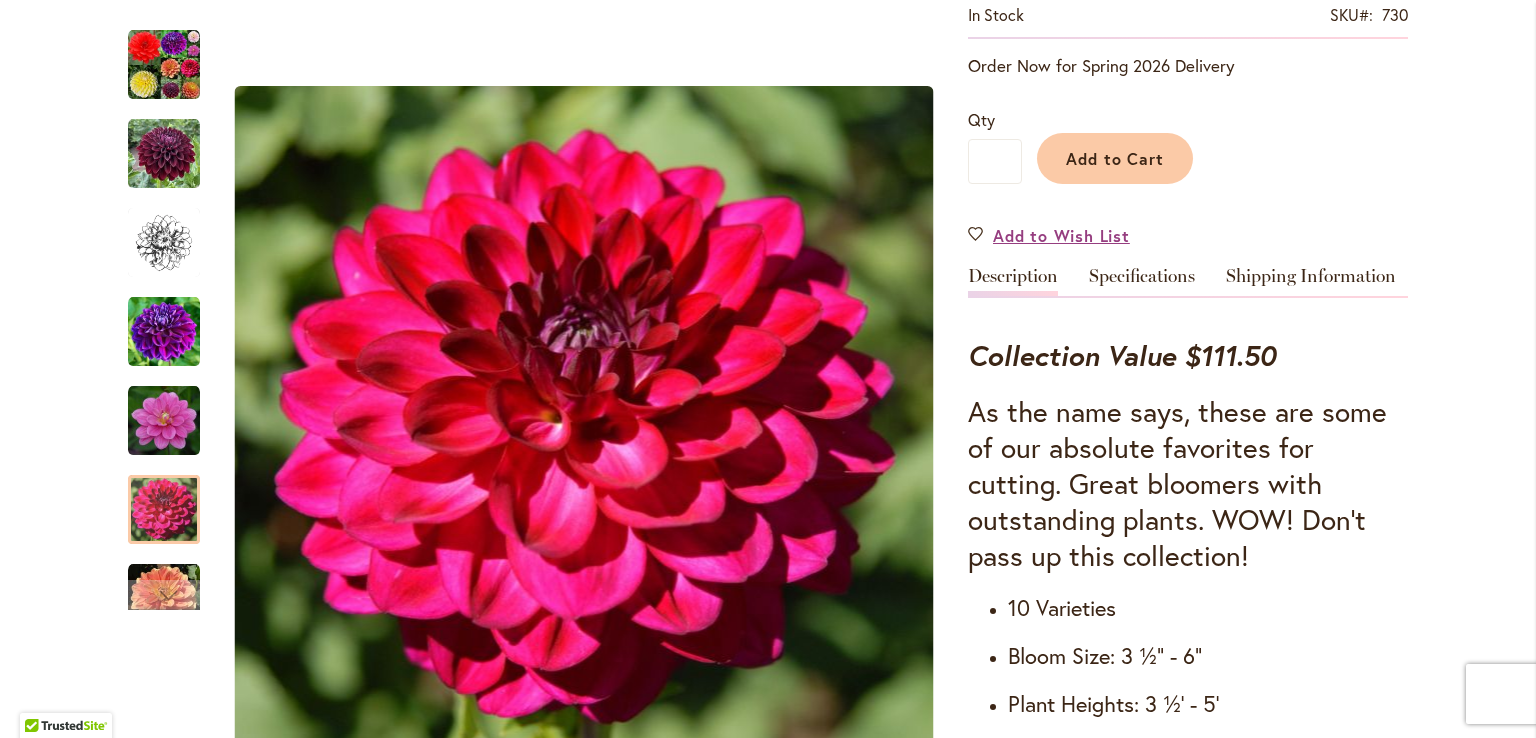 scroll, scrollTop: 432, scrollLeft: 0, axis: vertical 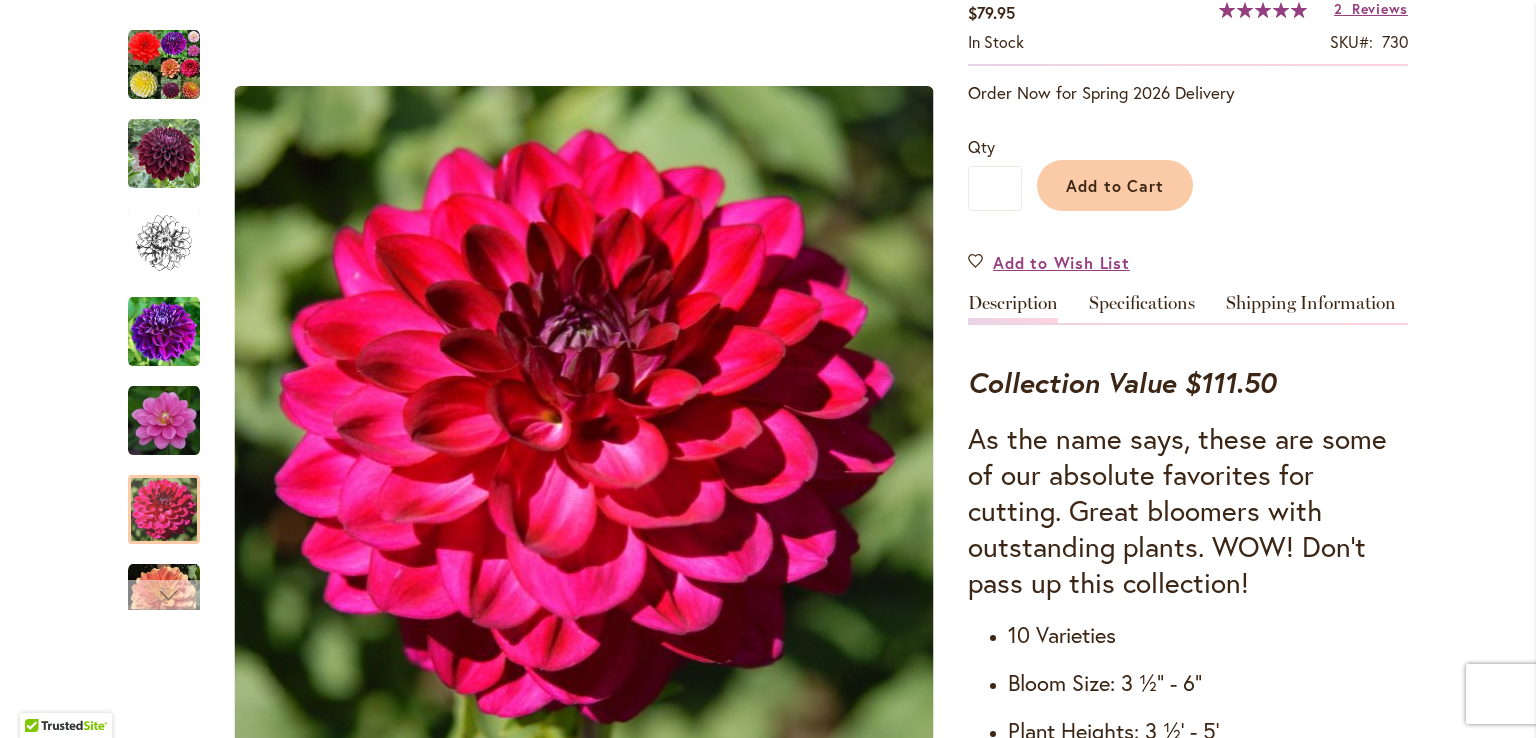 click at bounding box center [164, 595] 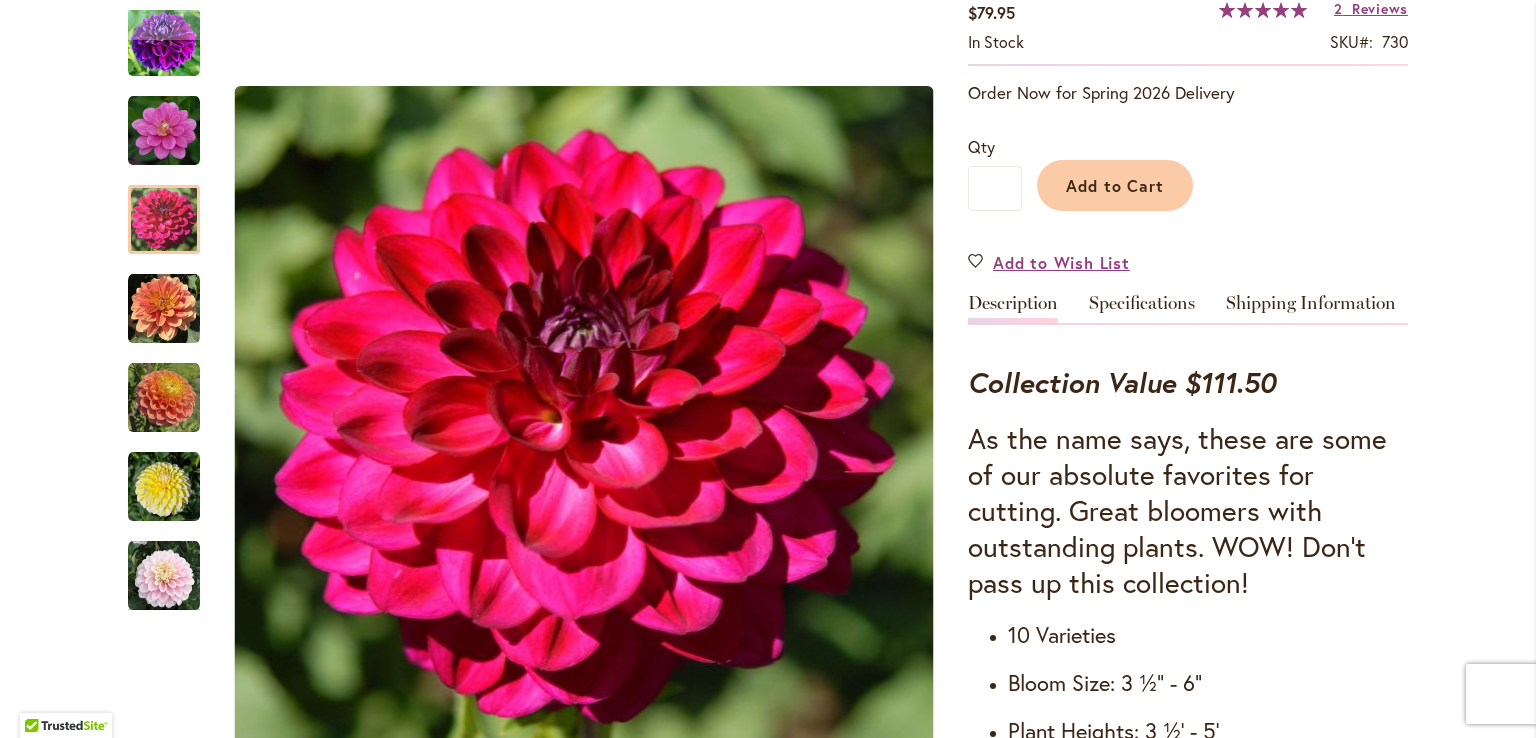 click at bounding box center (164, 576) 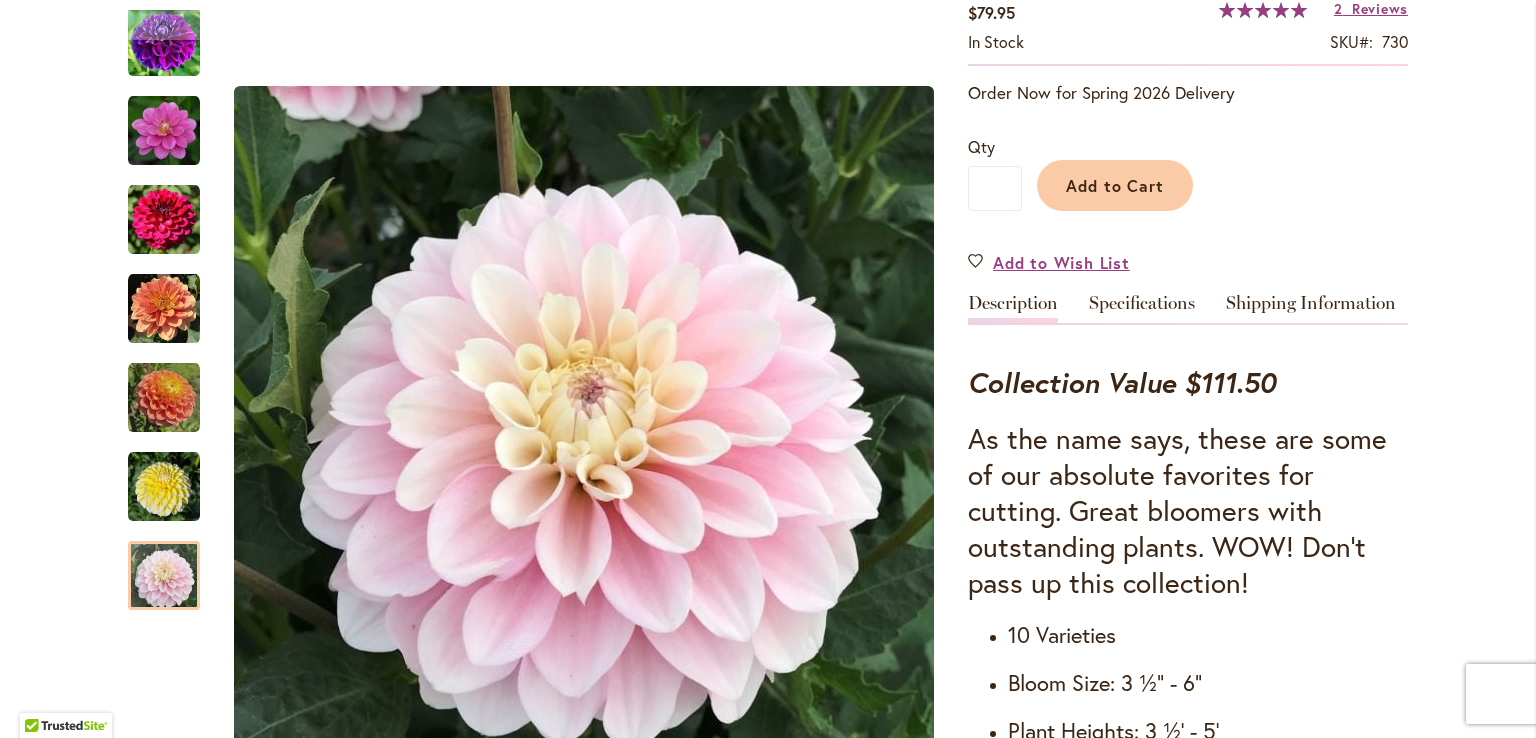 click at bounding box center [164, 487] 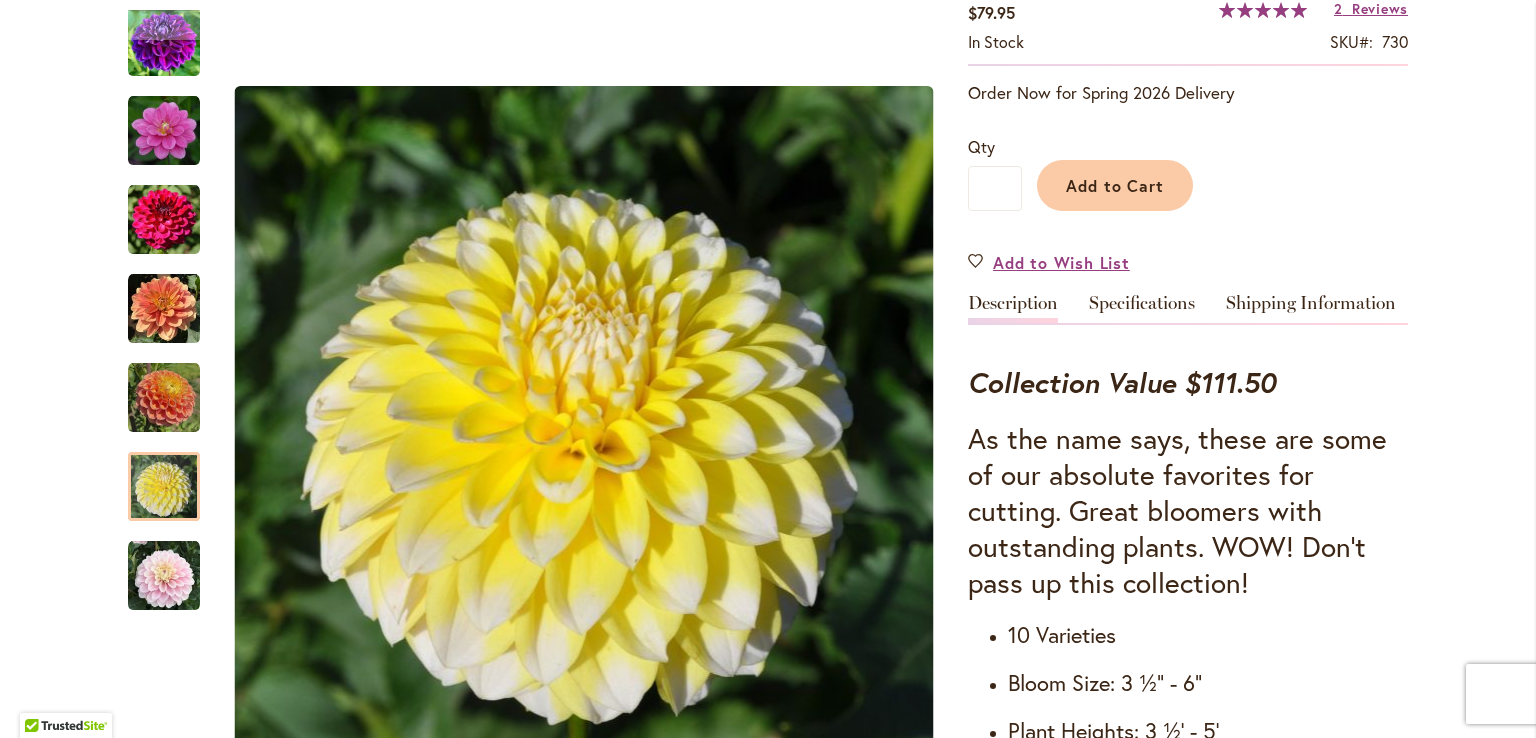 click at bounding box center [164, 398] 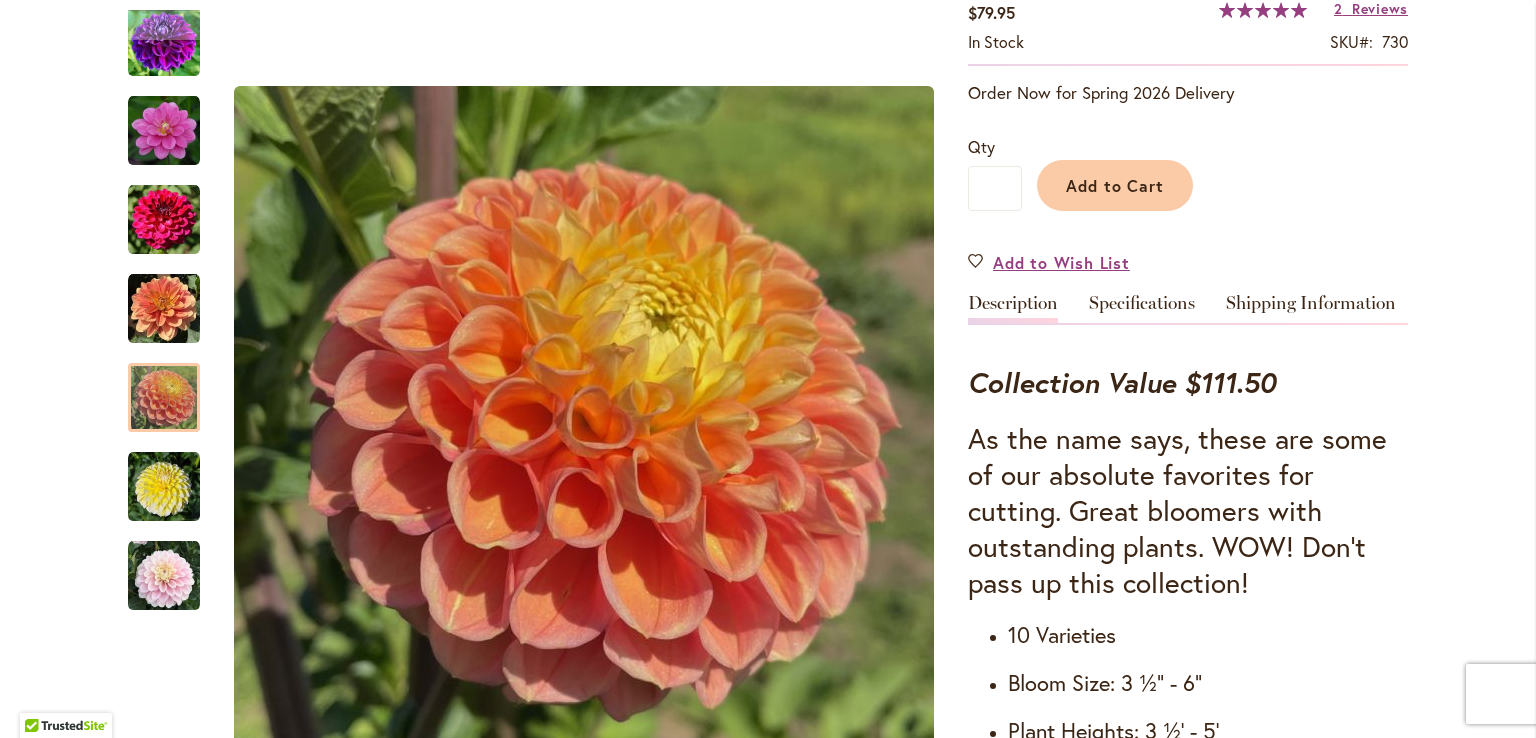 click at bounding box center (164, 309) 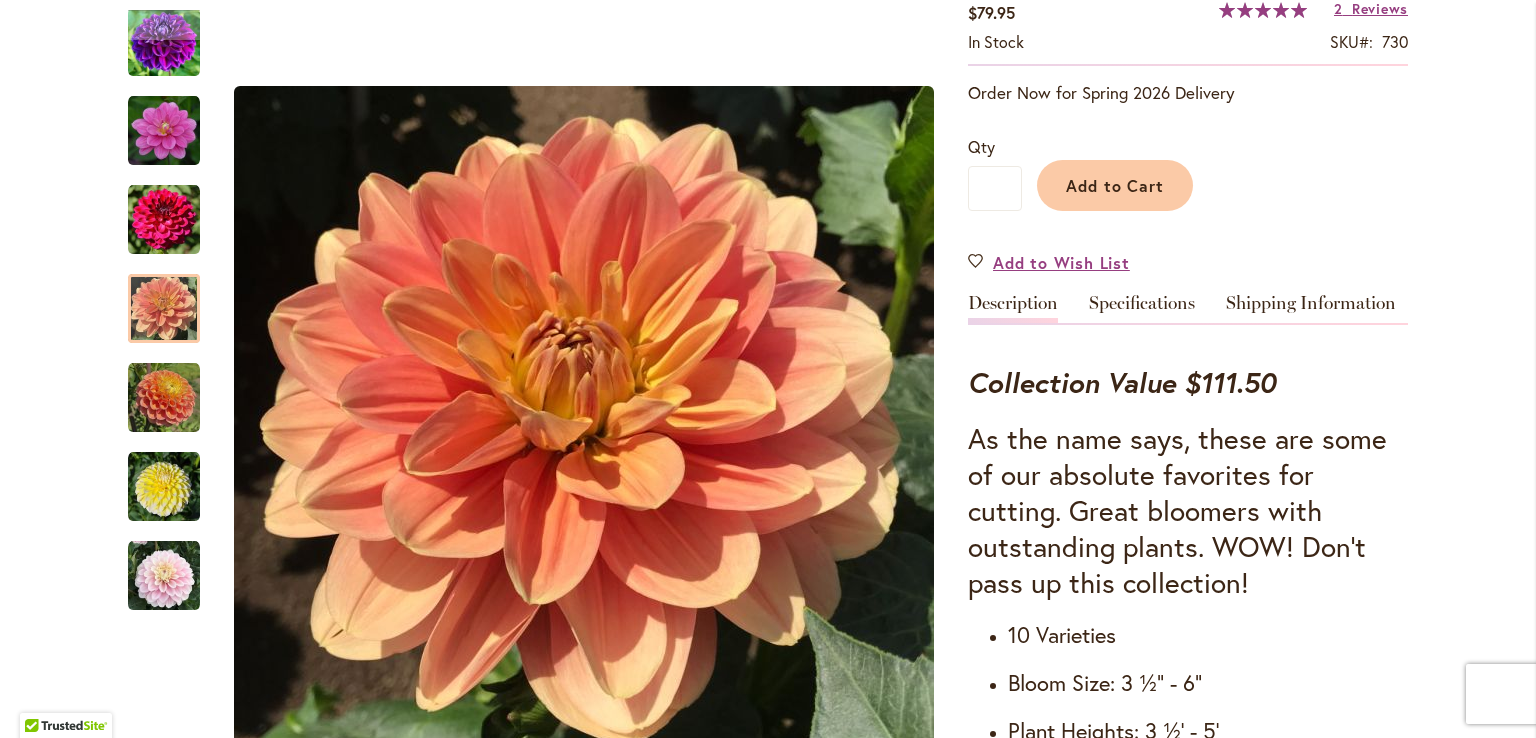 click at bounding box center [164, 220] 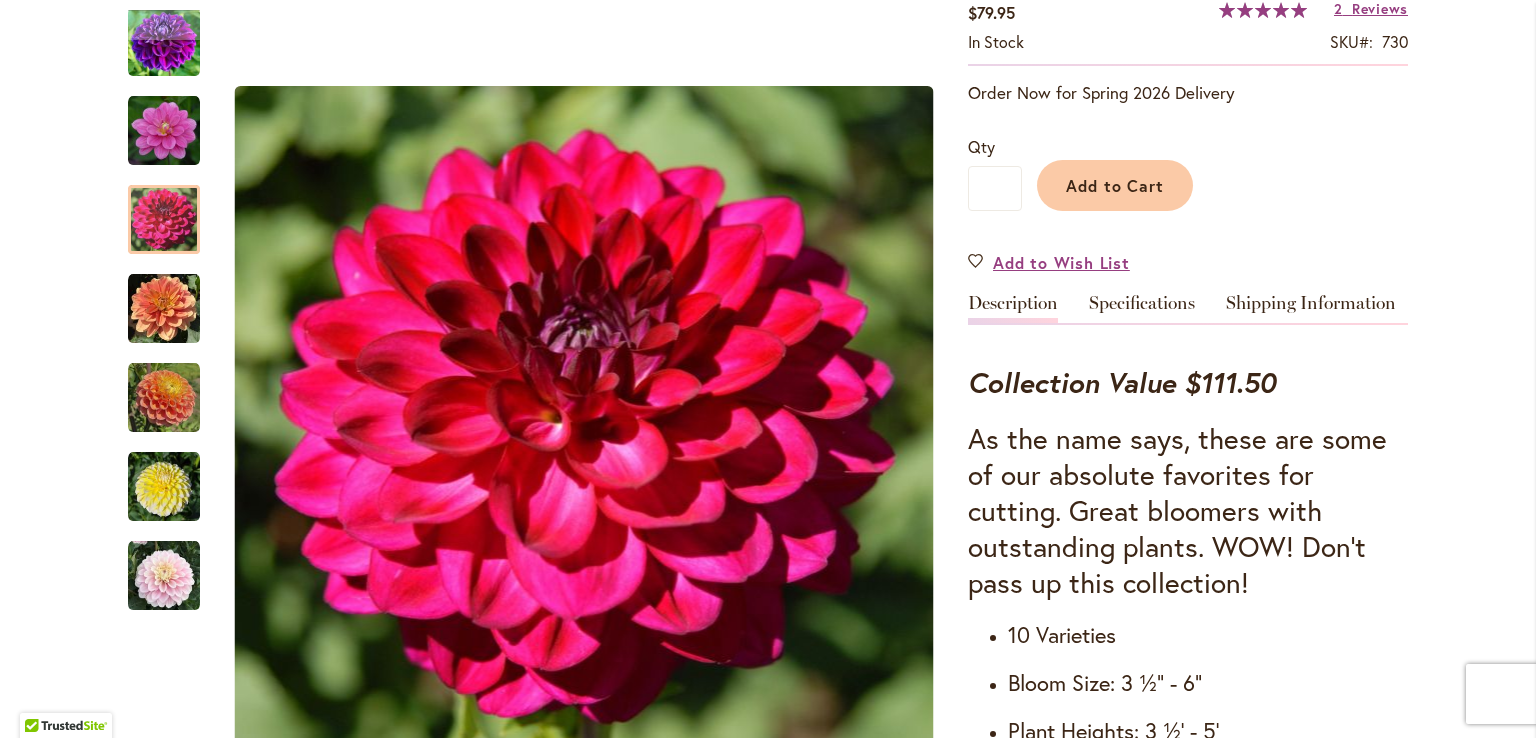 click at bounding box center (164, 131) 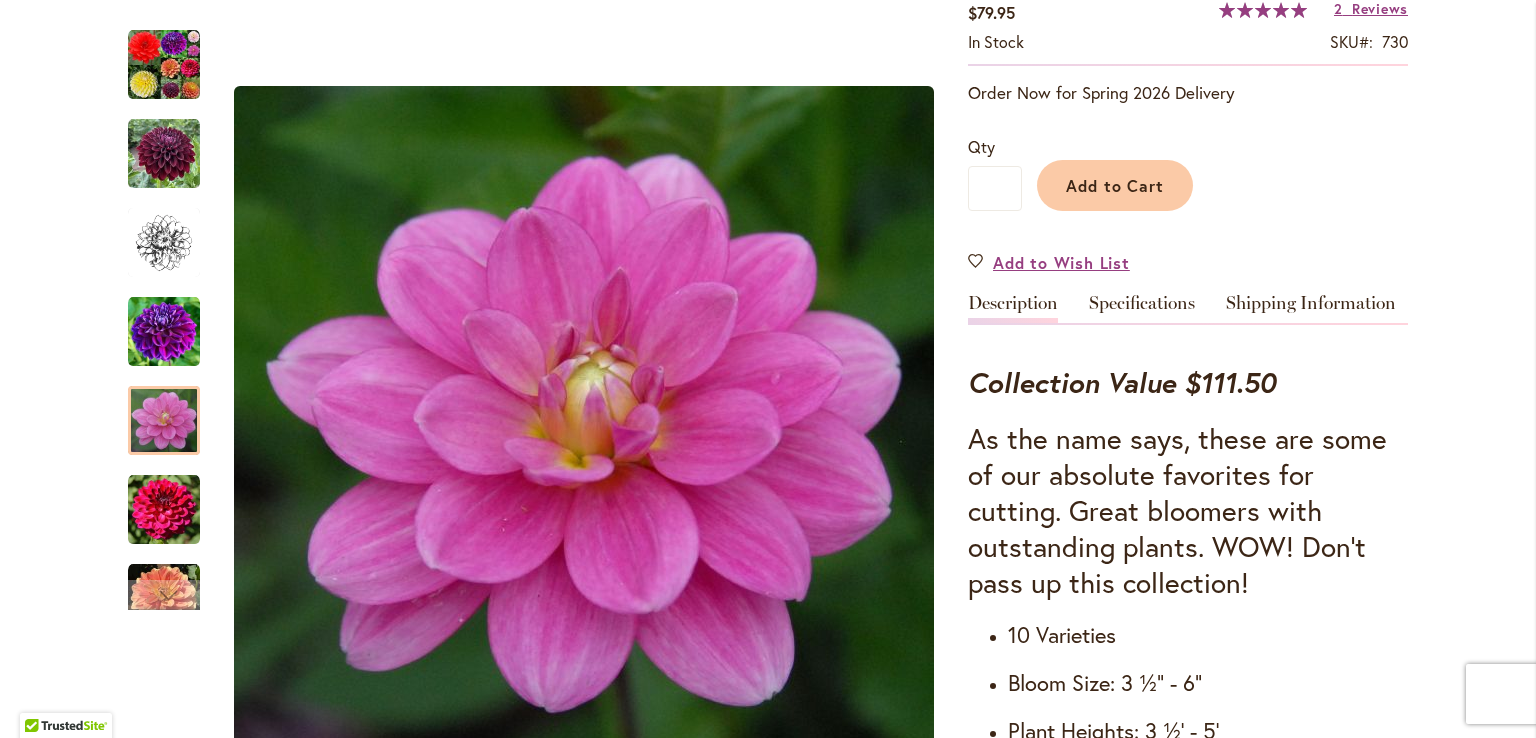 click at bounding box center (164, 154) 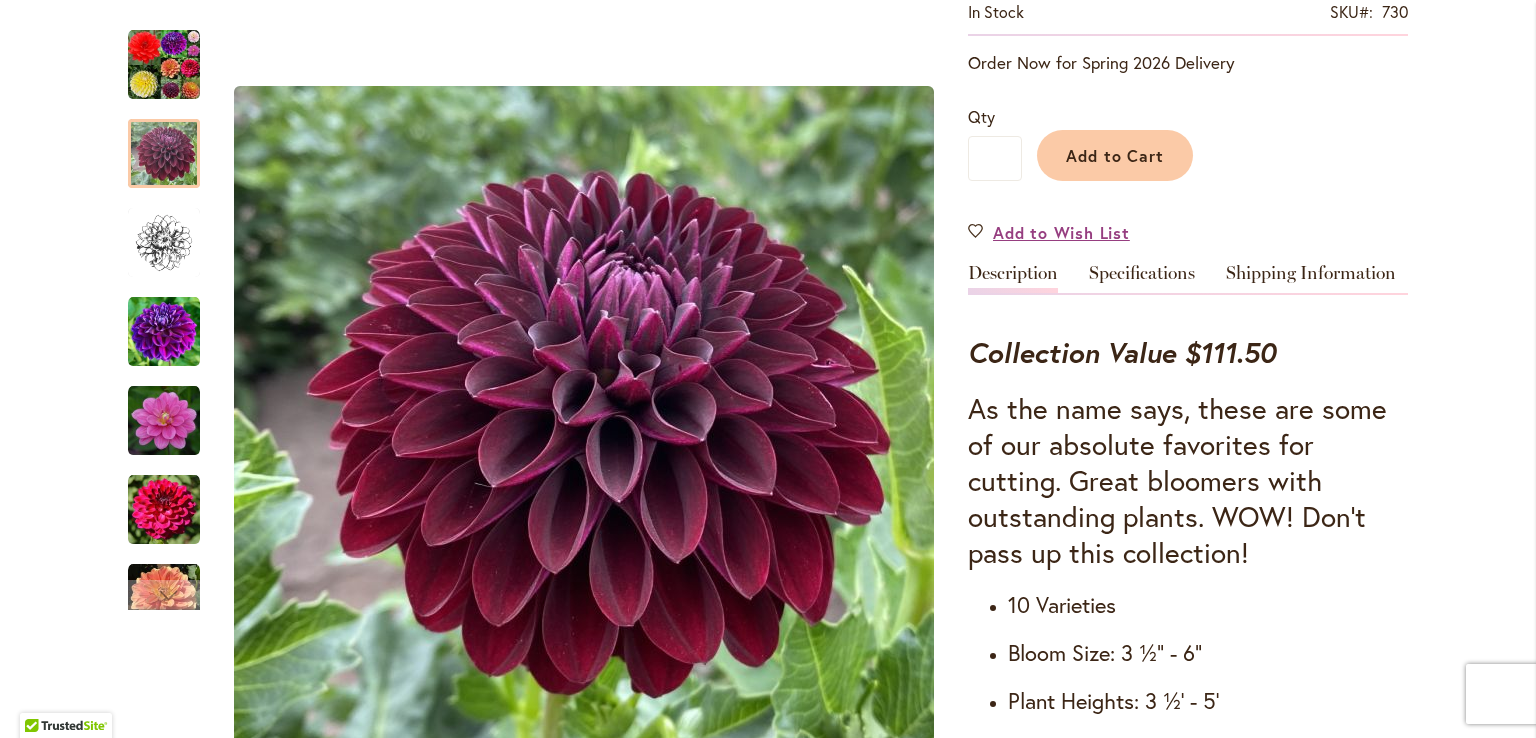 scroll, scrollTop: 450, scrollLeft: 0, axis: vertical 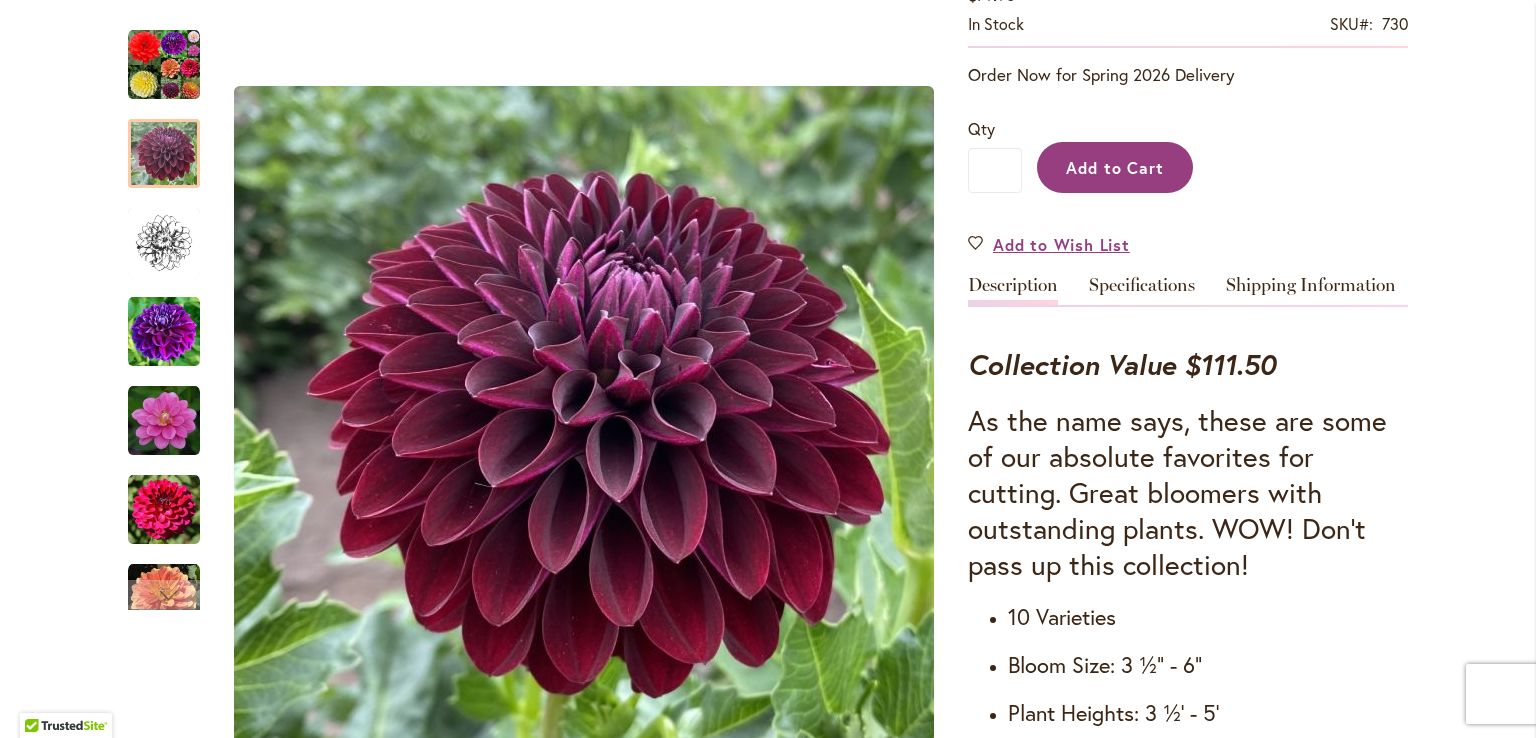 click on "Add to Cart" at bounding box center [1115, 167] 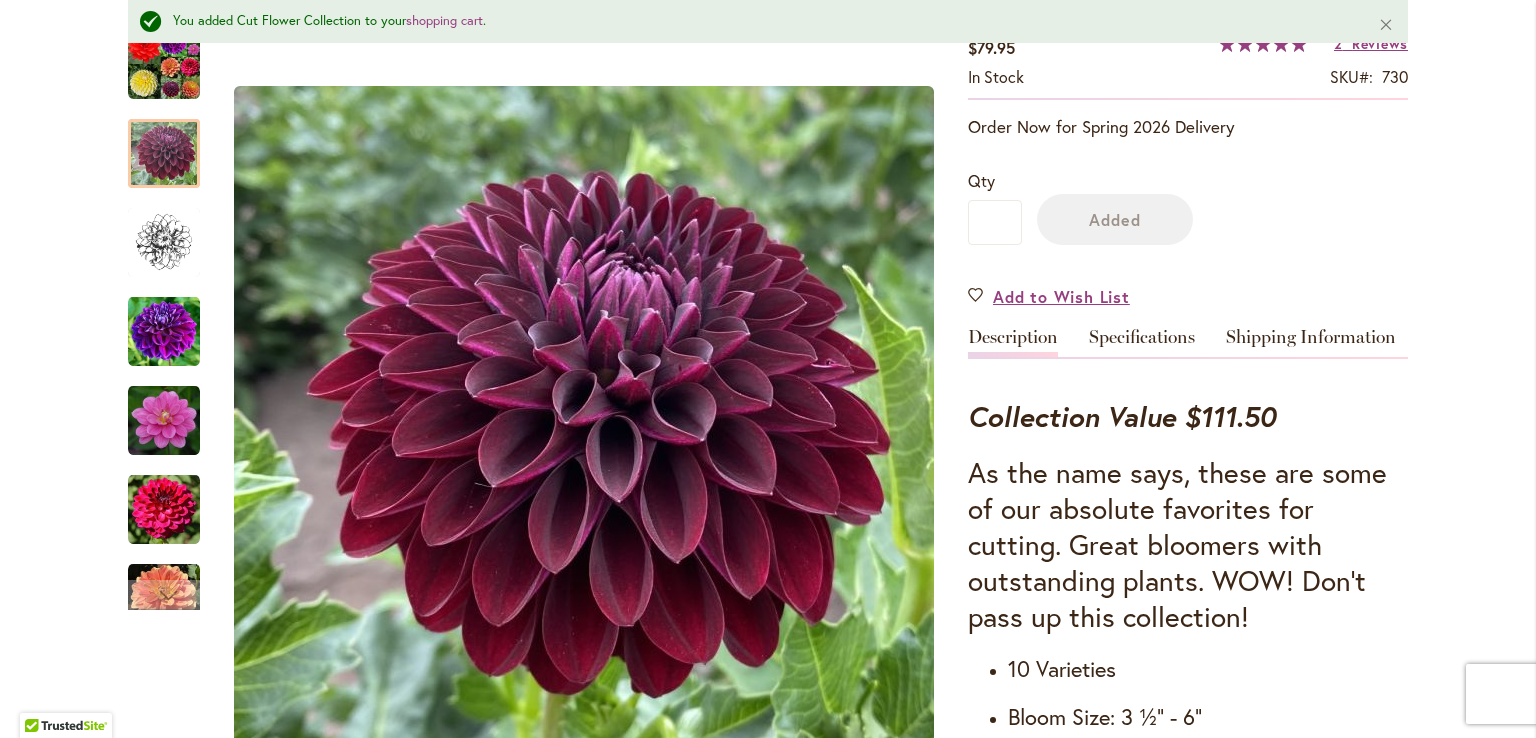 scroll, scrollTop: 502, scrollLeft: 0, axis: vertical 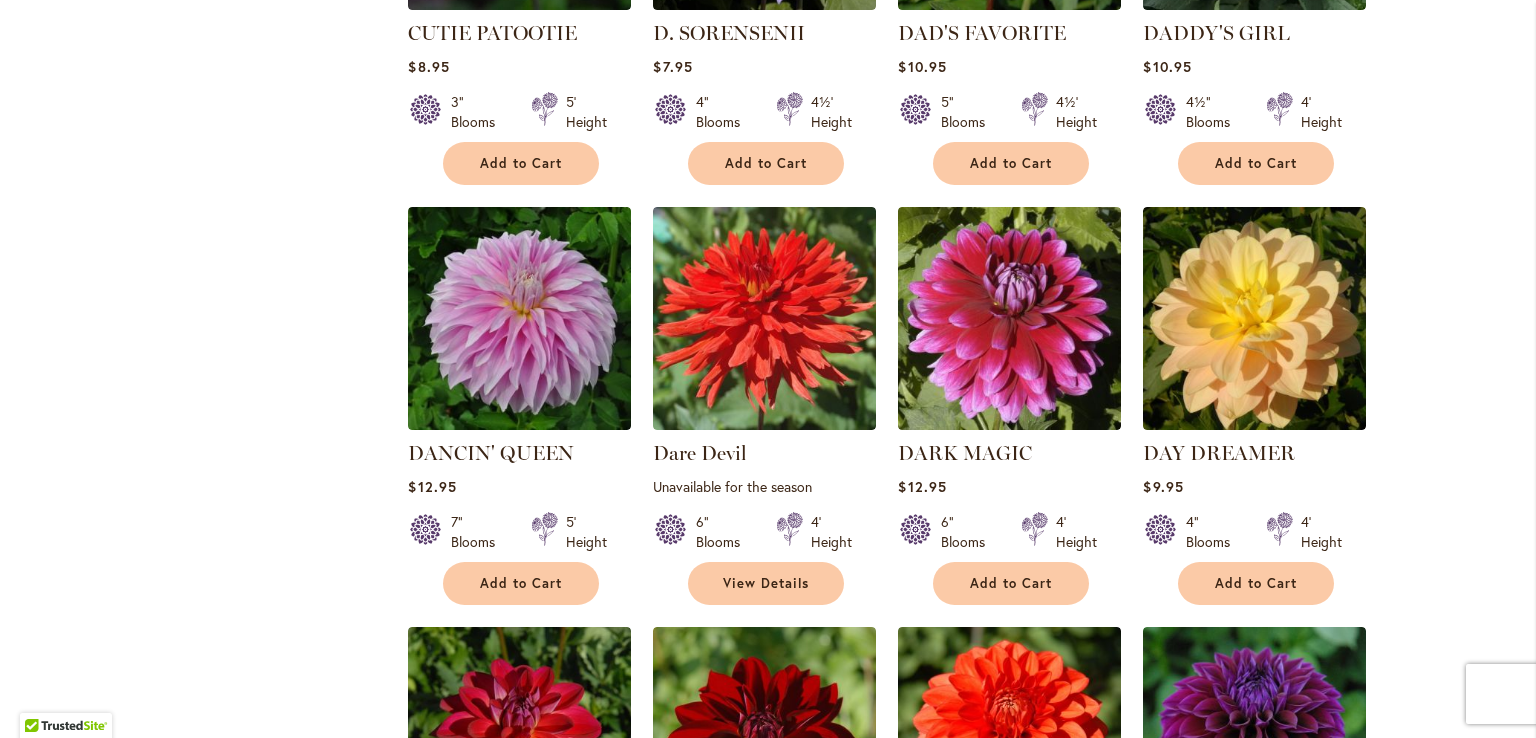 type on "**********" 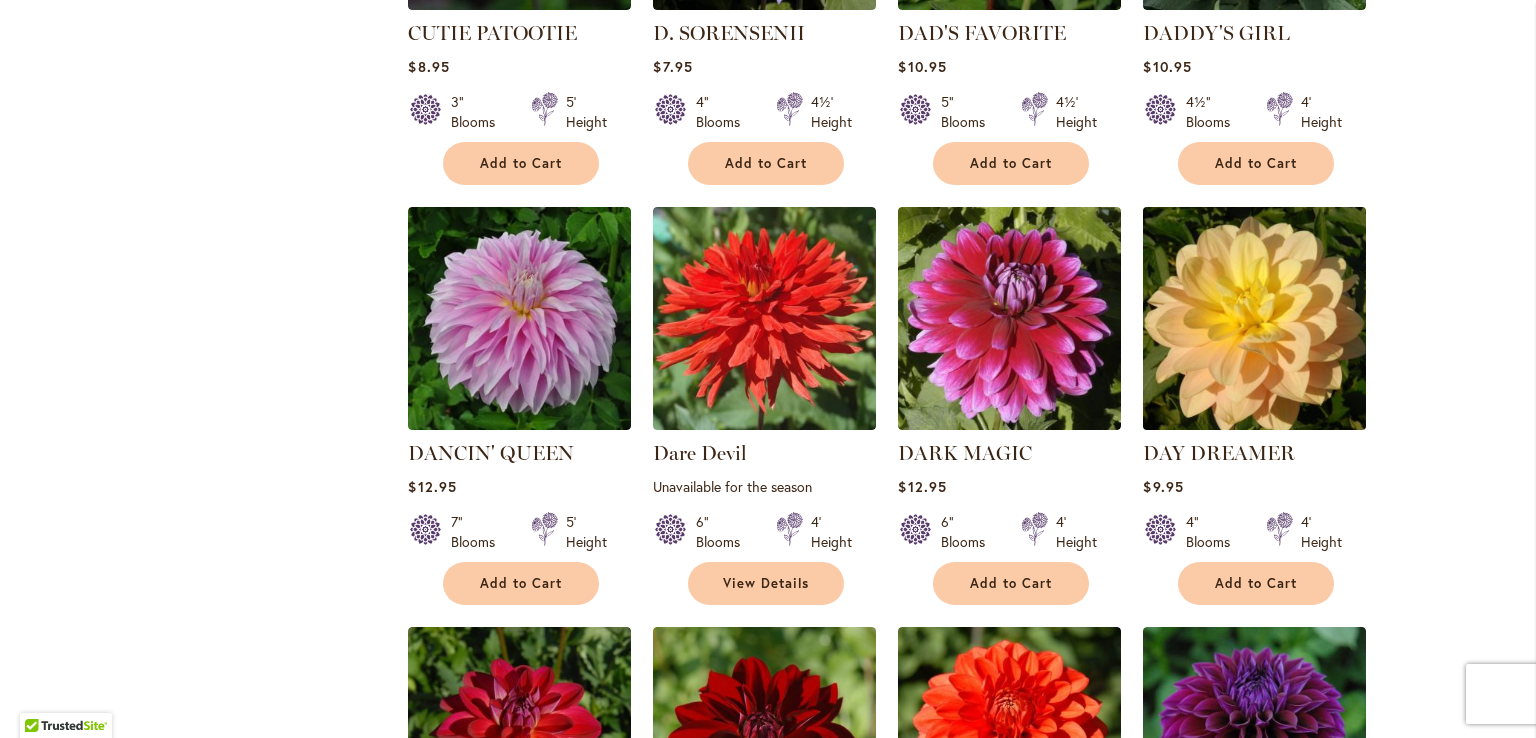 click at bounding box center (1255, 318) 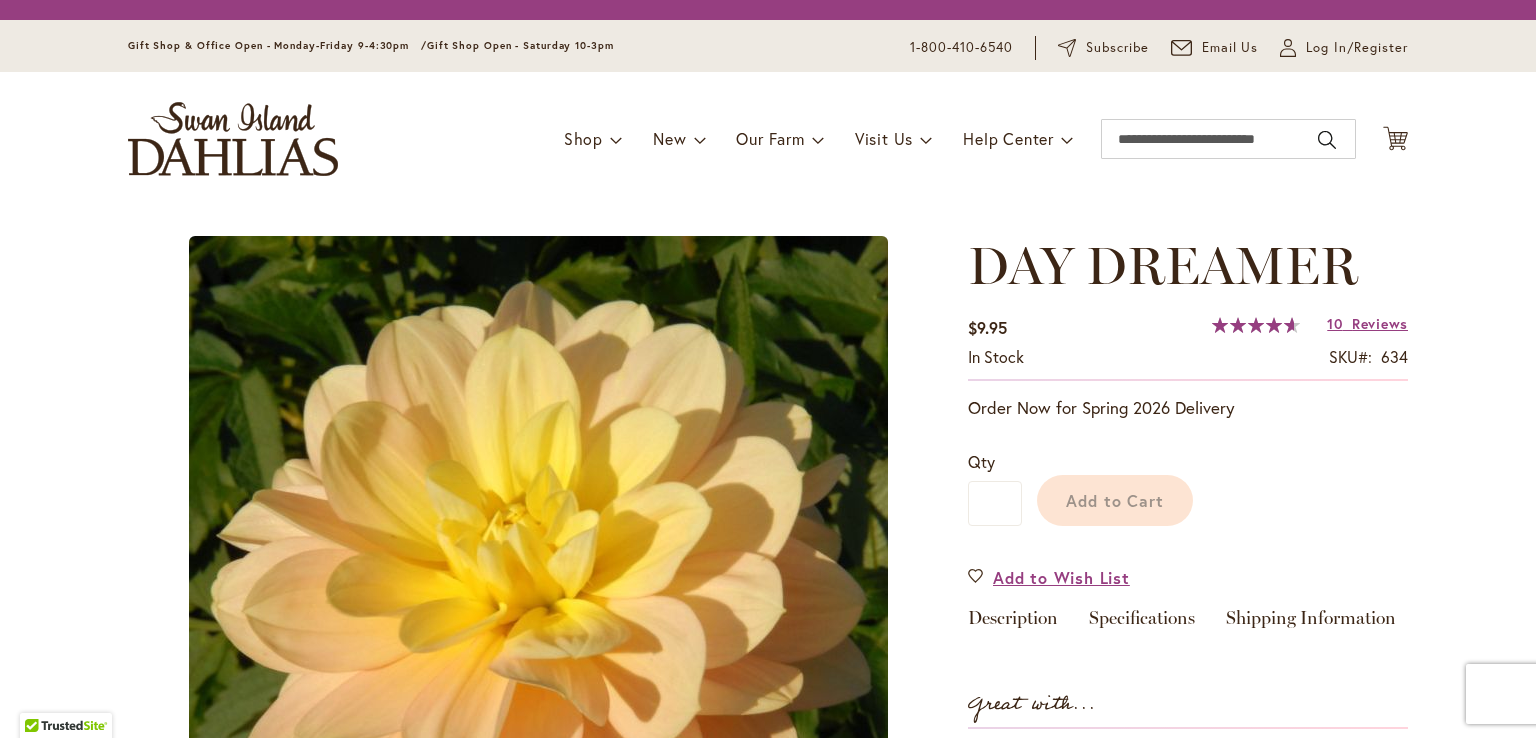 scroll, scrollTop: 0, scrollLeft: 0, axis: both 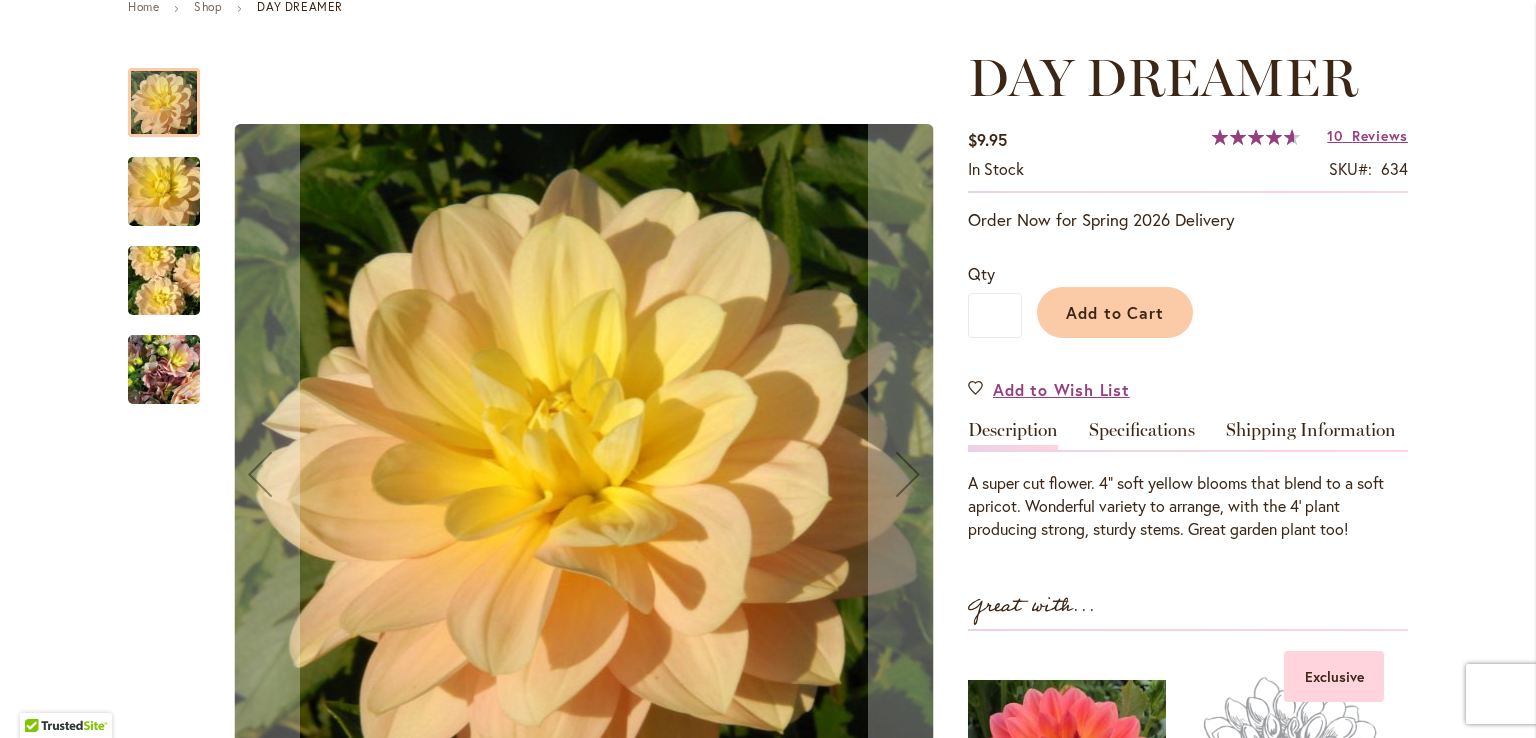 type on "**********" 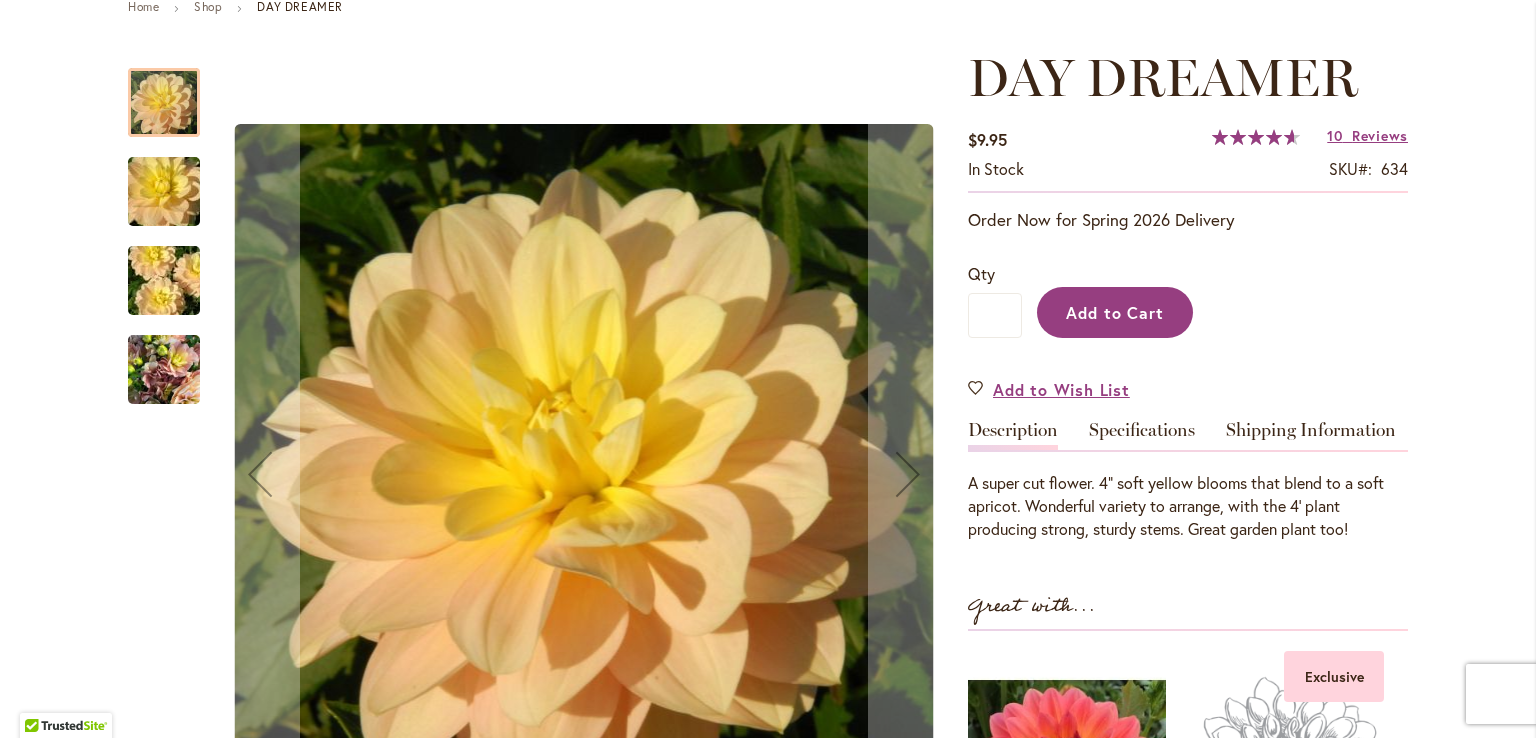 click on "Add to Cart" at bounding box center [1115, 312] 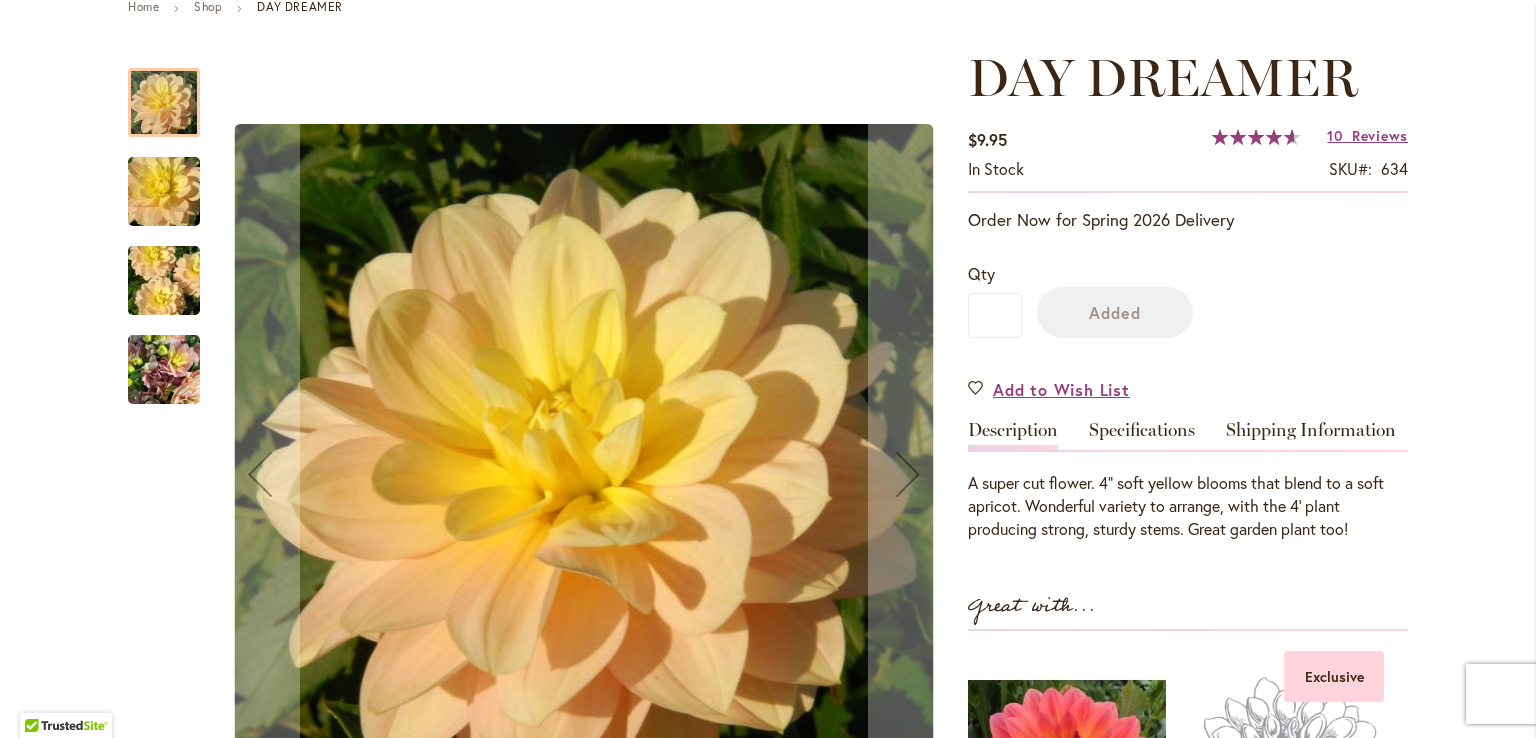click at bounding box center [164, 281] 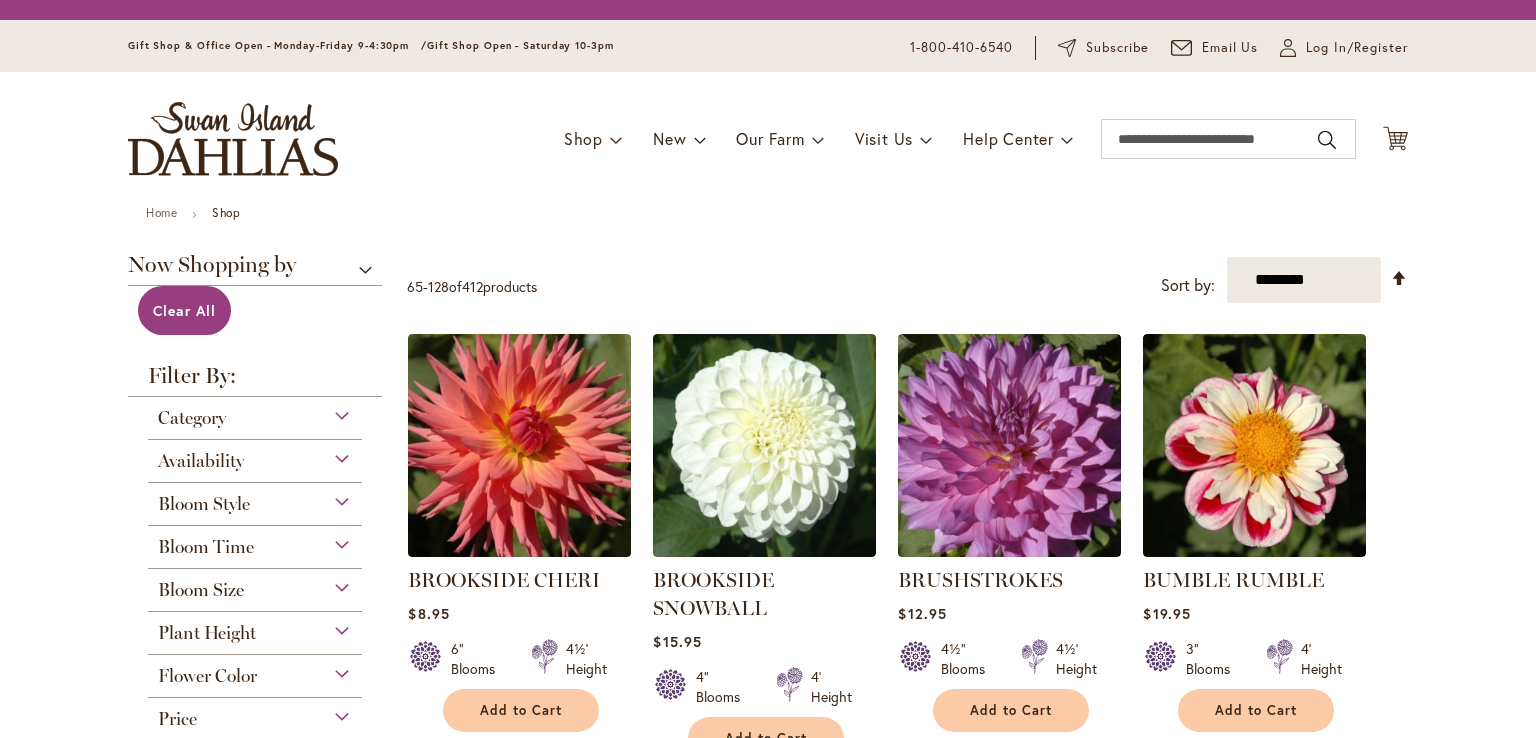 scroll, scrollTop: 0, scrollLeft: 0, axis: both 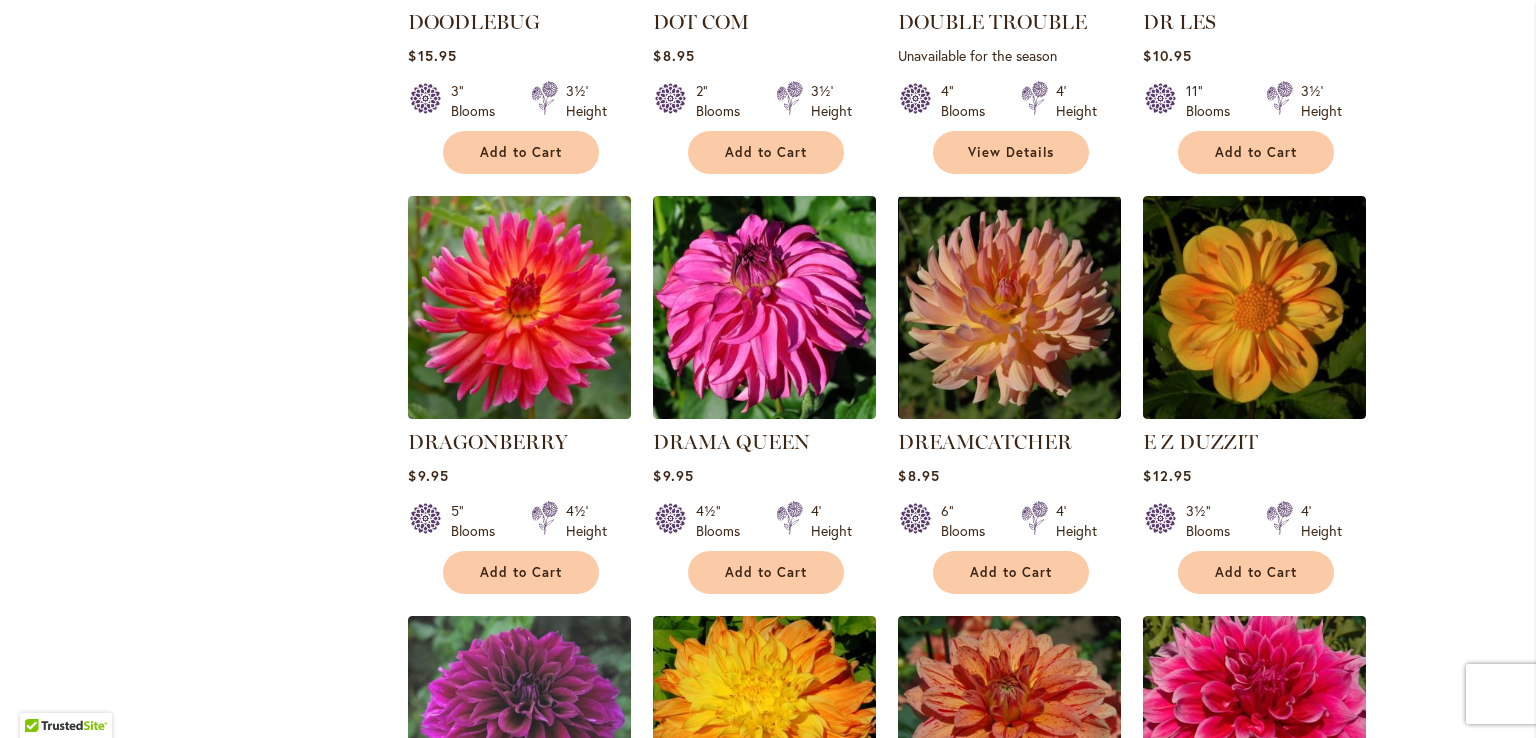 type on "**********" 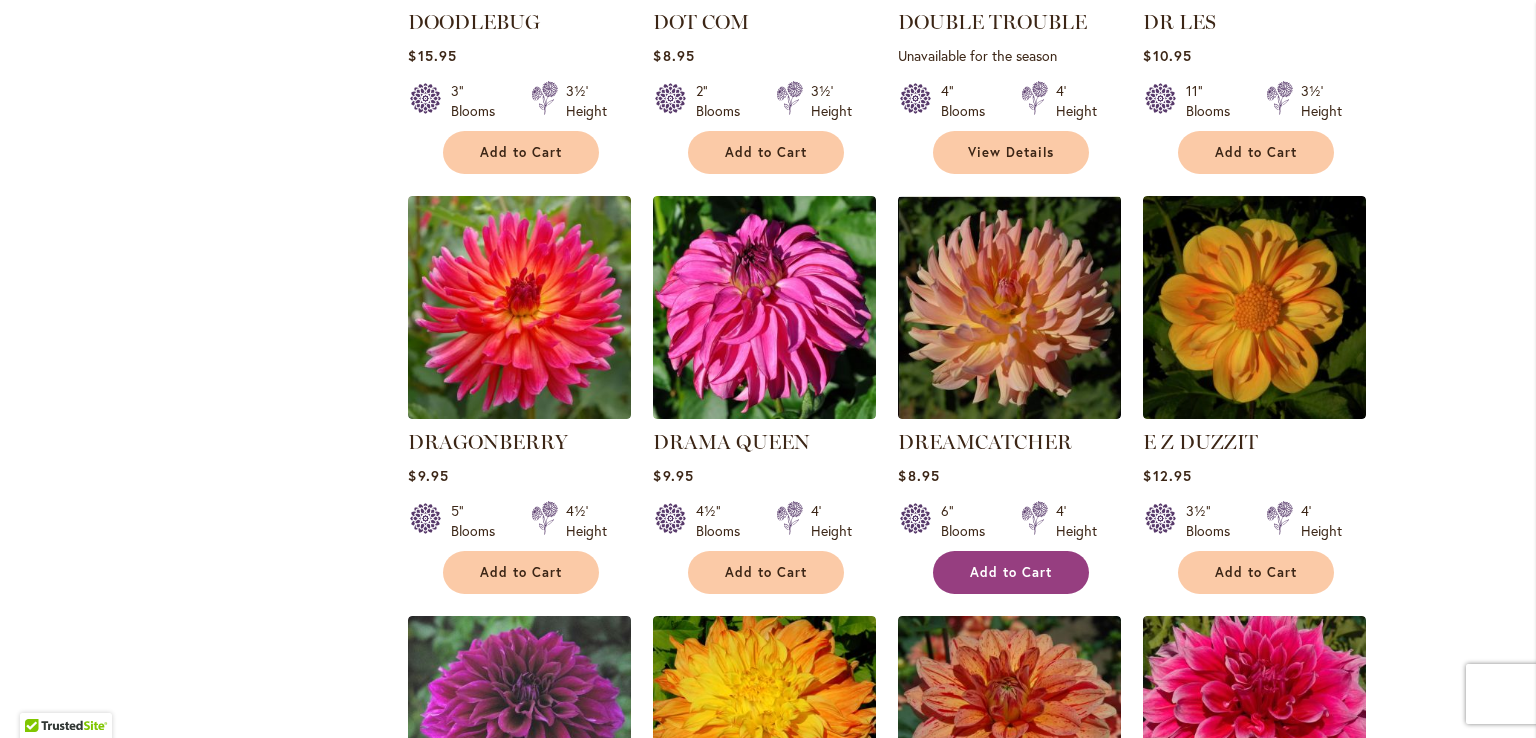 click on "Add to Cart" at bounding box center (1011, 572) 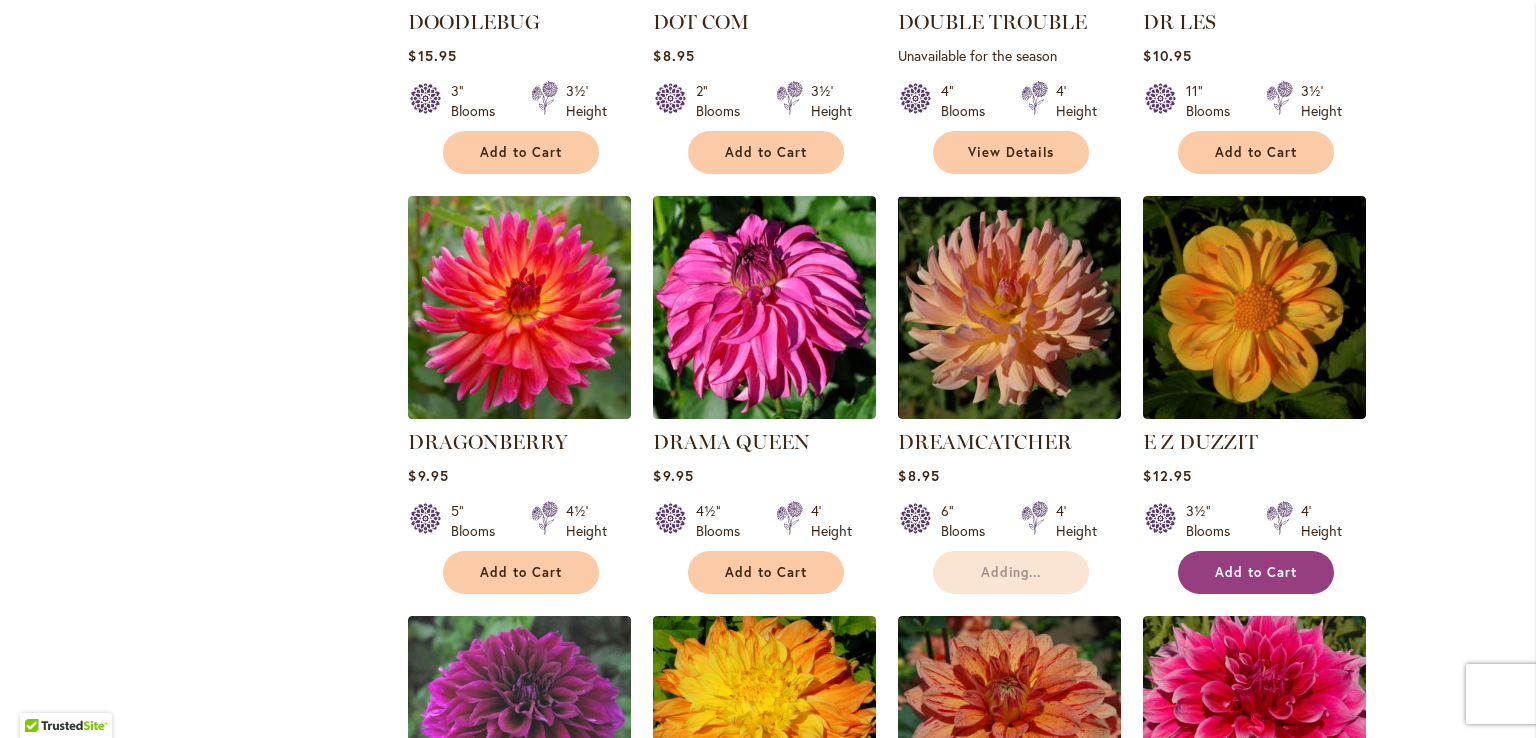 click on "Add to Cart" at bounding box center (1256, 572) 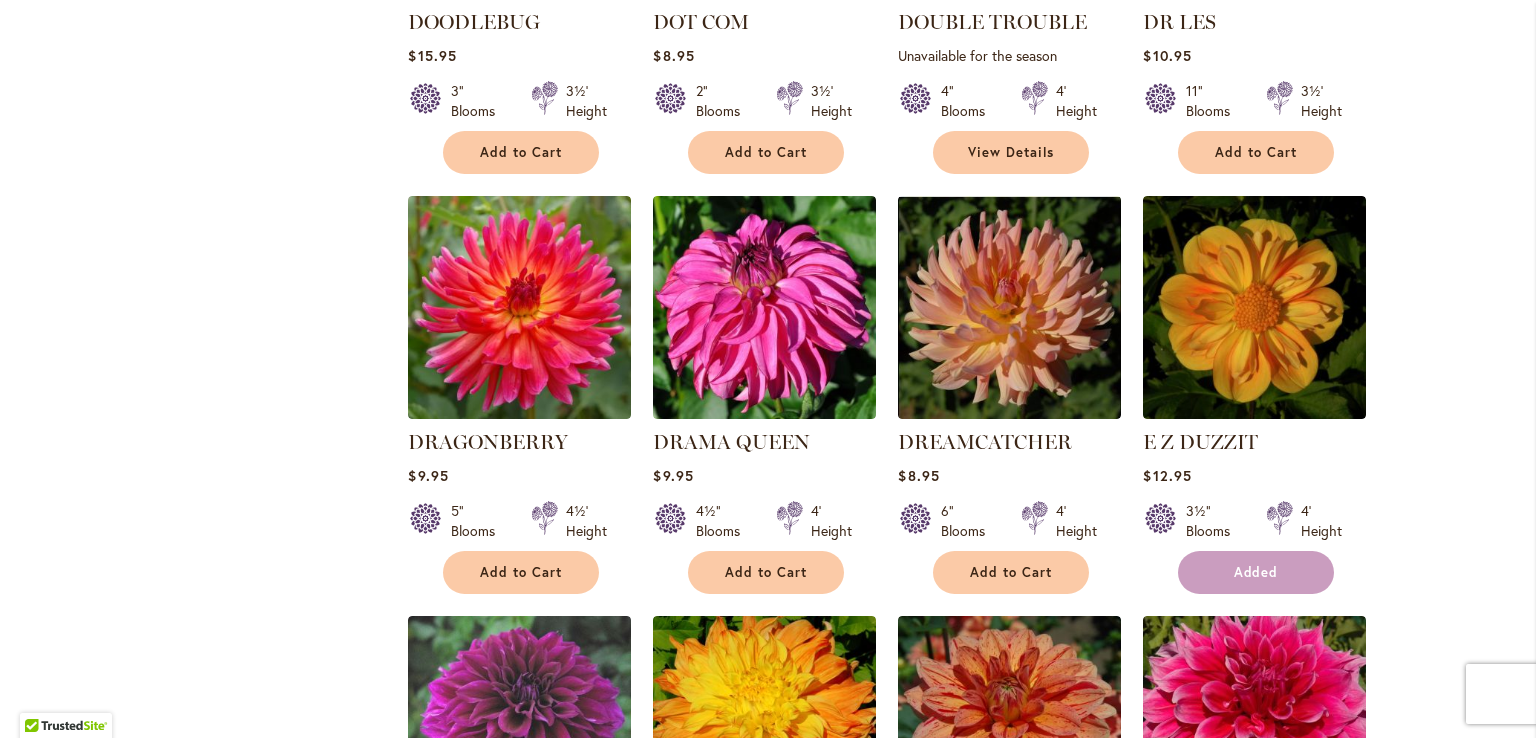 scroll, scrollTop: 5872, scrollLeft: 0, axis: vertical 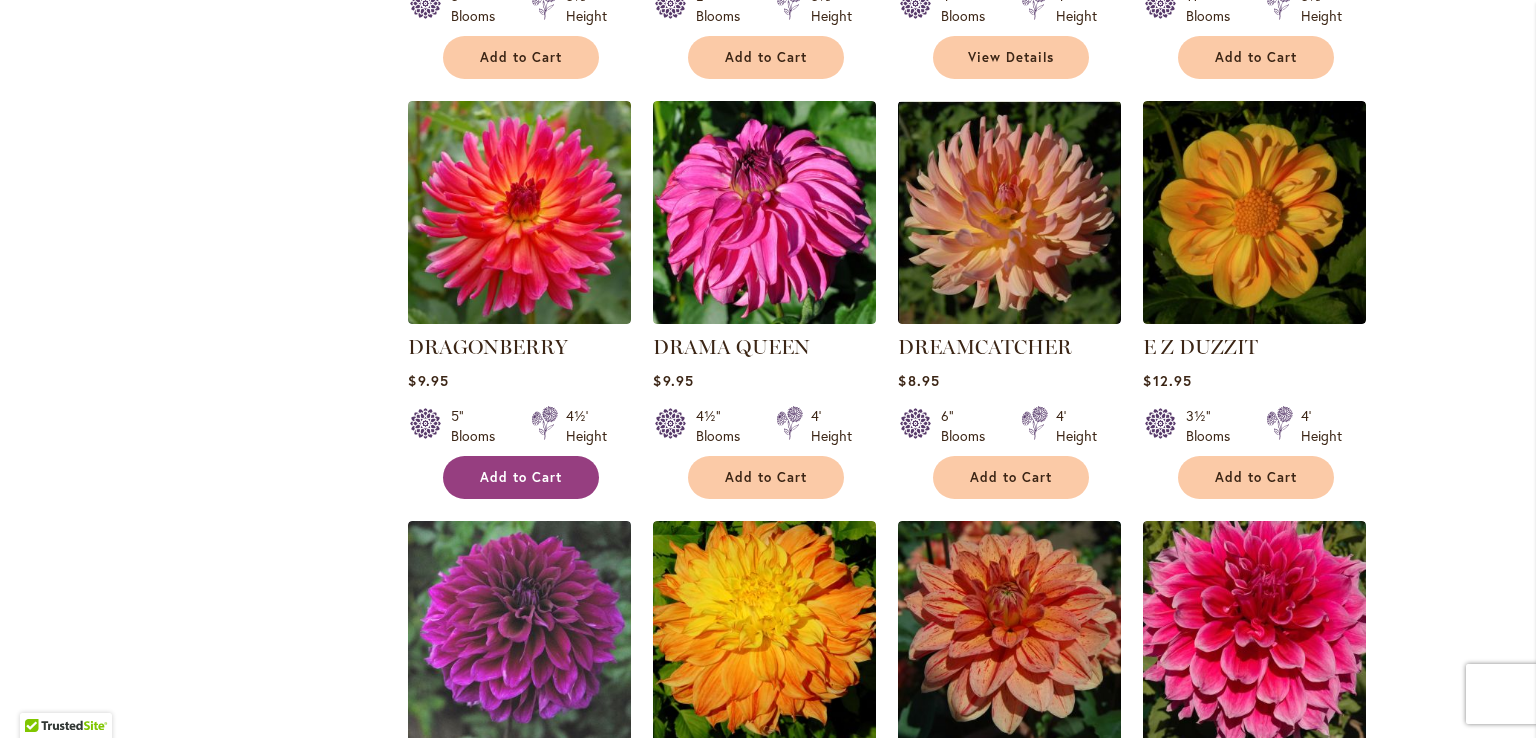 click on "Add to Cart" at bounding box center [521, 477] 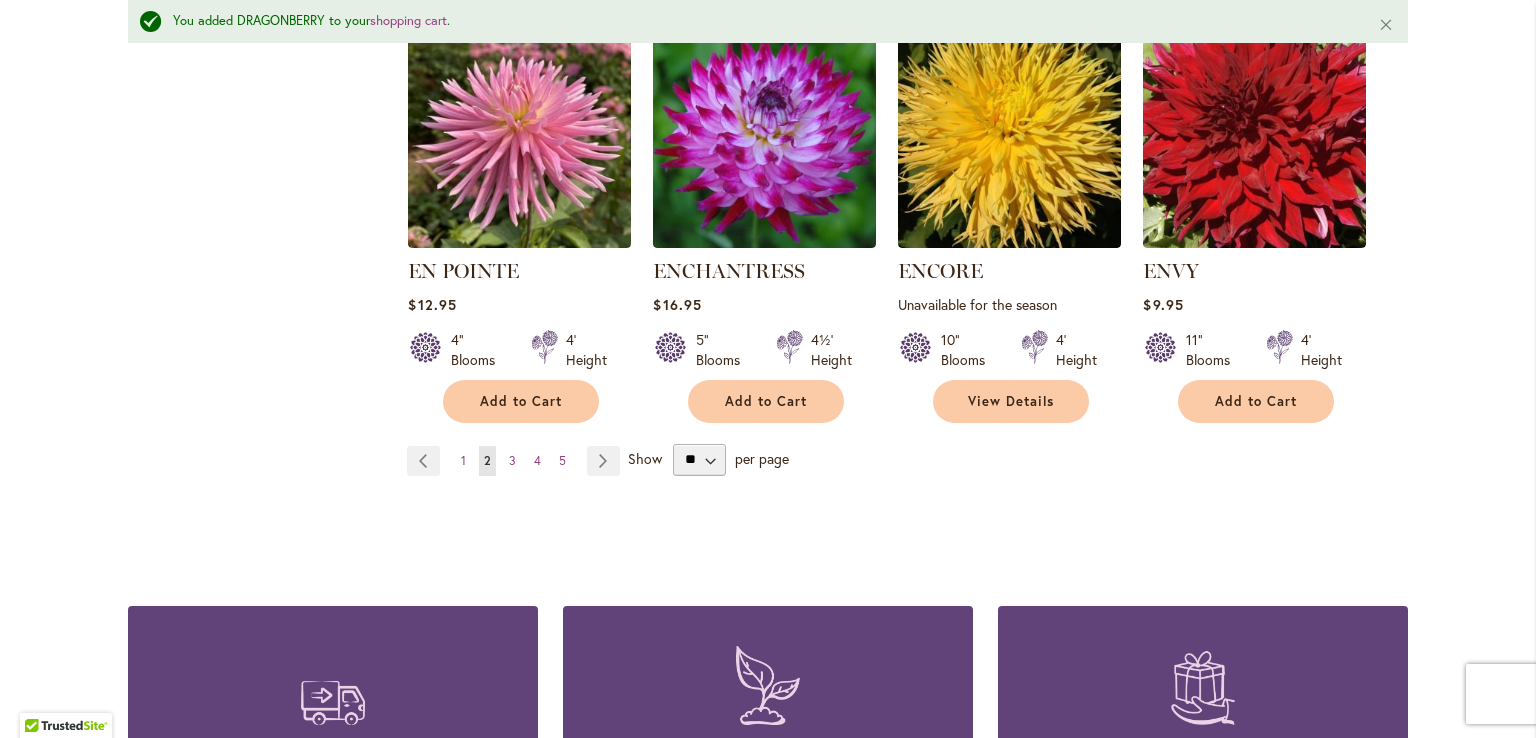 scroll, scrollTop: 6844, scrollLeft: 0, axis: vertical 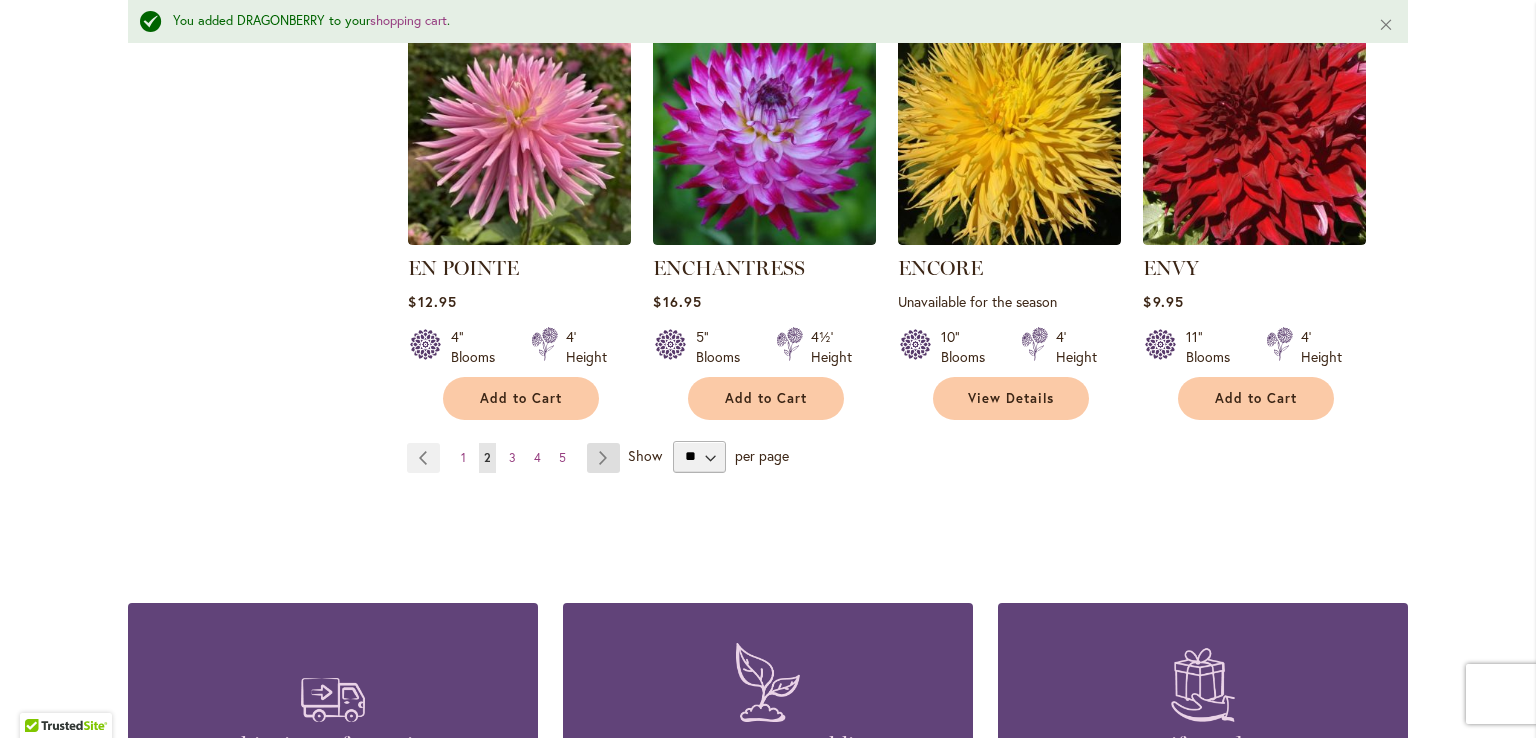 click on "Page
Next" at bounding box center [603, 458] 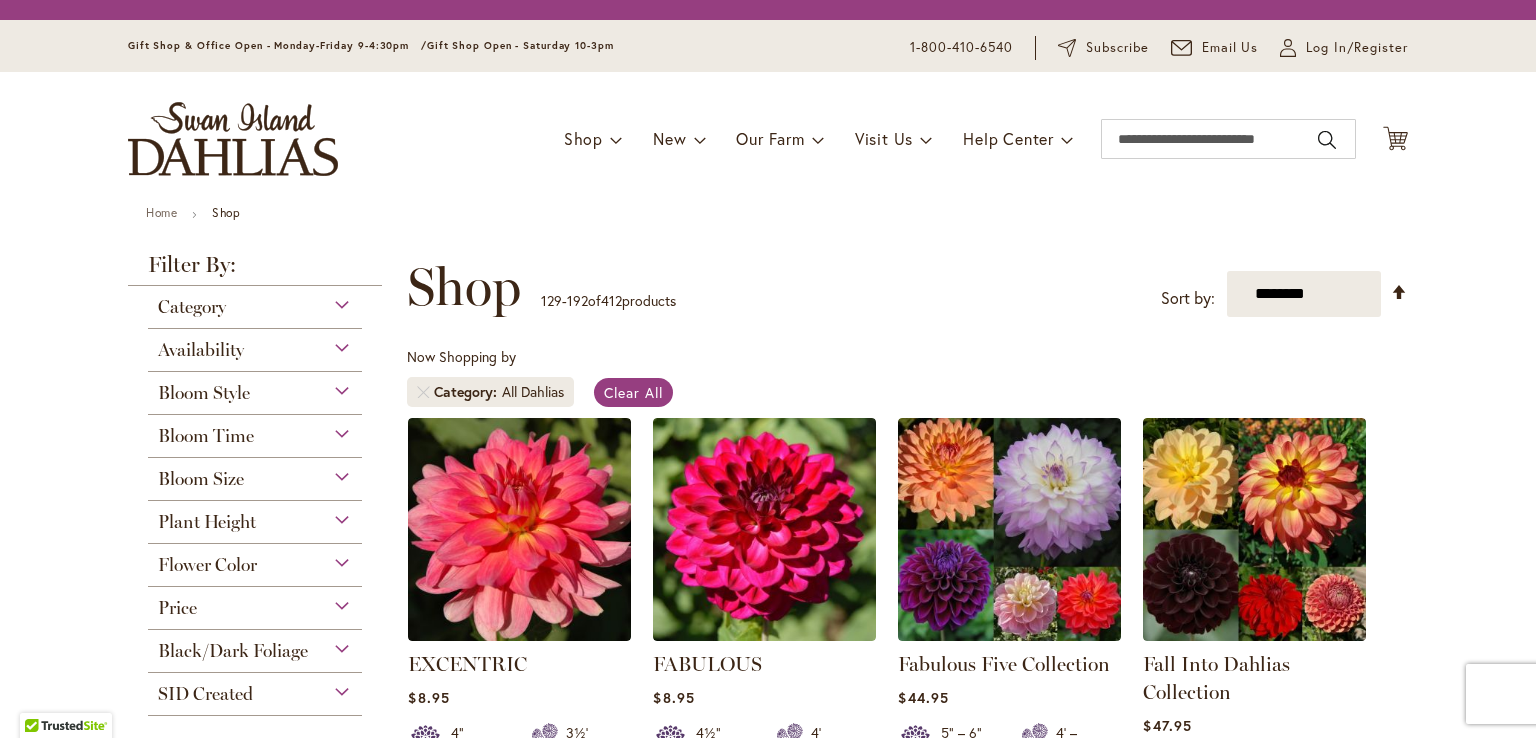 scroll, scrollTop: 0, scrollLeft: 0, axis: both 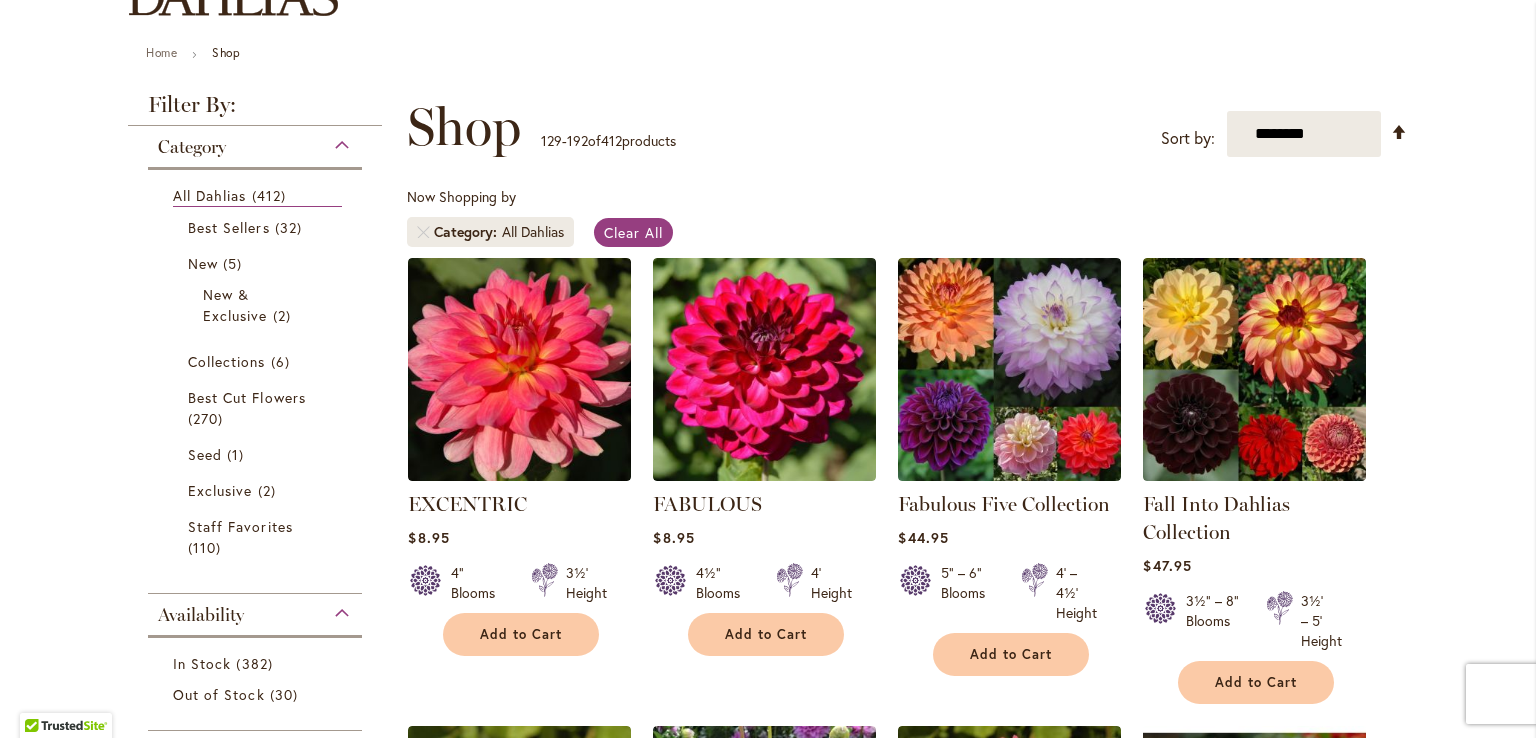 type on "**********" 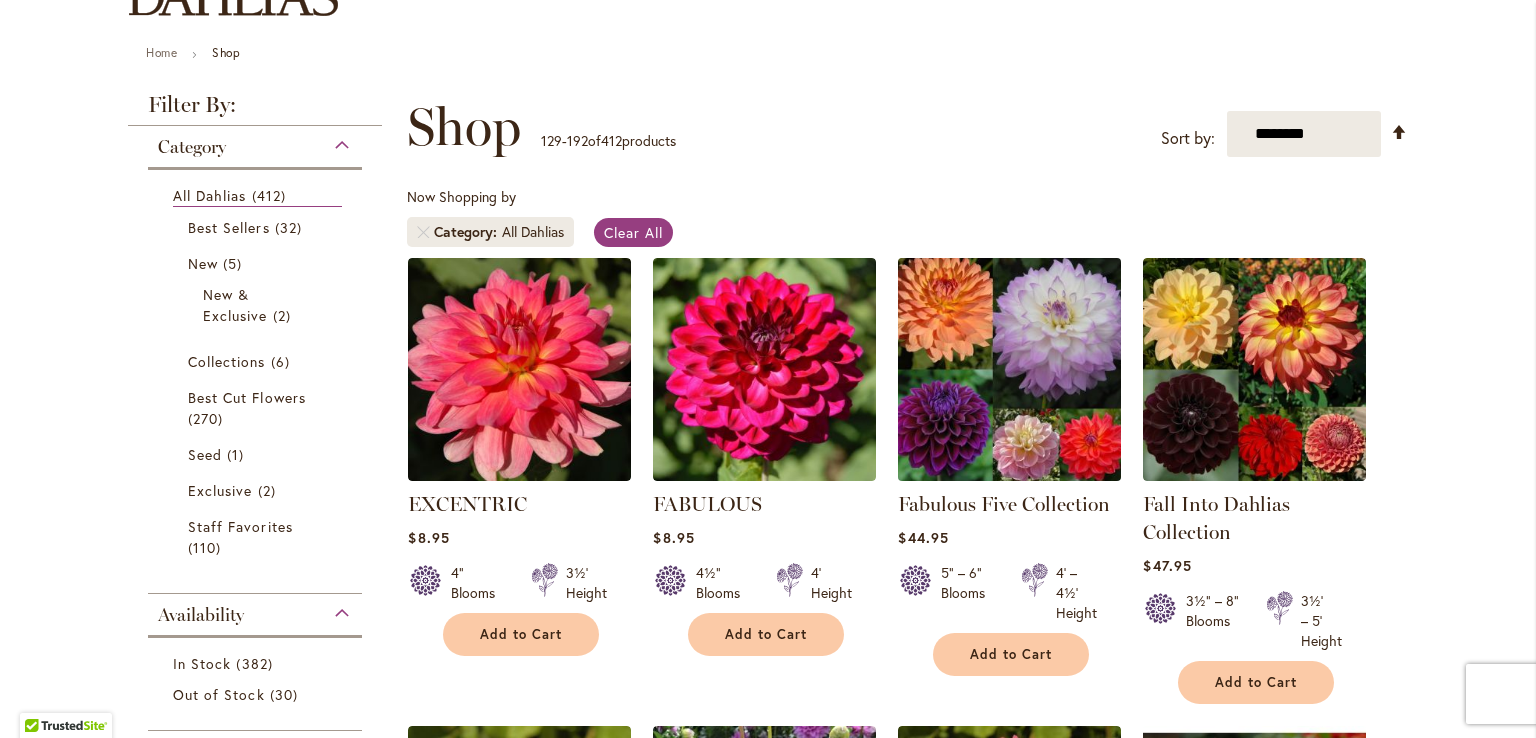 click at bounding box center (1010, 369) 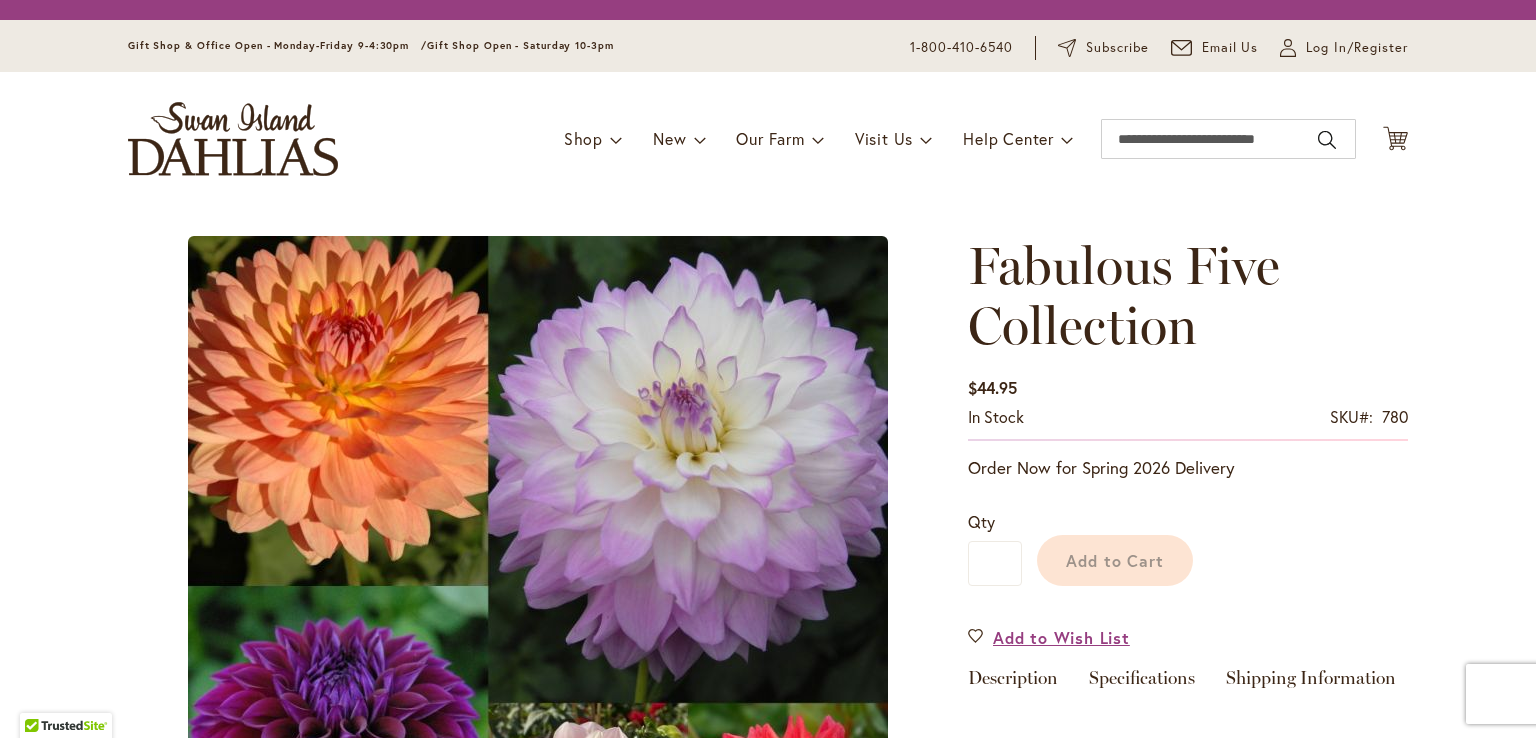 scroll, scrollTop: 0, scrollLeft: 0, axis: both 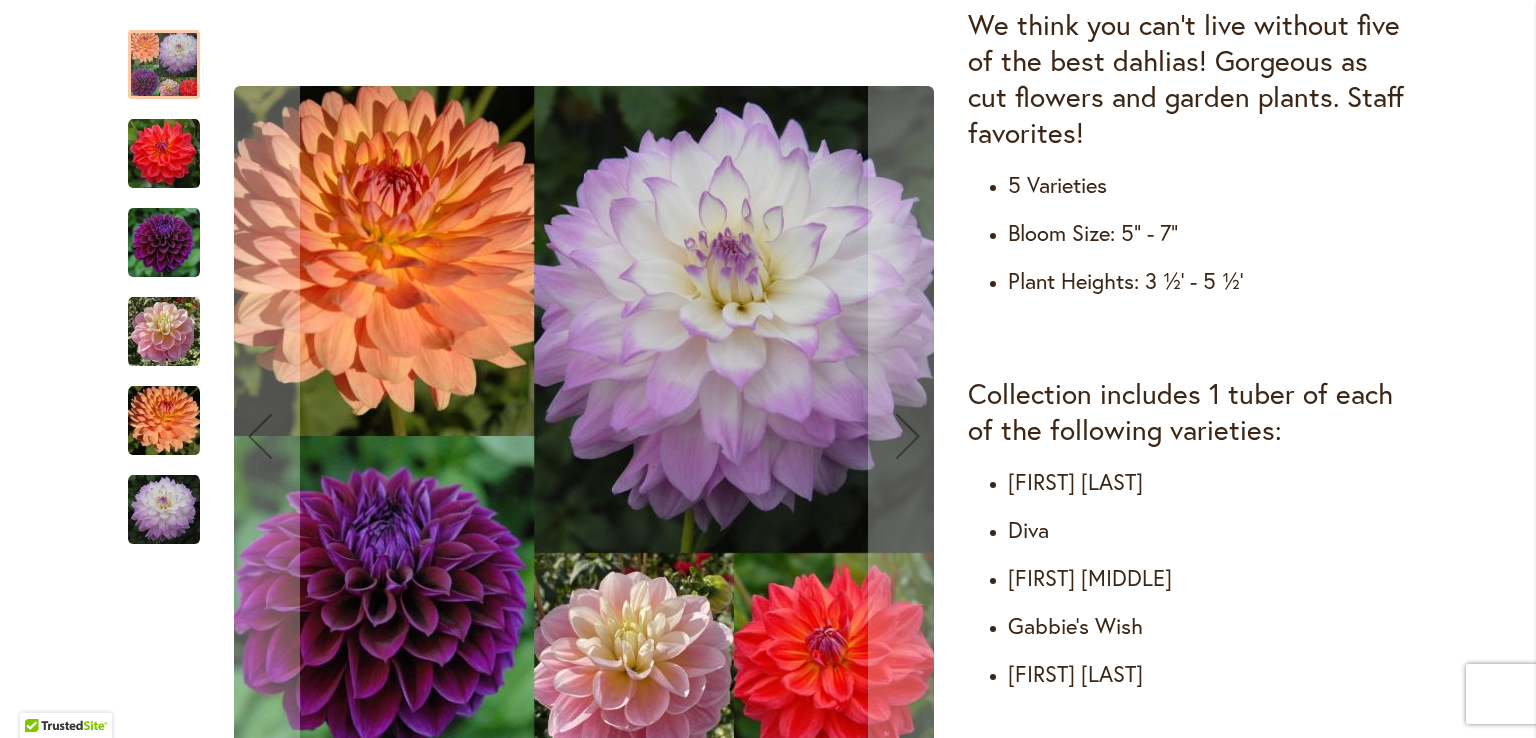 type on "**********" 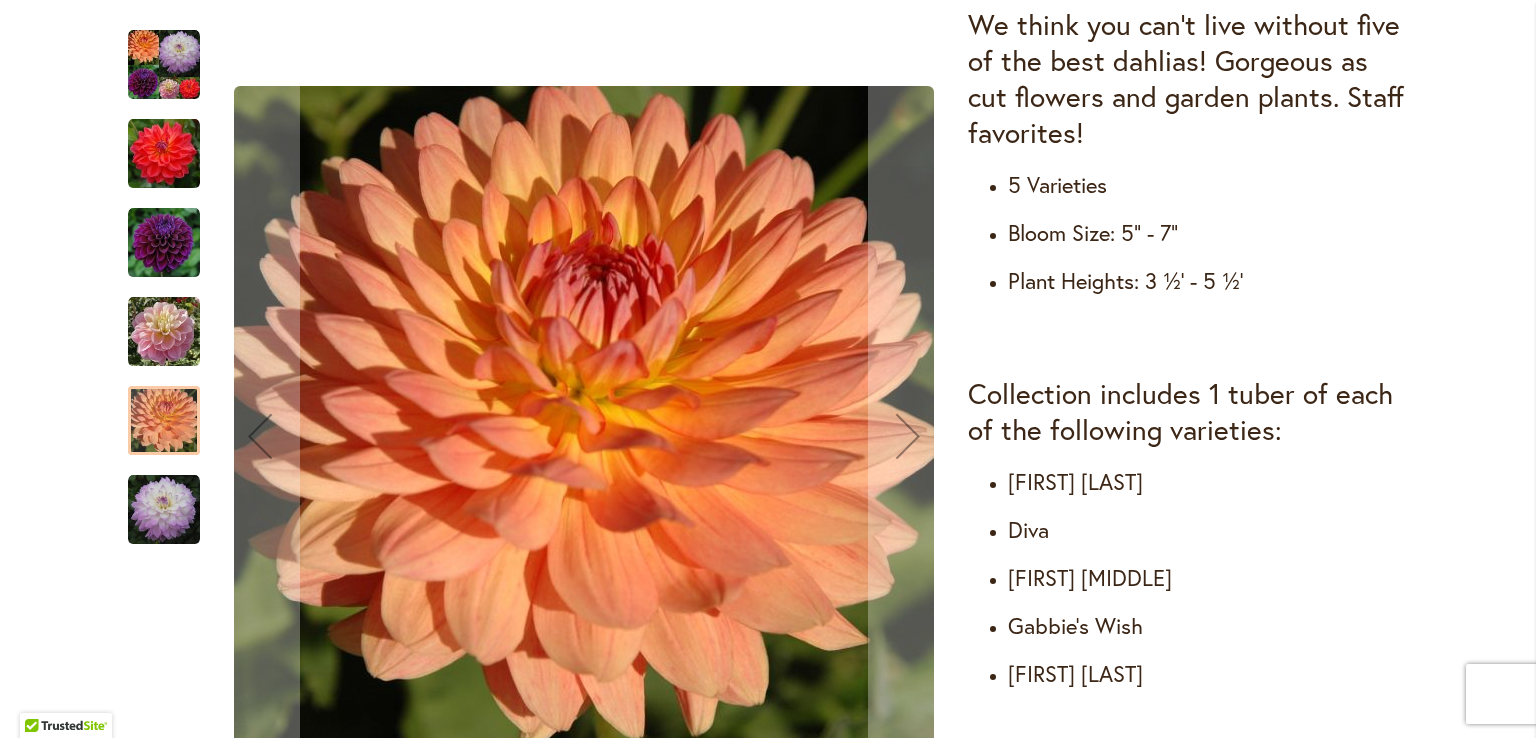 click at bounding box center [164, 332] 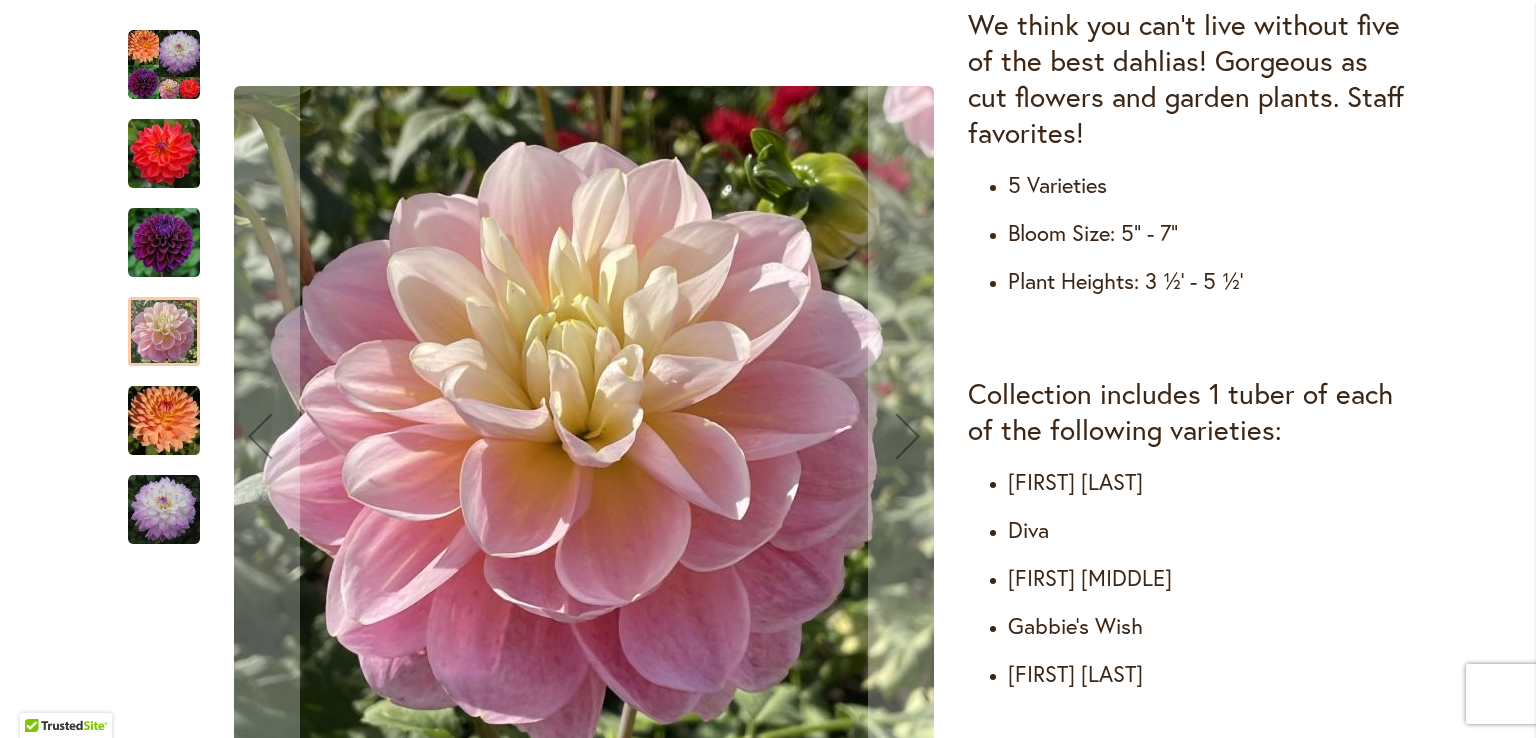 click at bounding box center [164, 243] 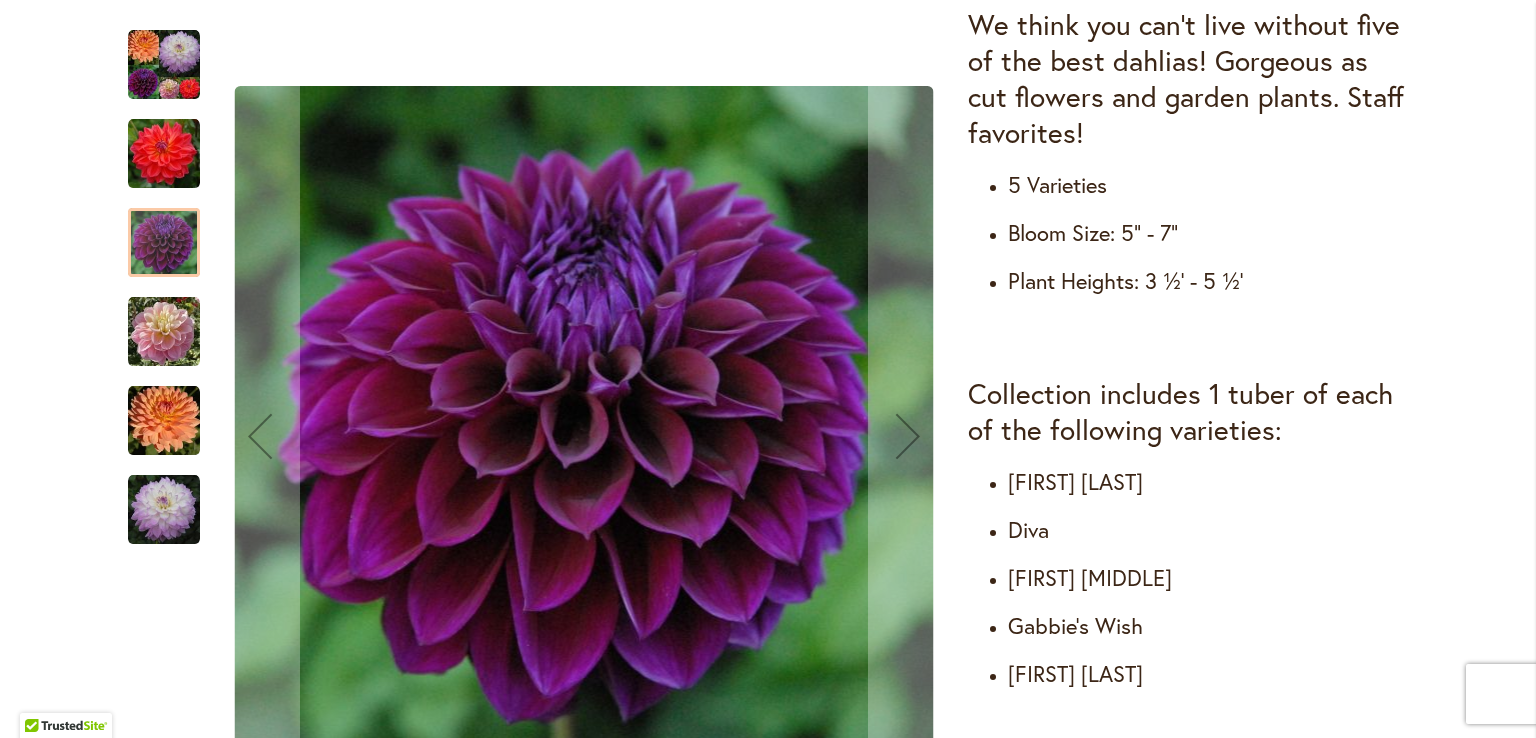 click at bounding box center [164, 154] 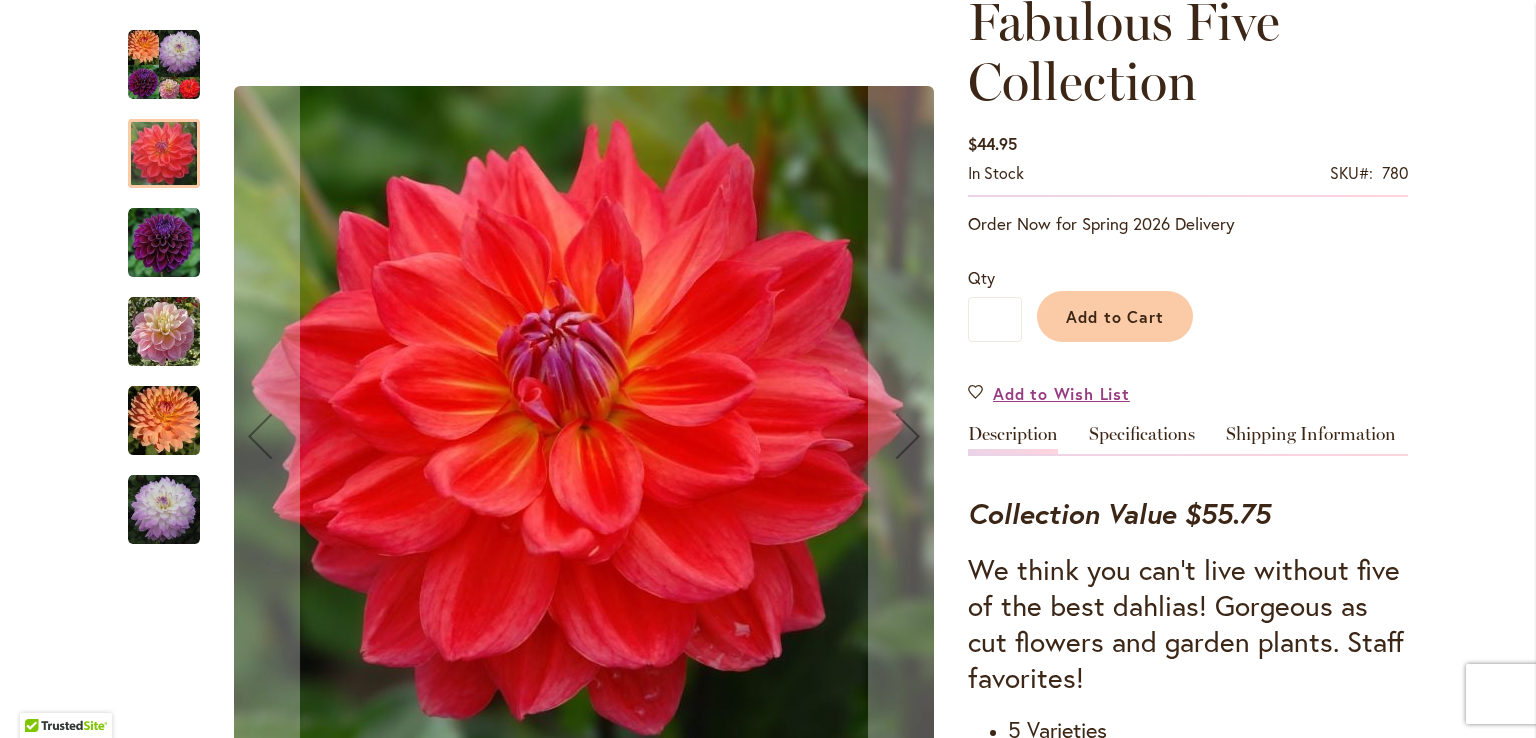 scroll, scrollTop: 302, scrollLeft: 0, axis: vertical 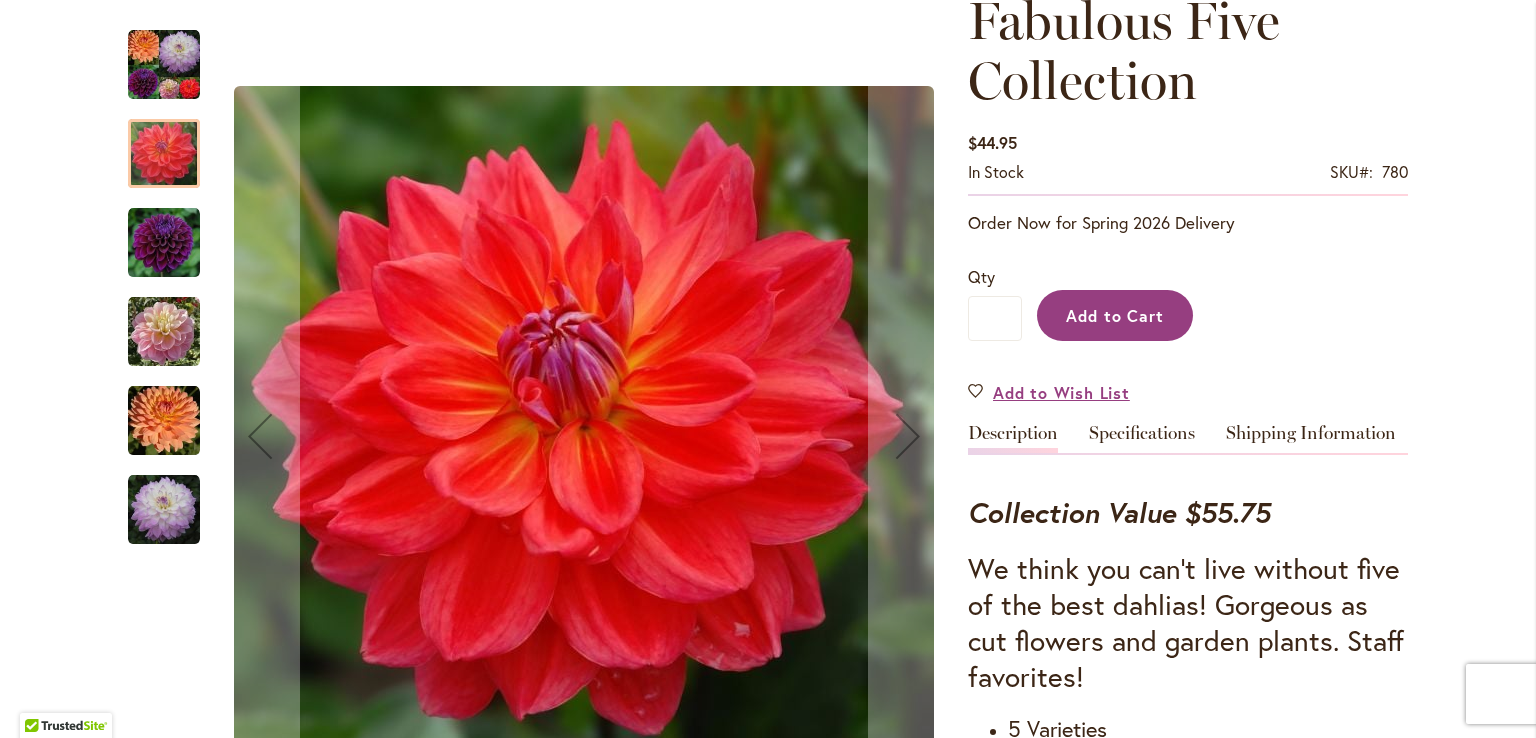 click on "Add to Cart" at bounding box center [1115, 315] 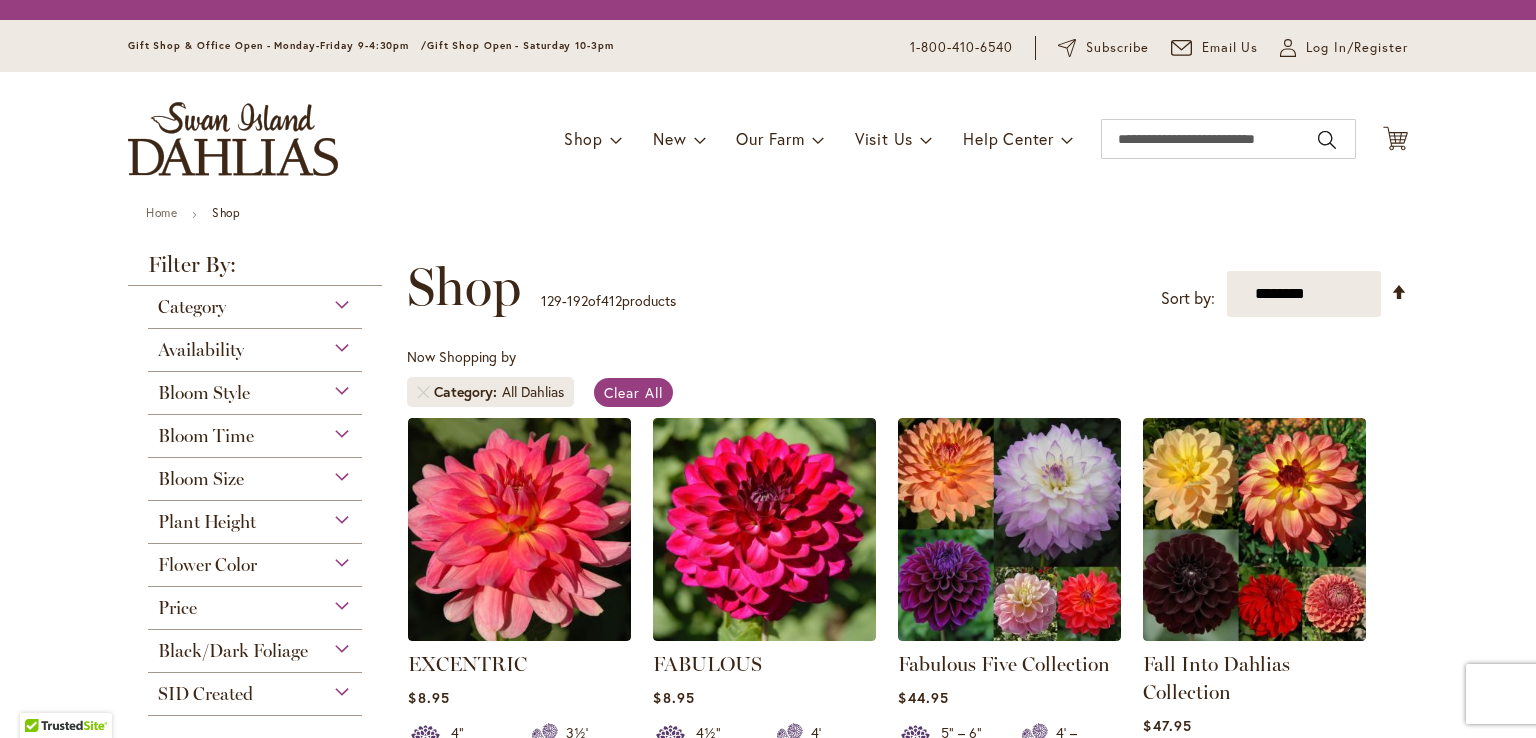 scroll, scrollTop: 0, scrollLeft: 0, axis: both 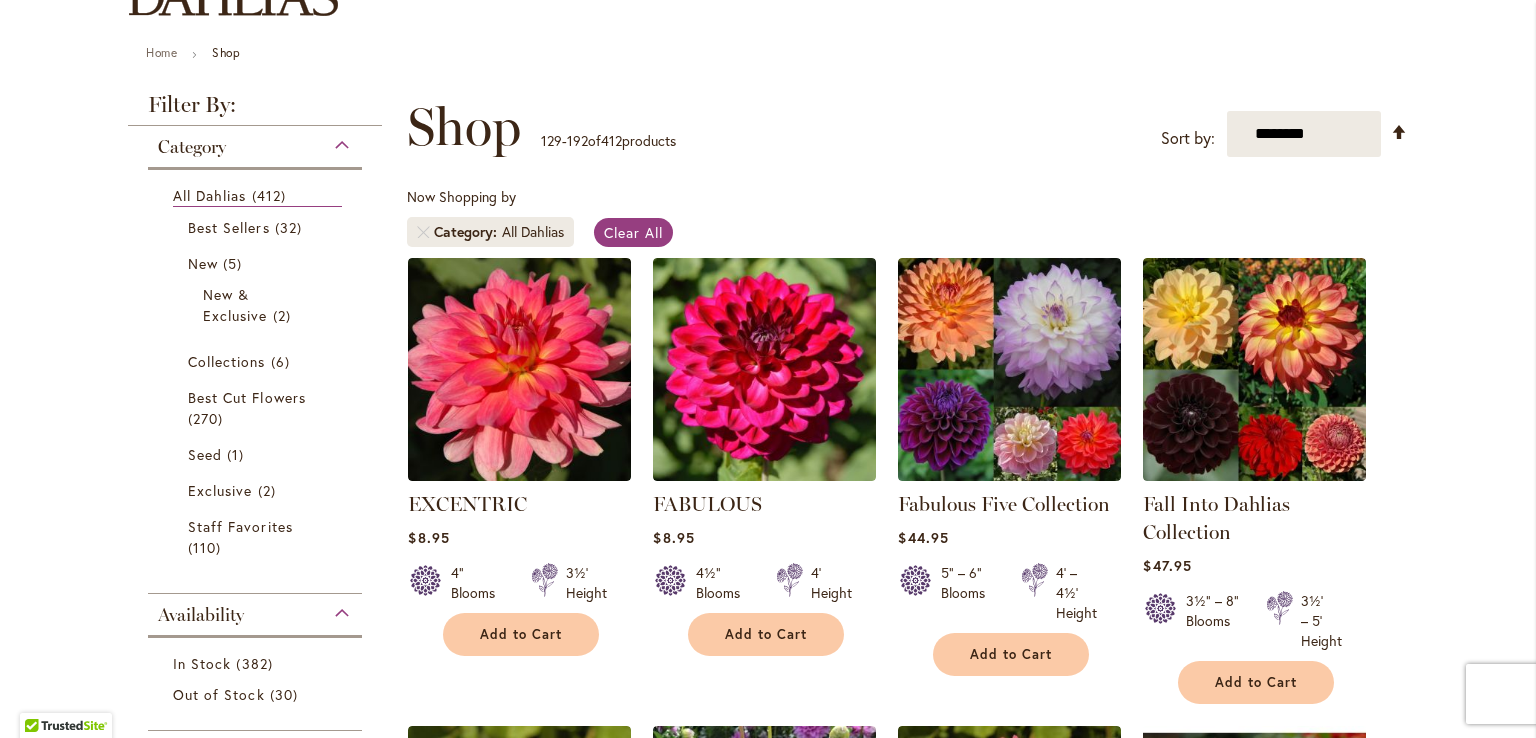 type on "**********" 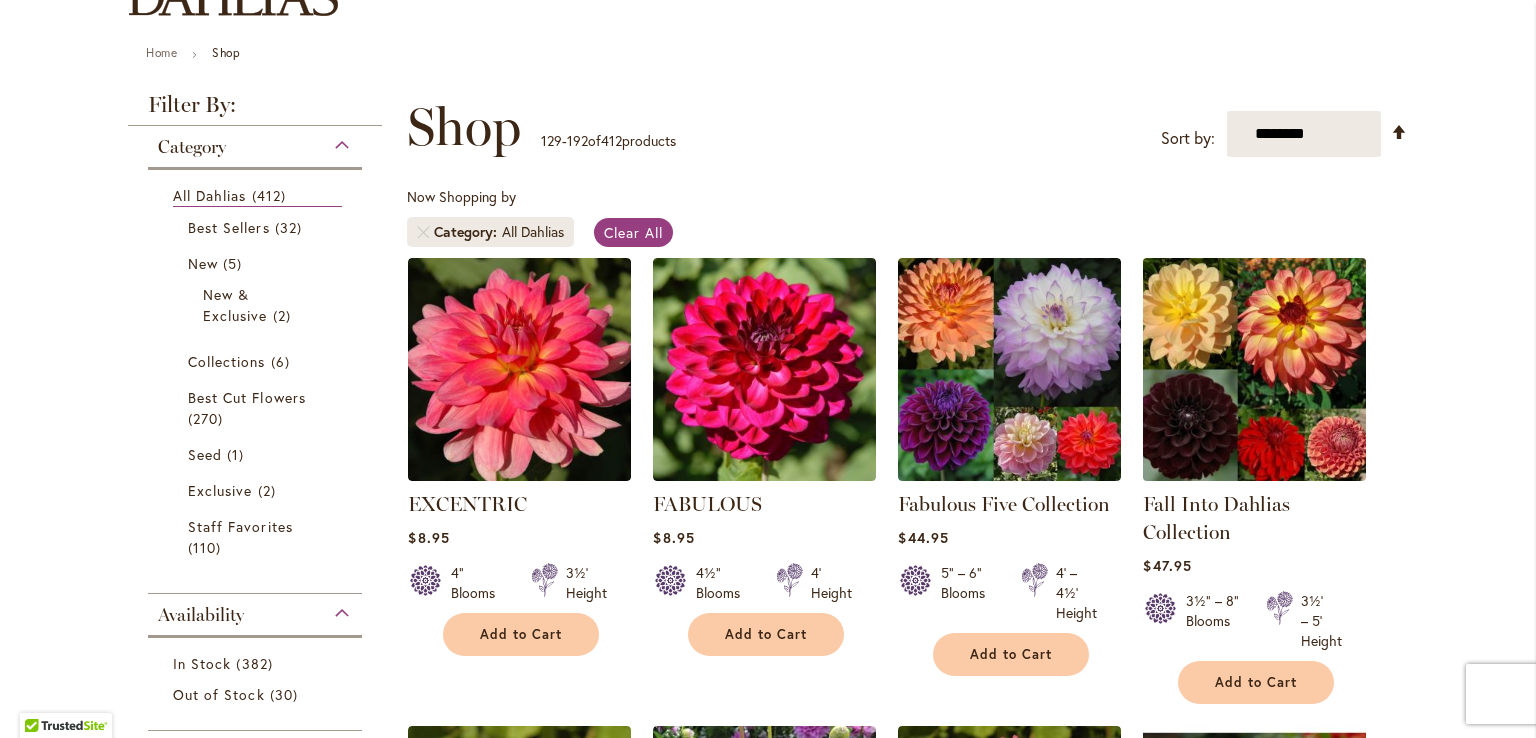 click at bounding box center [1255, 369] 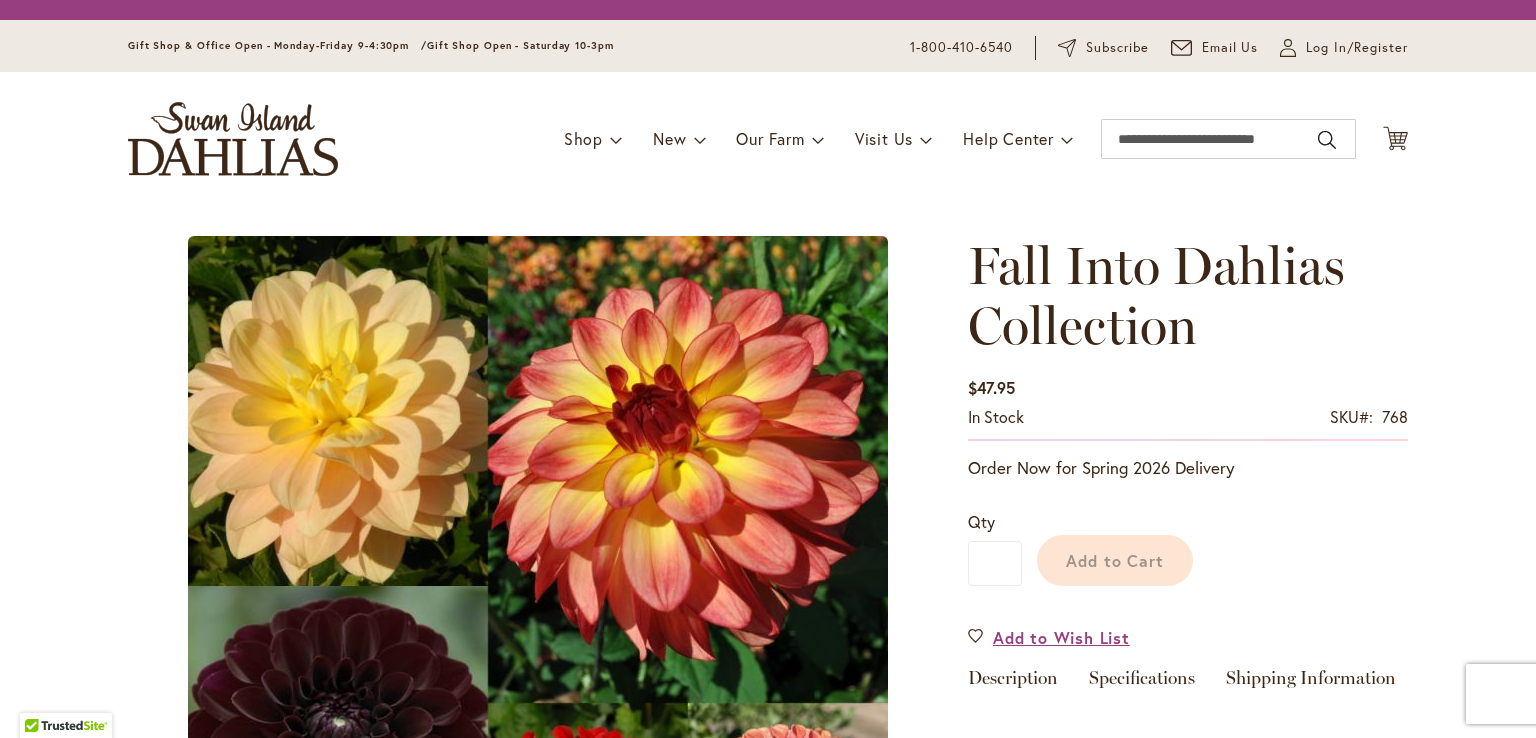 scroll, scrollTop: 0, scrollLeft: 0, axis: both 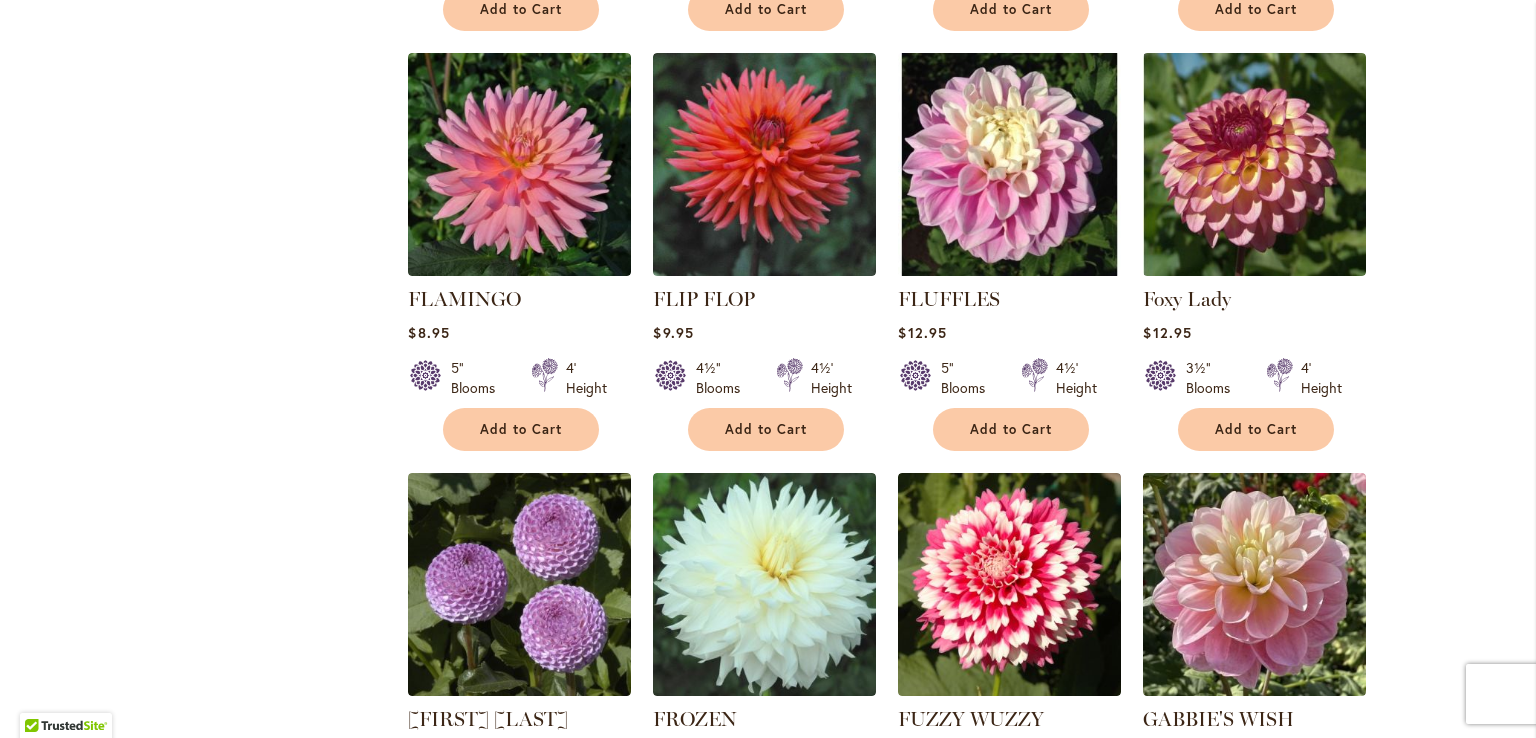 type on "**********" 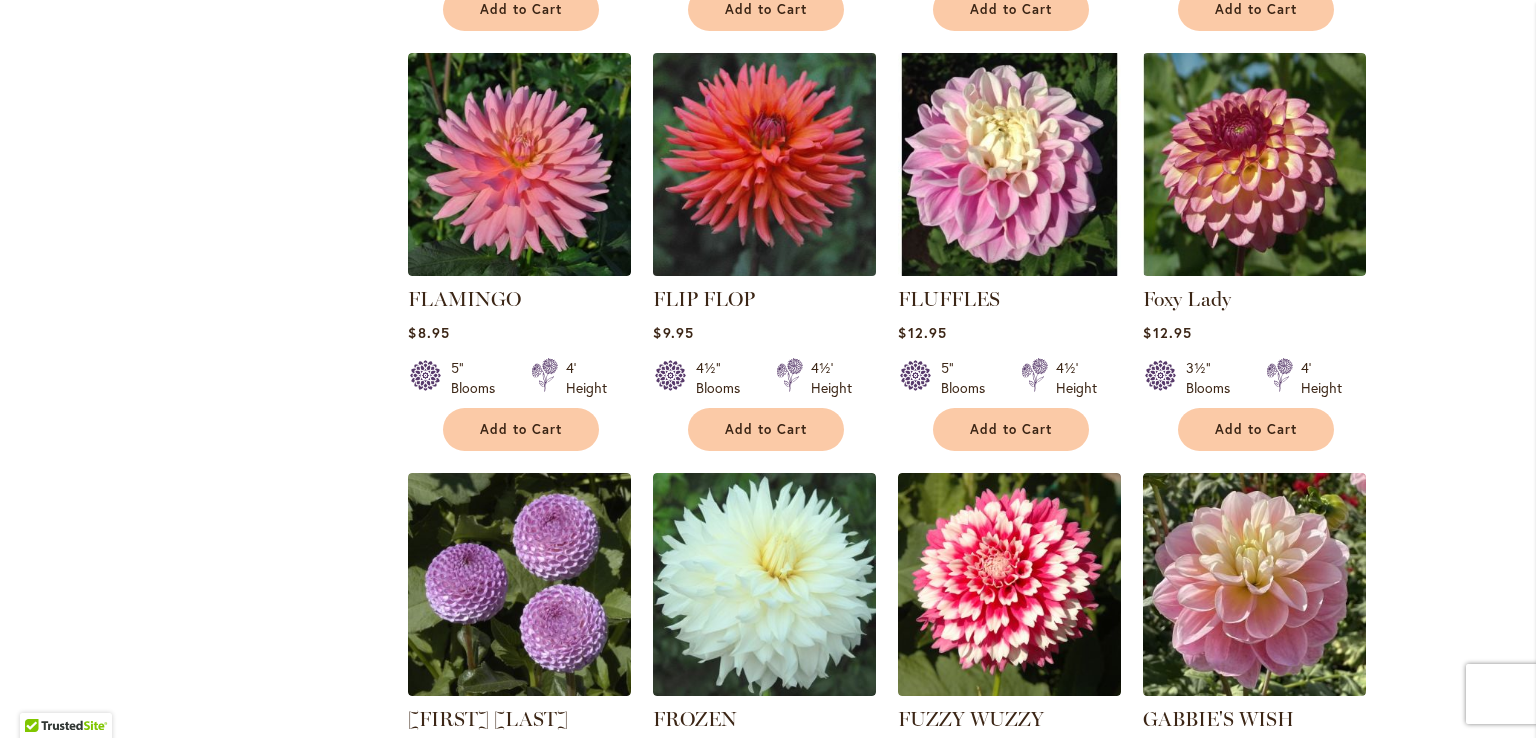 click at bounding box center [765, 164] 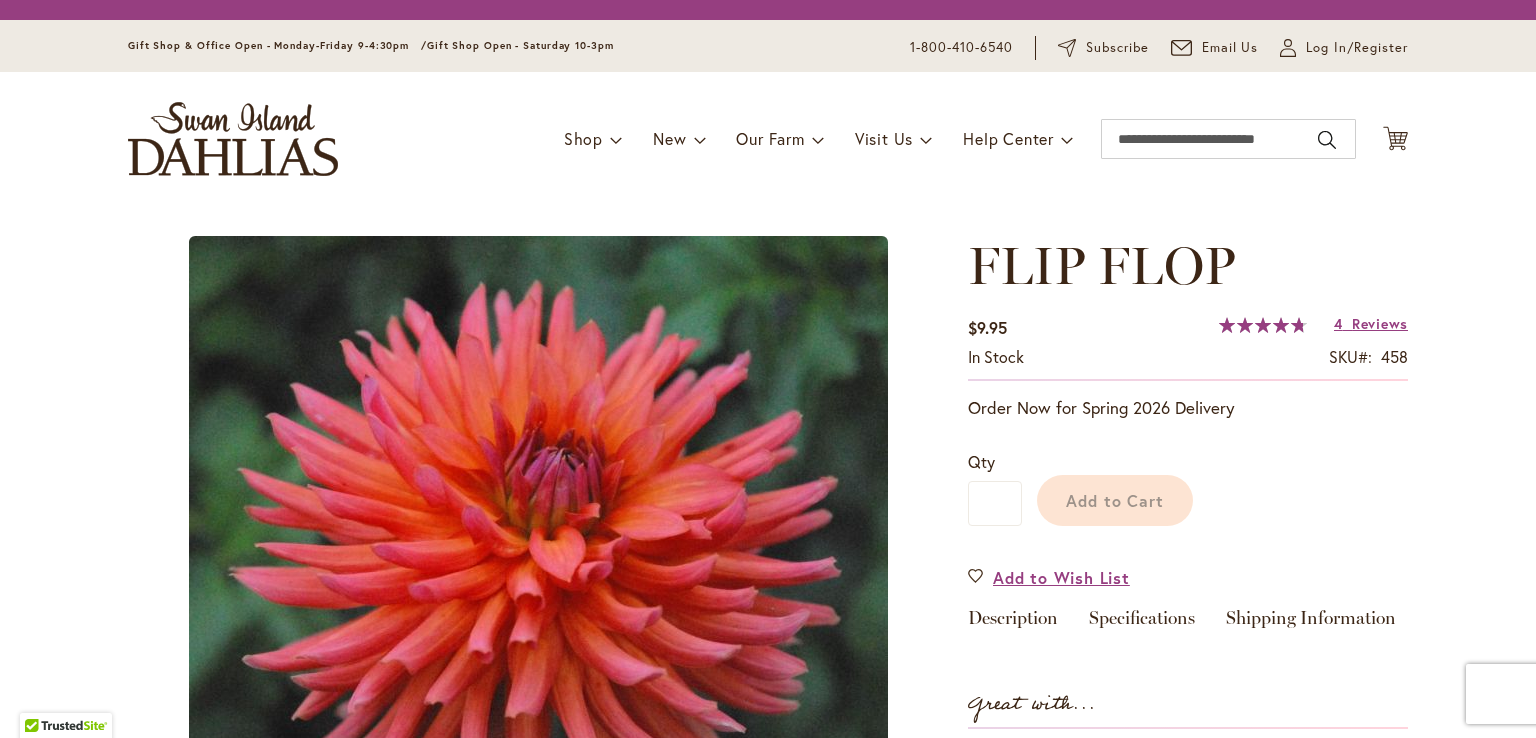 scroll, scrollTop: 0, scrollLeft: 0, axis: both 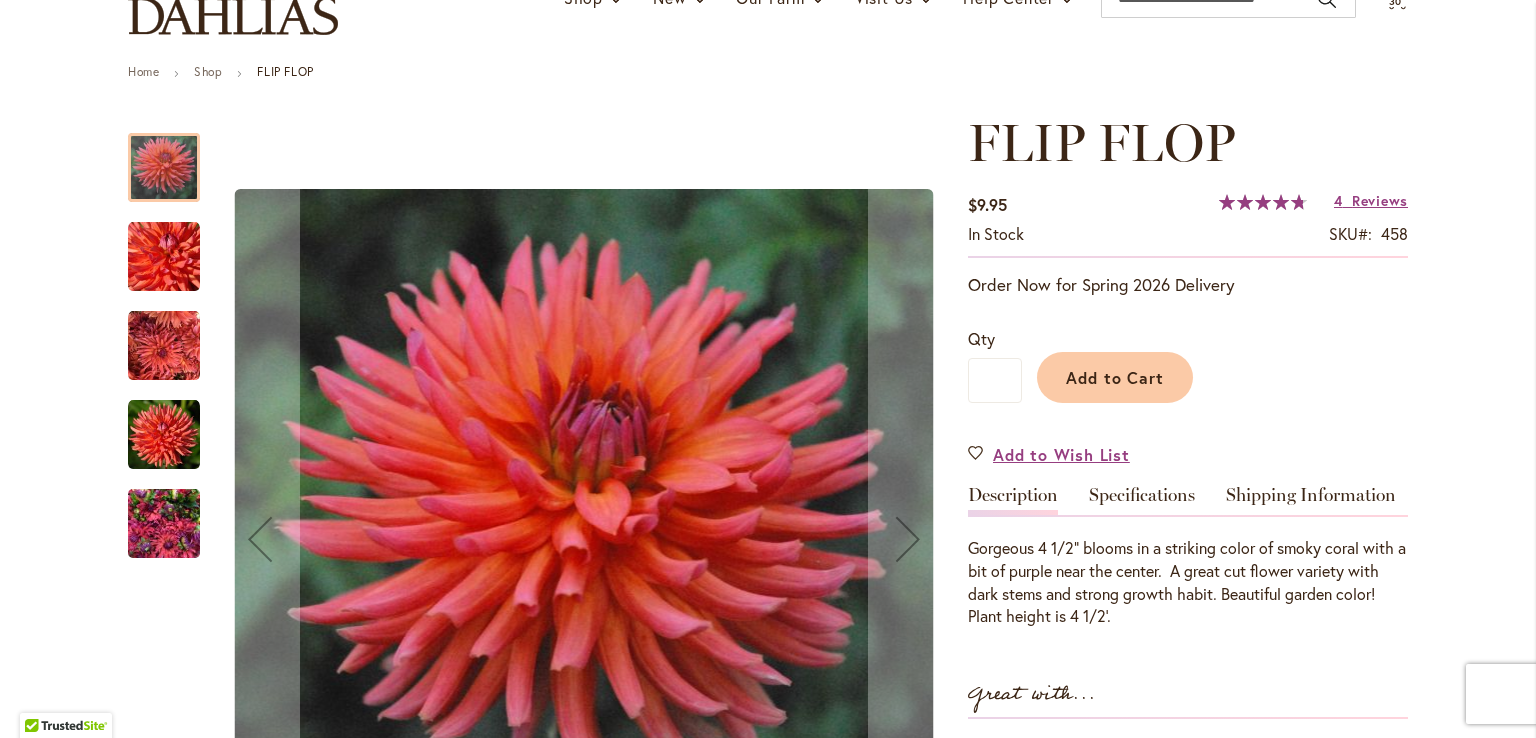 type on "**********" 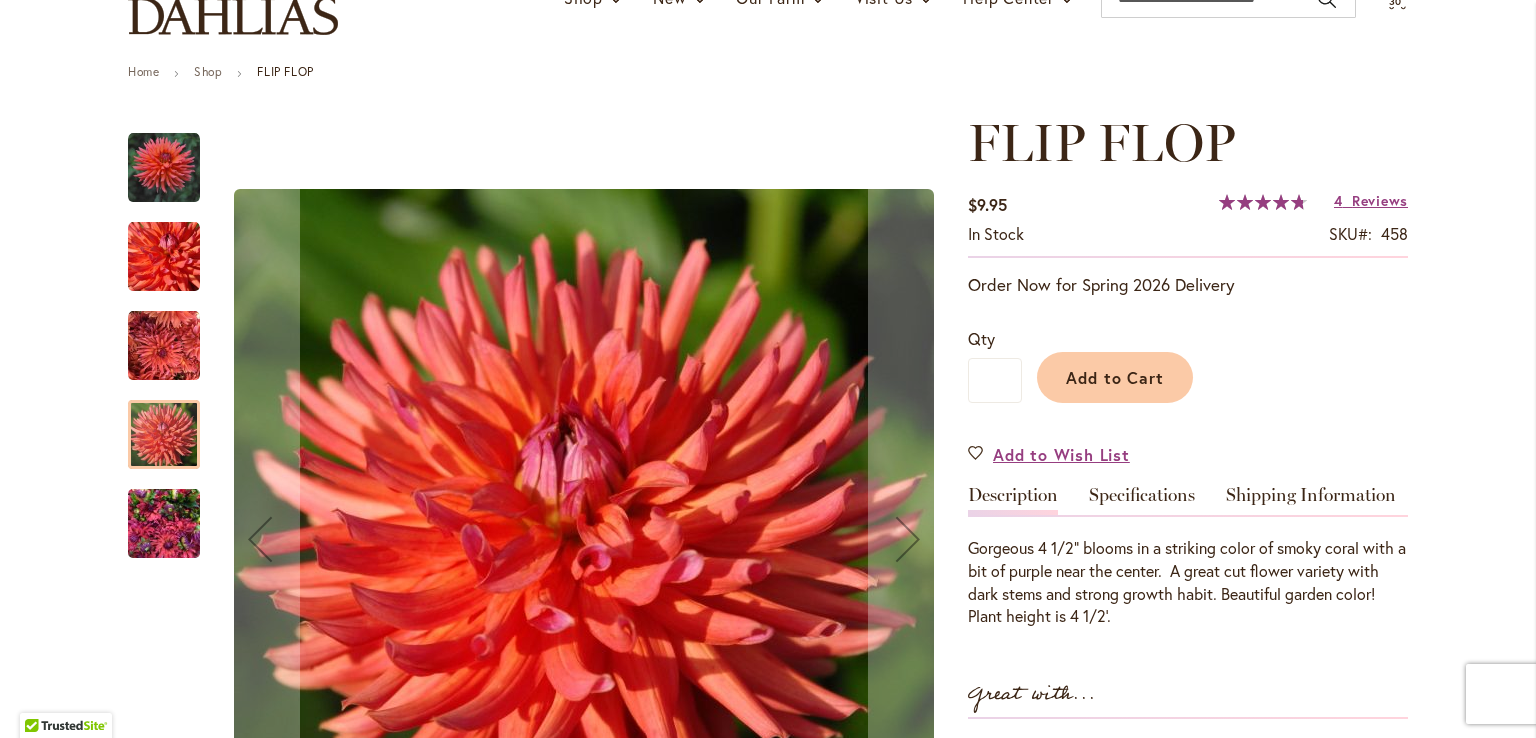 click at bounding box center [164, 524] 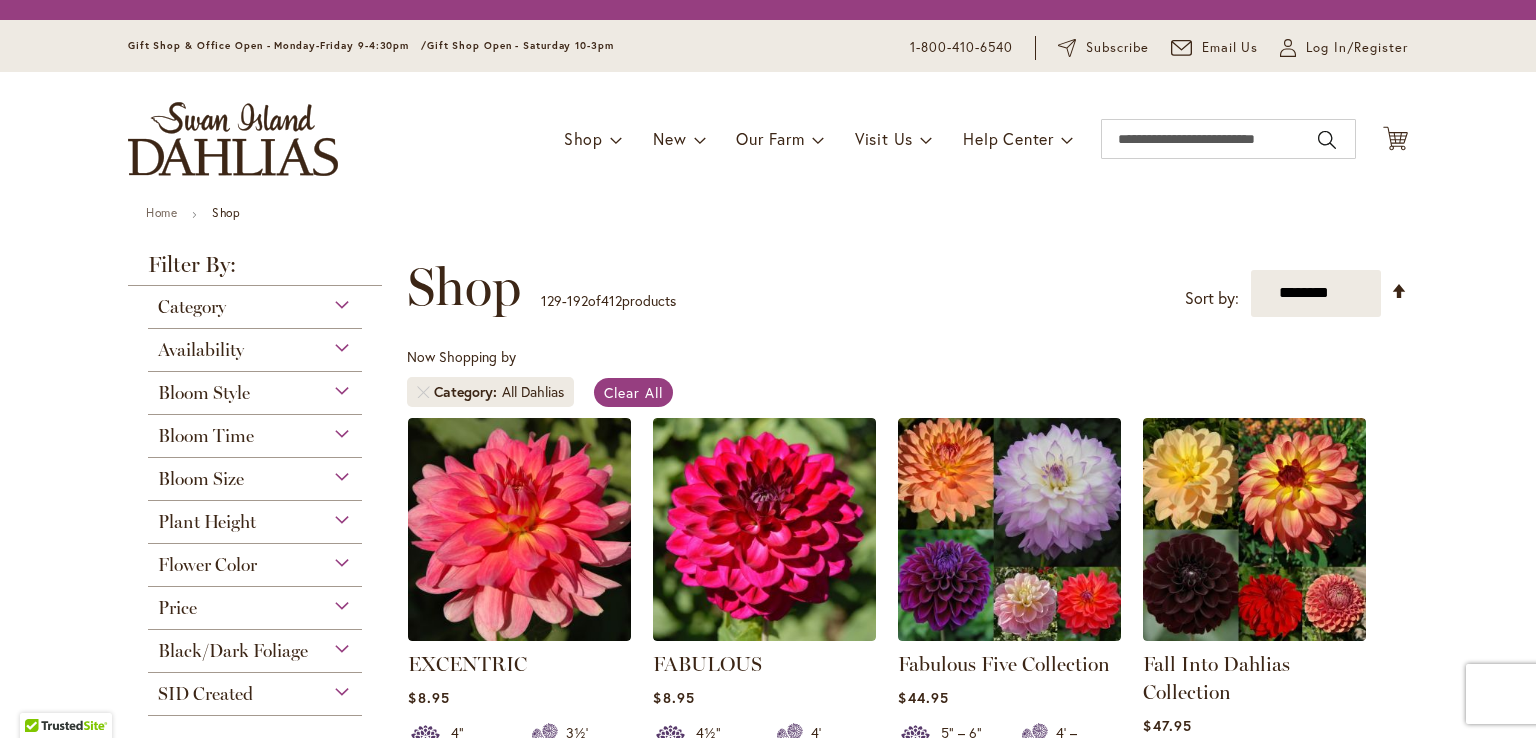 scroll, scrollTop: 0, scrollLeft: 0, axis: both 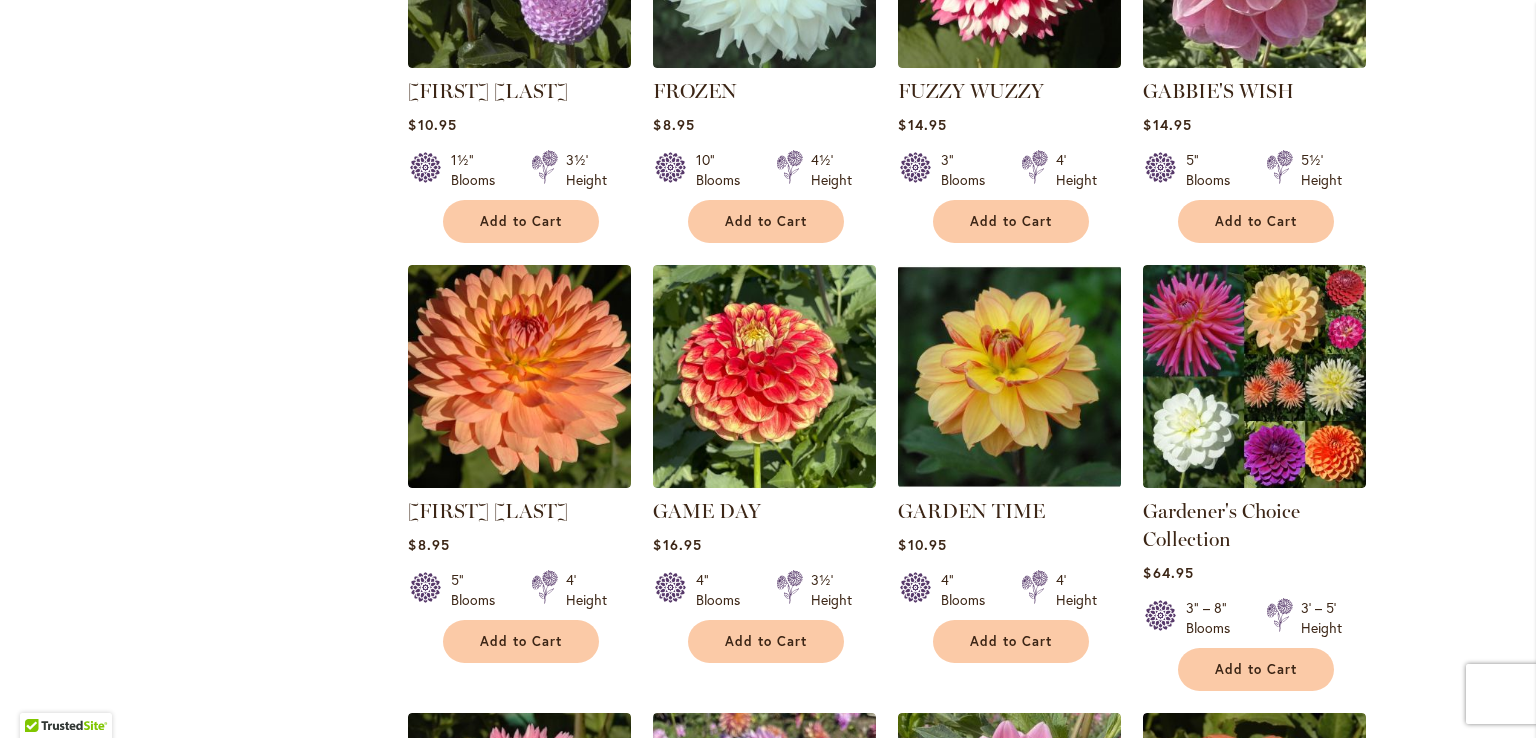 type on "**********" 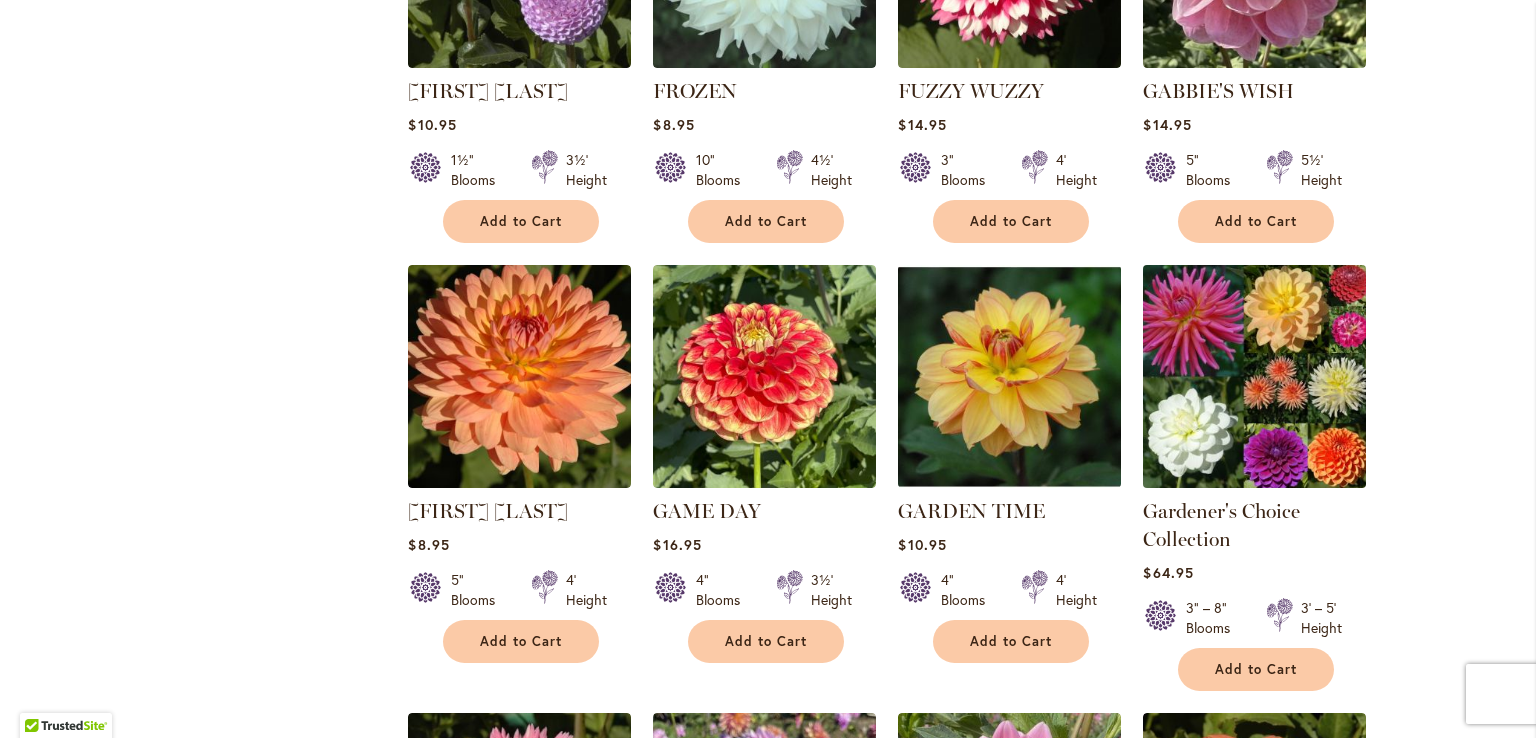 click at bounding box center [1255, 376] 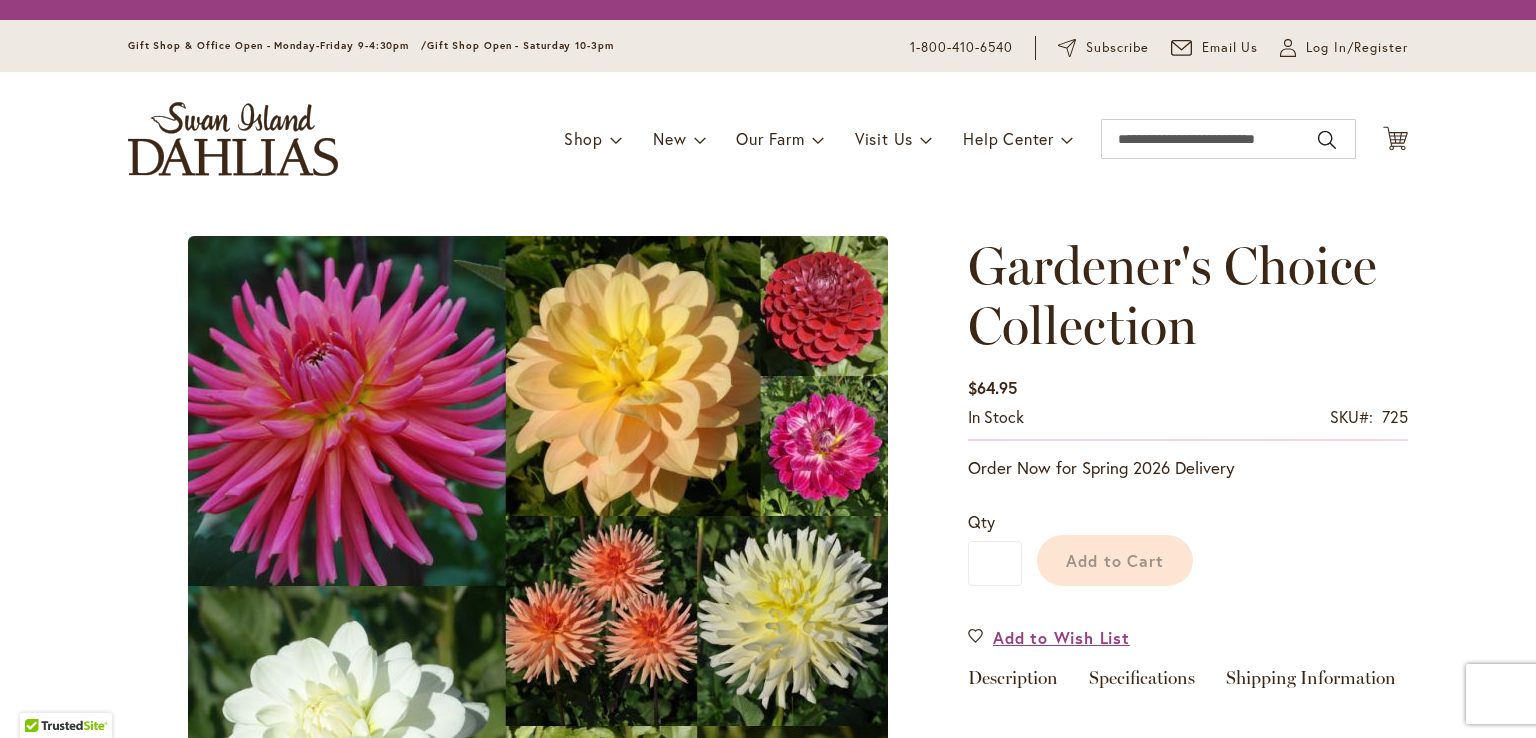 scroll, scrollTop: 0, scrollLeft: 0, axis: both 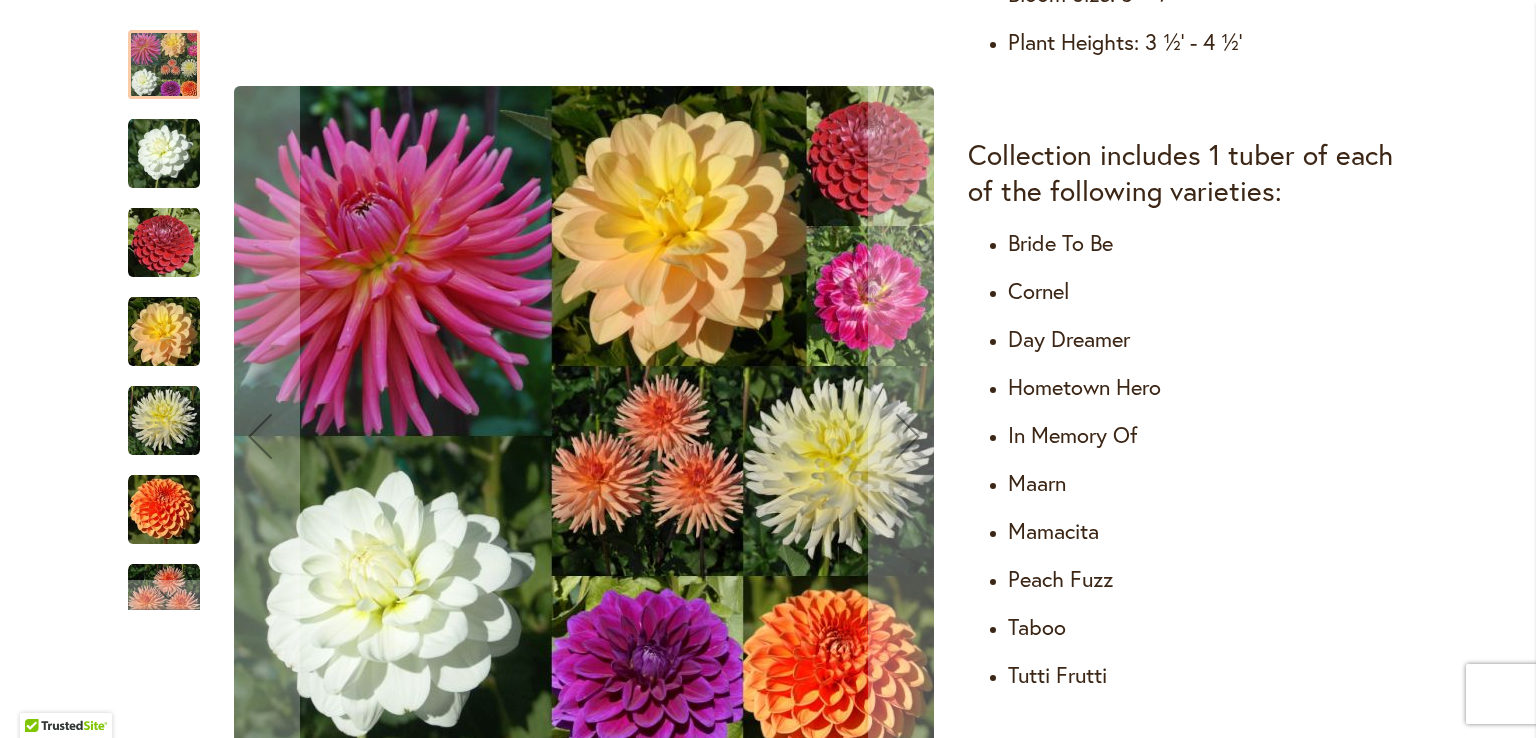 type on "**********" 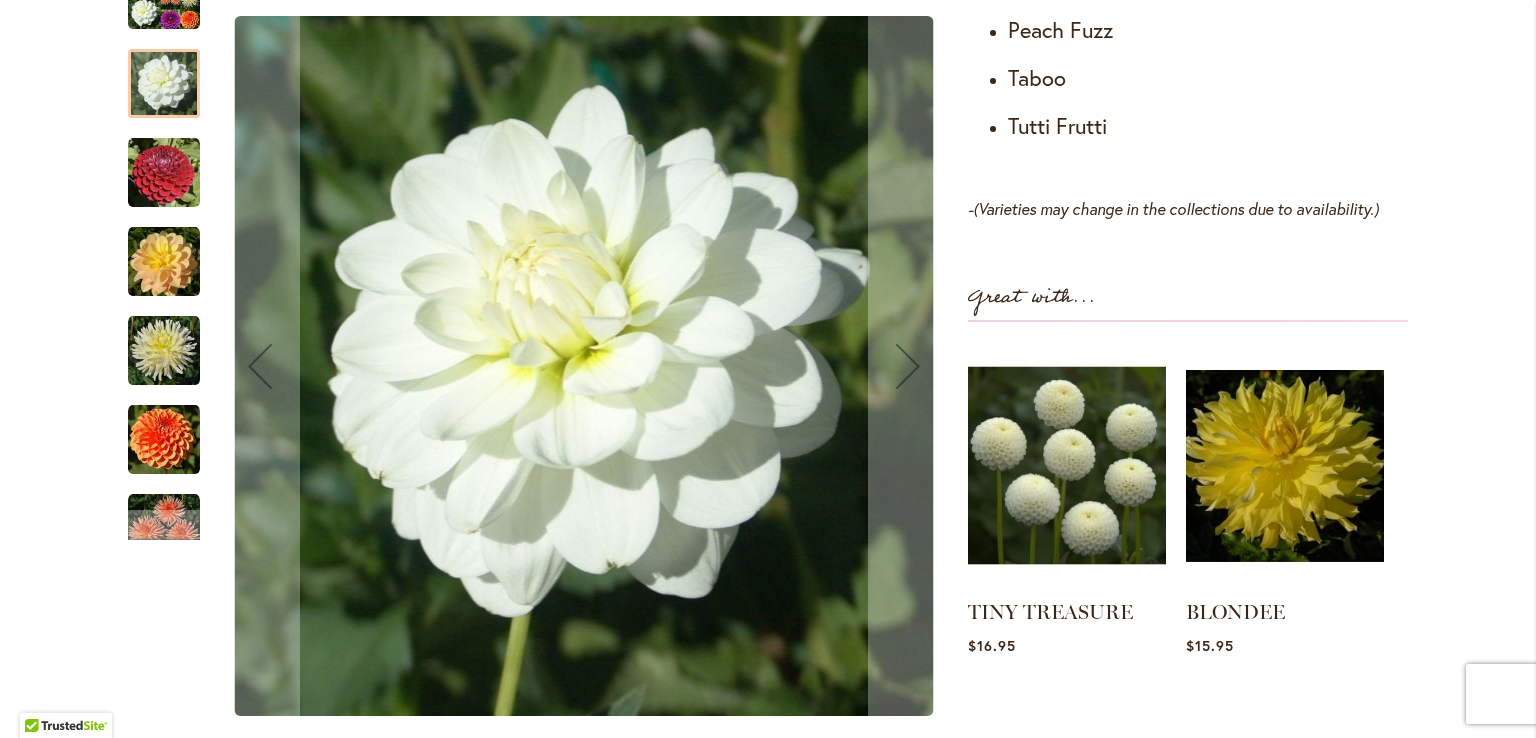scroll, scrollTop: 1651, scrollLeft: 0, axis: vertical 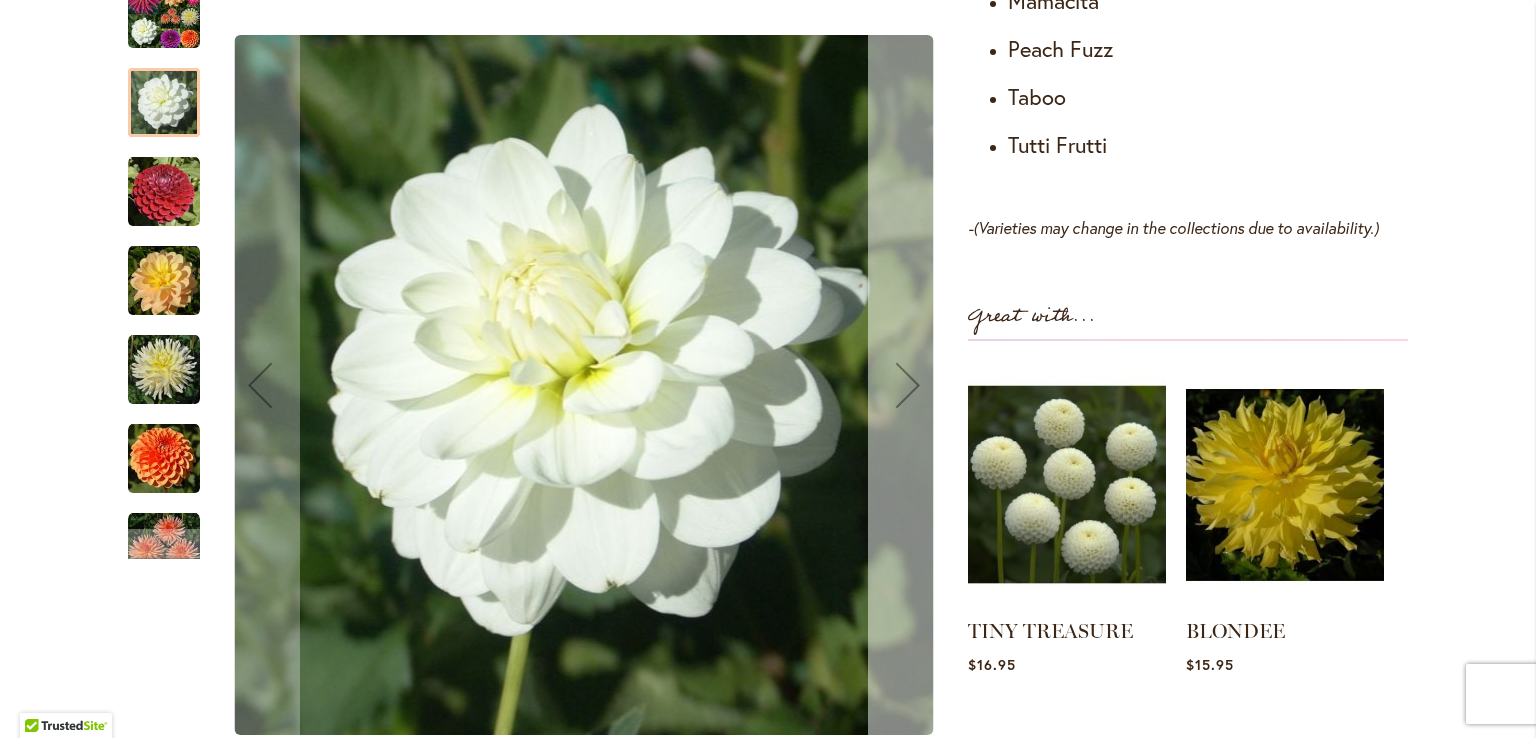 click at bounding box center [908, 386] 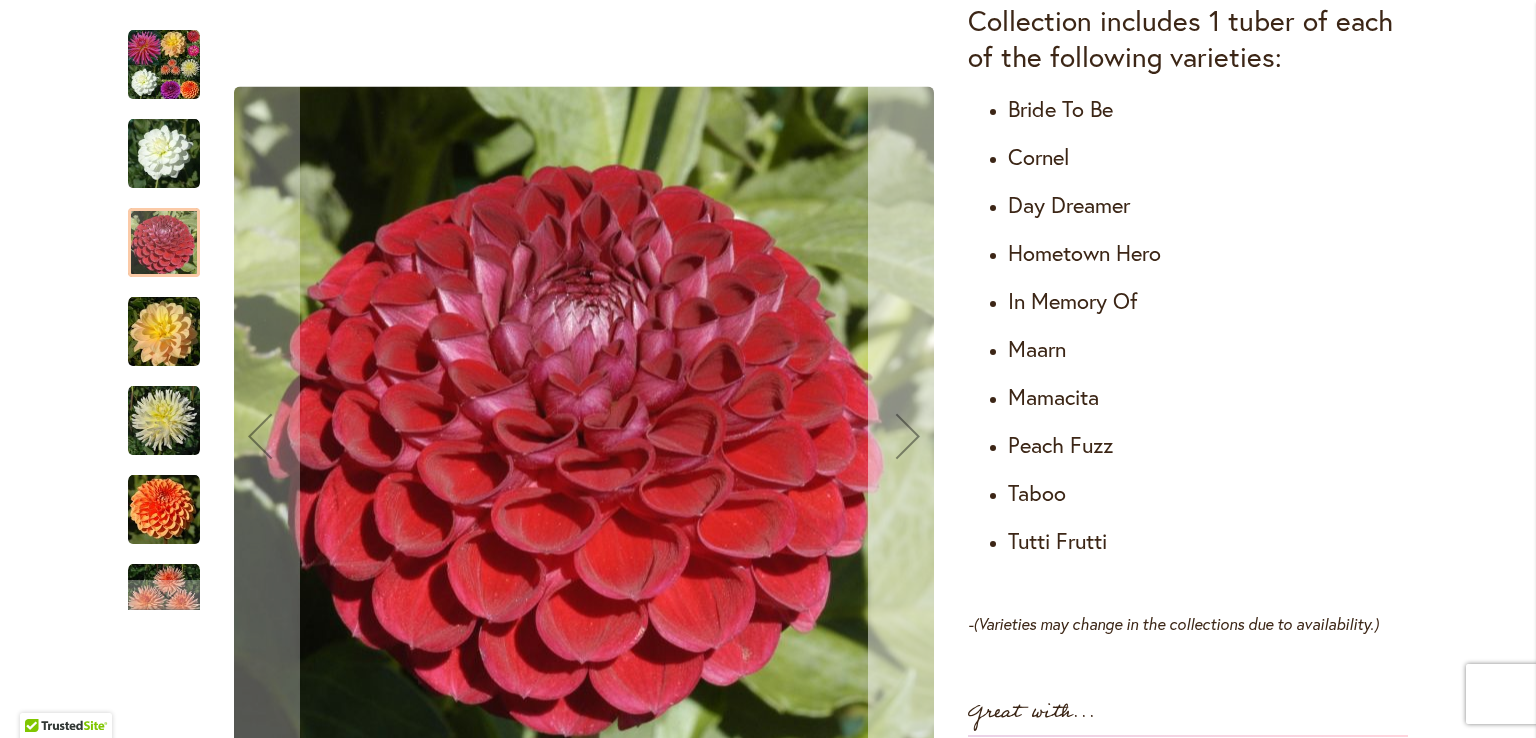 scroll, scrollTop: 1235, scrollLeft: 0, axis: vertical 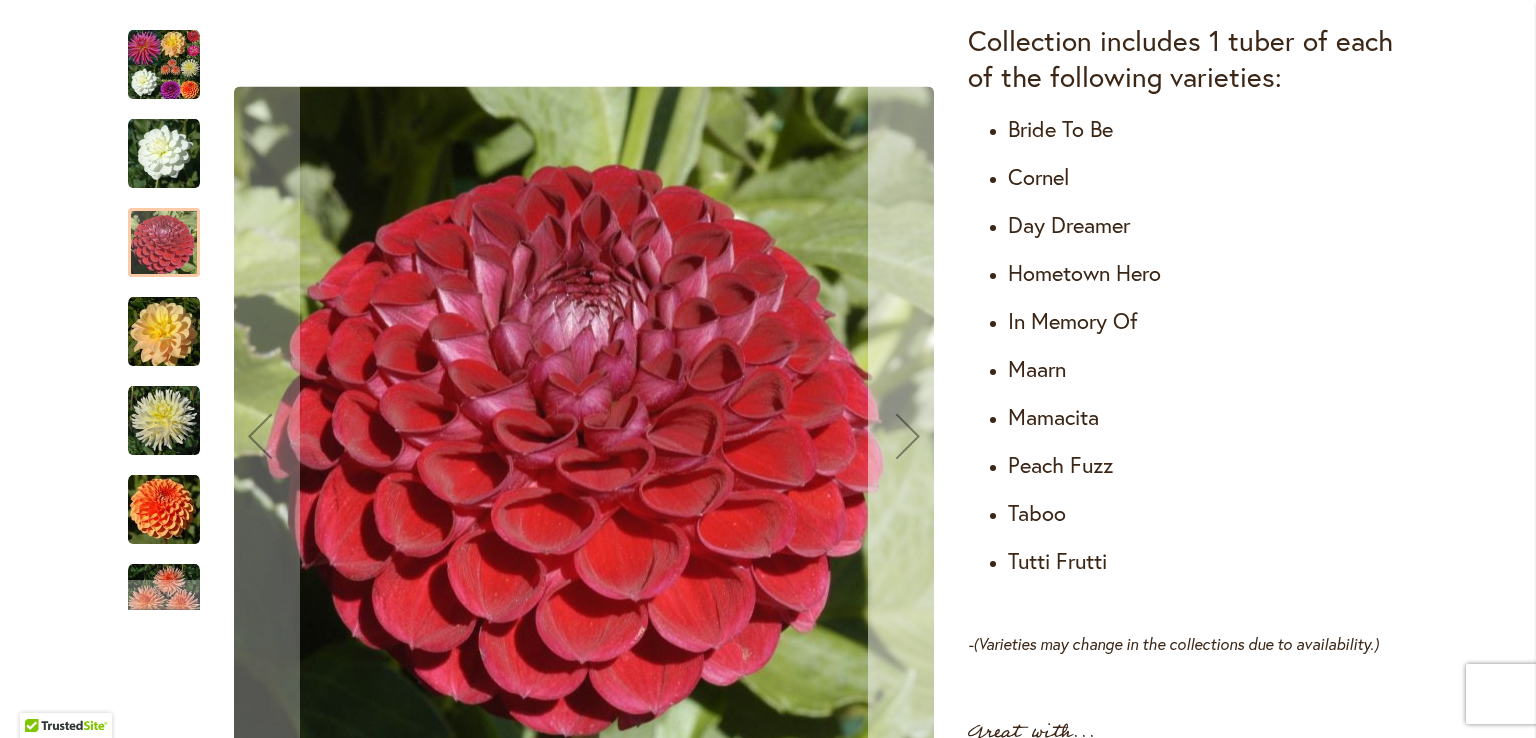 click at bounding box center (908, 436) 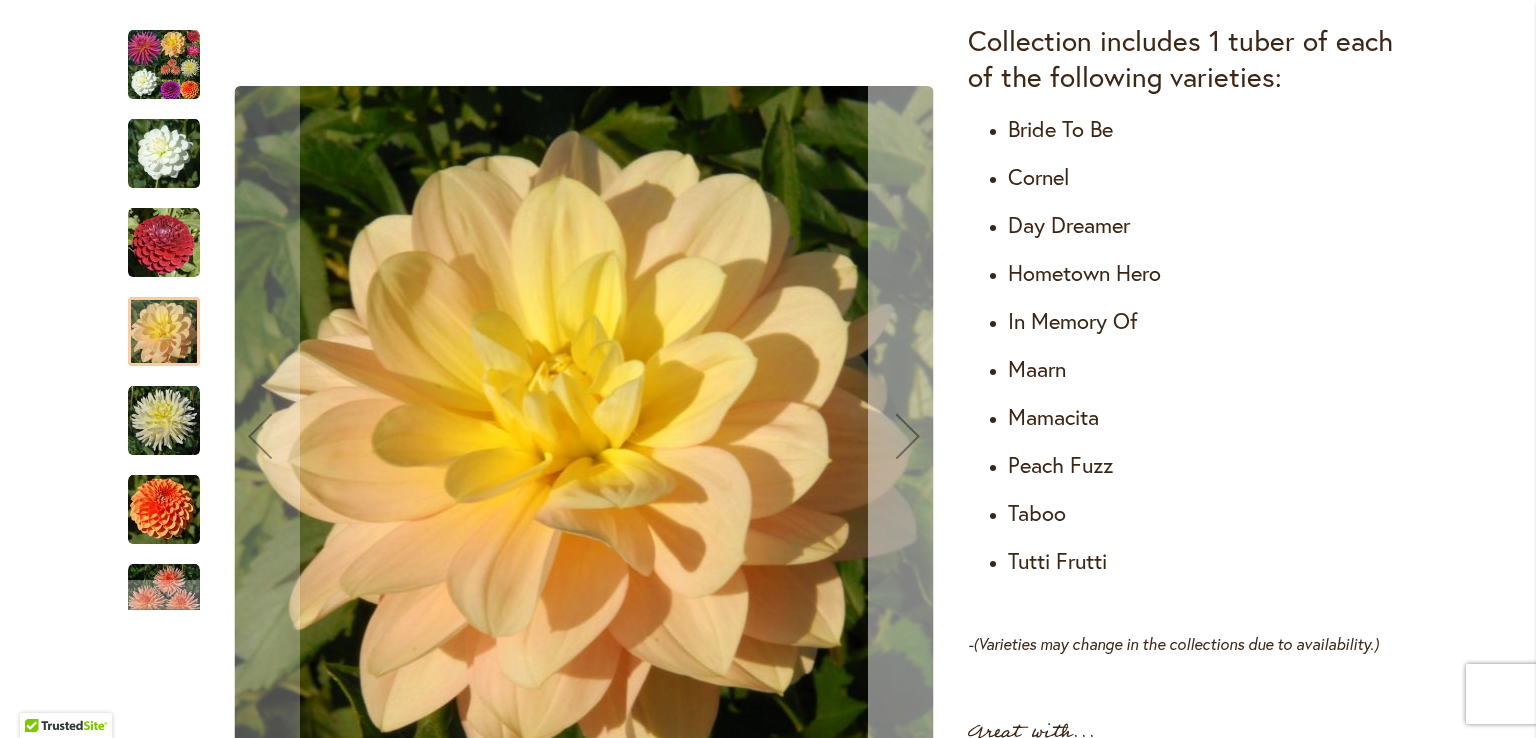 click at bounding box center [908, 436] 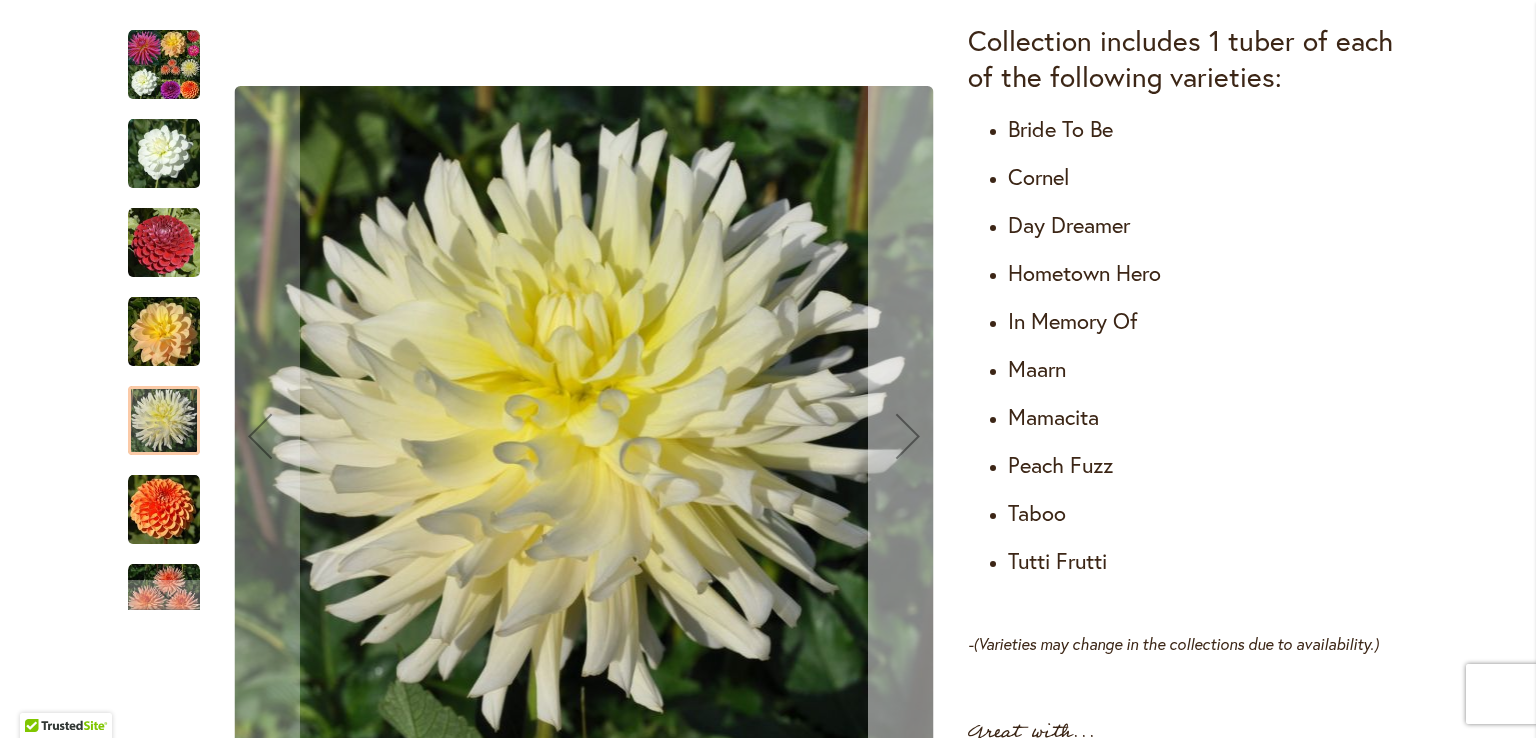 click at bounding box center (908, 436) 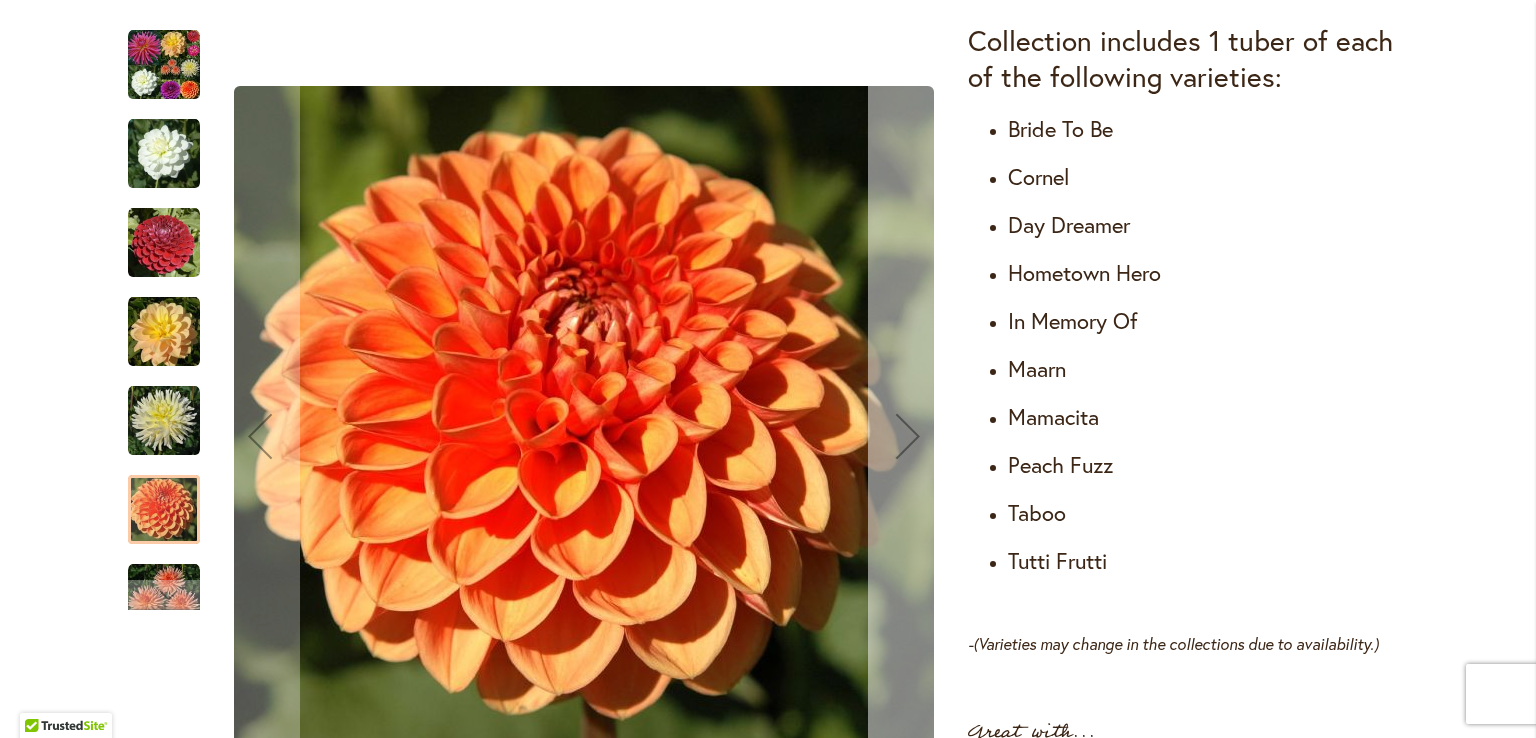 click at bounding box center (908, 436) 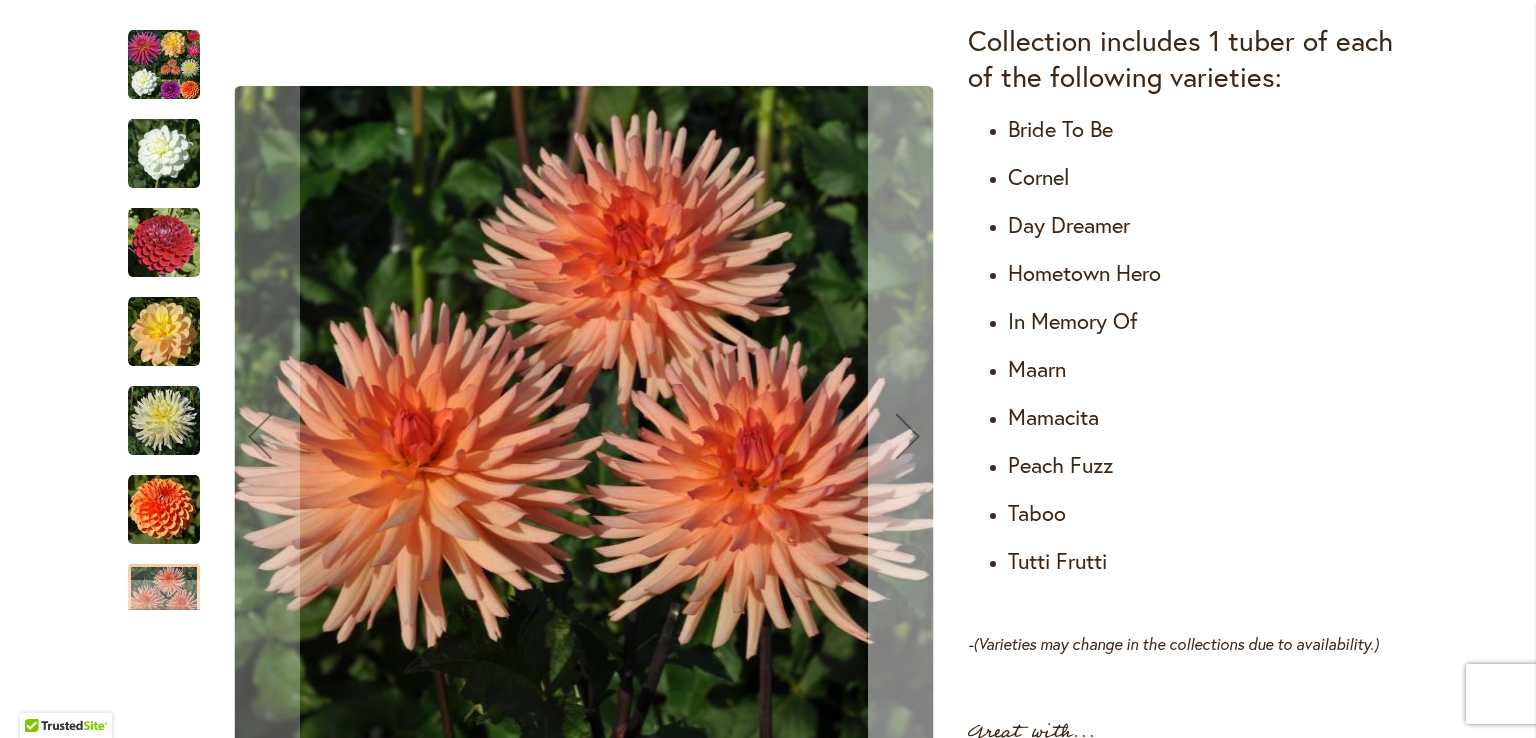 click at bounding box center (908, 436) 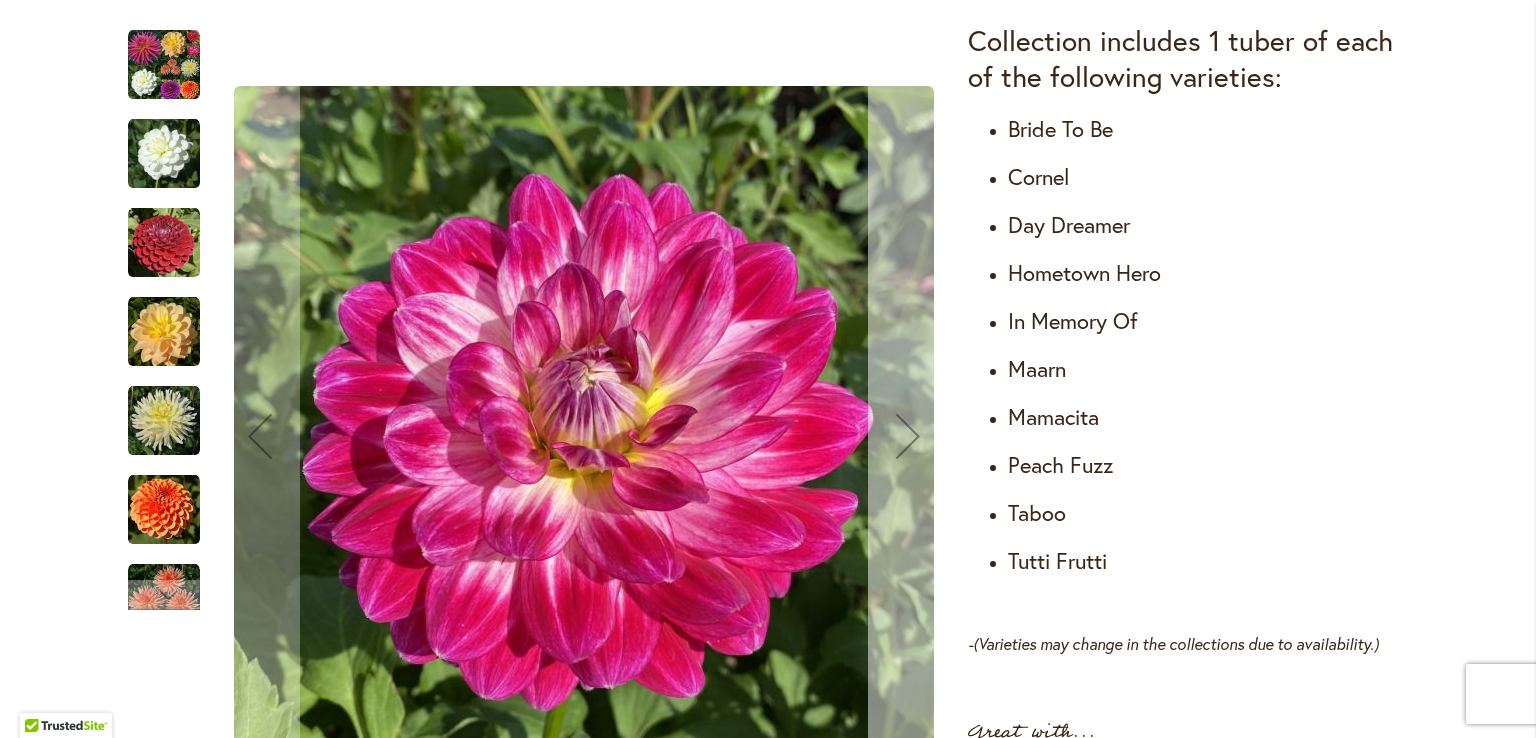 click at bounding box center [908, 436] 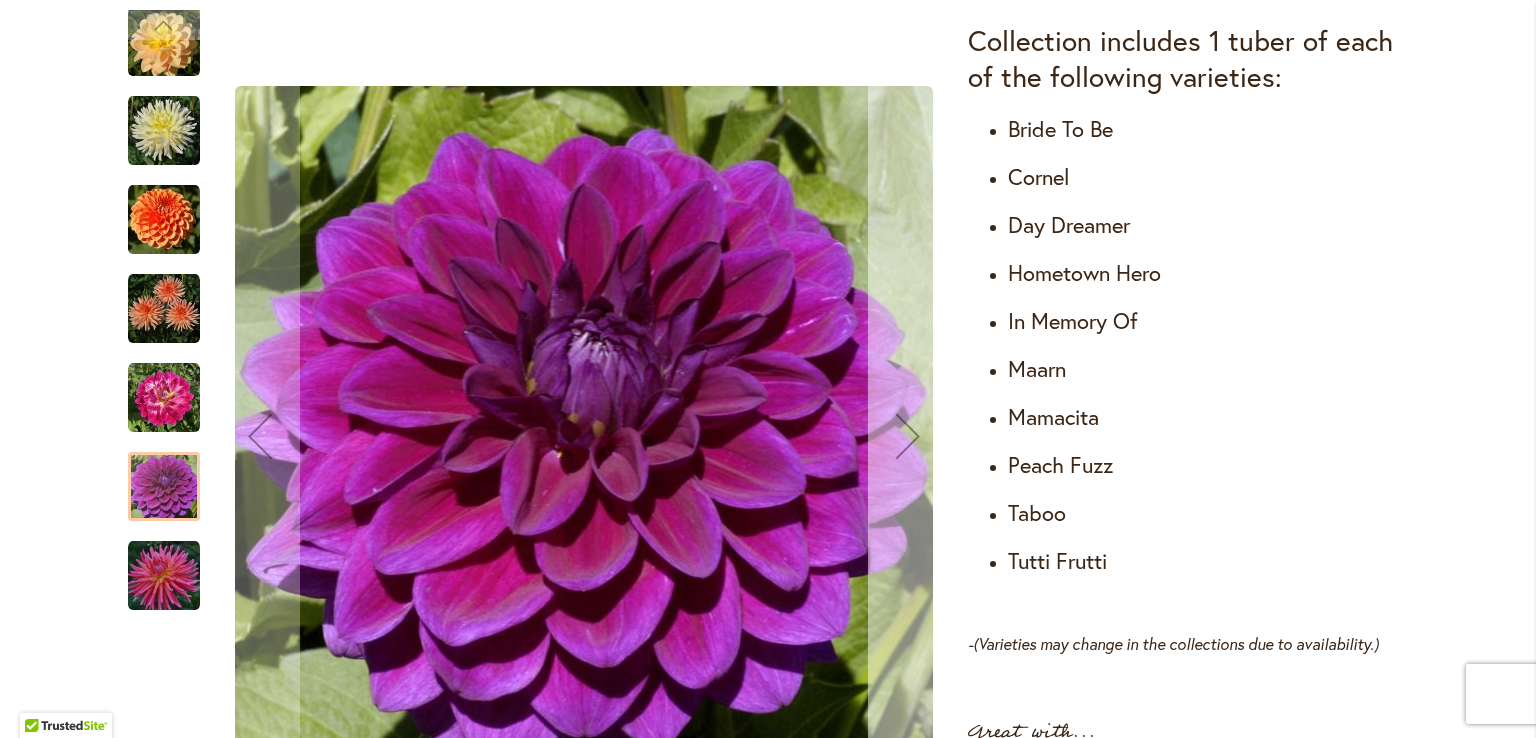 click at bounding box center (908, 436) 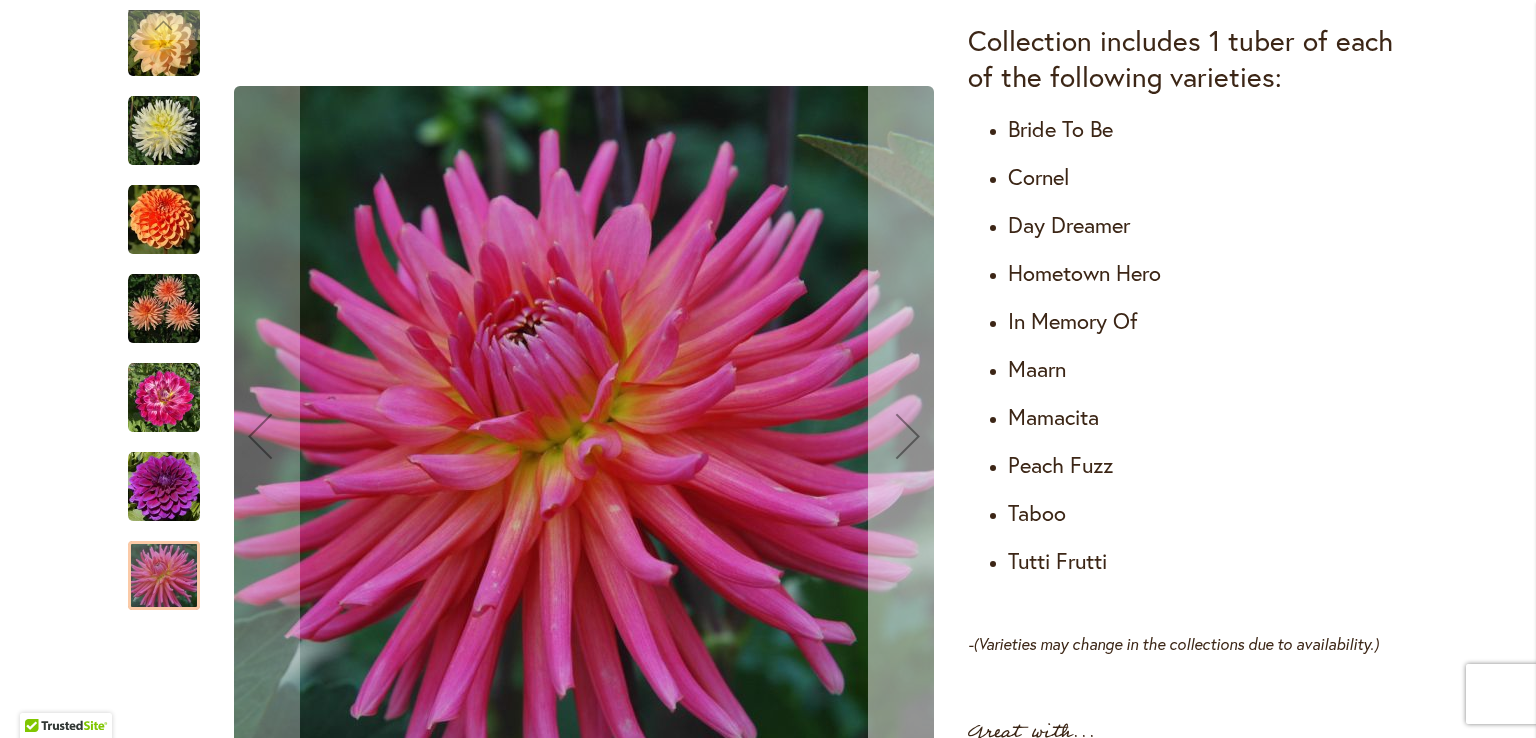click at bounding box center (908, 436) 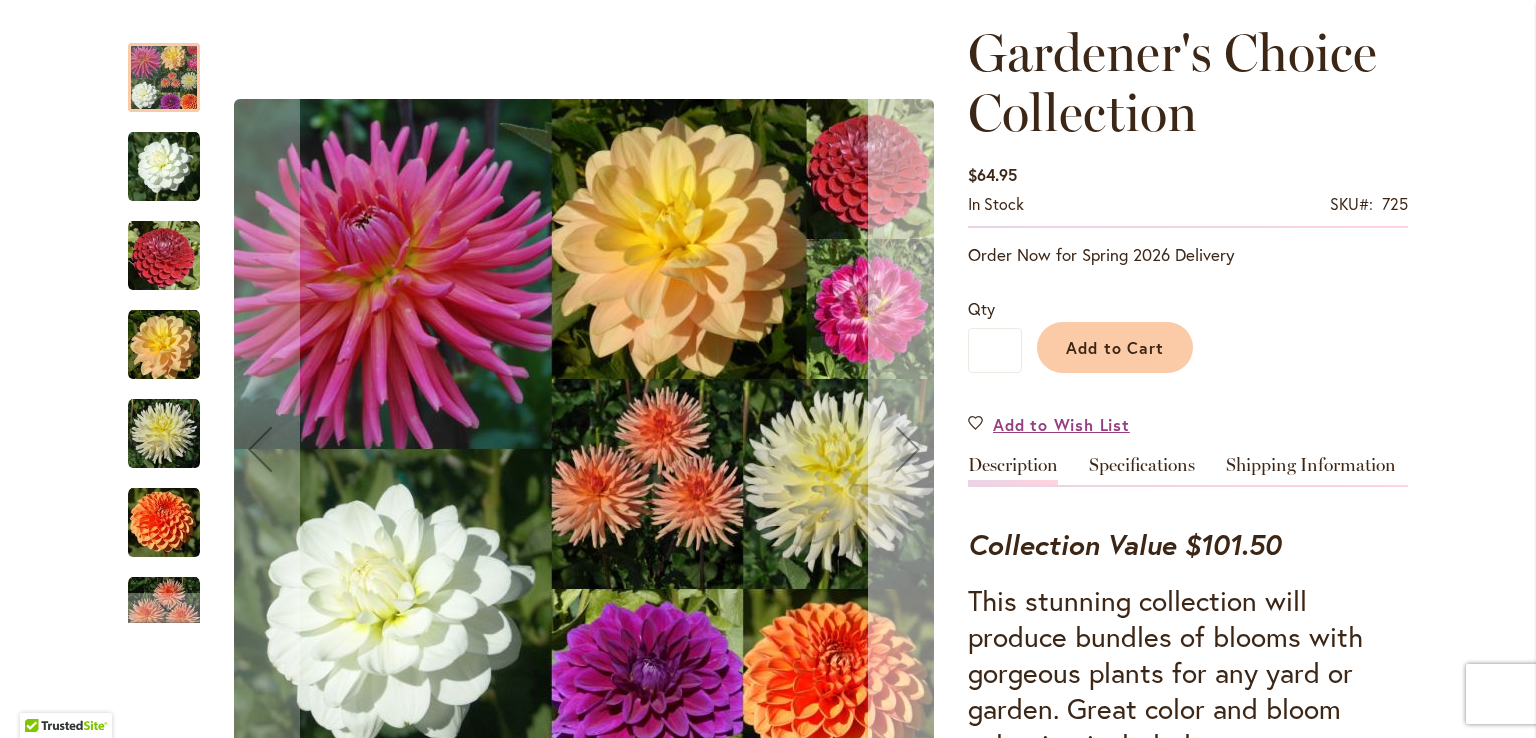 scroll, scrollTop: 300, scrollLeft: 0, axis: vertical 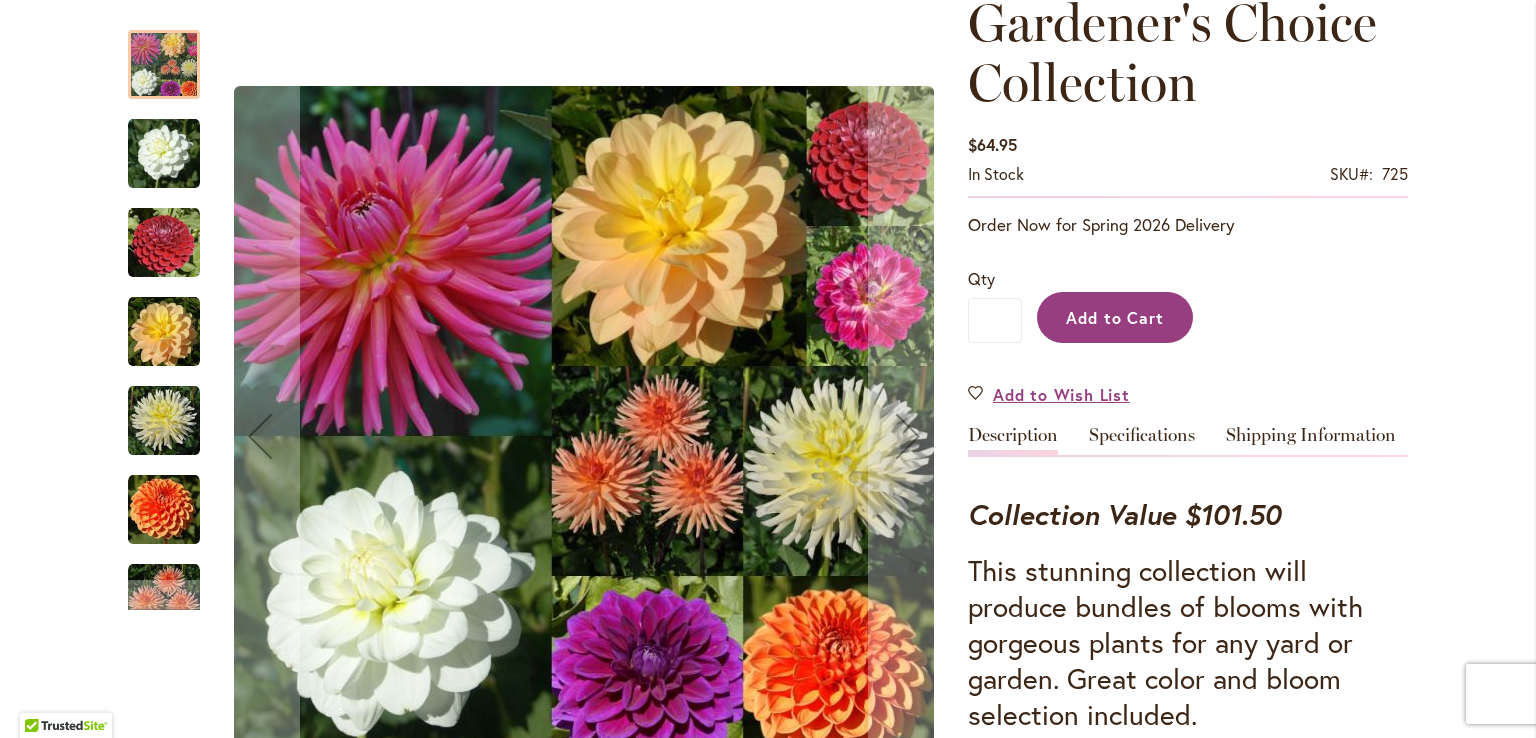 click on "Add to Cart" at bounding box center [1115, 317] 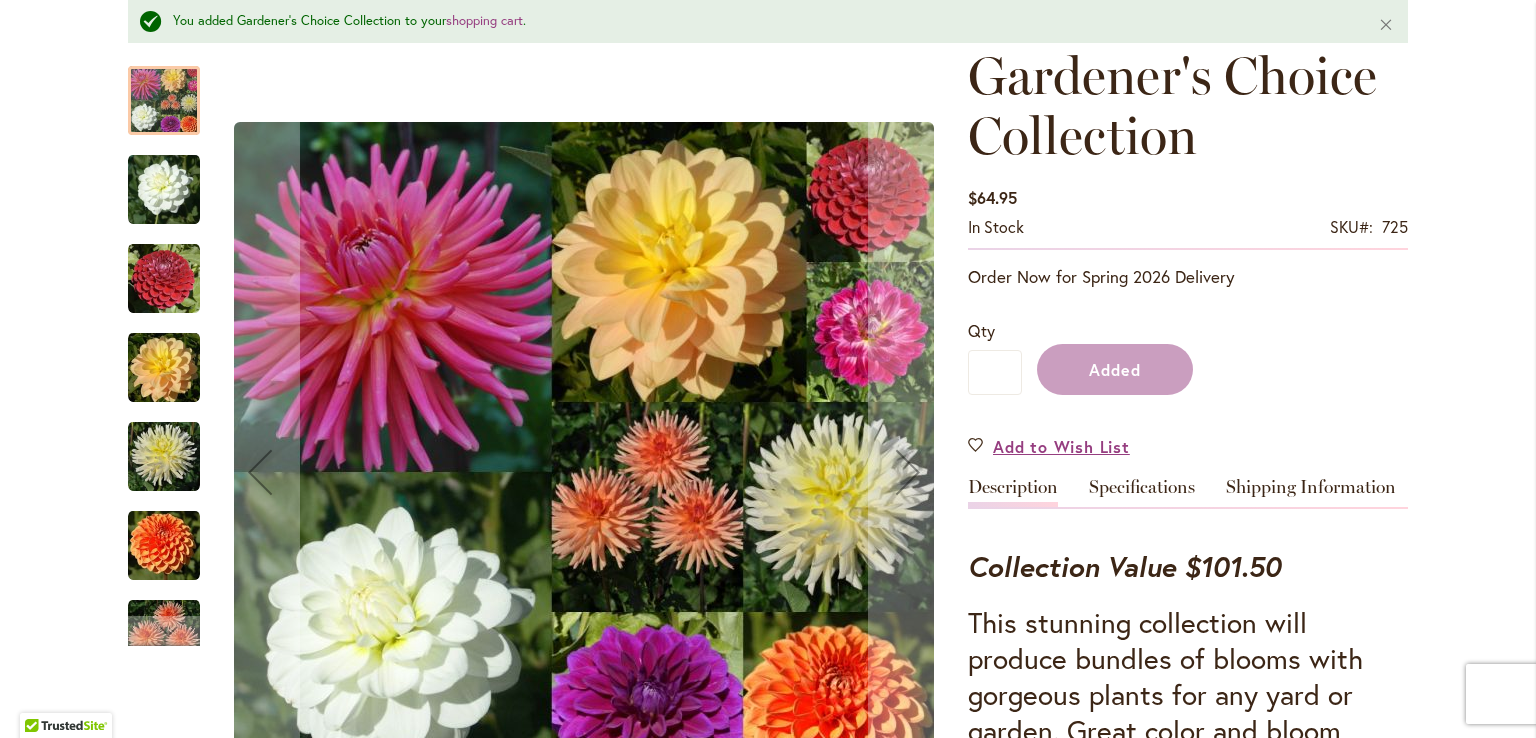 scroll, scrollTop: 352, scrollLeft: 0, axis: vertical 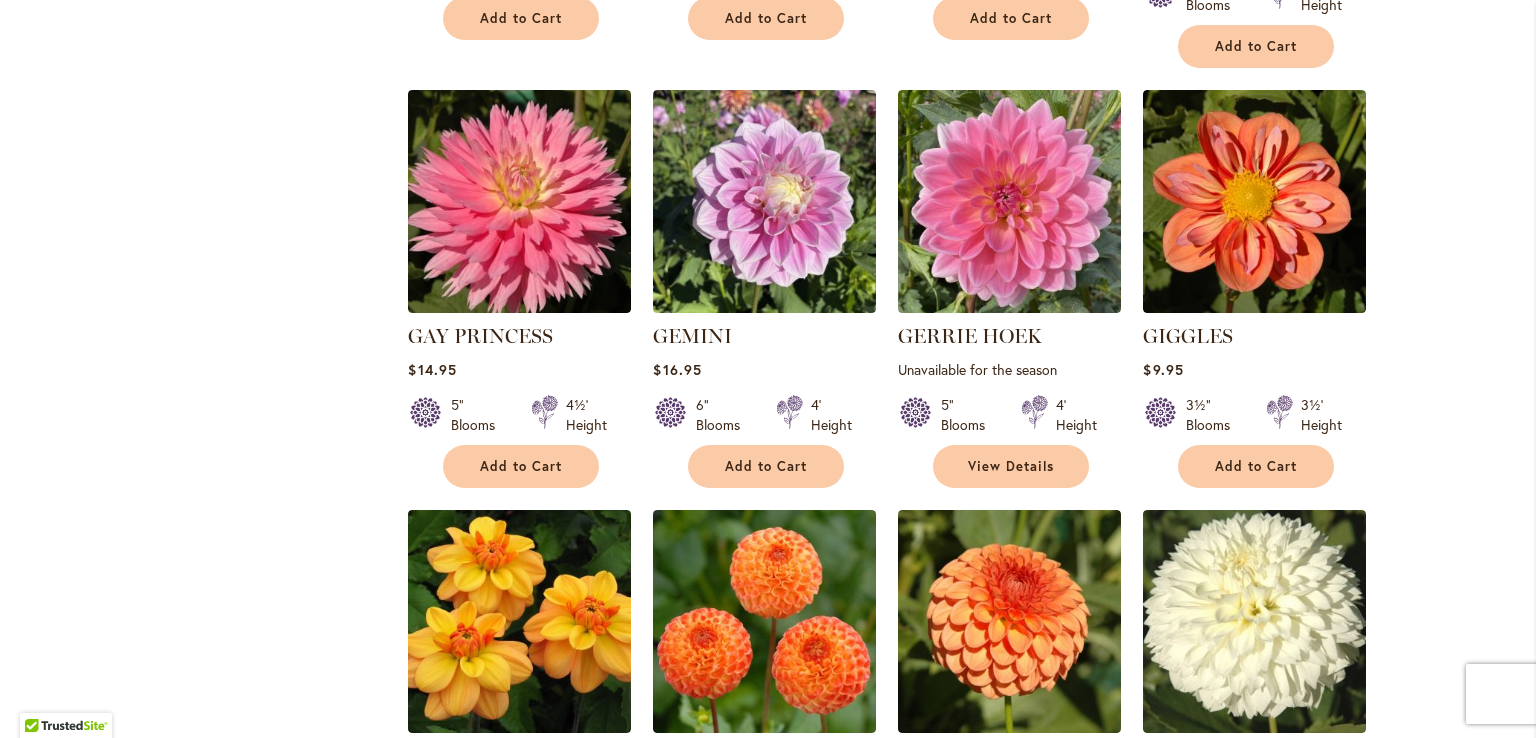 type on "**********" 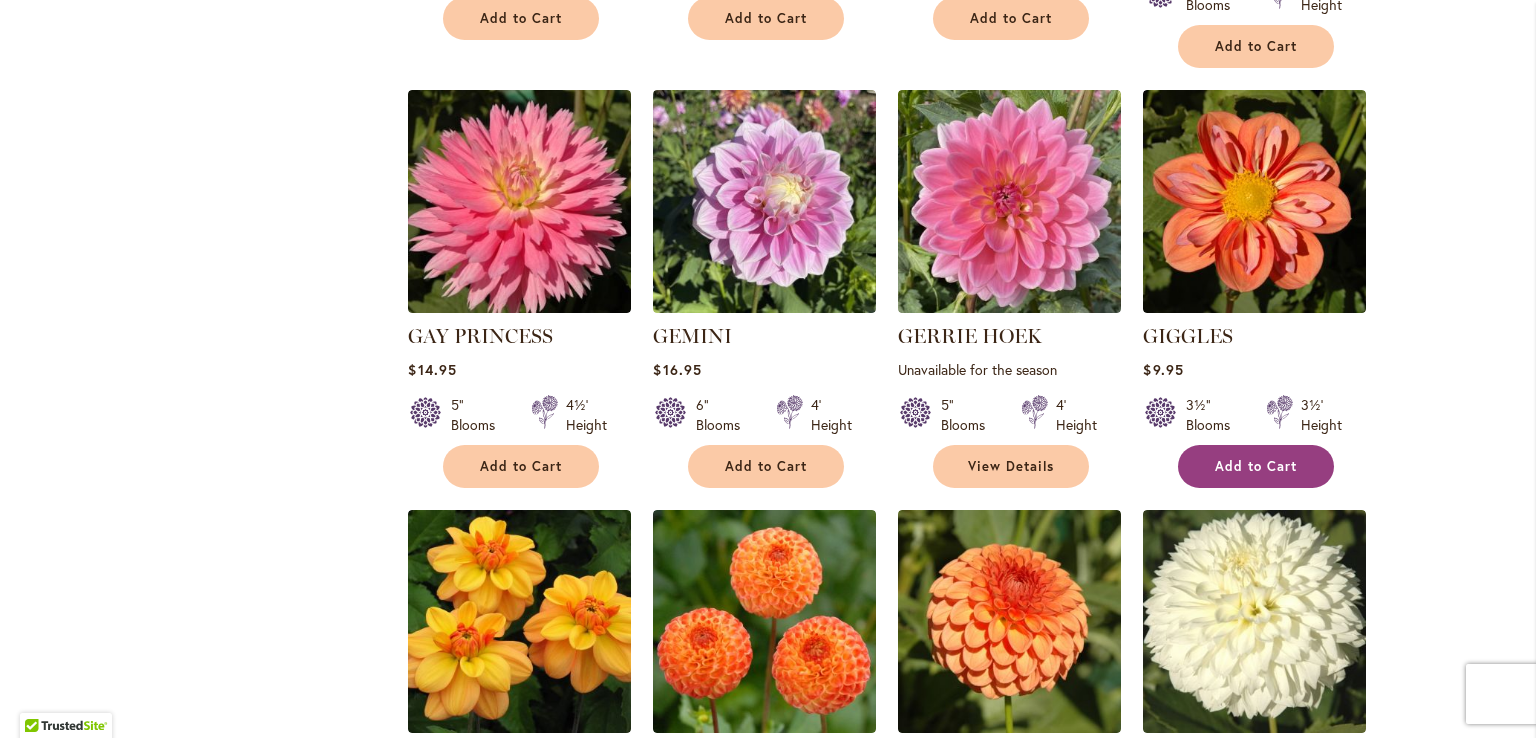 click on "Add to Cart" at bounding box center [1256, 466] 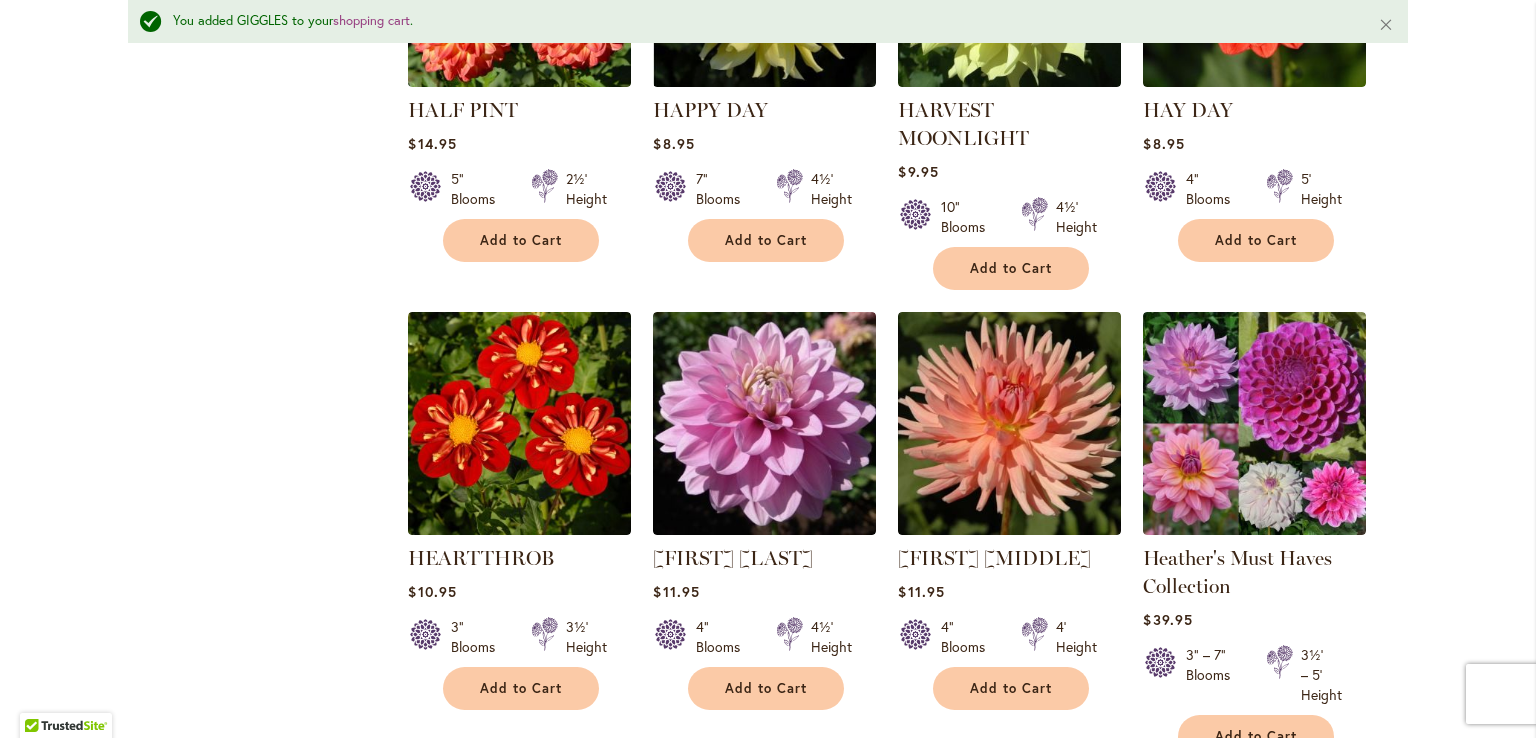 scroll, scrollTop: 5371, scrollLeft: 0, axis: vertical 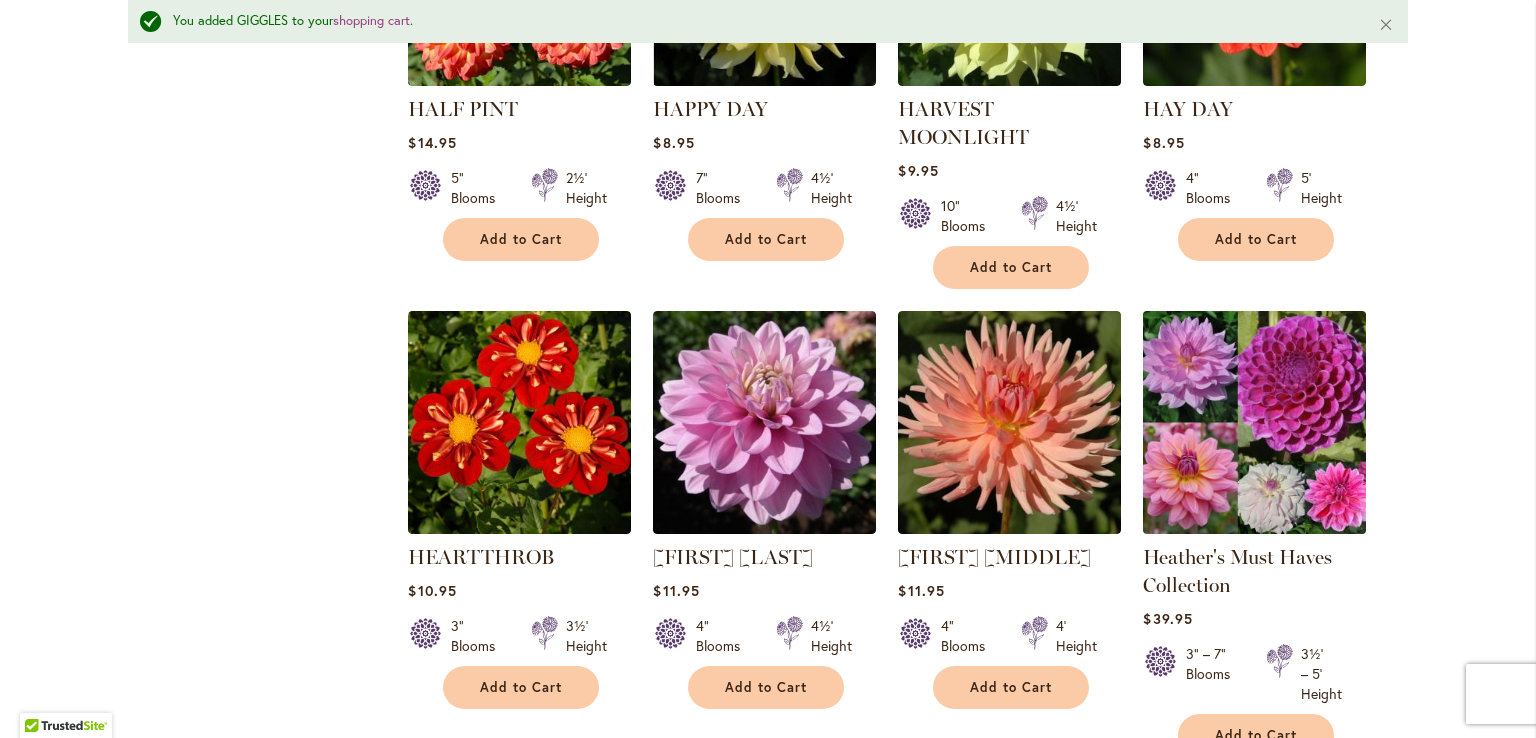 click at bounding box center [1255, 422] 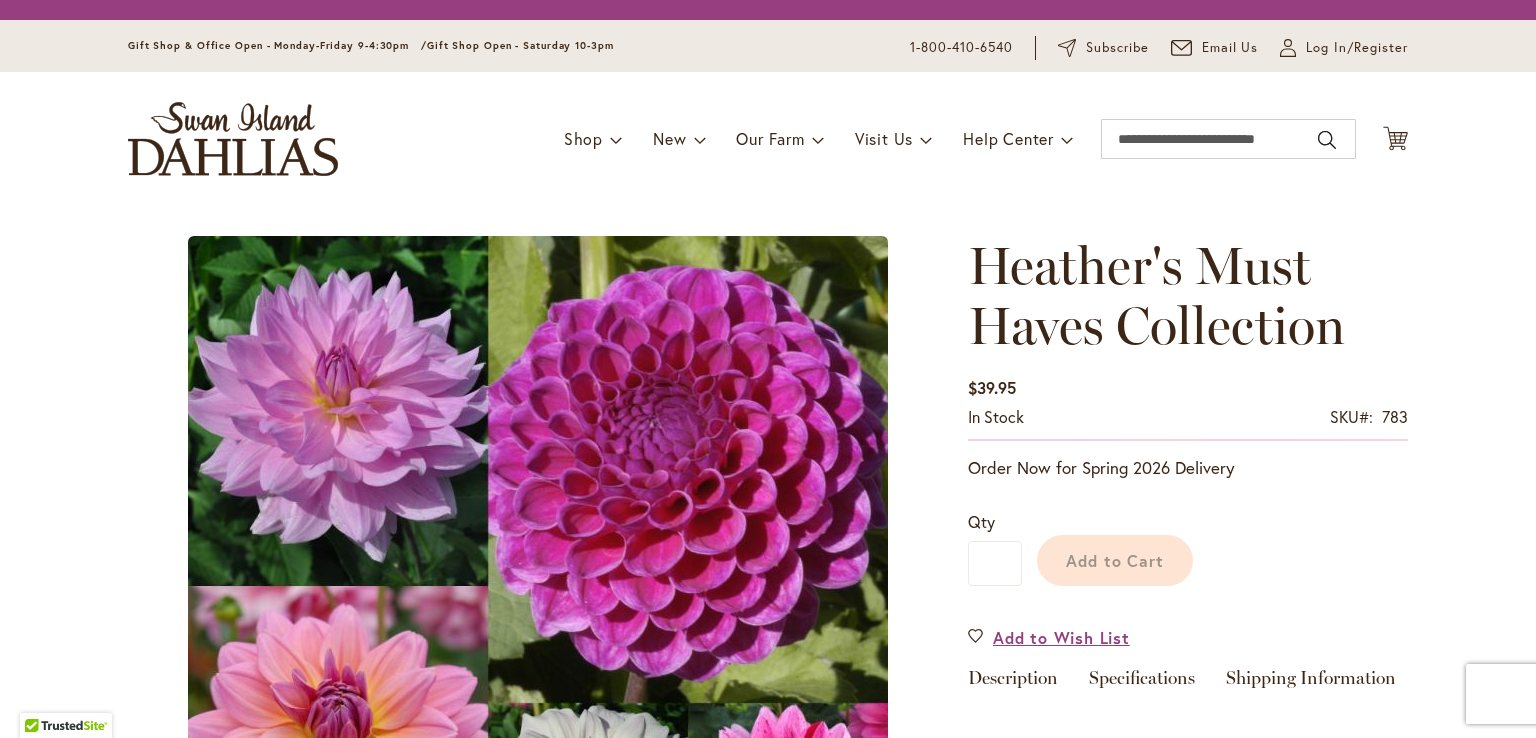 scroll, scrollTop: 0, scrollLeft: 0, axis: both 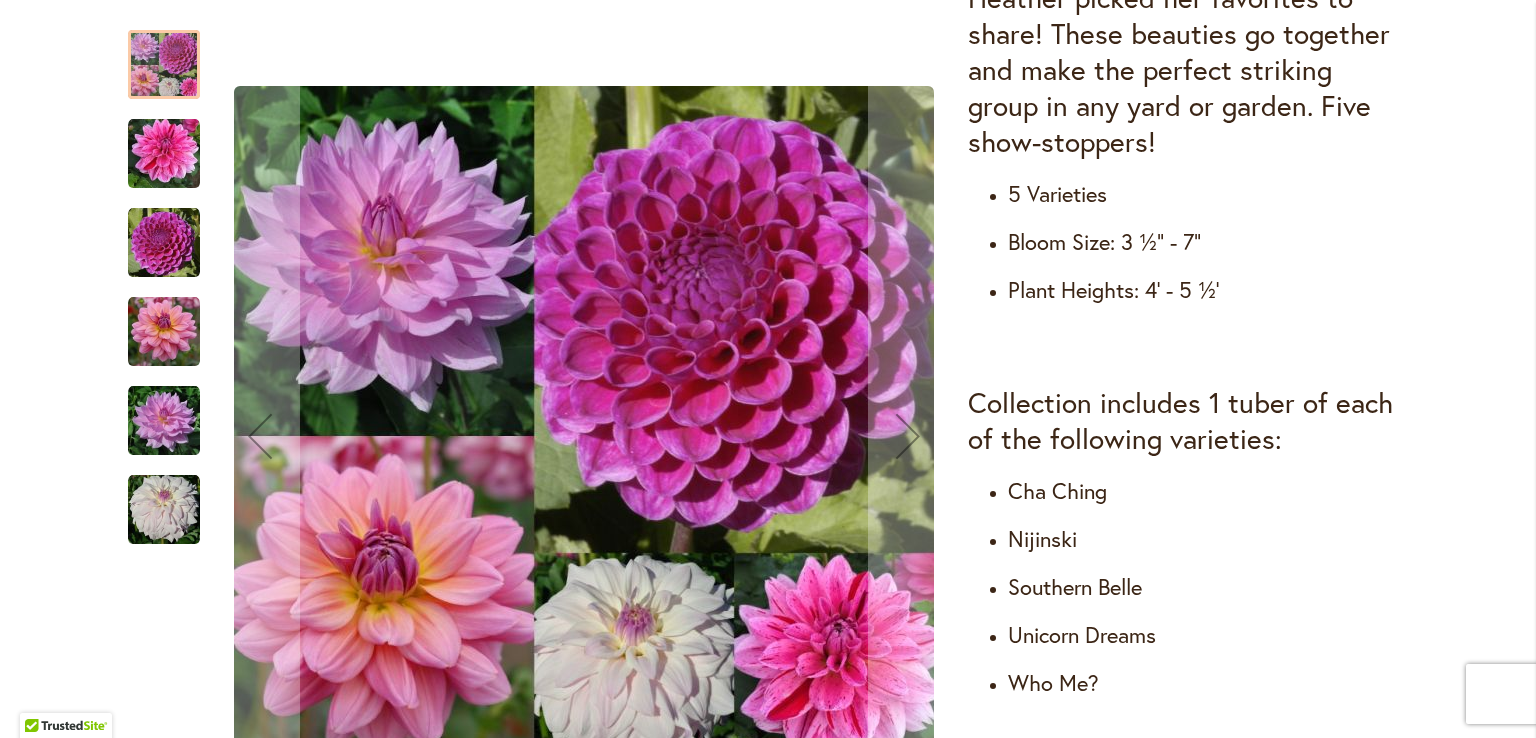 type on "**********" 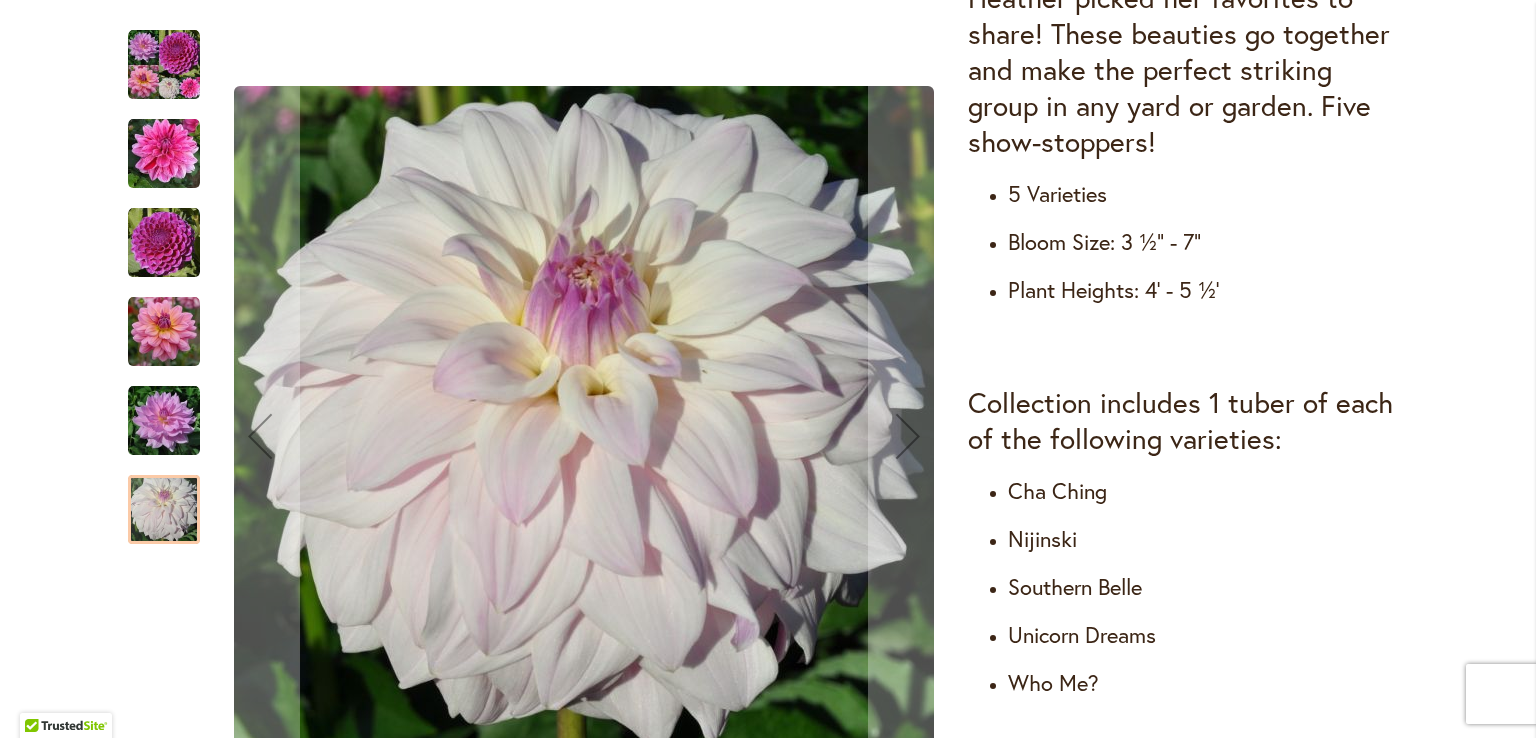 click at bounding box center (164, 421) 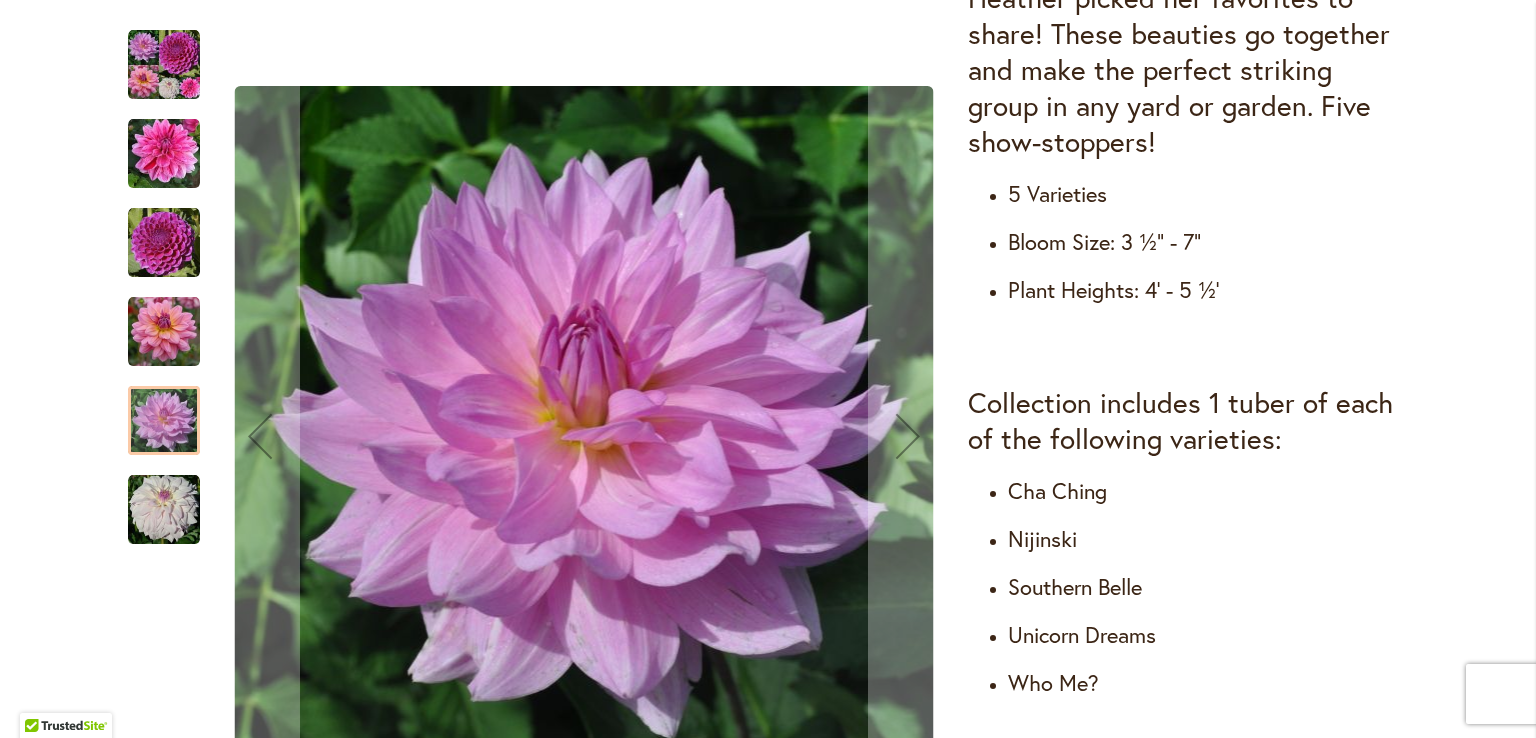 click at bounding box center [164, 332] 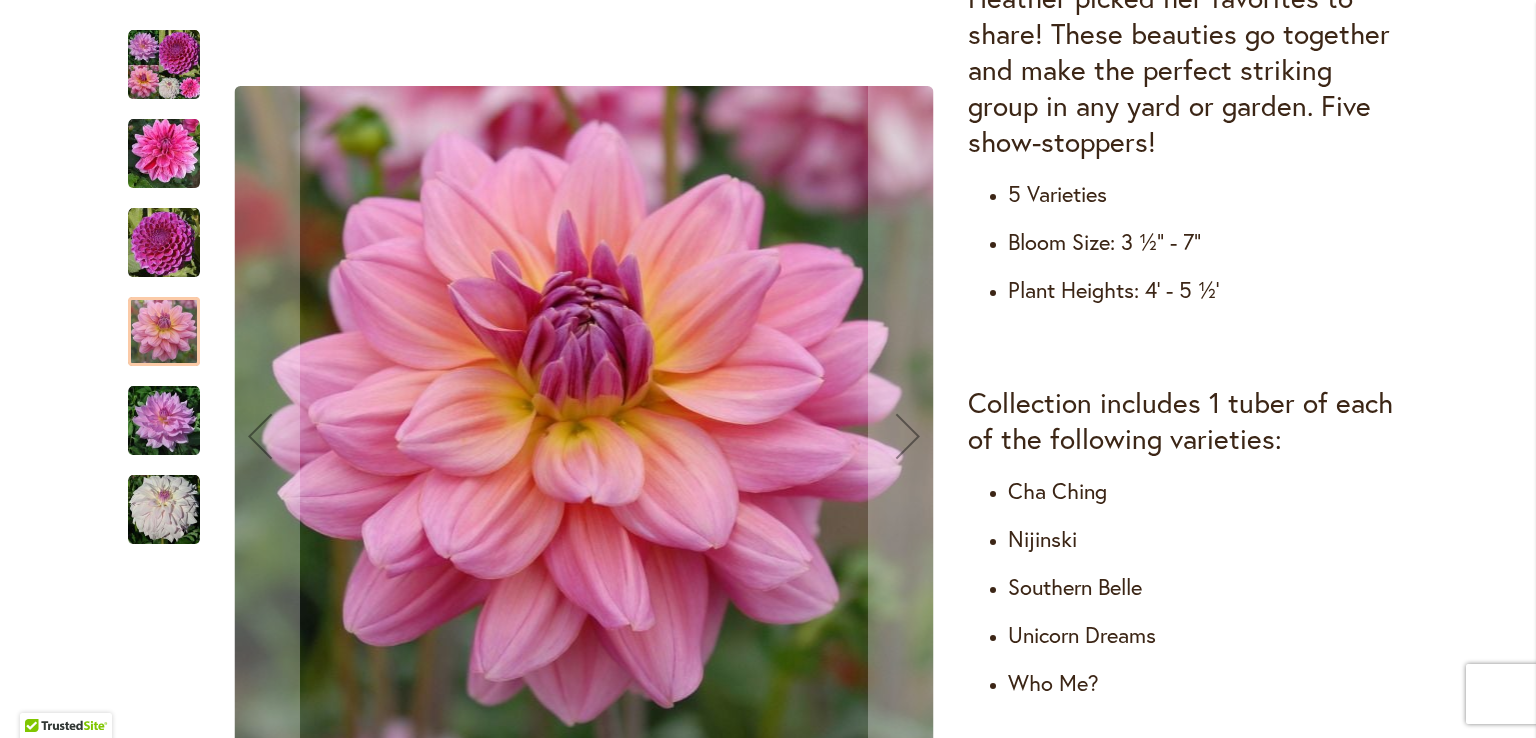 click at bounding box center [164, 243] 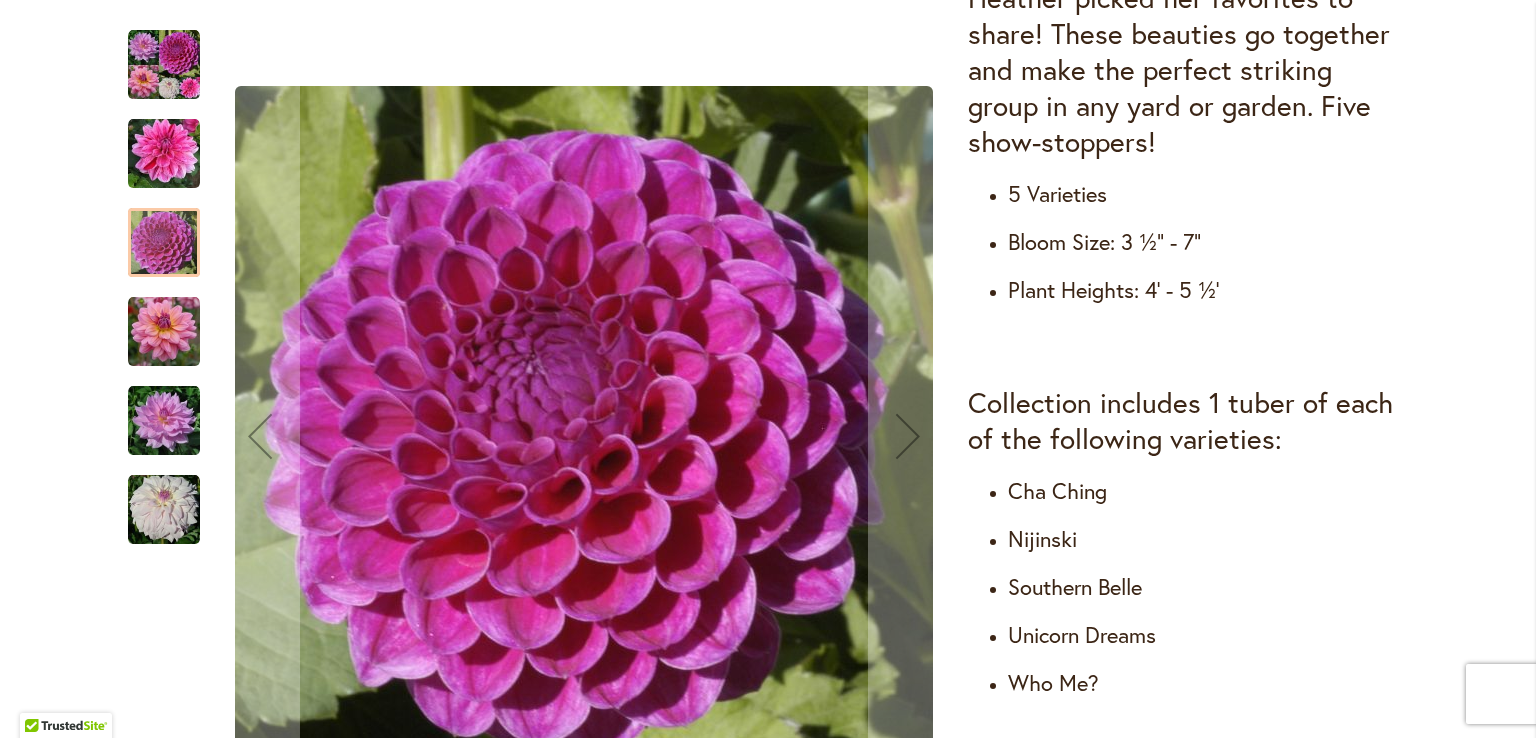 click at bounding box center [164, 154] 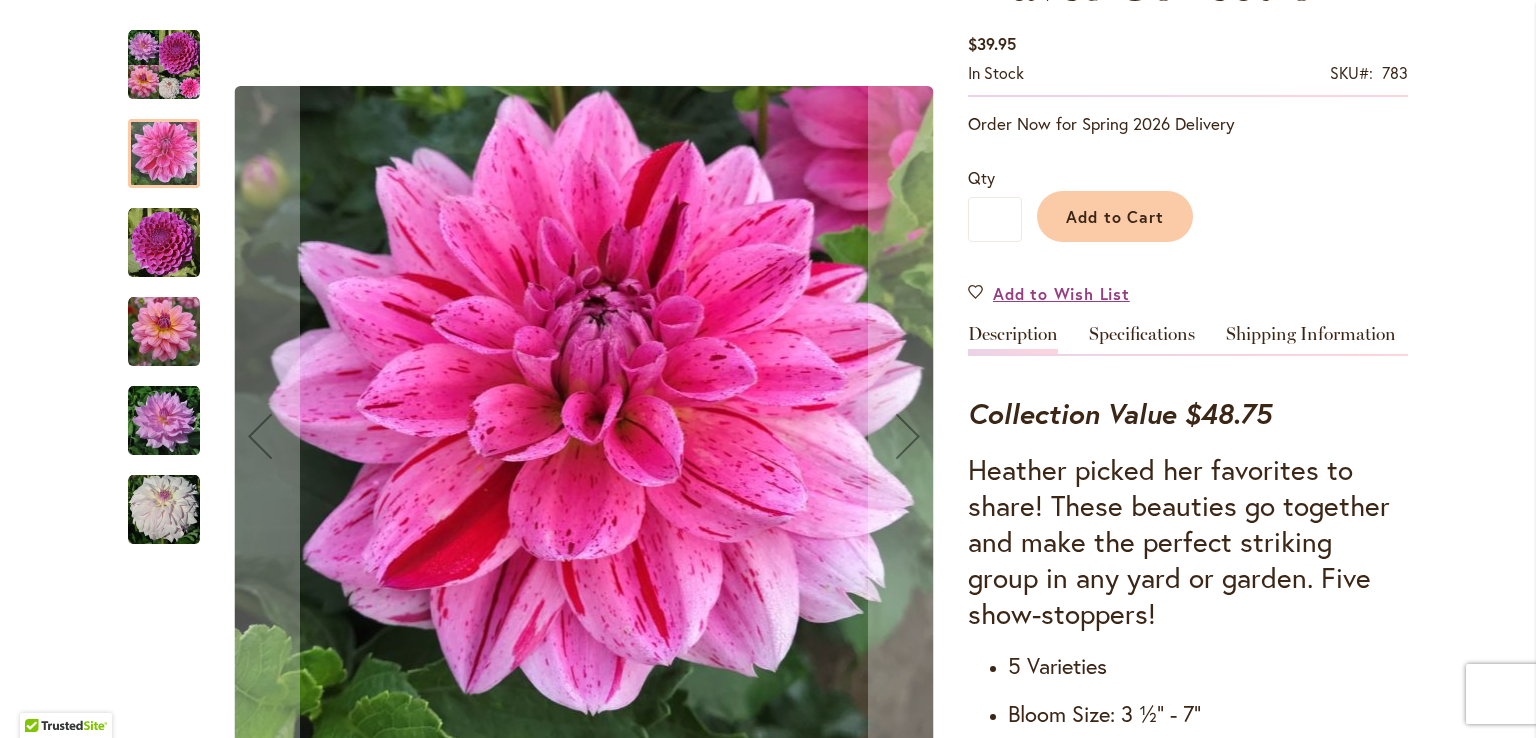 scroll, scrollTop: 402, scrollLeft: 0, axis: vertical 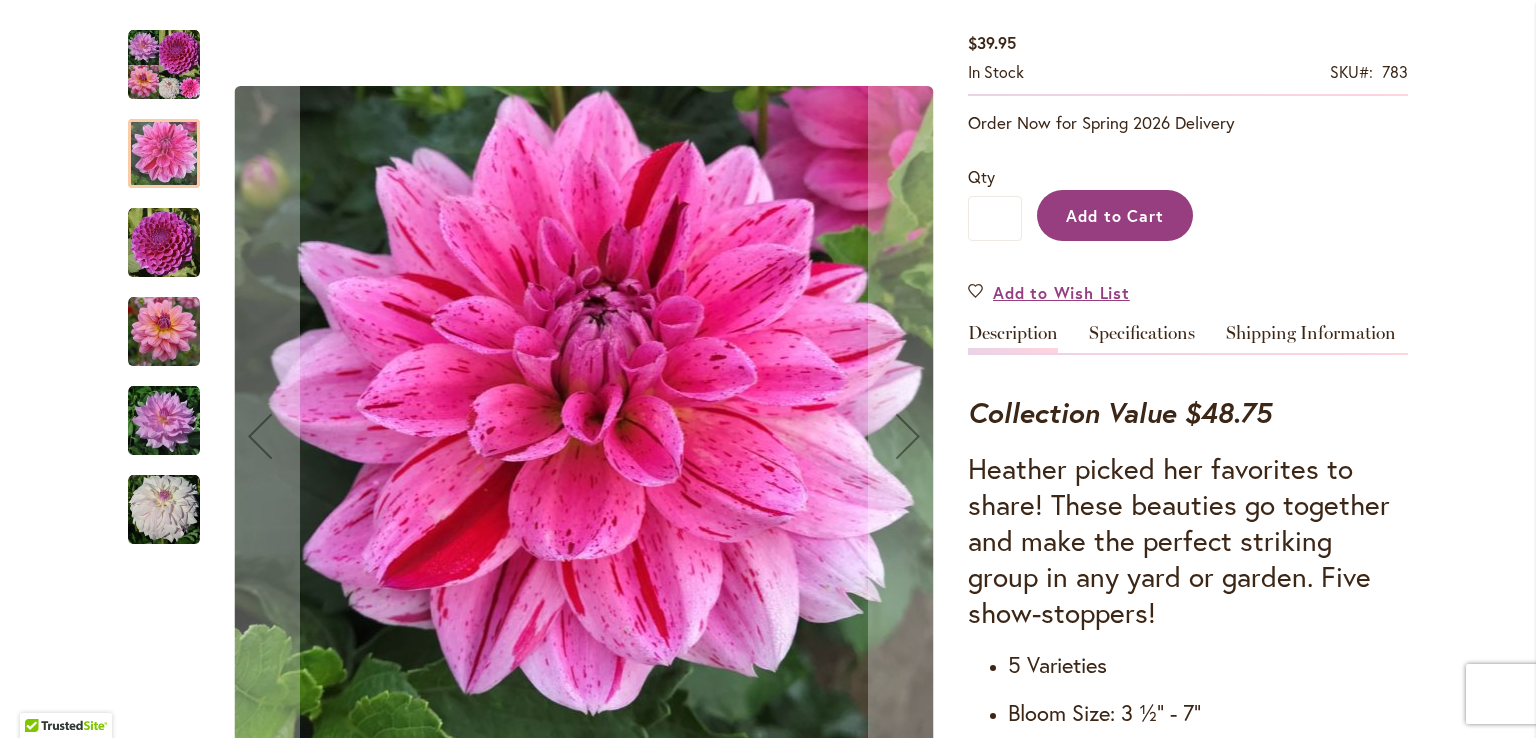 click on "Add to Cart" at bounding box center [1115, 215] 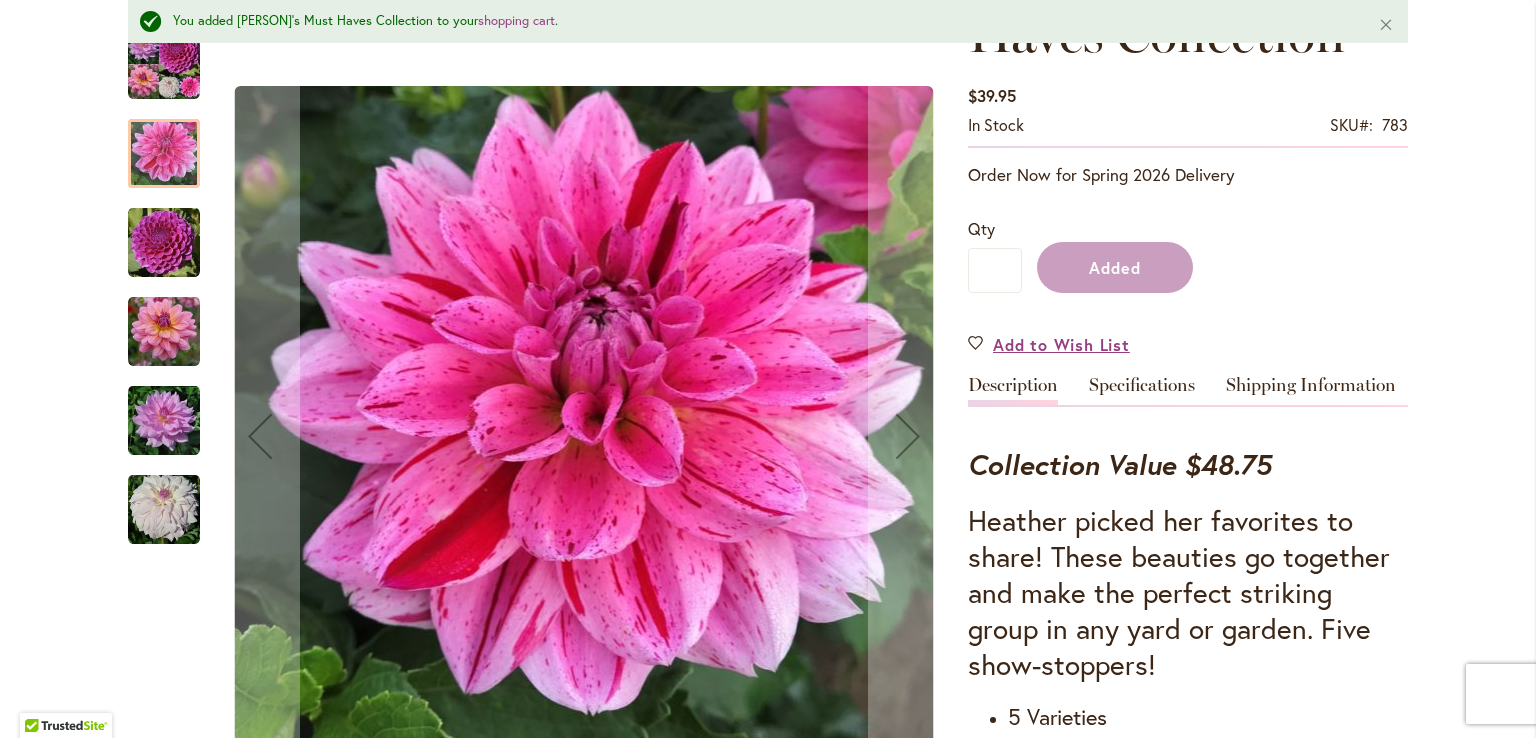 scroll, scrollTop: 454, scrollLeft: 0, axis: vertical 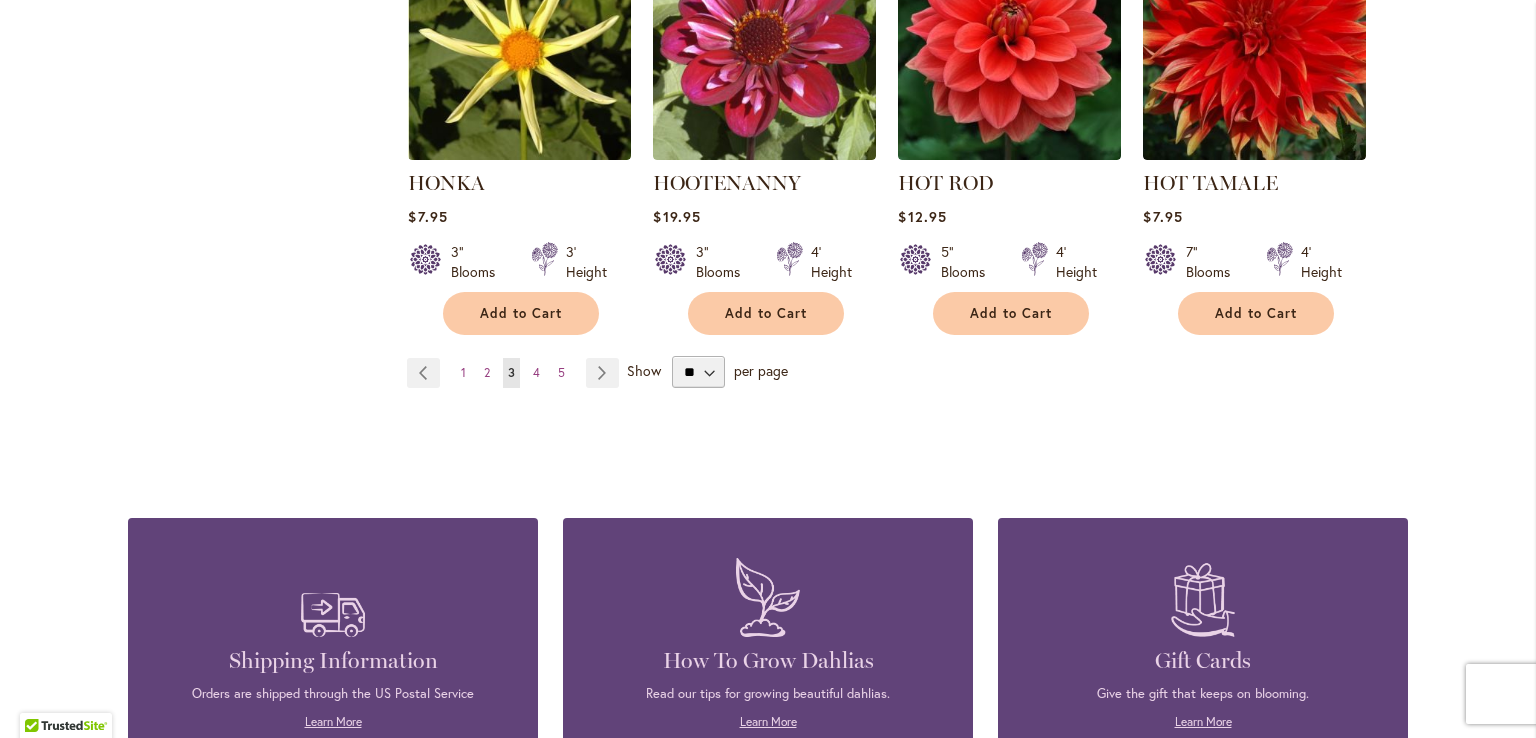 type on "**********" 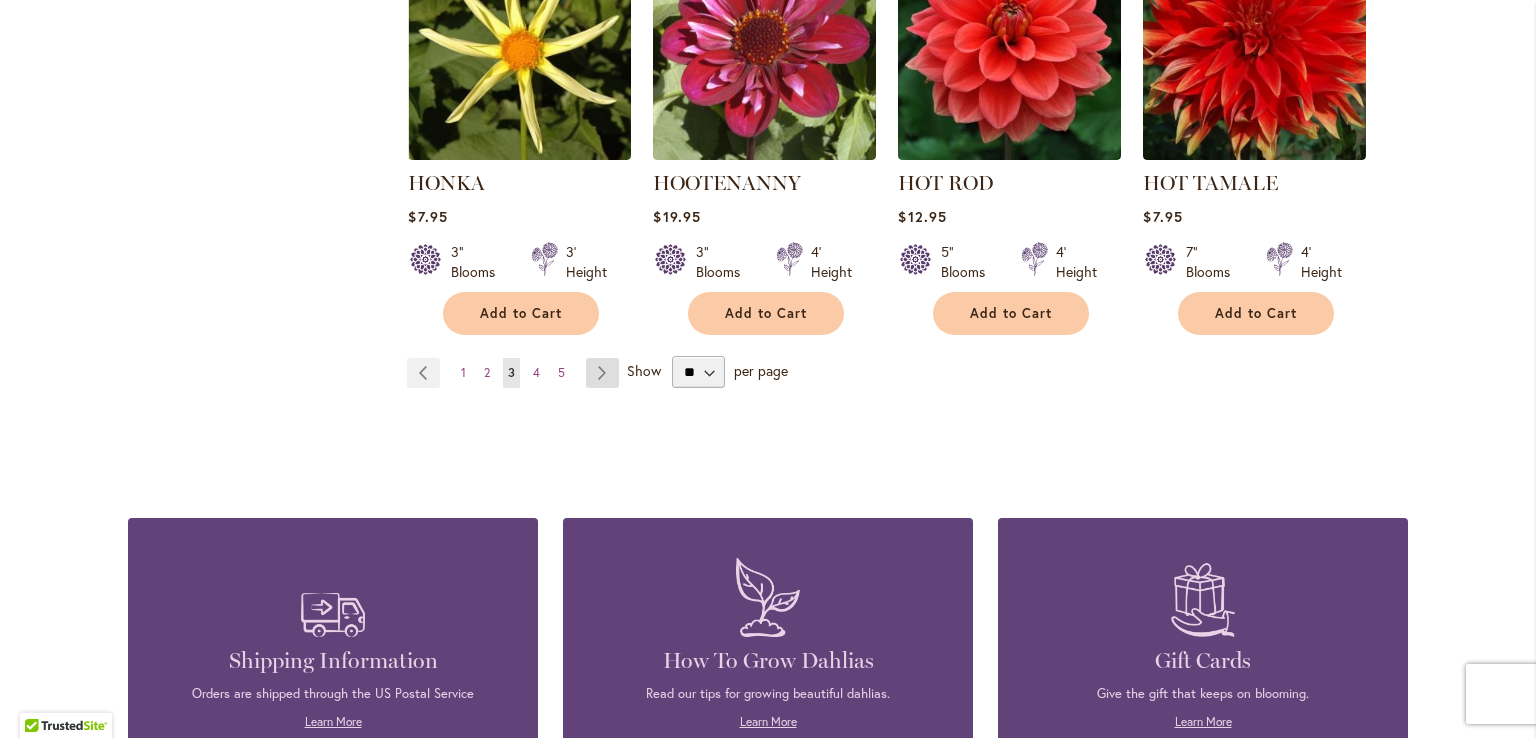 click on "Page
Next" at bounding box center (602, 373) 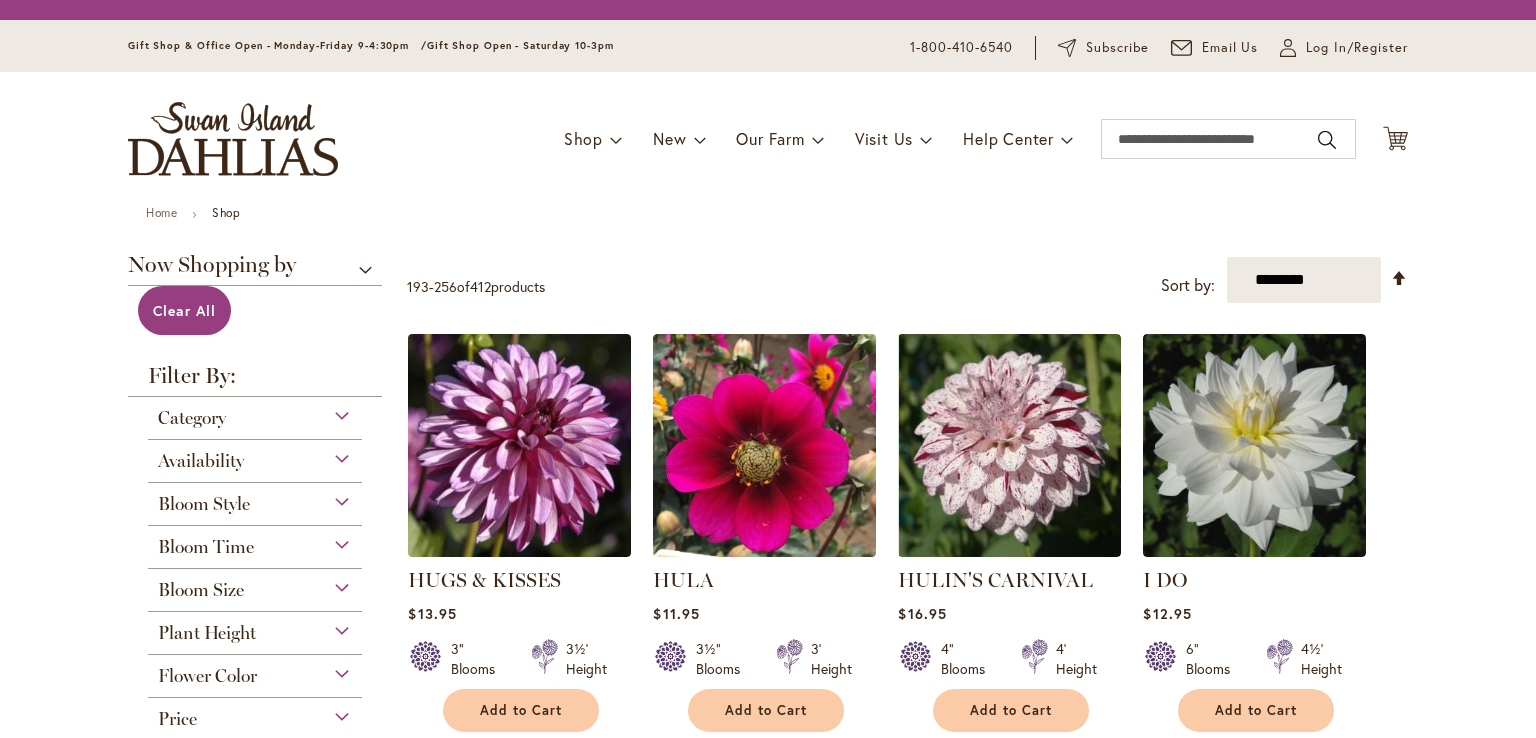 scroll, scrollTop: 0, scrollLeft: 0, axis: both 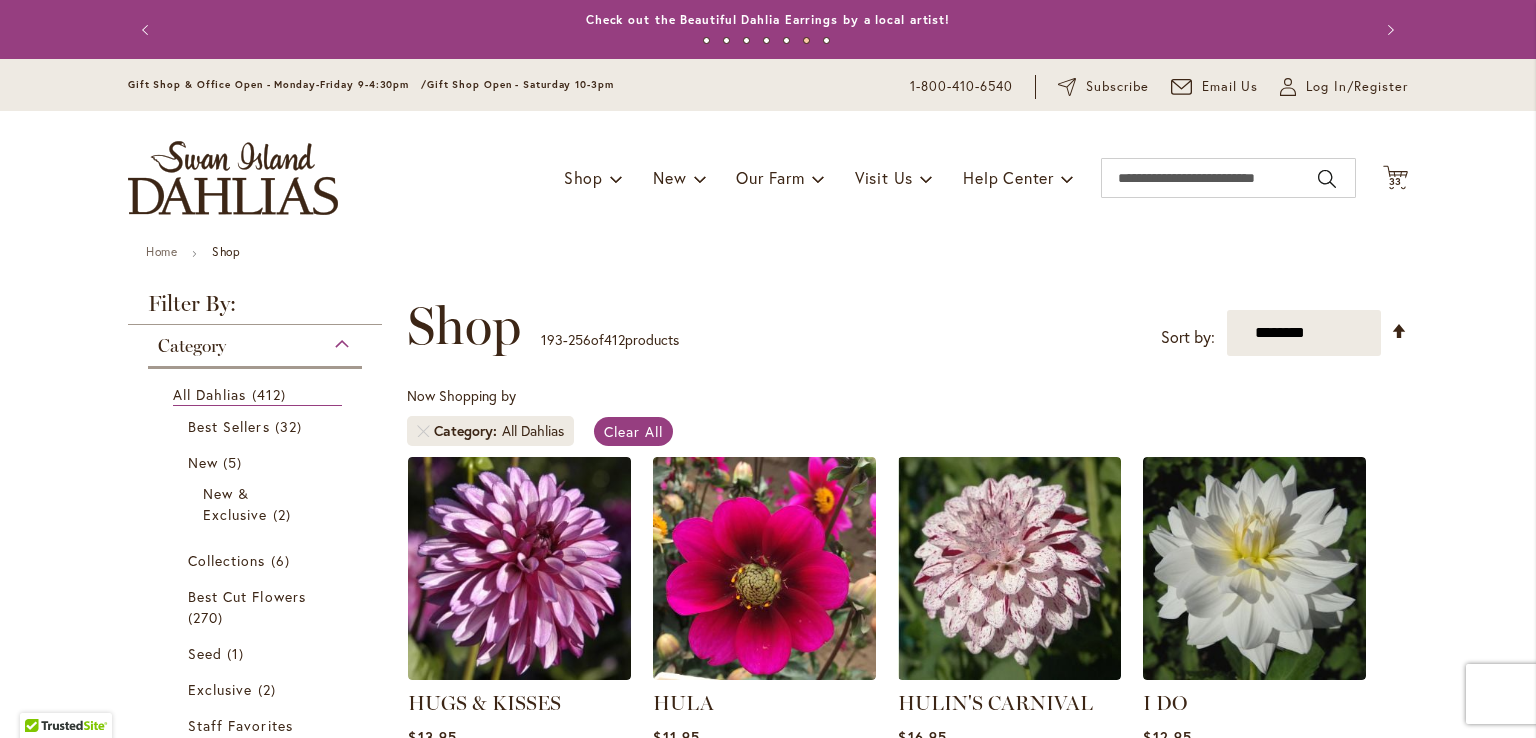 type on "**********" 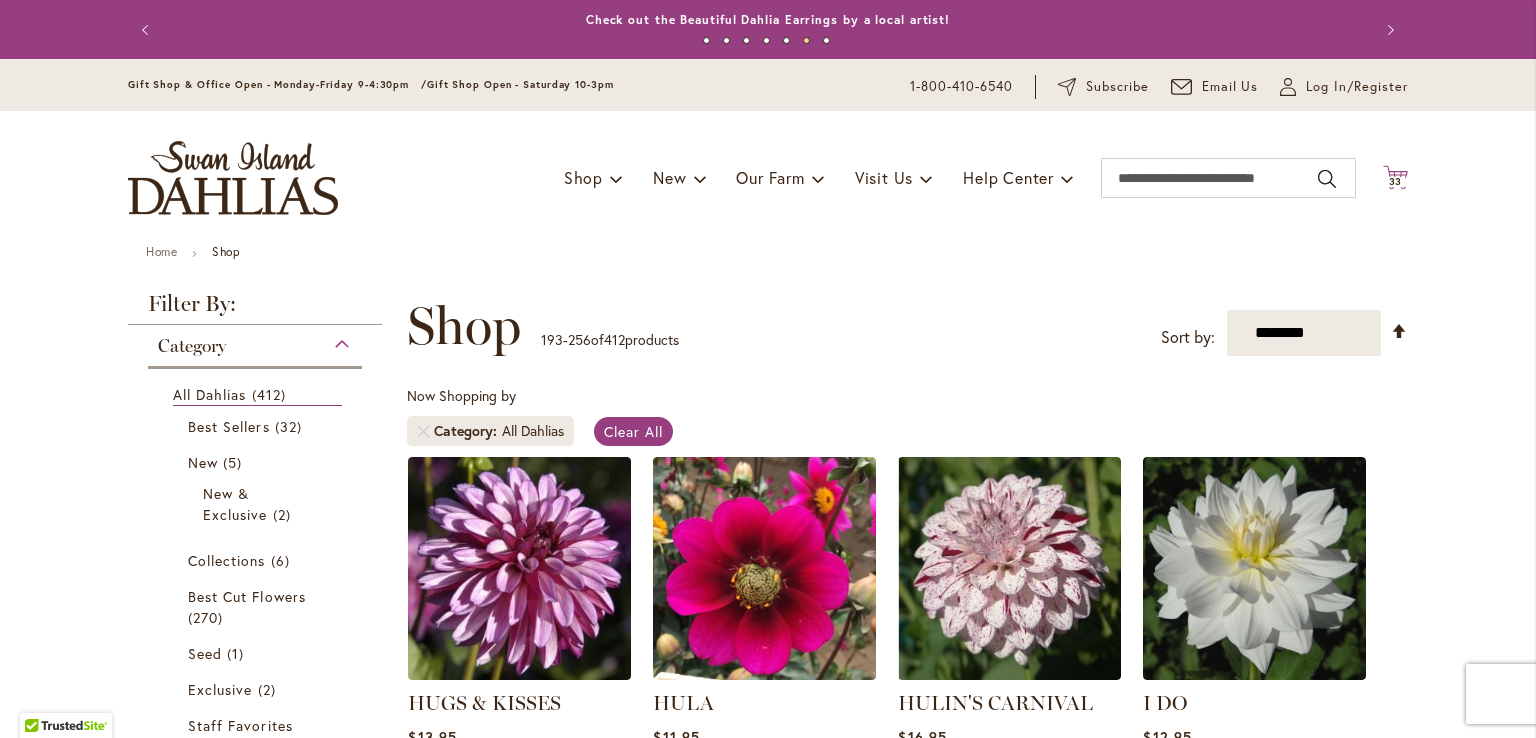 click on "Cart
.cls-1 {
fill: #231f20;
}" 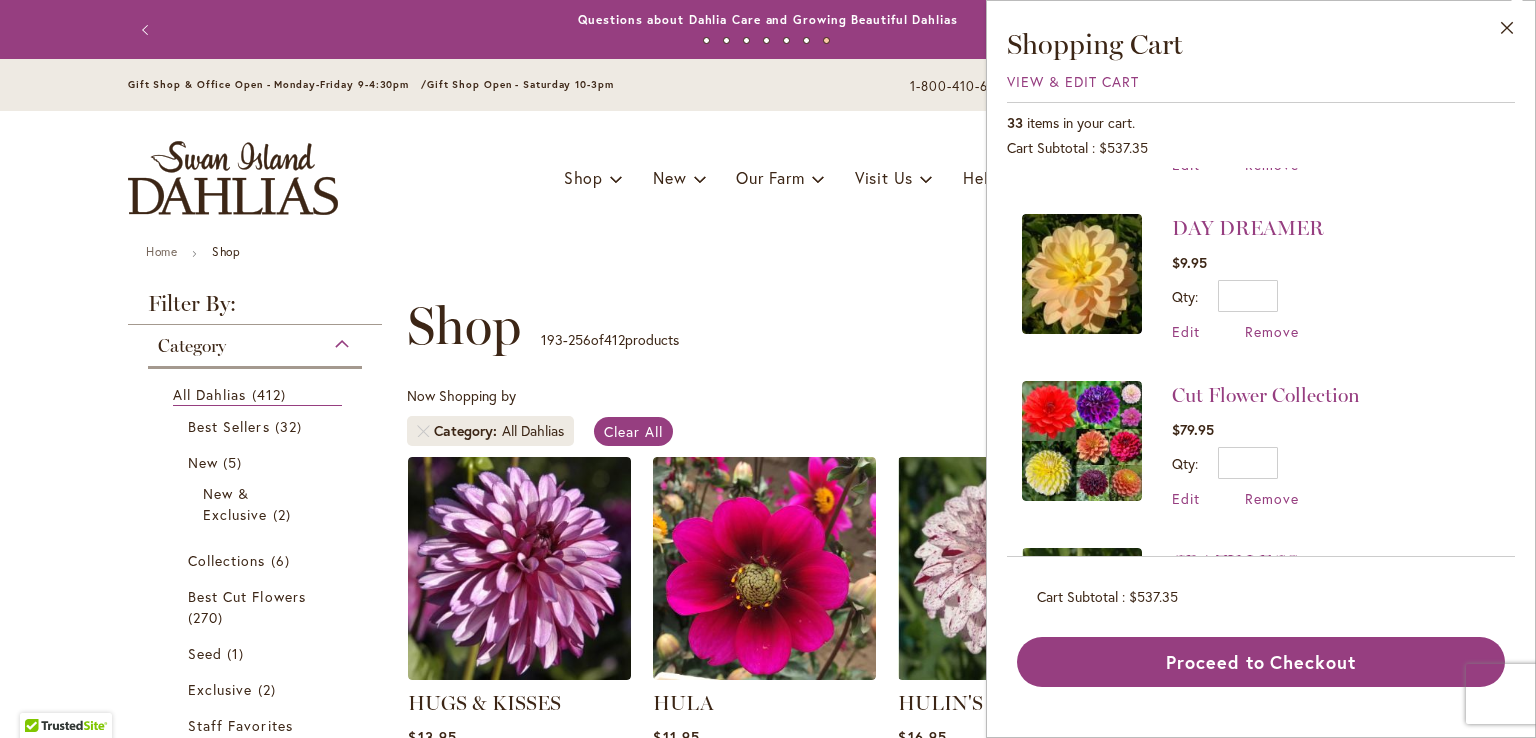 scroll, scrollTop: 1137, scrollLeft: 0, axis: vertical 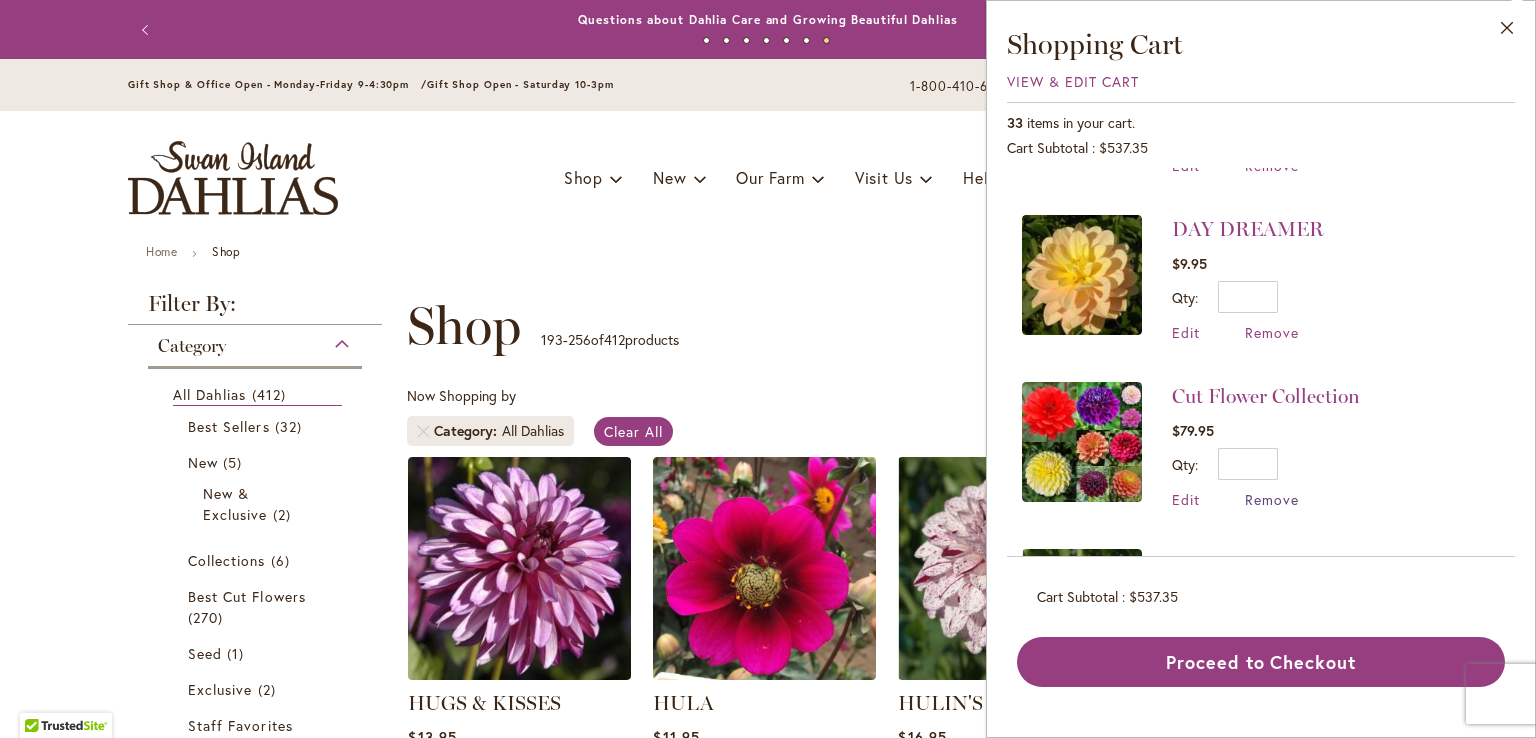click on "Remove" at bounding box center [1272, 499] 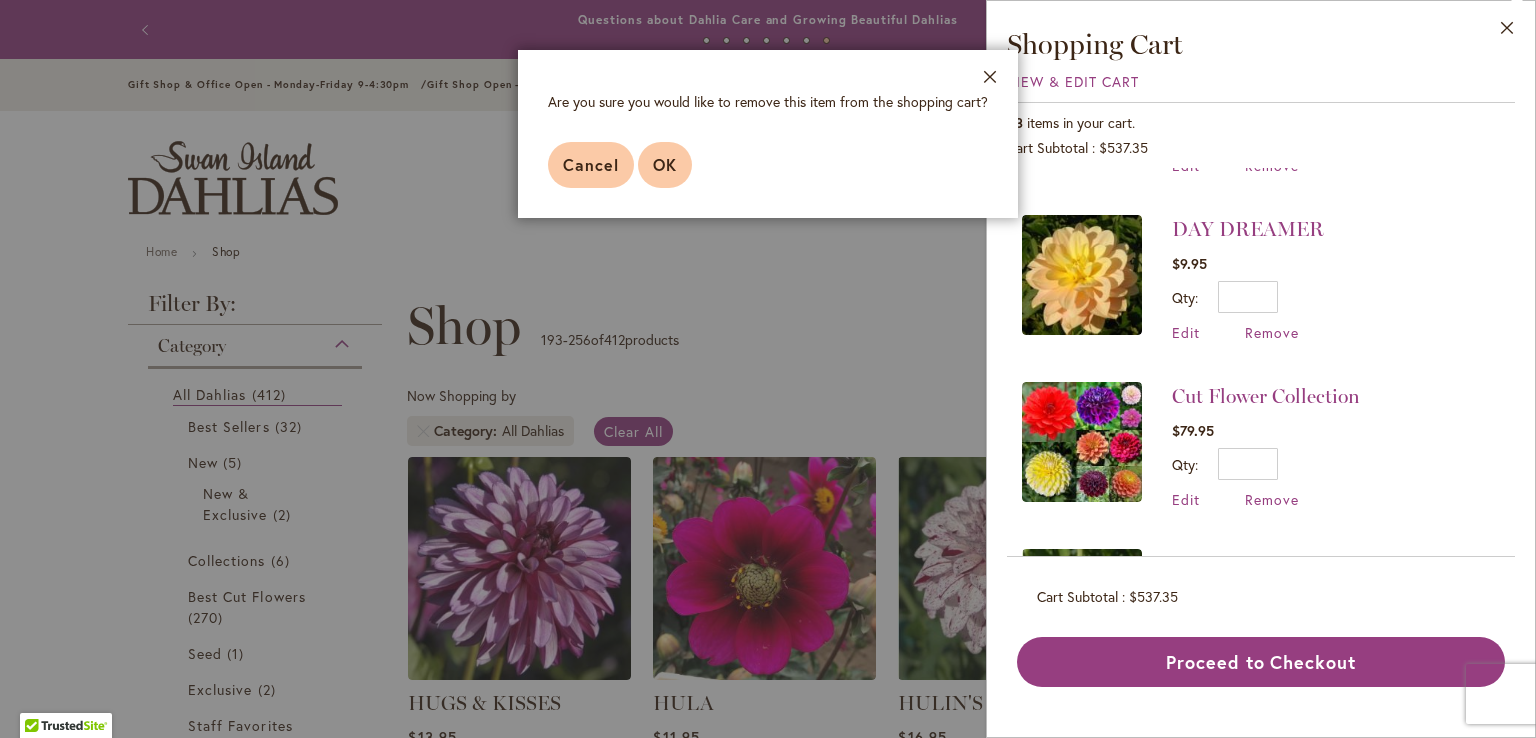 click on "OK" at bounding box center (665, 164) 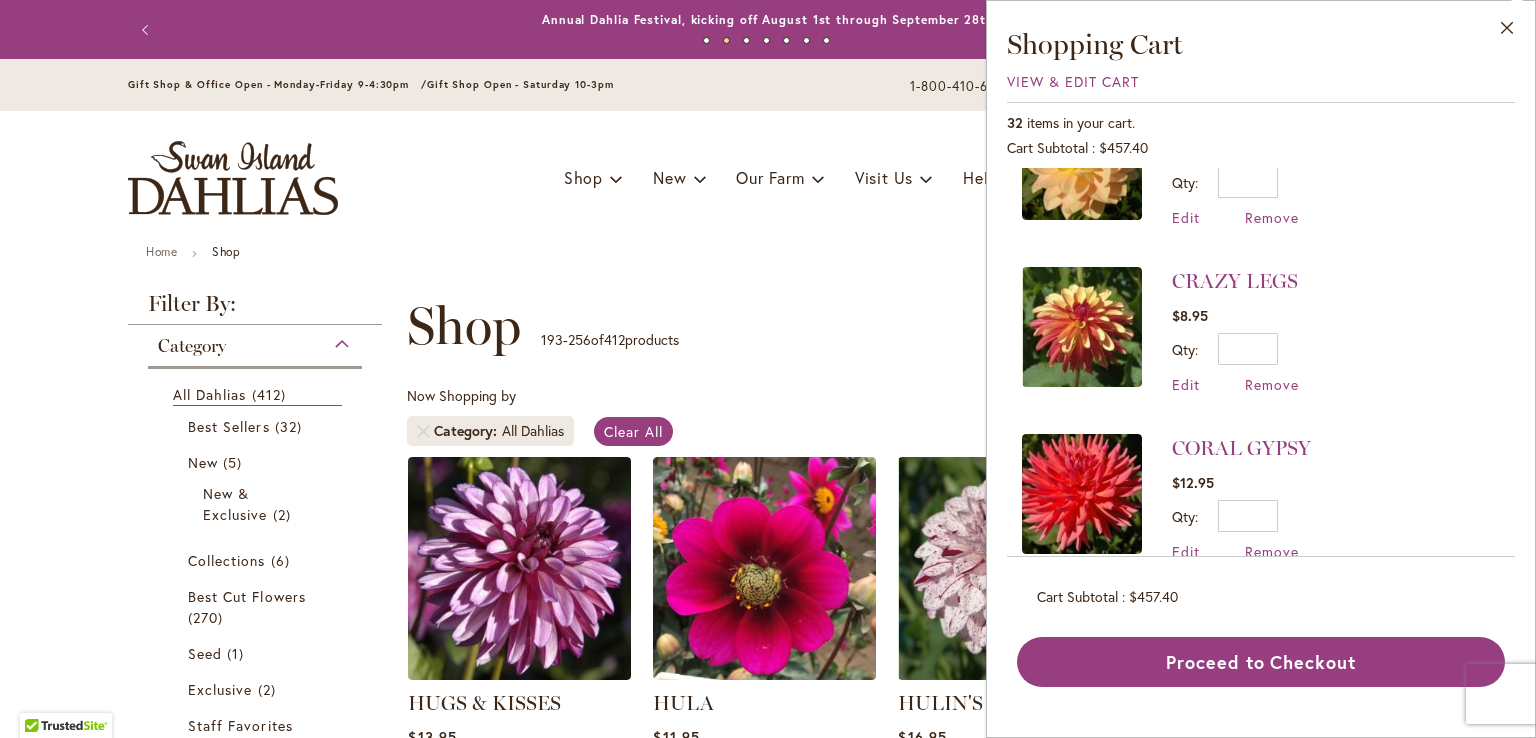 scroll, scrollTop: 1253, scrollLeft: 0, axis: vertical 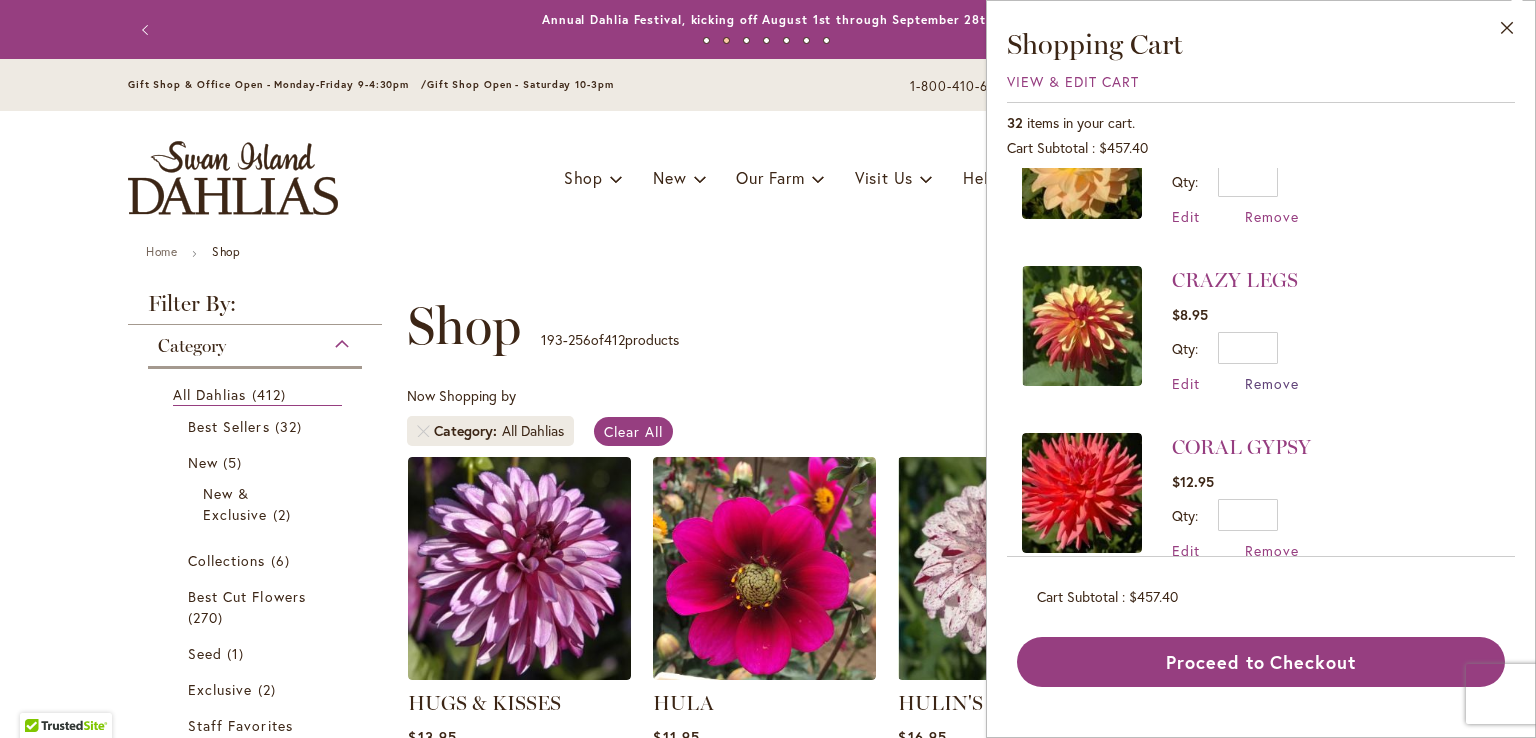 click on "Remove" at bounding box center [1272, 383] 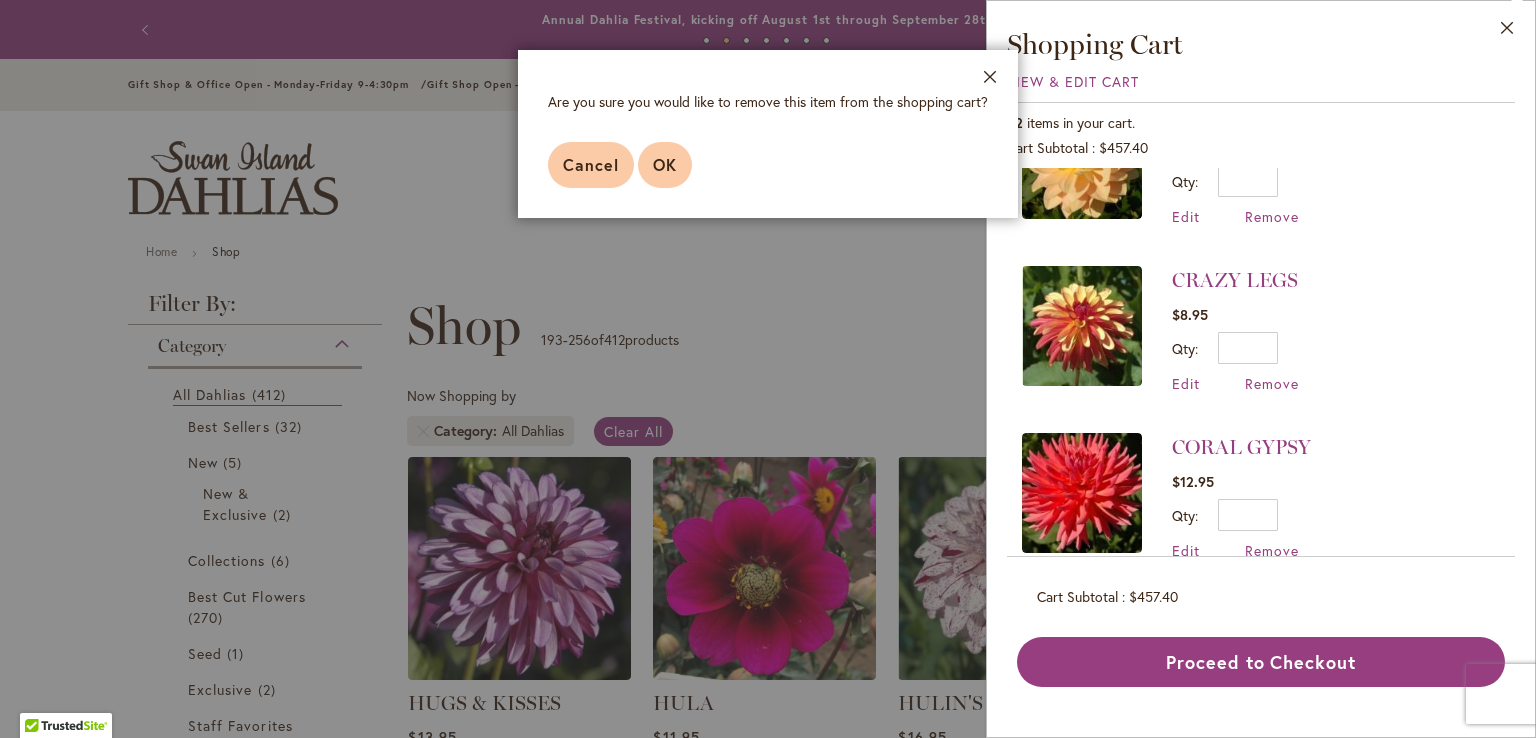 click on "OK" at bounding box center [665, 164] 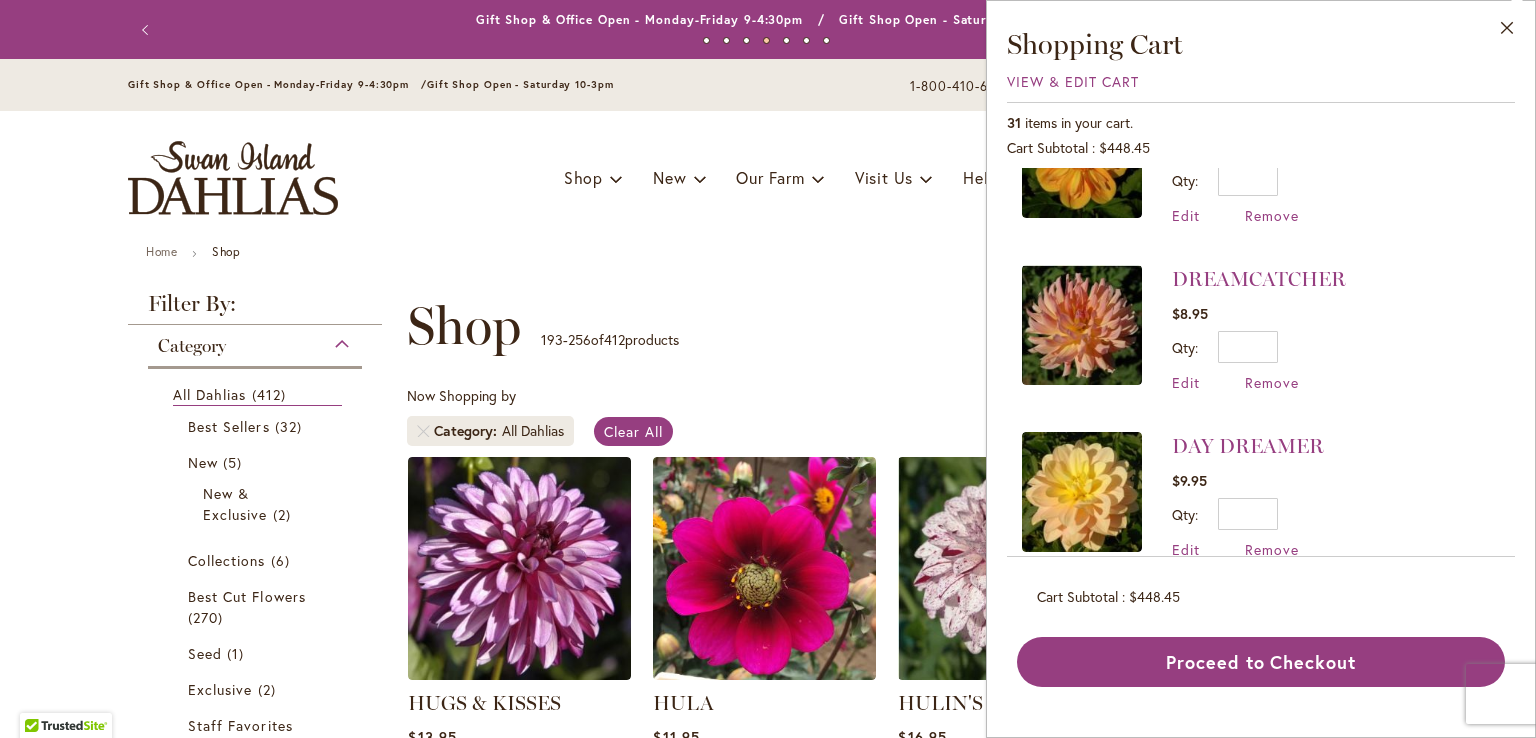 scroll, scrollTop: 920, scrollLeft: 0, axis: vertical 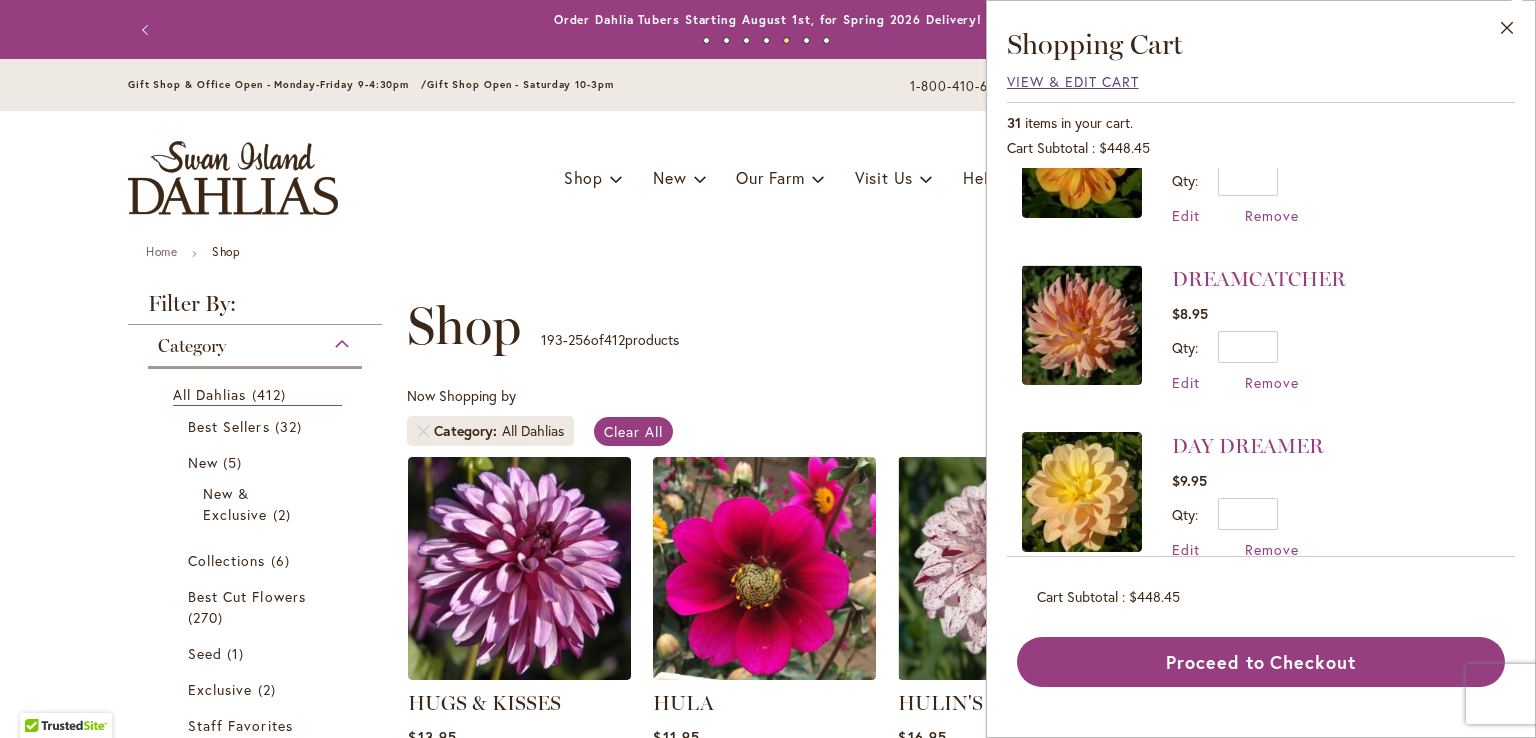 click on "View & Edit Cart" at bounding box center [1073, 81] 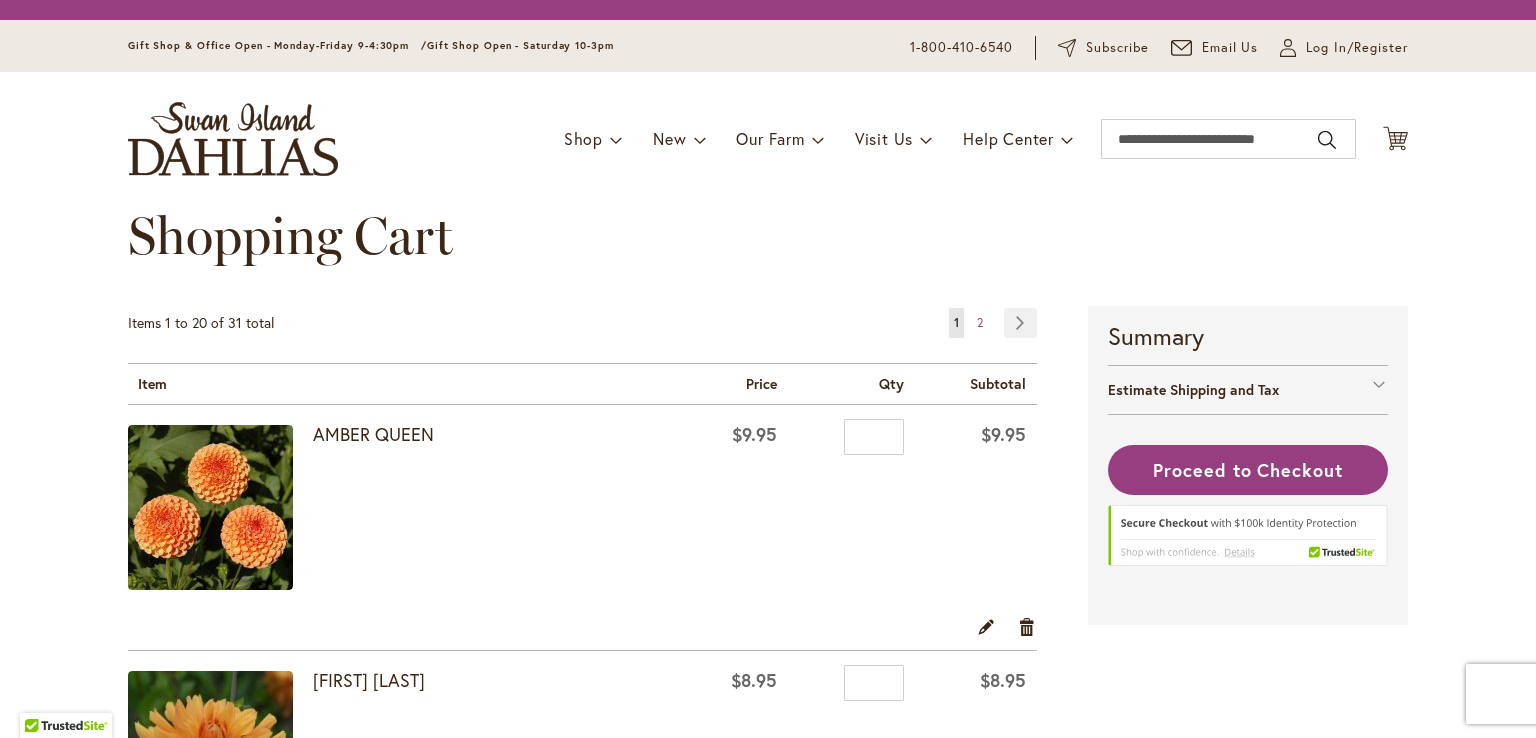 scroll, scrollTop: 0, scrollLeft: 0, axis: both 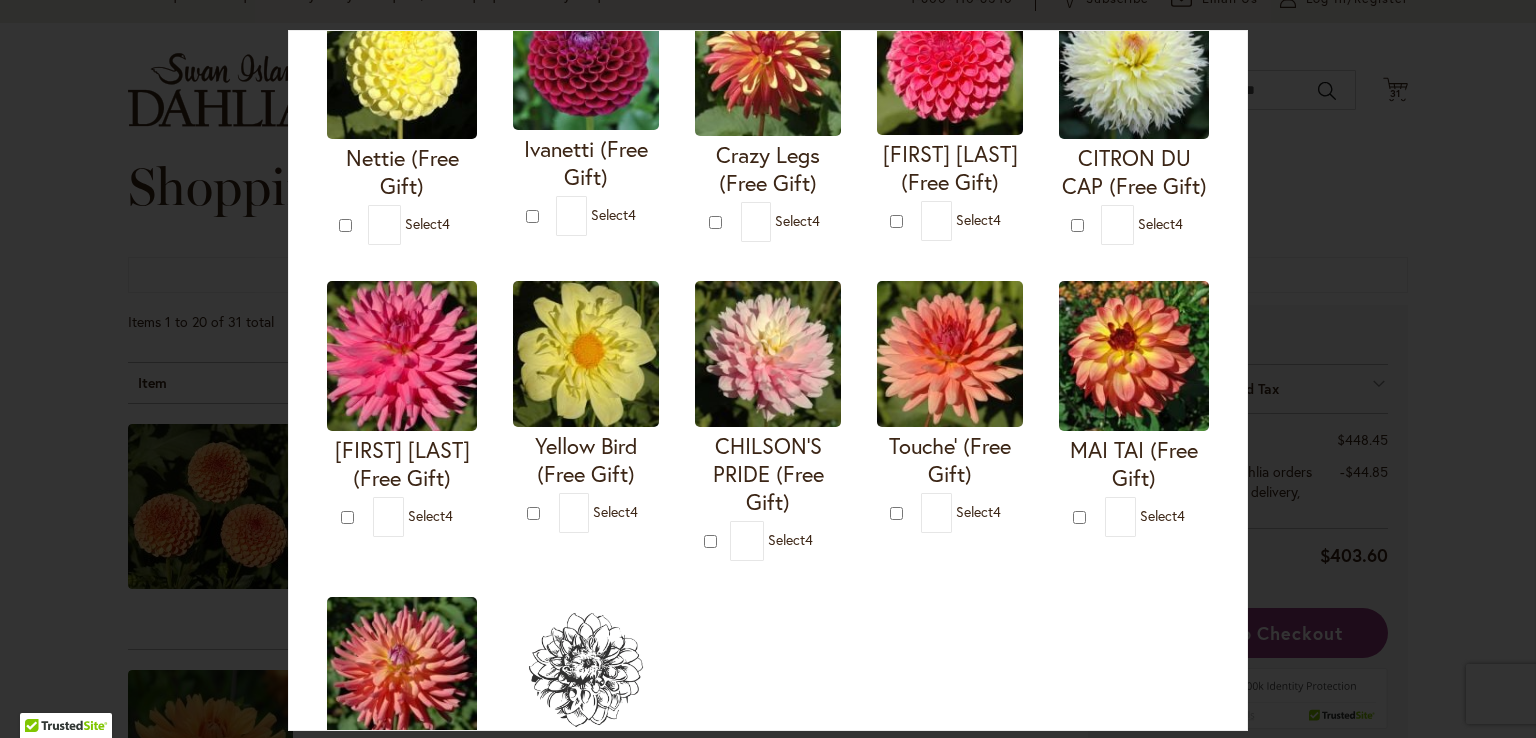 type on "**********" 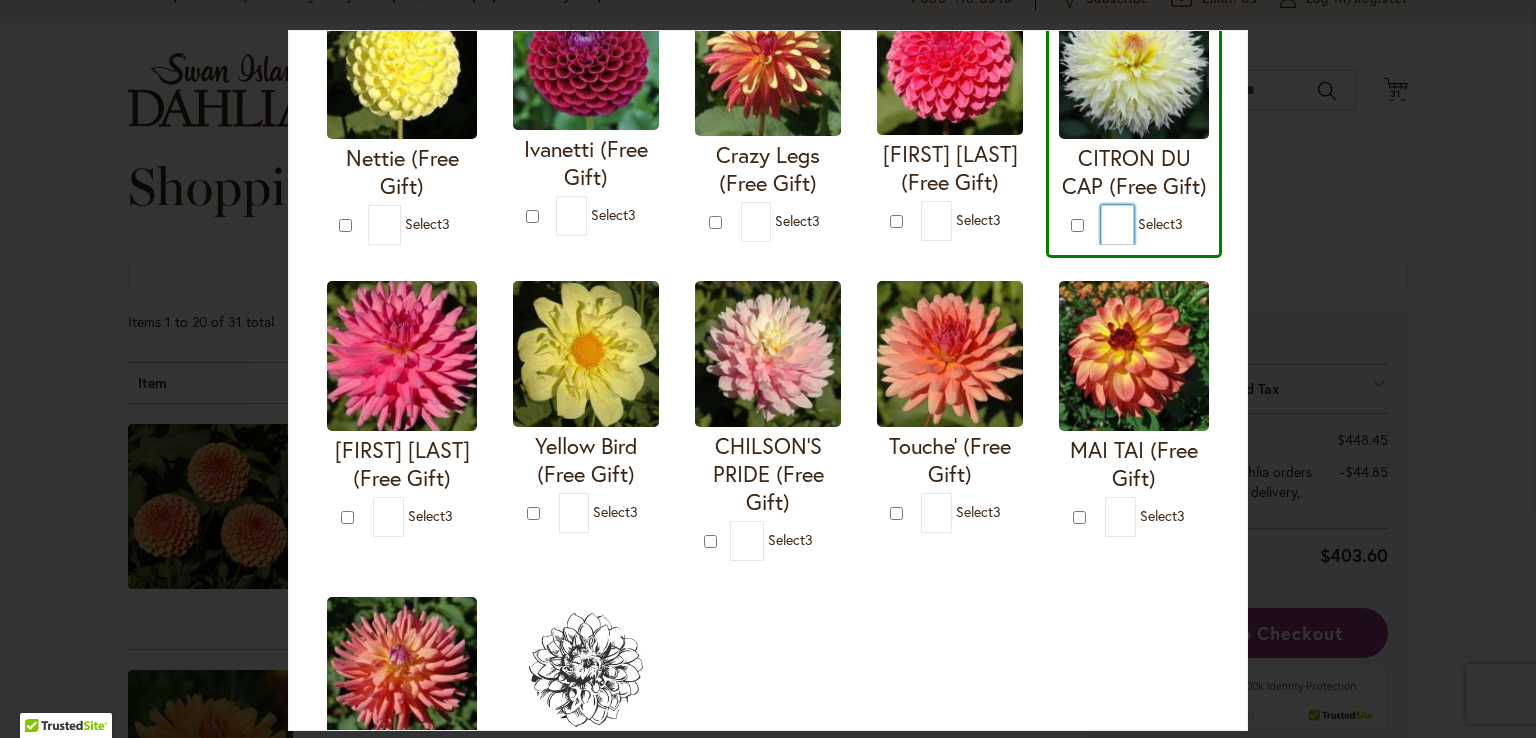 click on "*" at bounding box center (1117, 225) 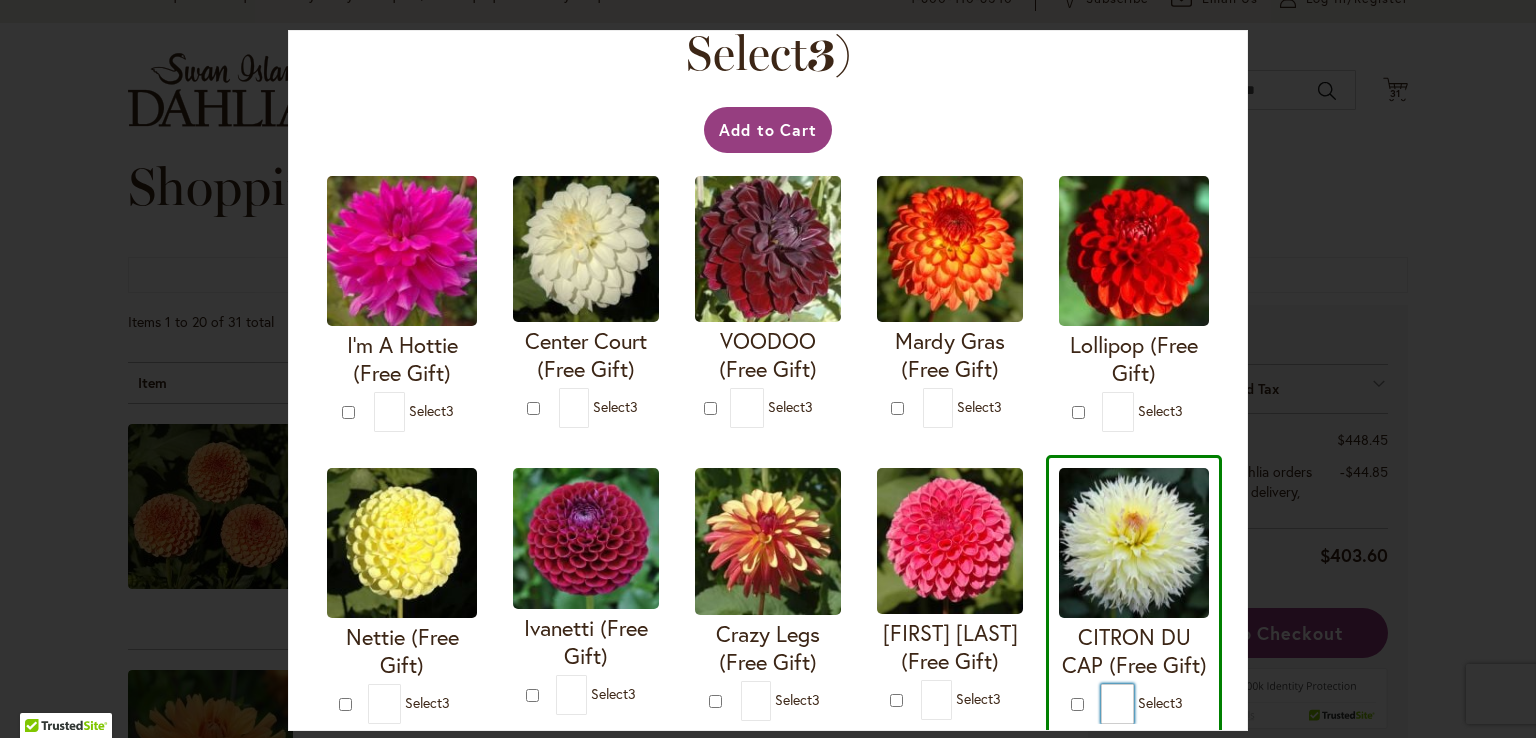 scroll, scrollTop: 76, scrollLeft: 0, axis: vertical 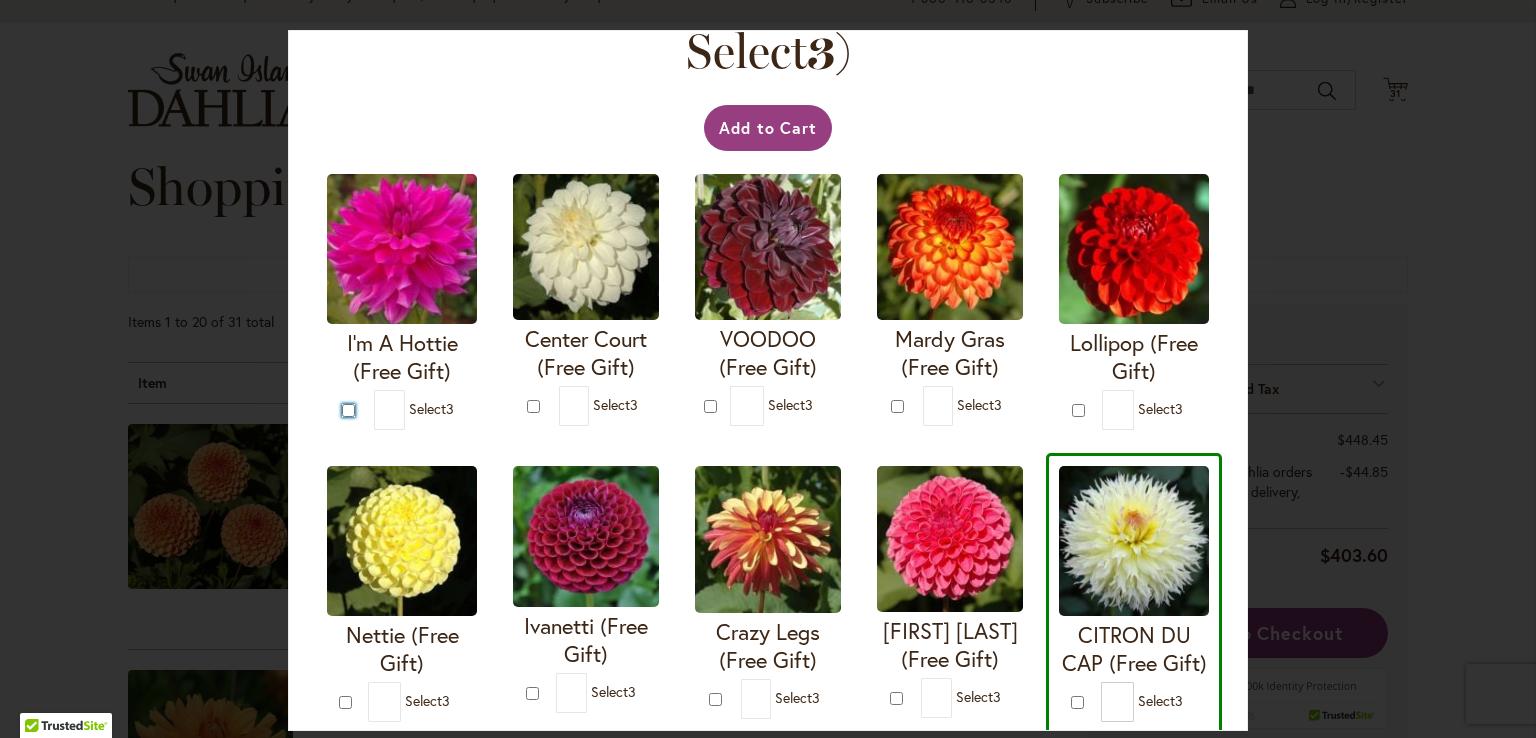 type on "*" 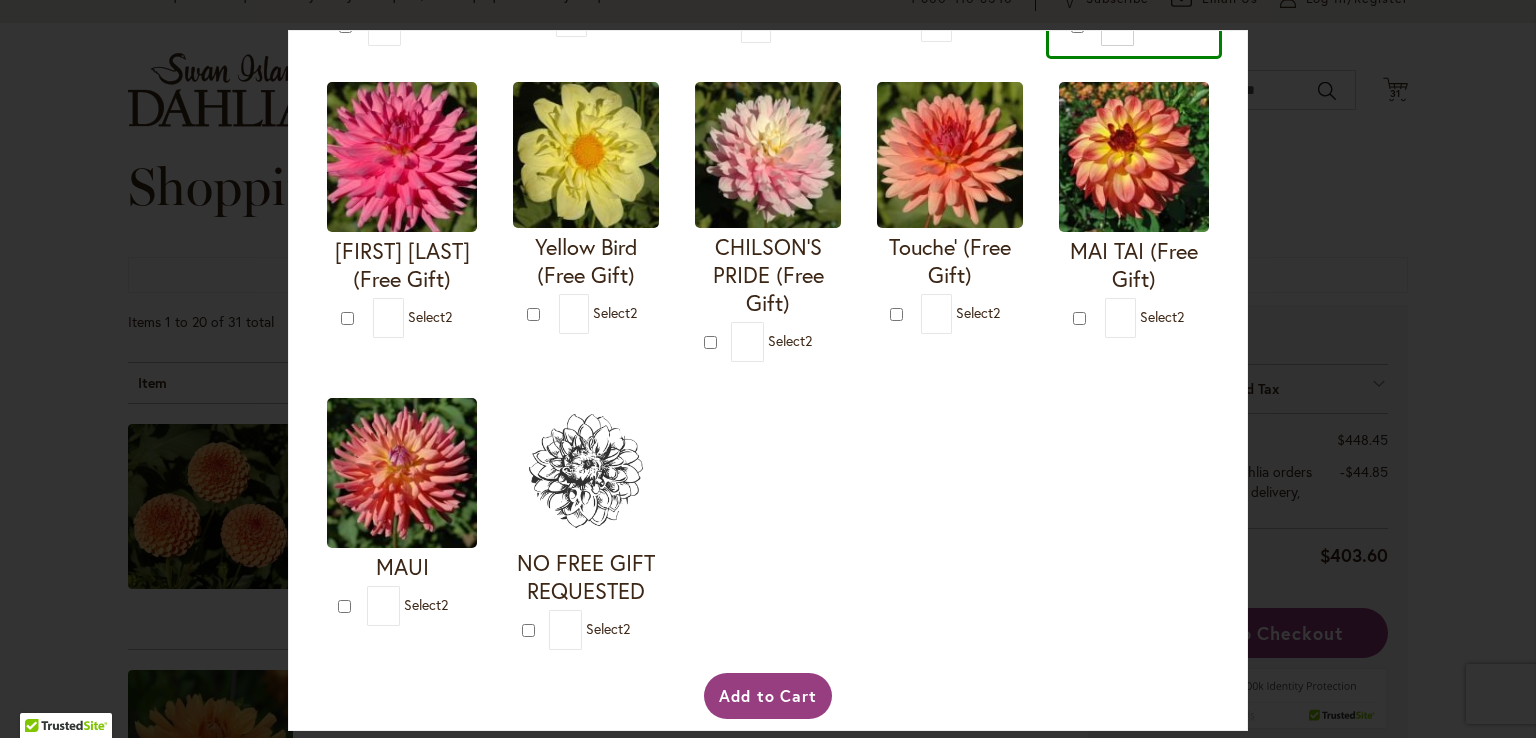 scroll, scrollTop: 752, scrollLeft: 0, axis: vertical 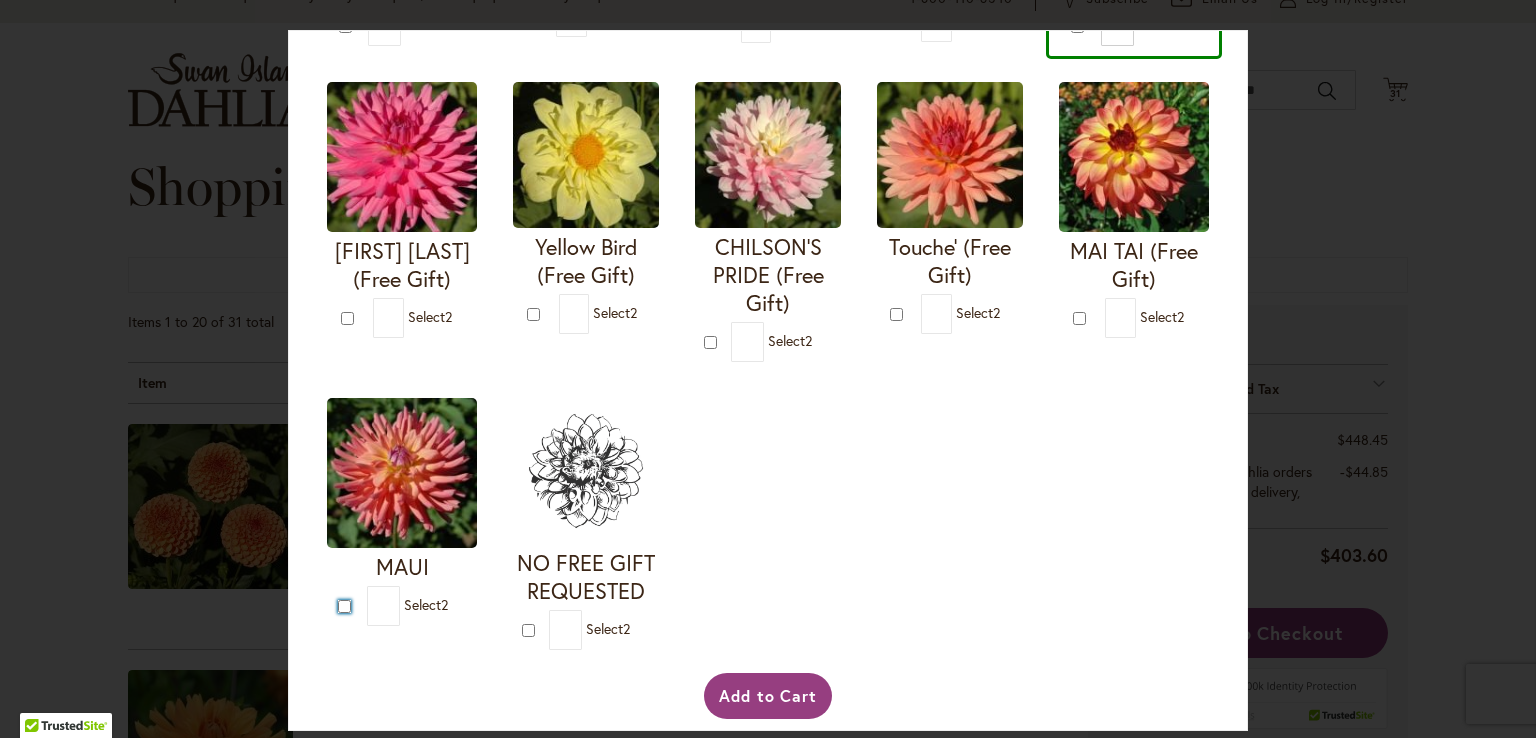 type on "*" 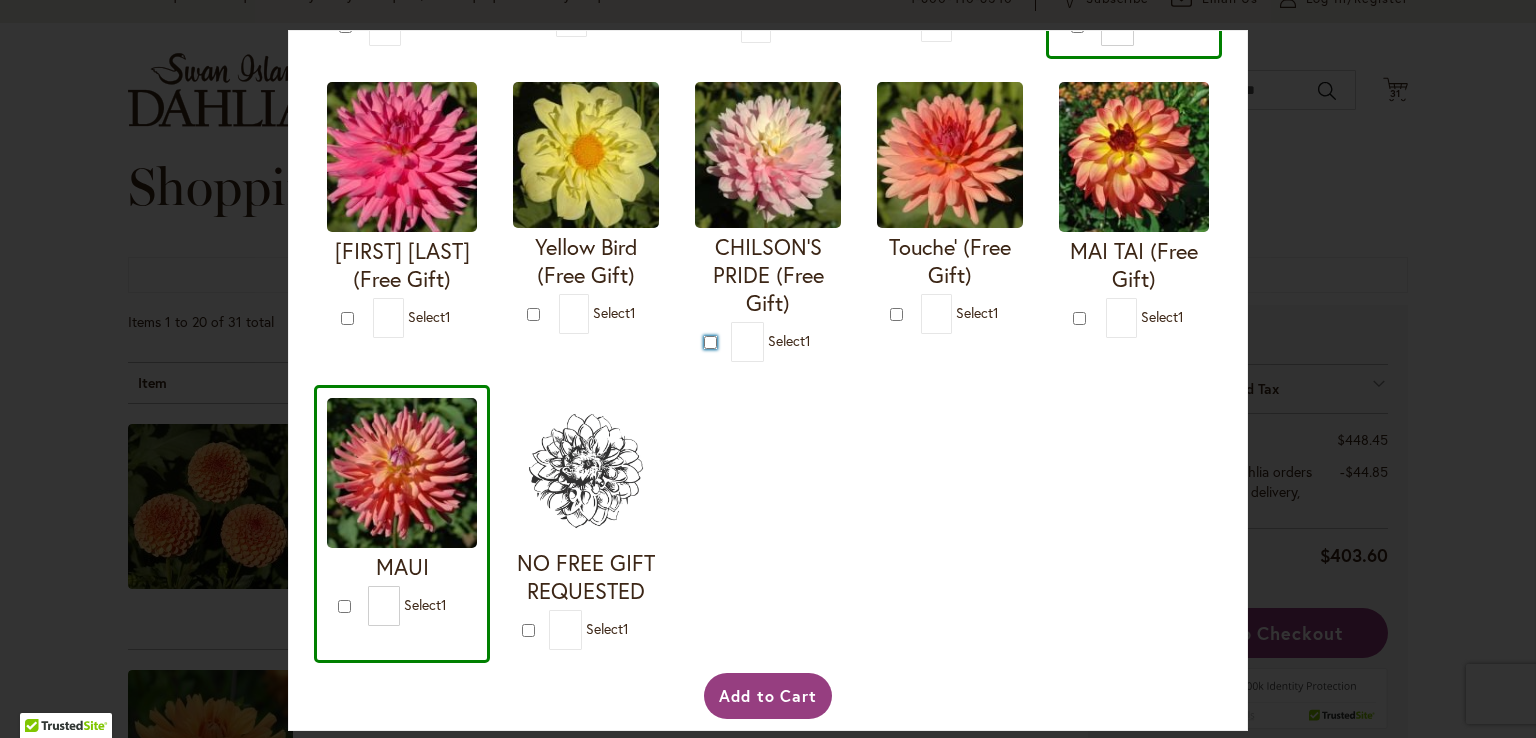 type on "*" 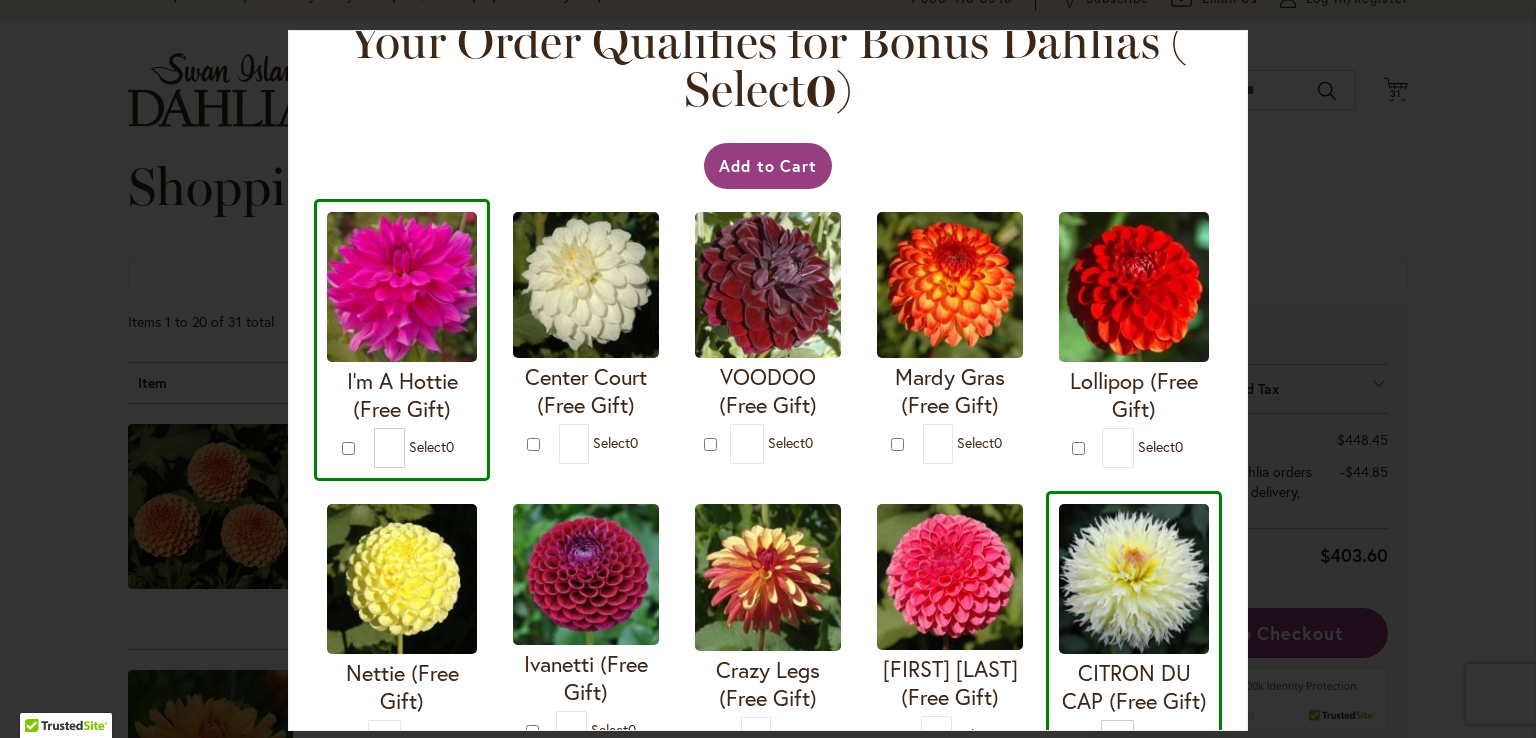scroll, scrollTop: 0, scrollLeft: 0, axis: both 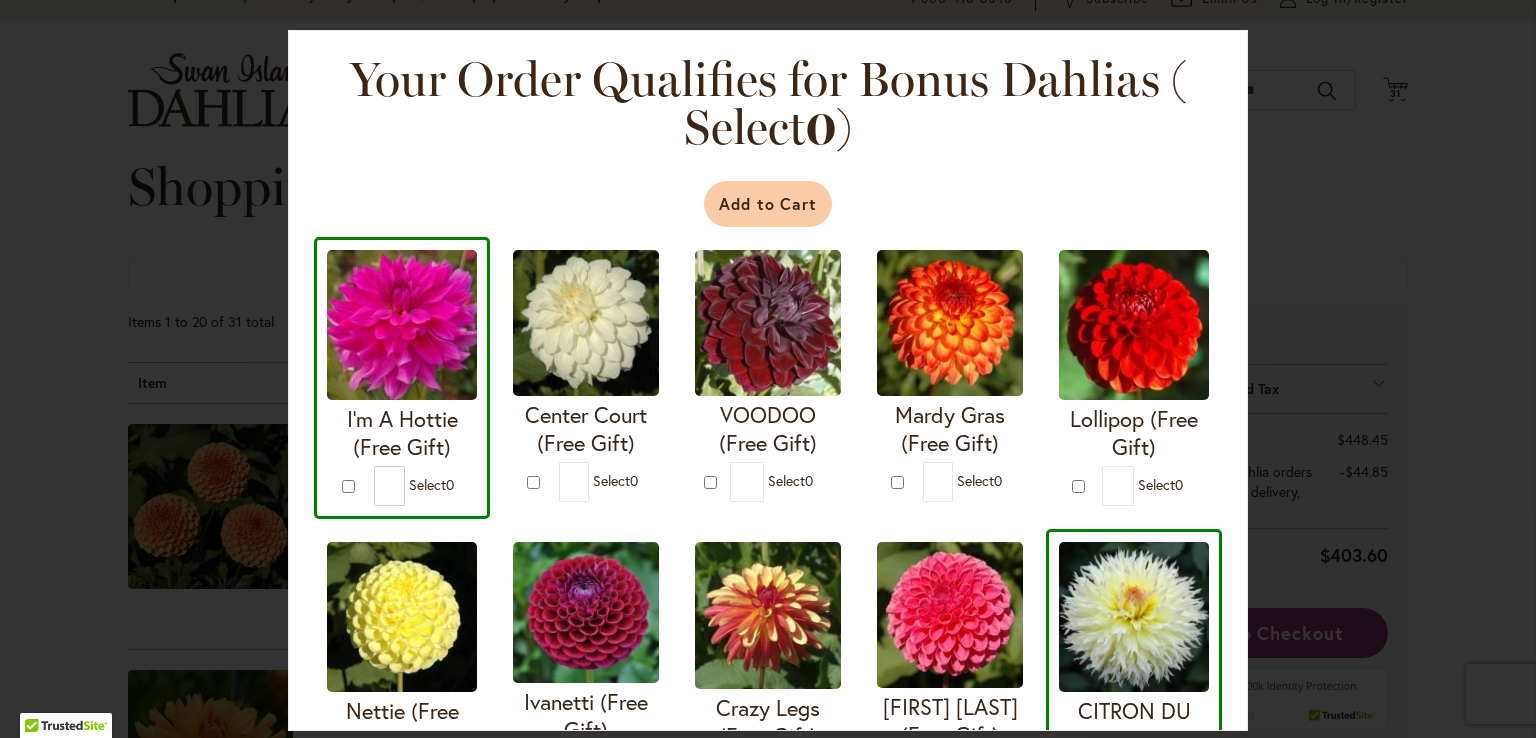 click on "Add to Cart" at bounding box center (768, 204) 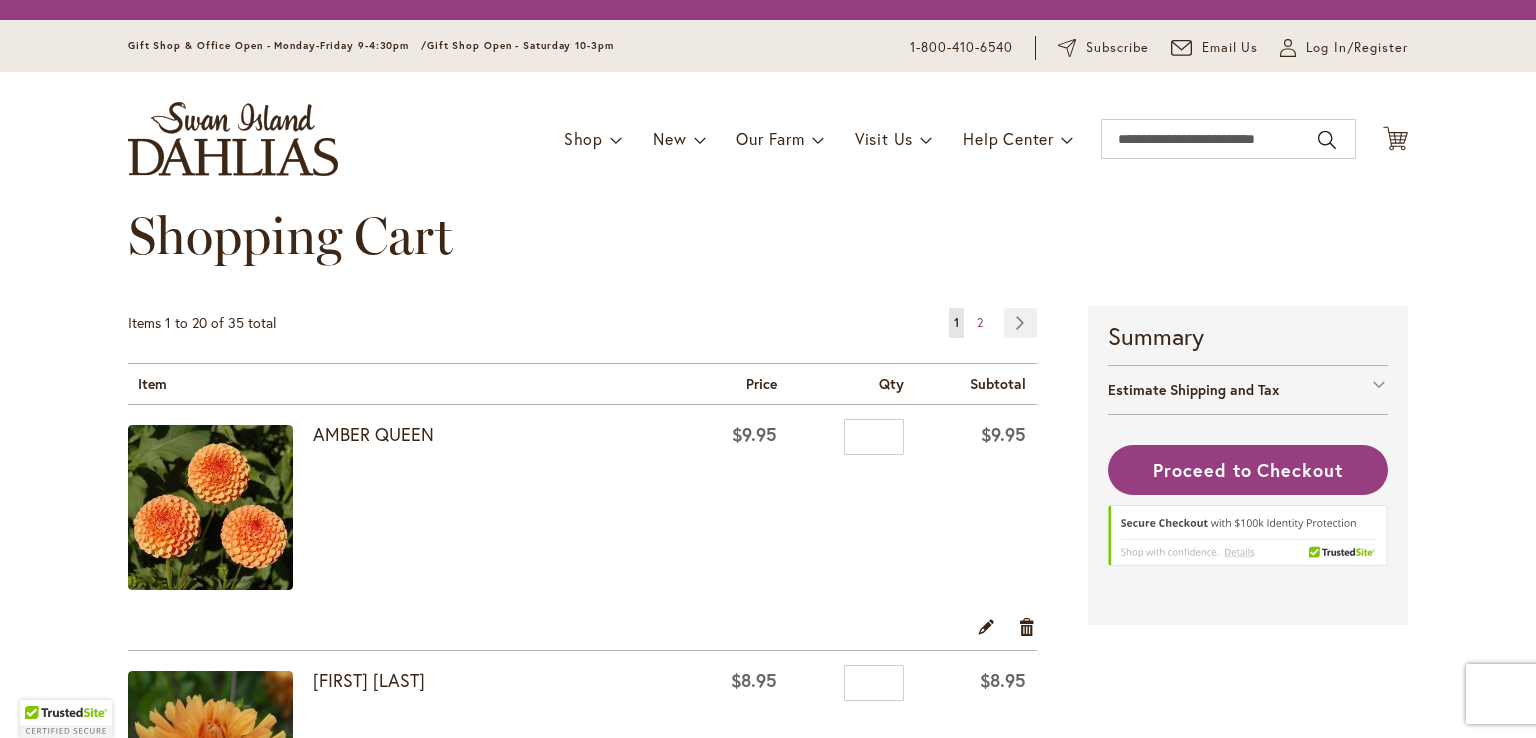 scroll, scrollTop: 0, scrollLeft: 0, axis: both 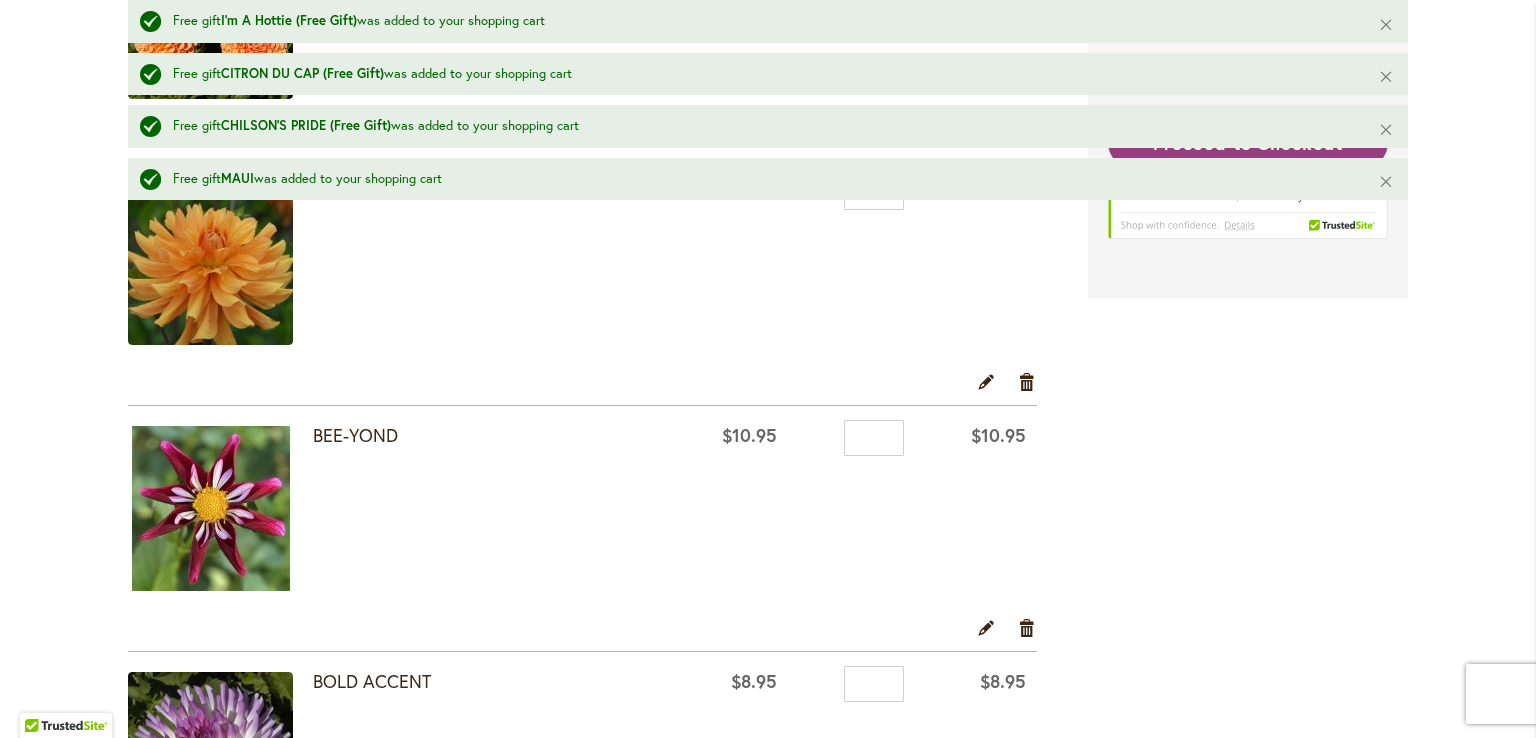 type on "**********" 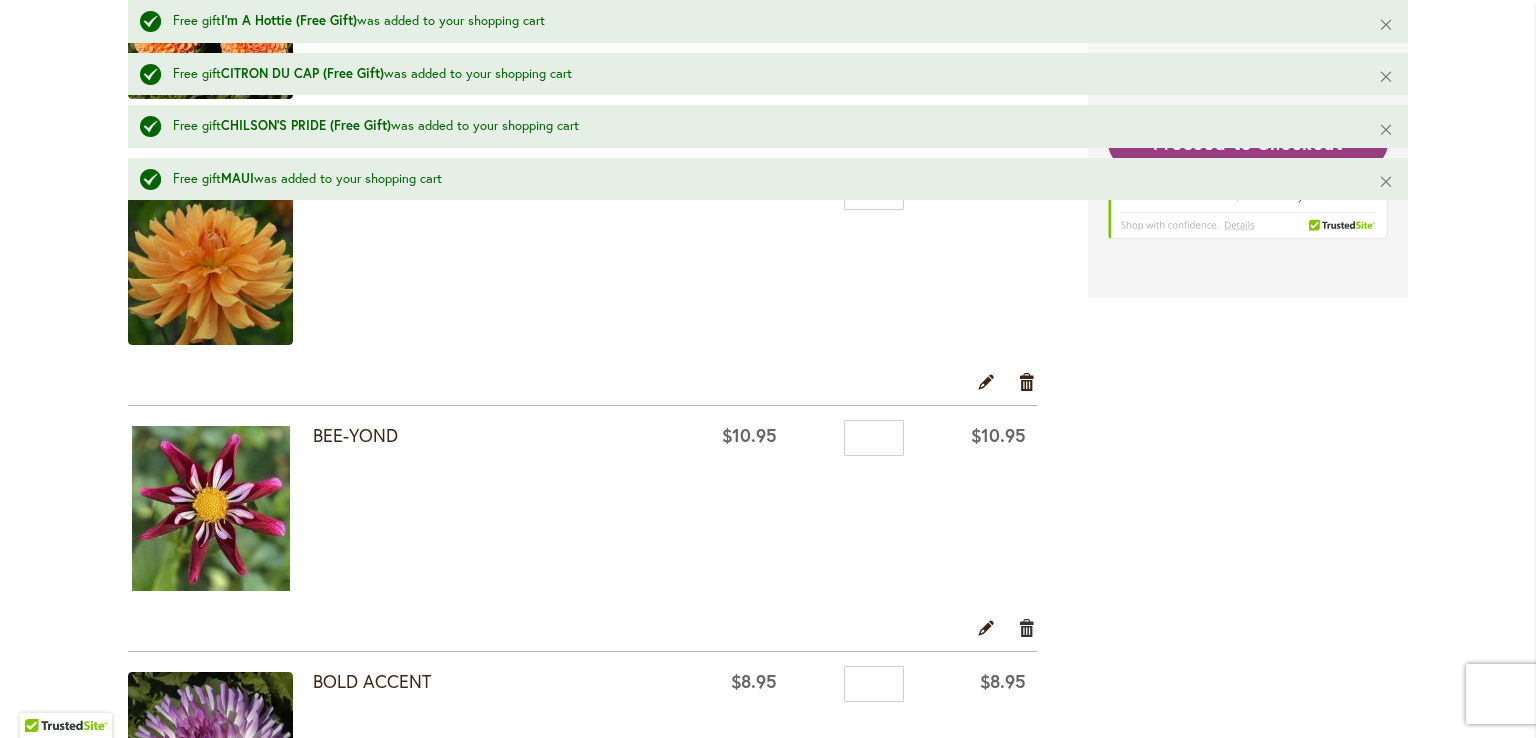 click on "Remove item" at bounding box center (1027, 627) 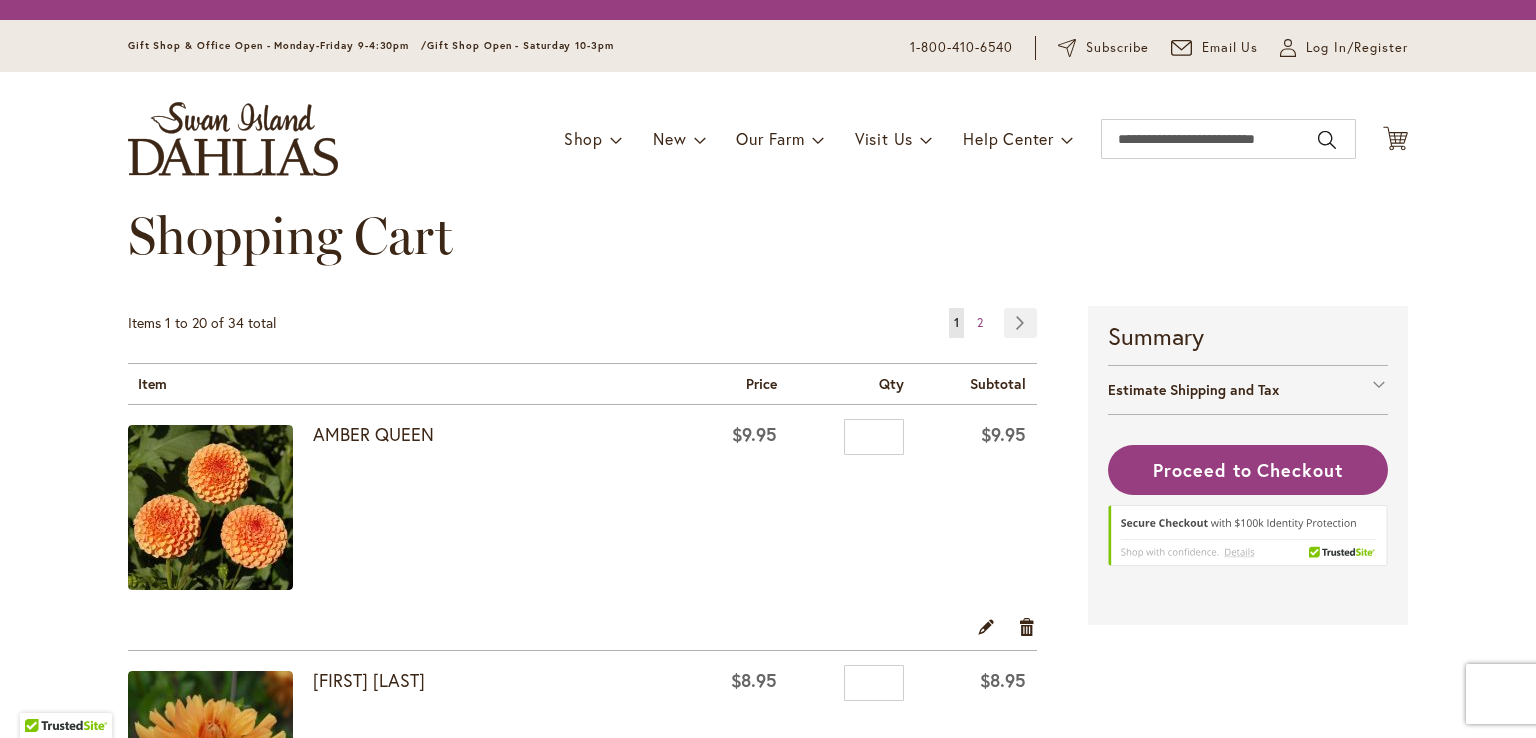 scroll, scrollTop: 0, scrollLeft: 0, axis: both 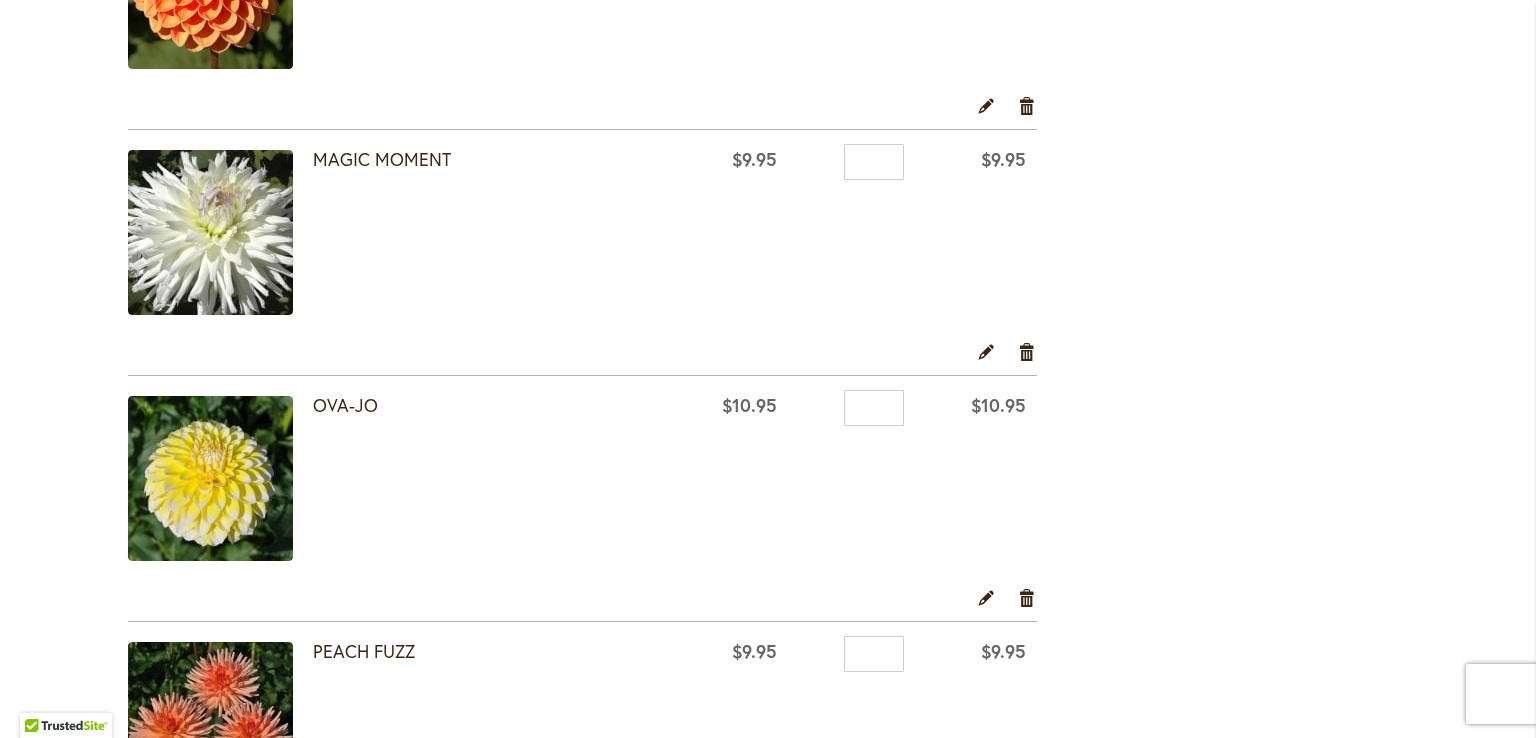 type on "**********" 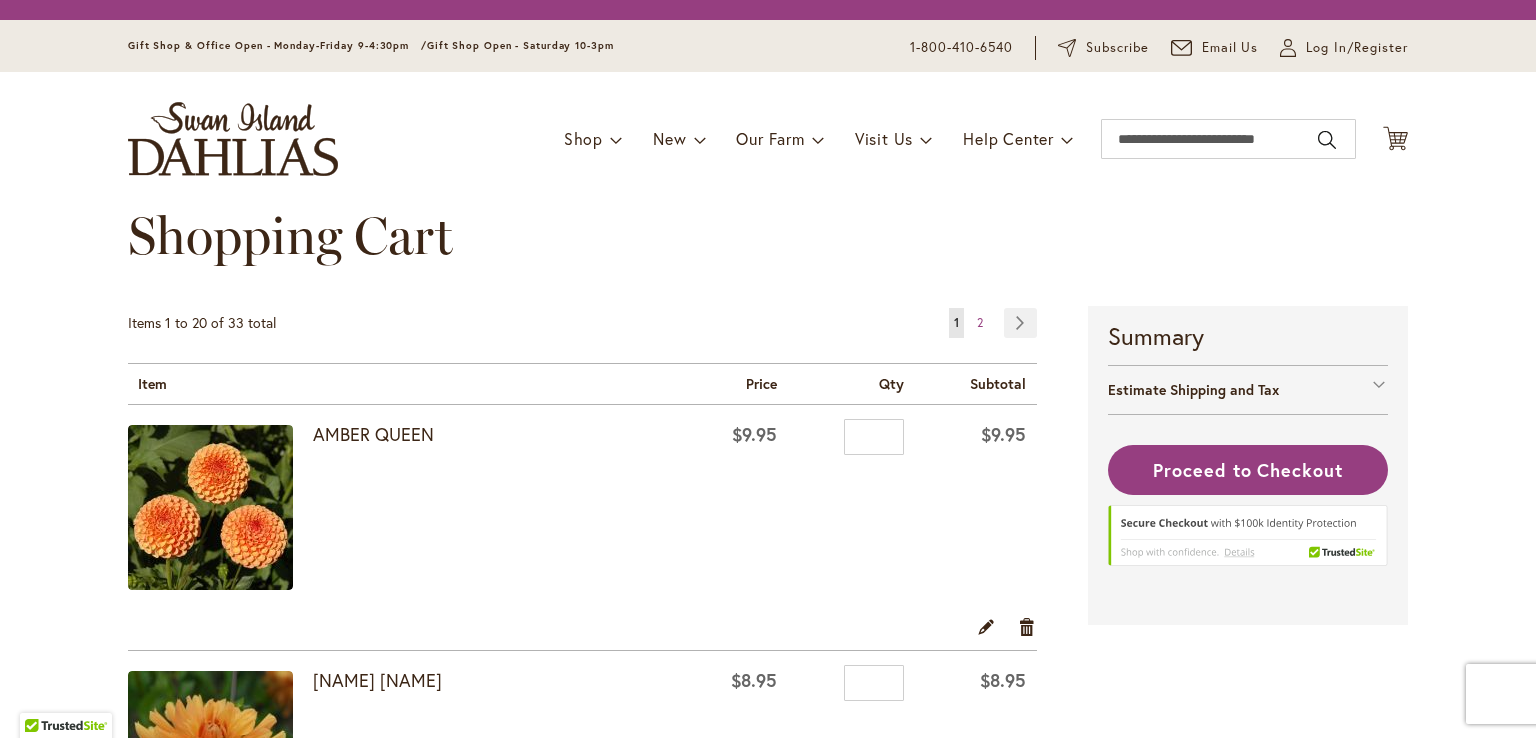 scroll, scrollTop: 0, scrollLeft: 0, axis: both 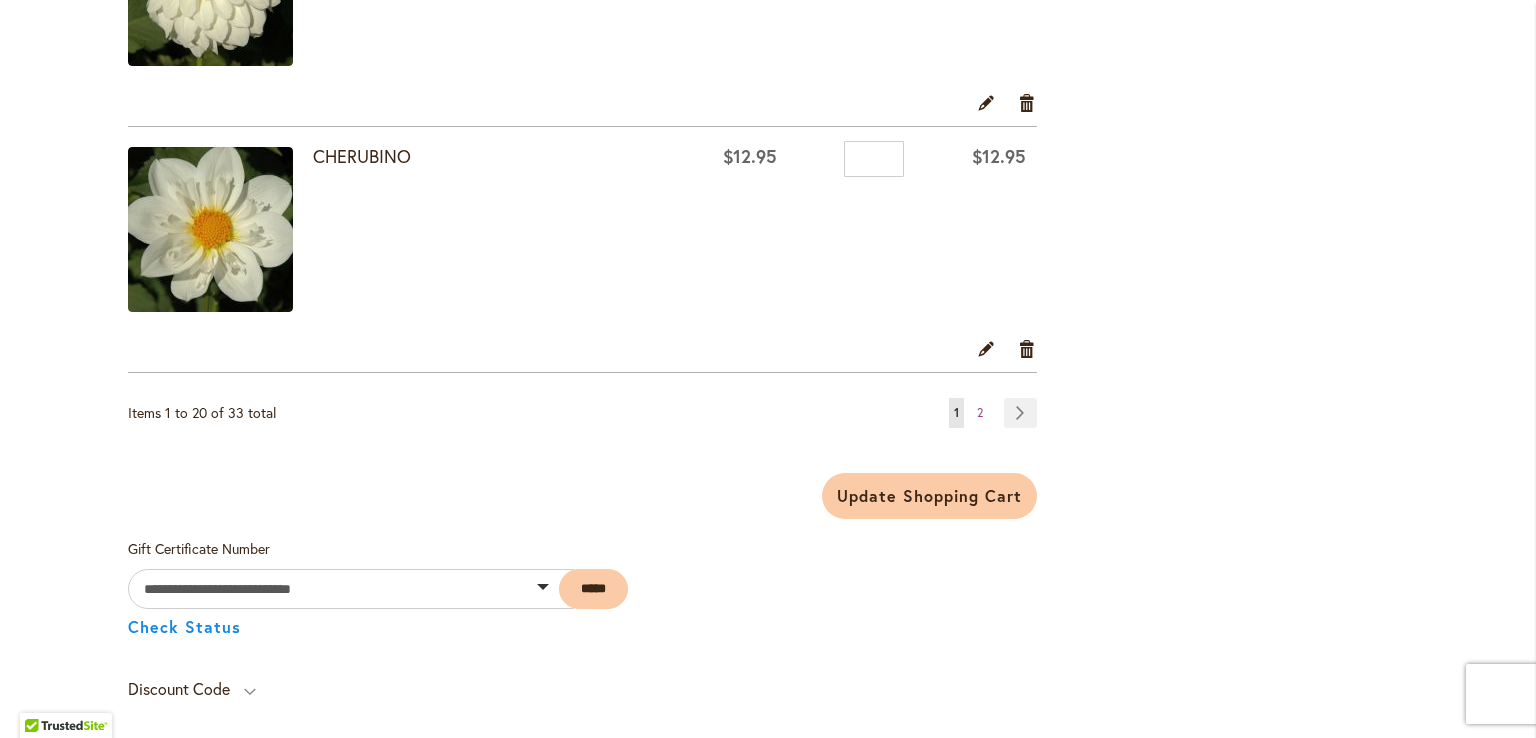 type on "**********" 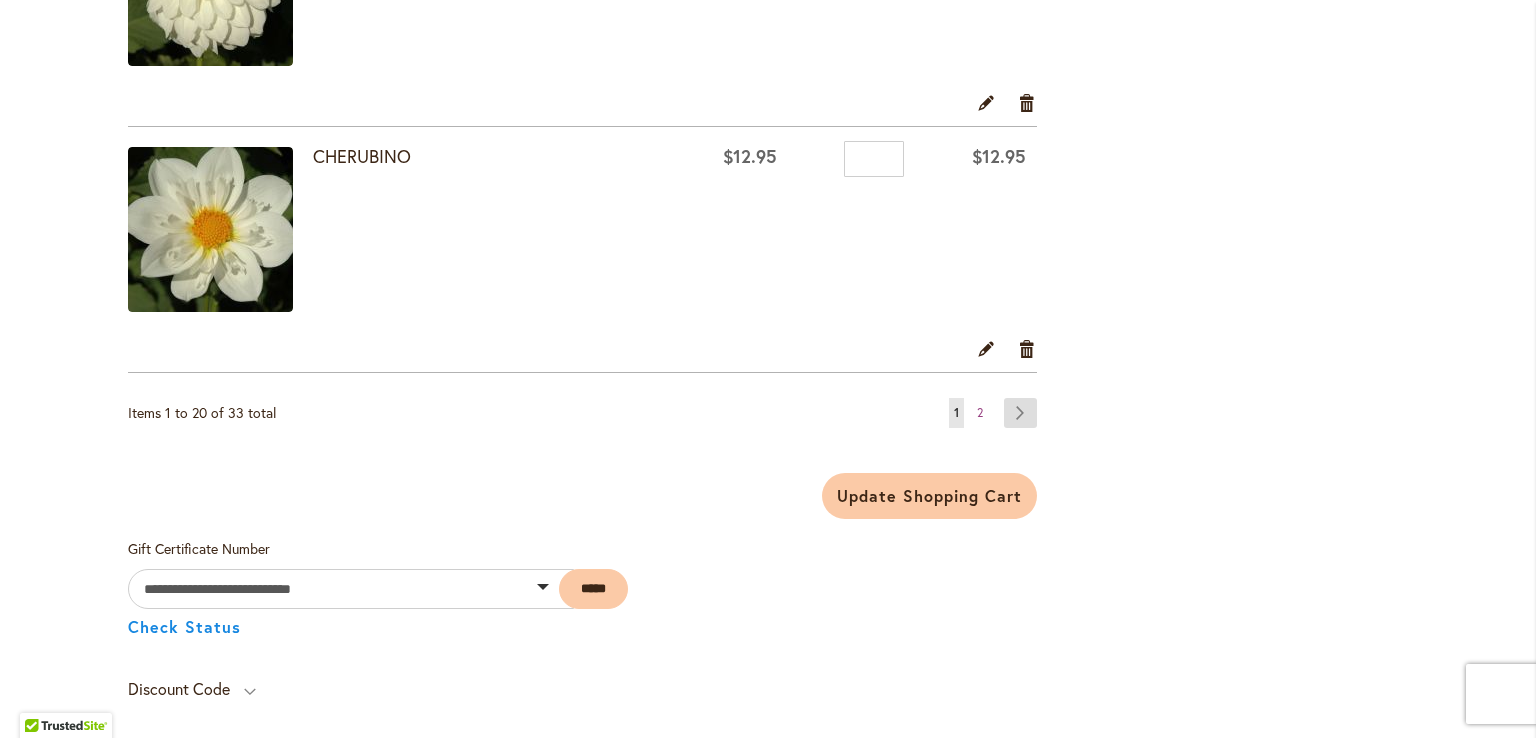 click on "Page
Next" at bounding box center (1020, 413) 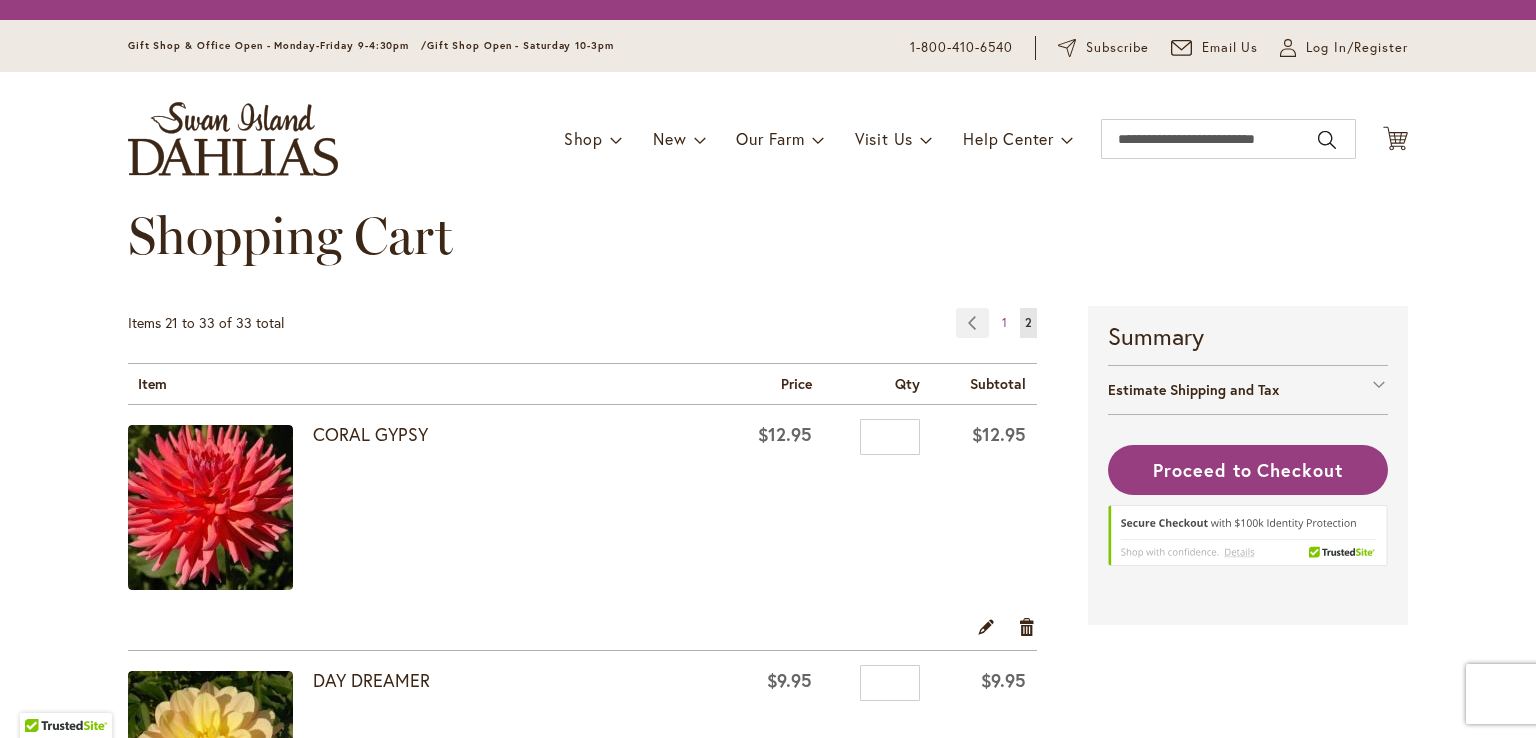 scroll, scrollTop: 0, scrollLeft: 0, axis: both 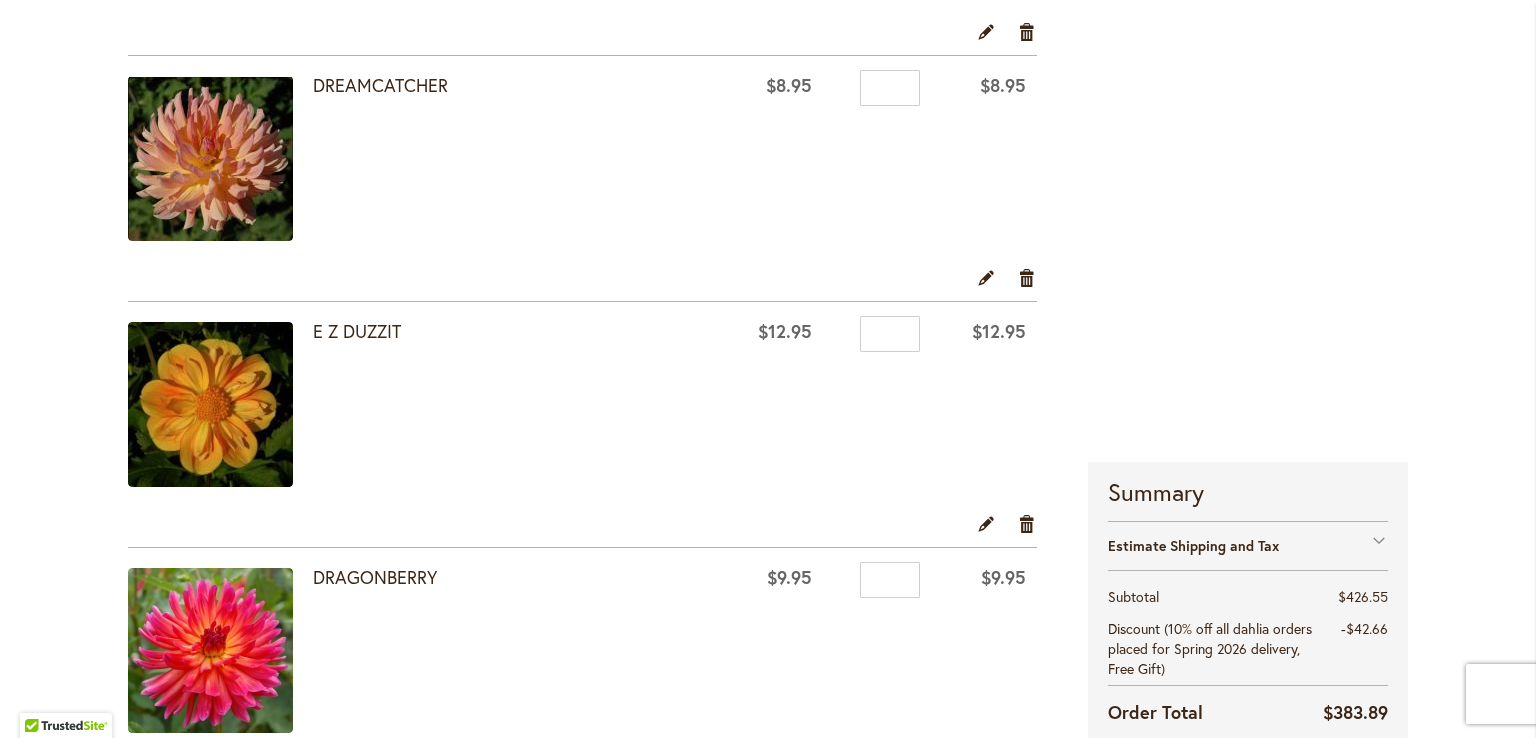 type on "**********" 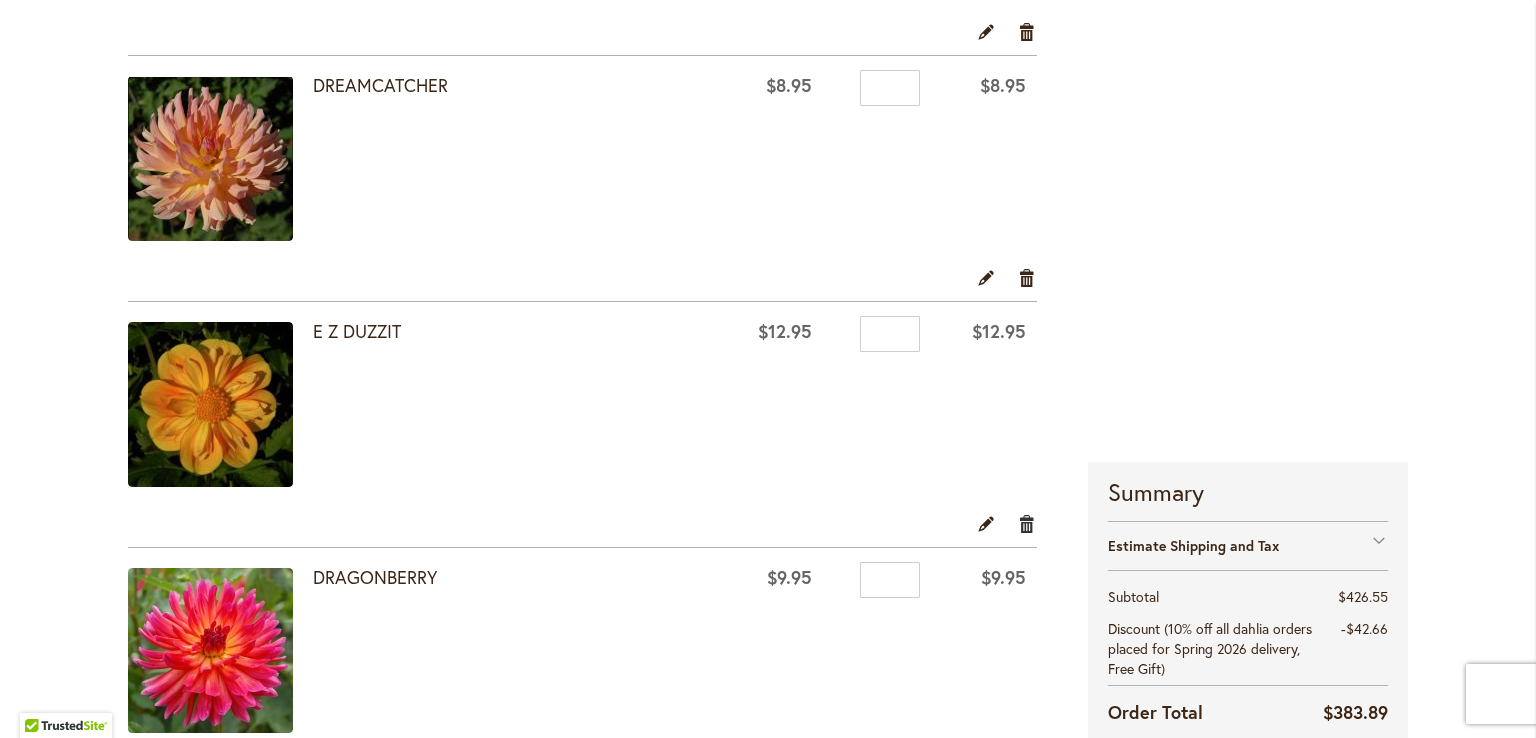 click on "Remove item" at bounding box center (1027, 523) 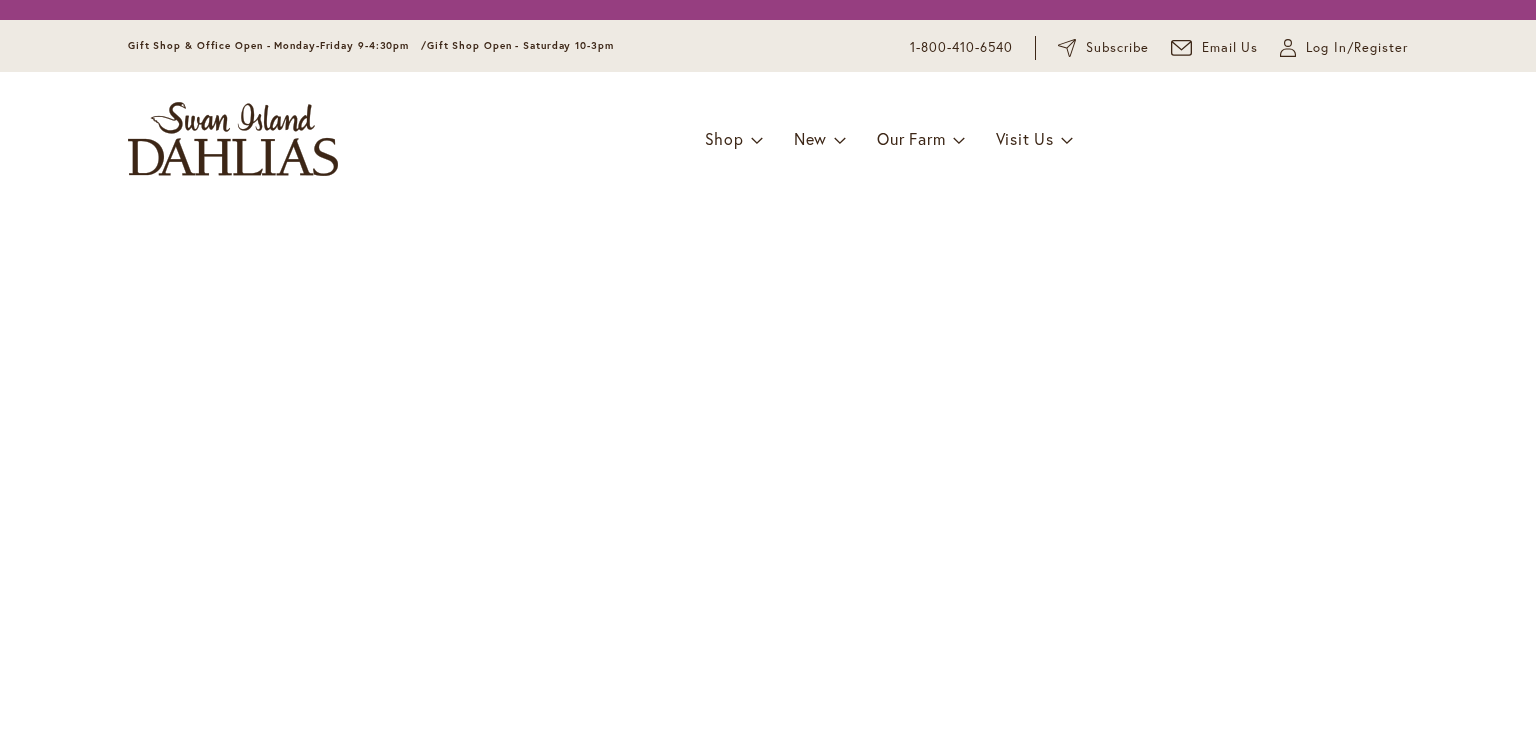 scroll, scrollTop: 0, scrollLeft: 0, axis: both 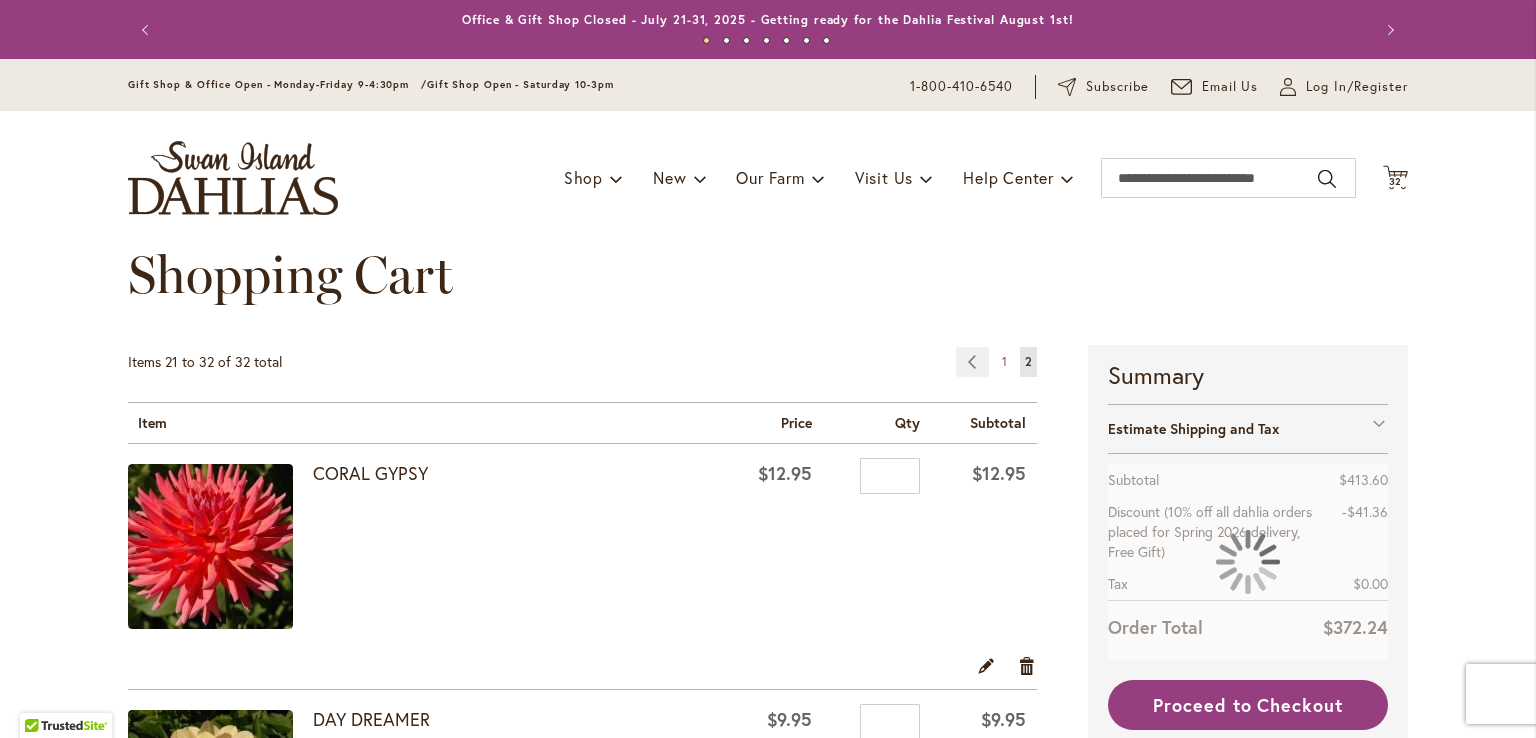 type on "**********" 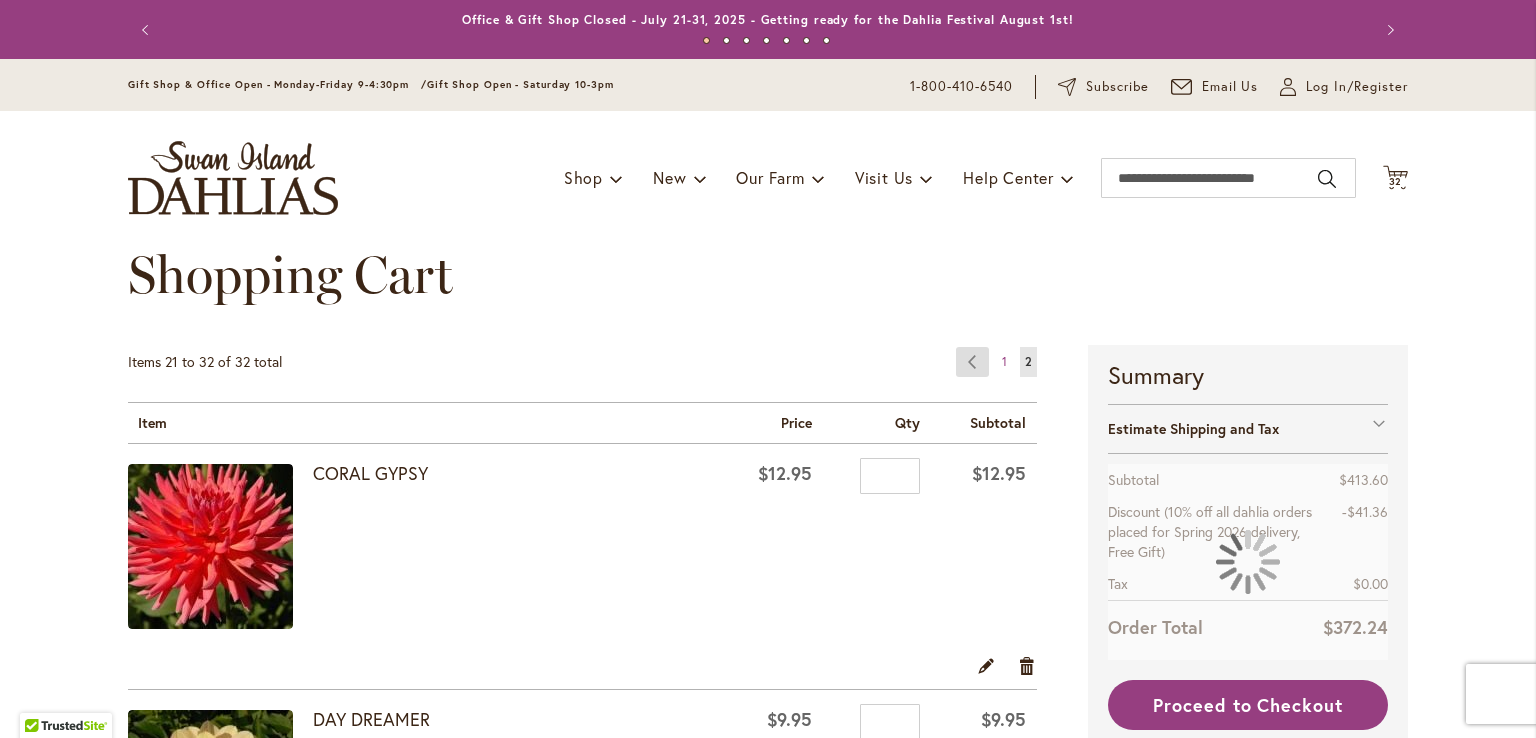 click on "Page
Previous" at bounding box center [972, 362] 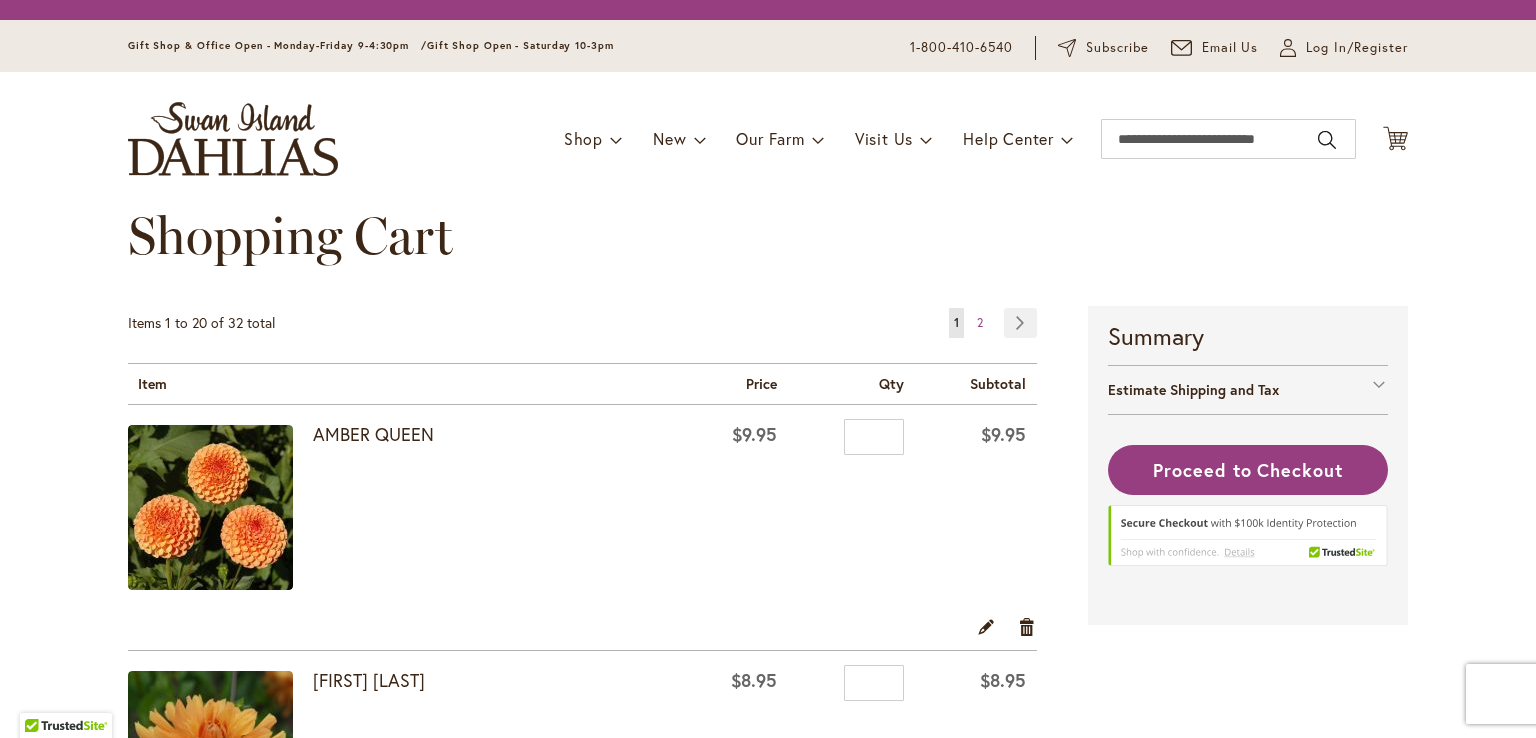 scroll, scrollTop: 0, scrollLeft: 0, axis: both 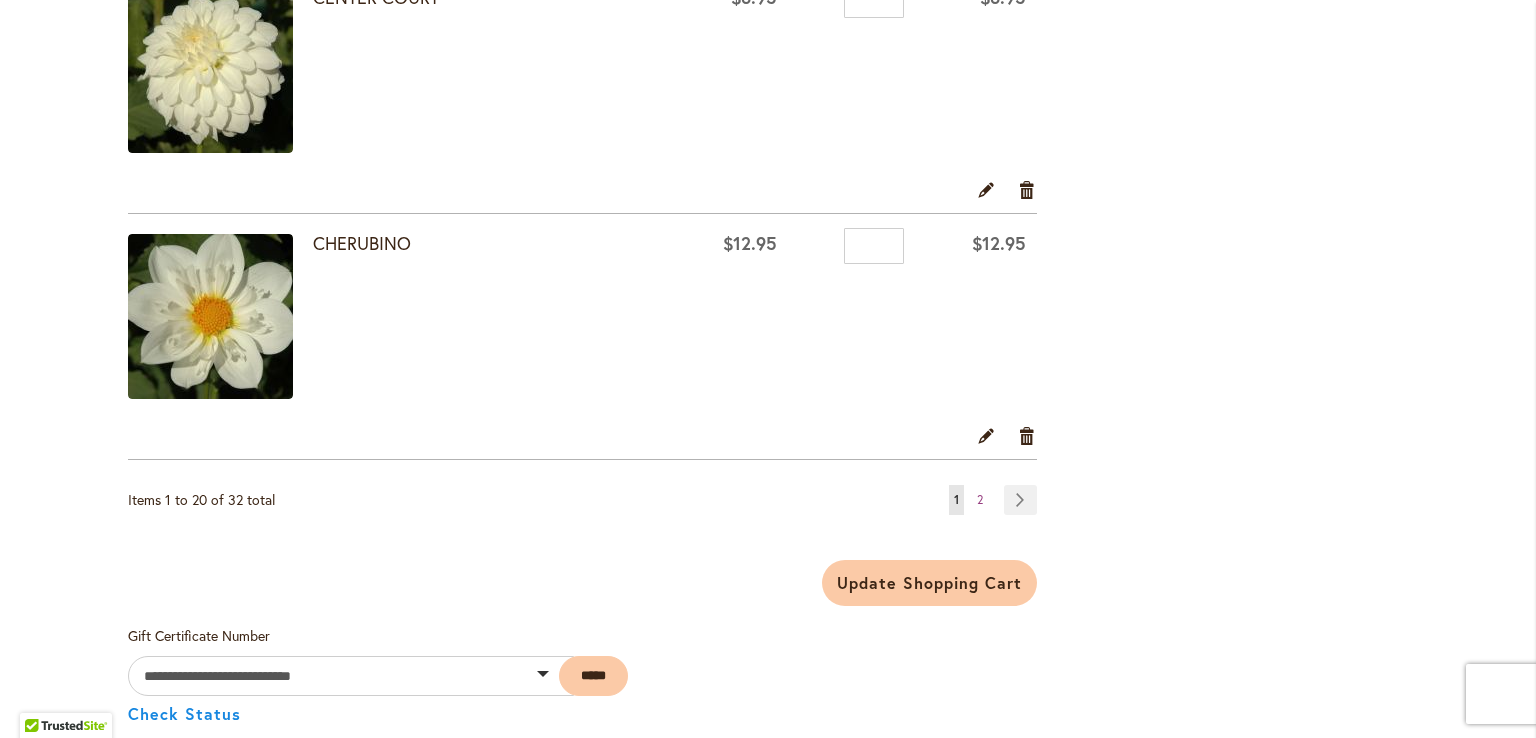 type on "**********" 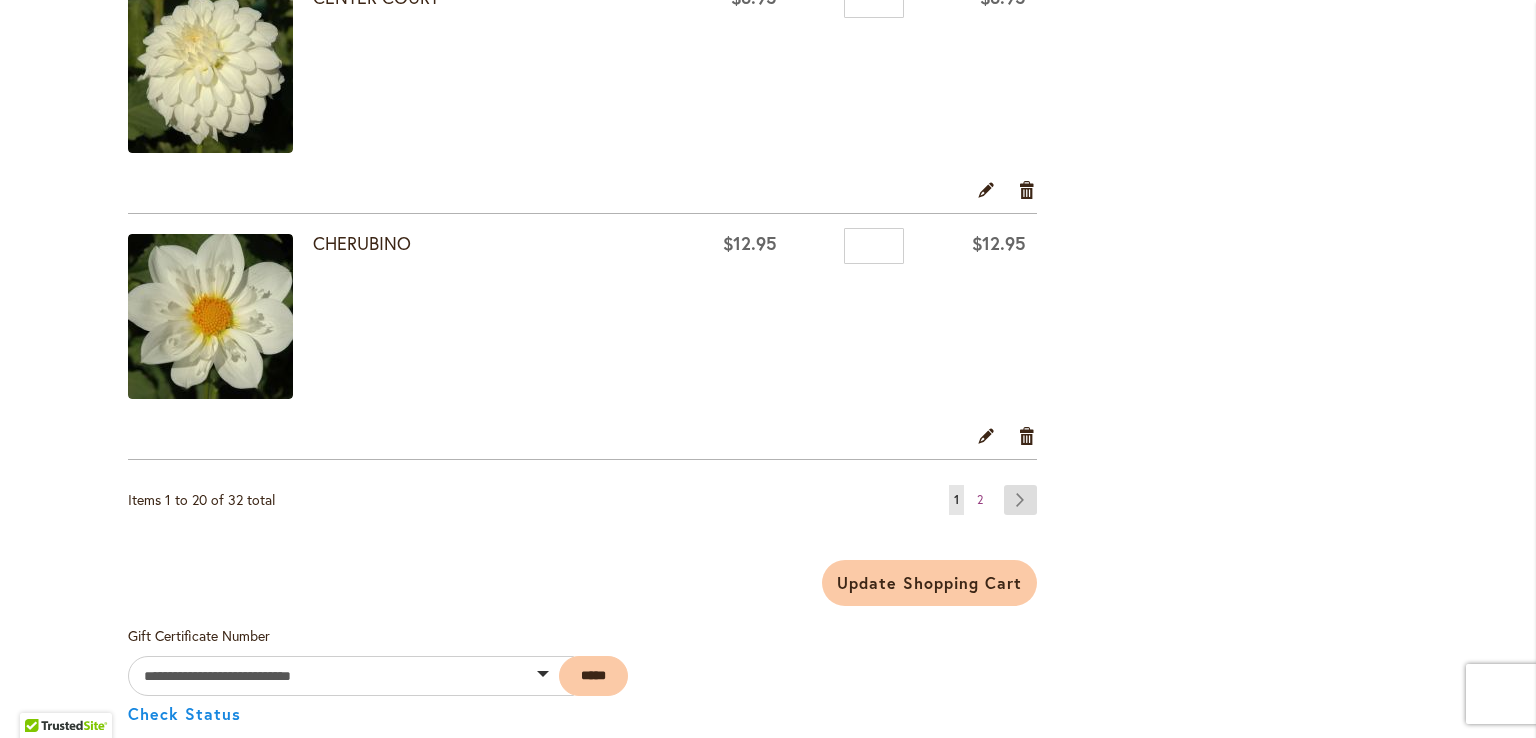 click on "Page
Next" at bounding box center [1020, 500] 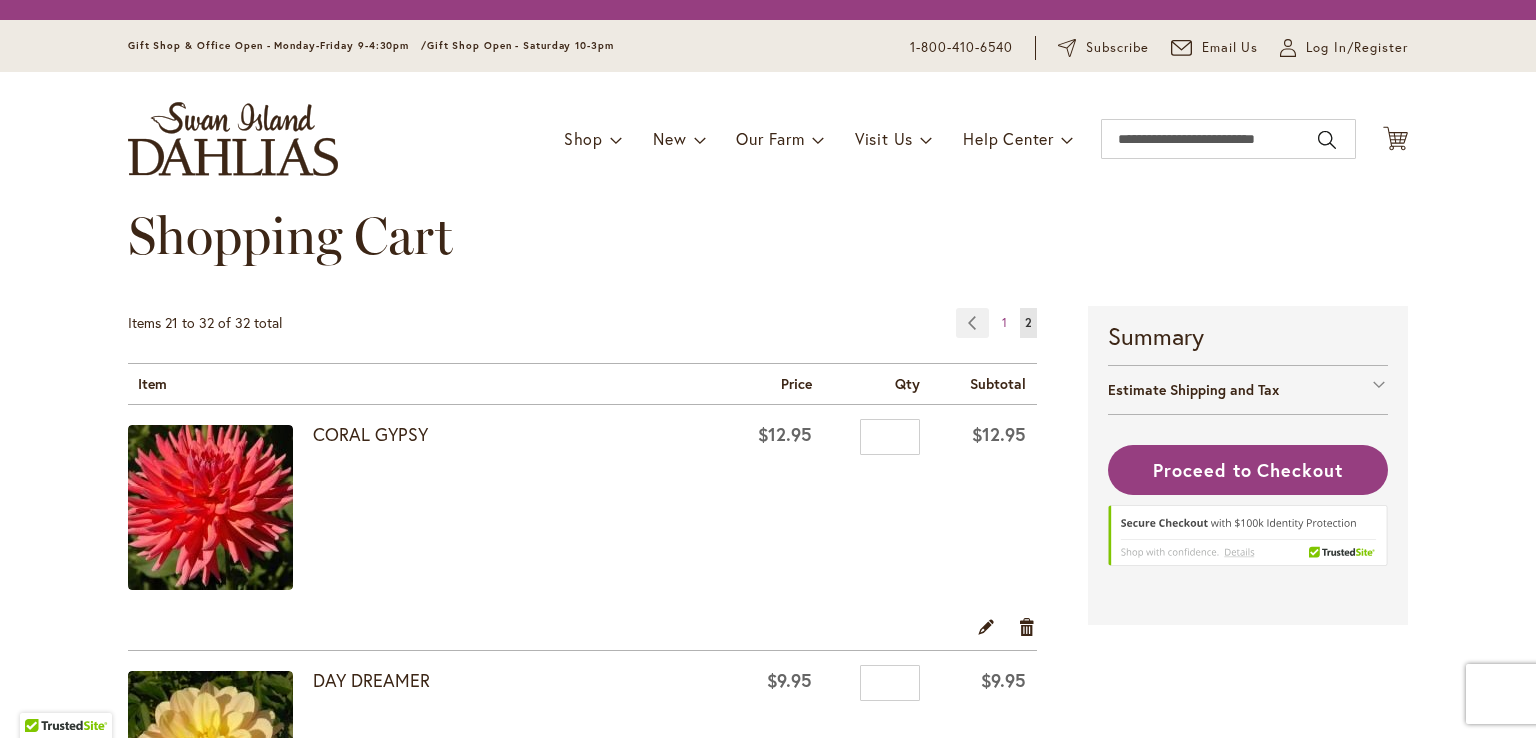 scroll, scrollTop: 0, scrollLeft: 0, axis: both 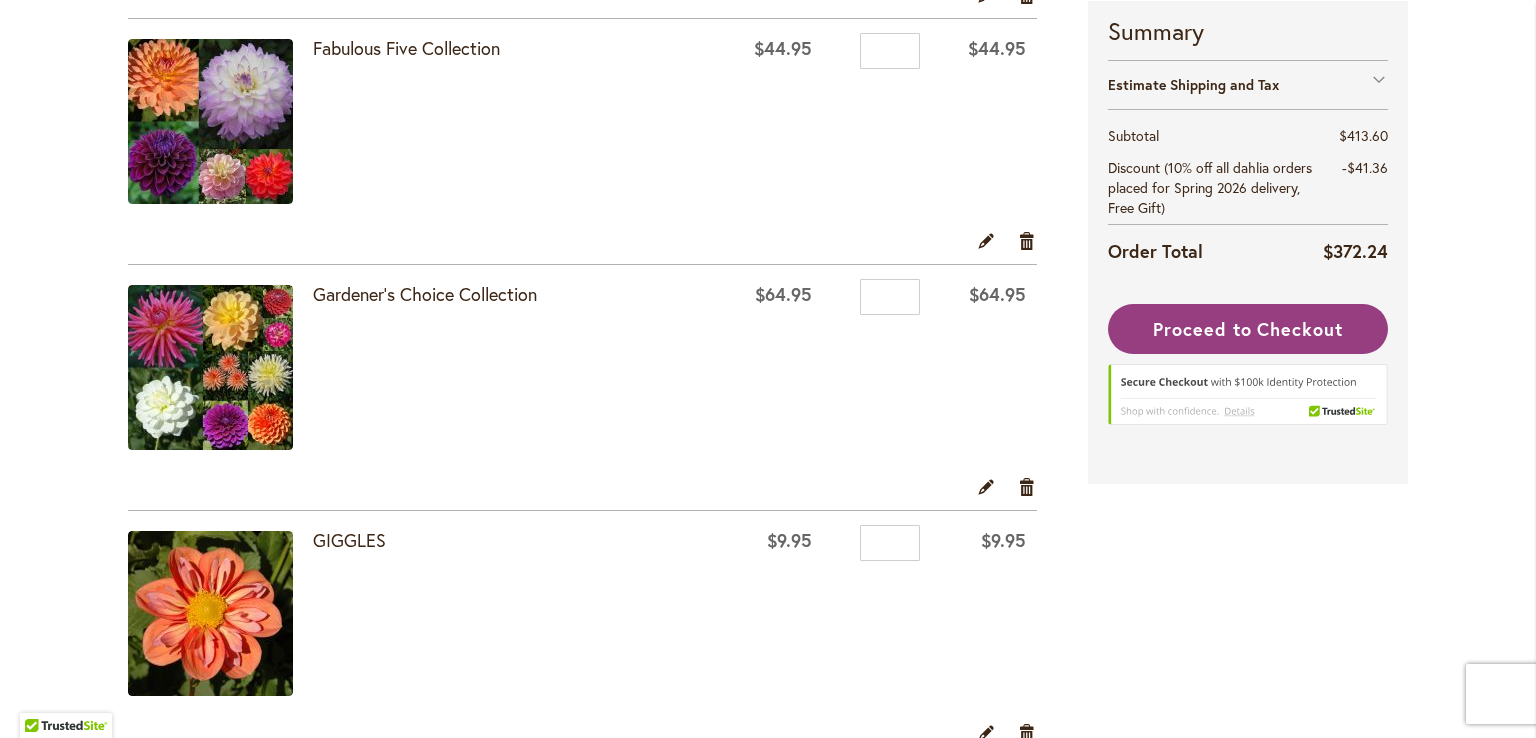 type on "**********" 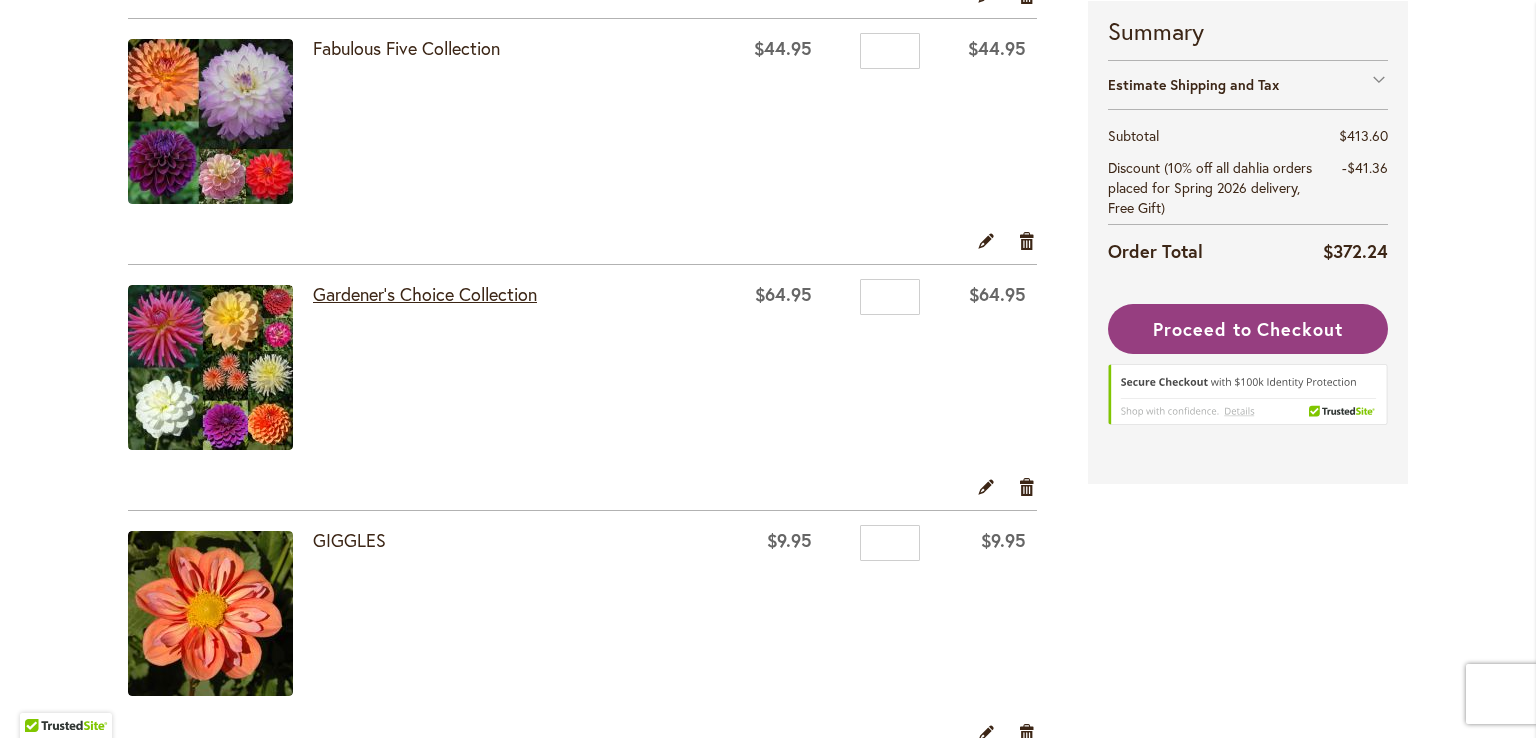 click on "Gardener's Choice Collection" at bounding box center [425, 294] 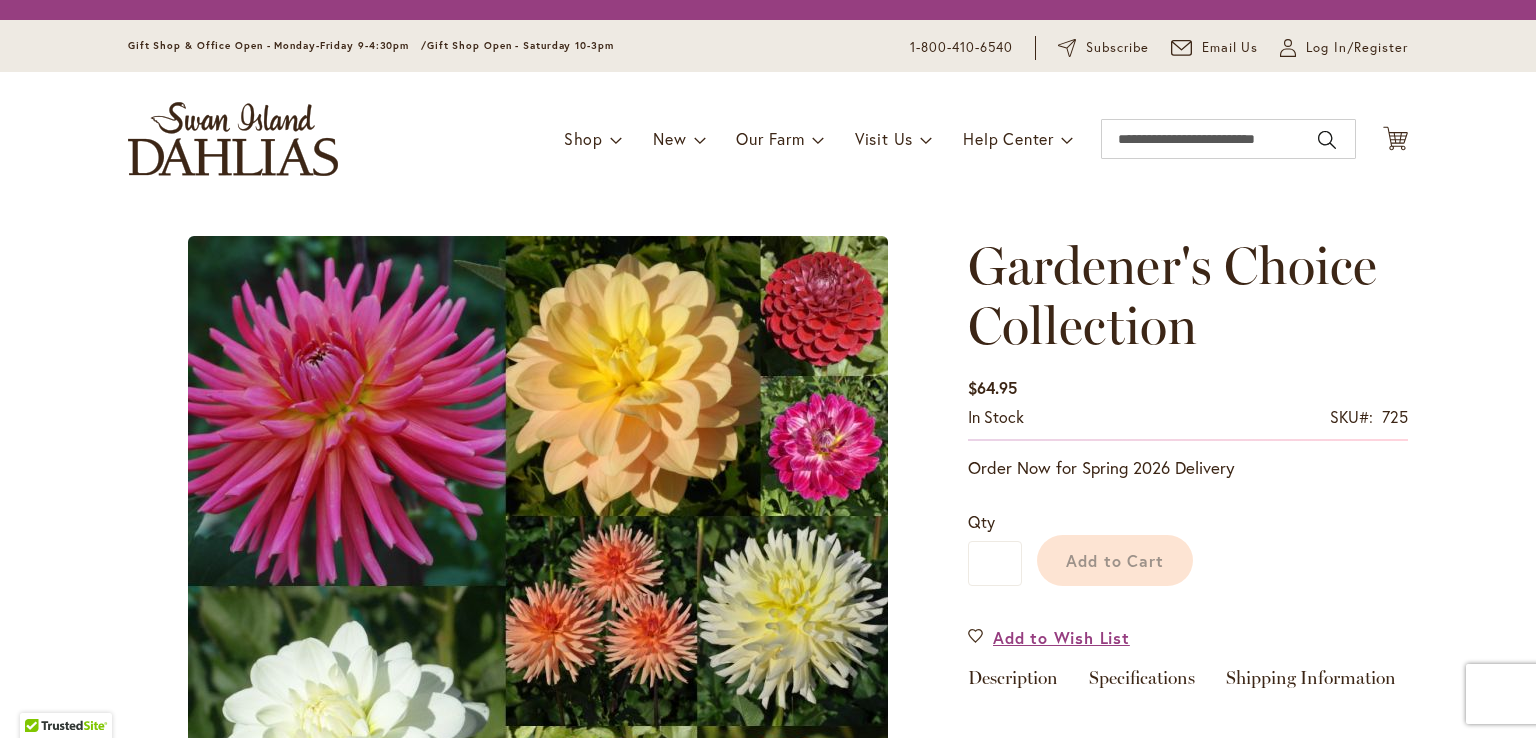 scroll, scrollTop: 0, scrollLeft: 0, axis: both 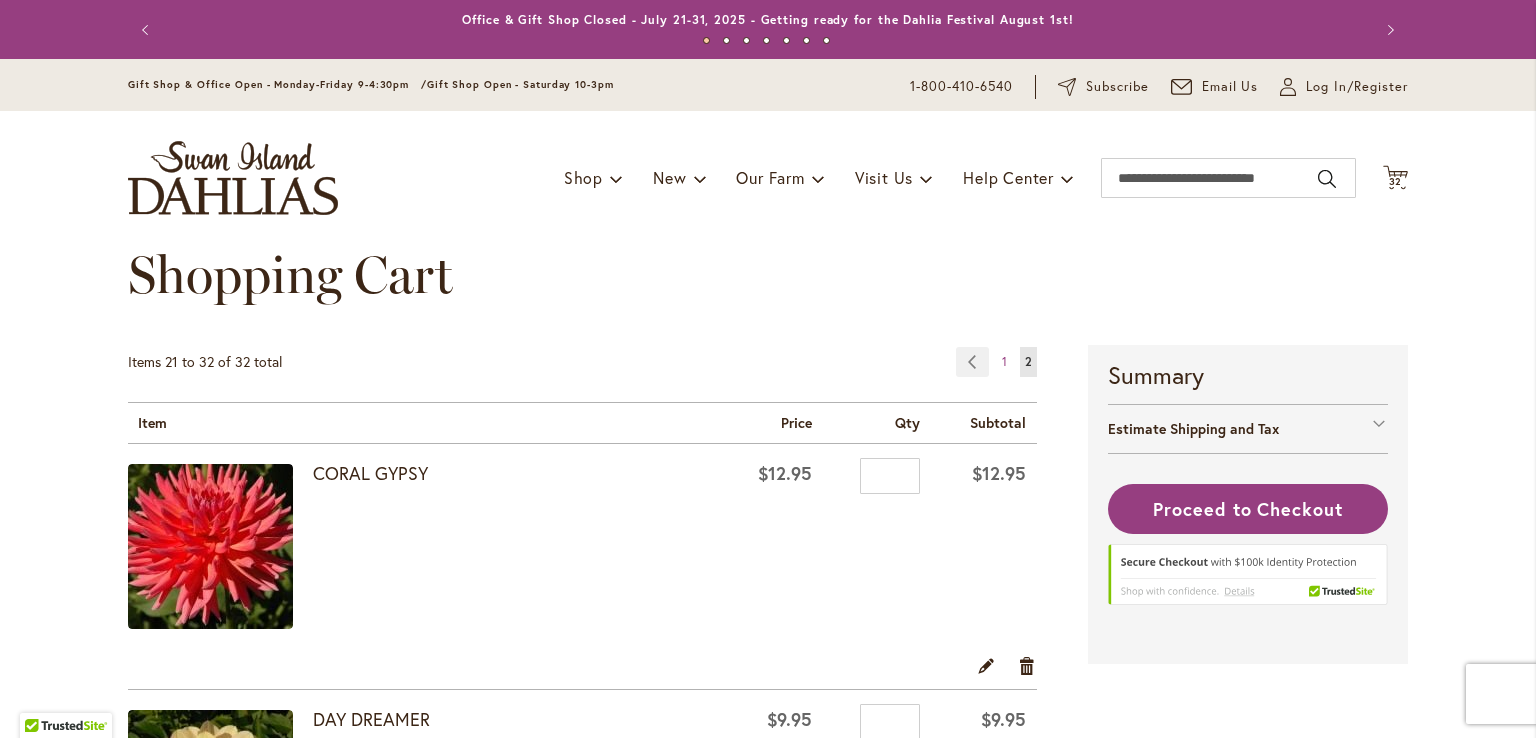 click on "Skip to Content
Gift Shop & Office Open - Monday-Friday 9-4:30pm   /    Gift Shop Open - Saturday 10-3pm
1-800-410-6540
Subscribe
Email Us
My Account
Log In/Register
Toggle Nav
Shop
Dahlia Tubers
Collections
Fresh Cut Dahlias" at bounding box center [768, 2658] 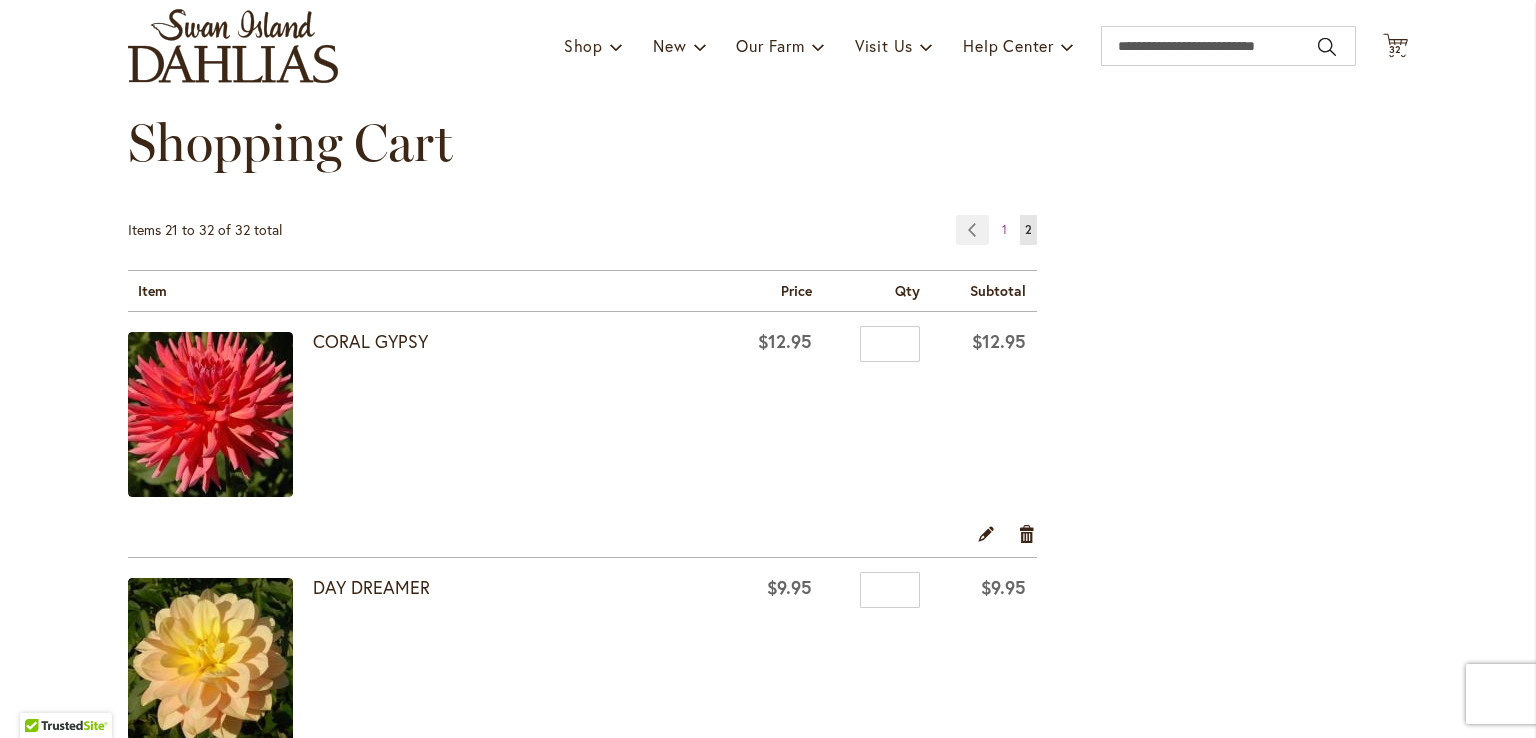scroll, scrollTop: 0, scrollLeft: 0, axis: both 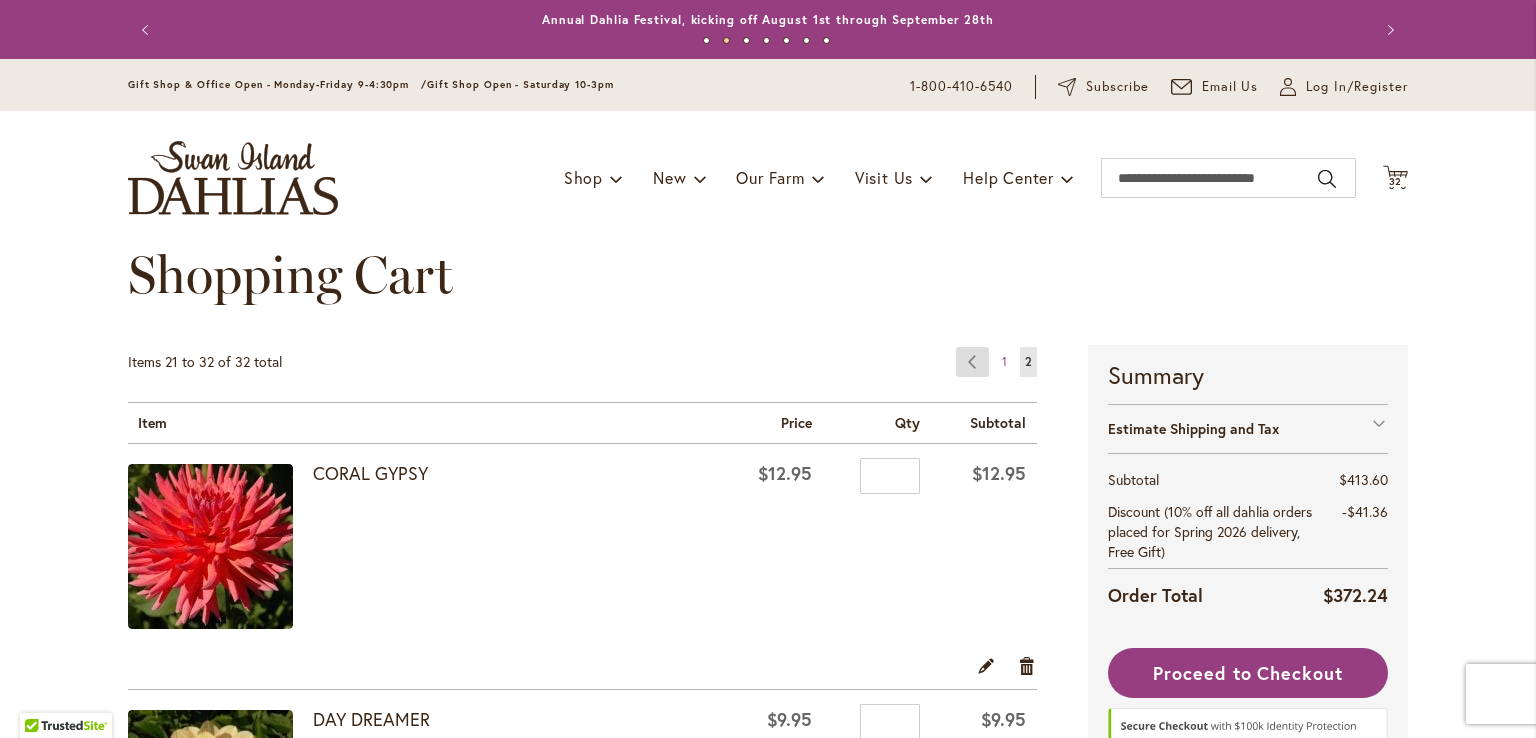 click on "Page
Previous" at bounding box center [972, 362] 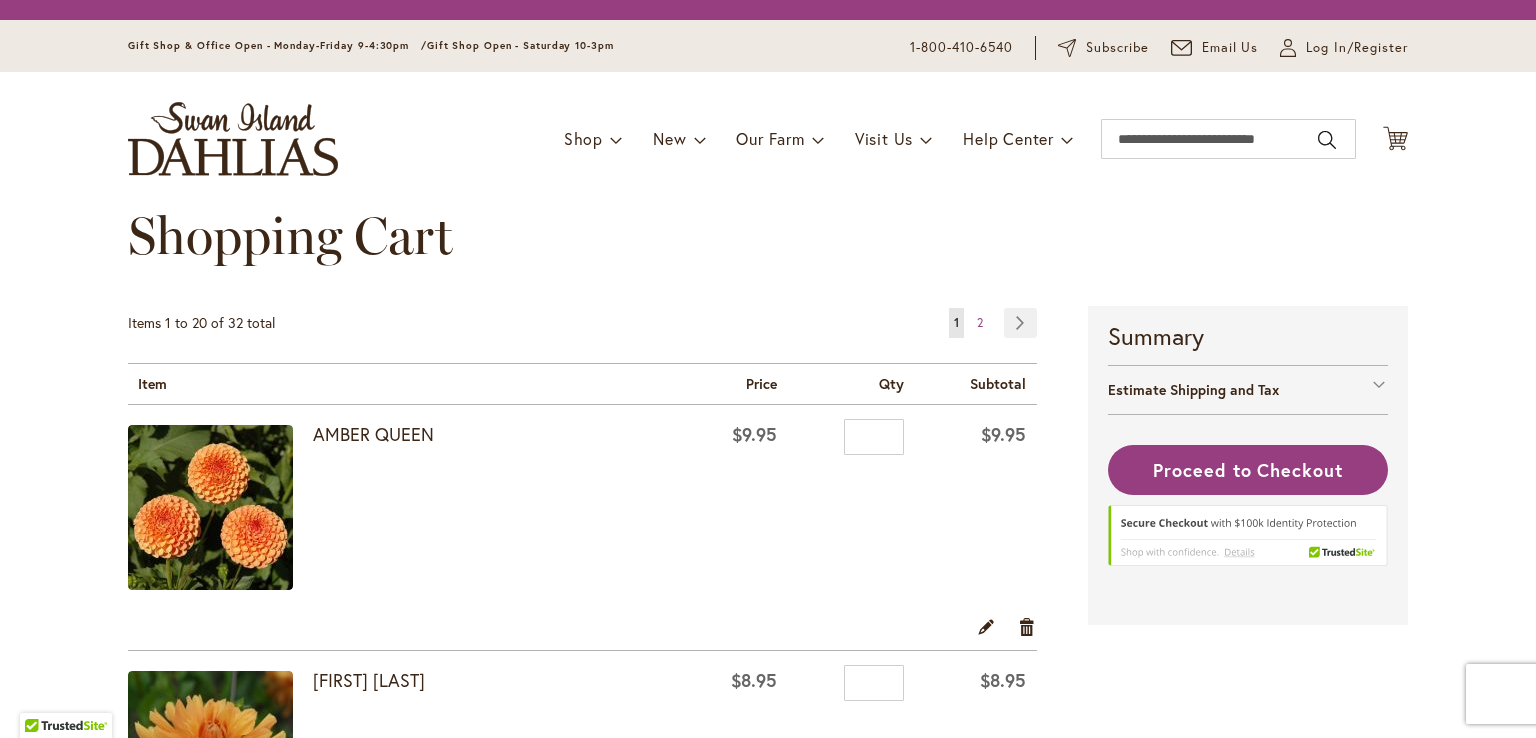 scroll, scrollTop: 0, scrollLeft: 0, axis: both 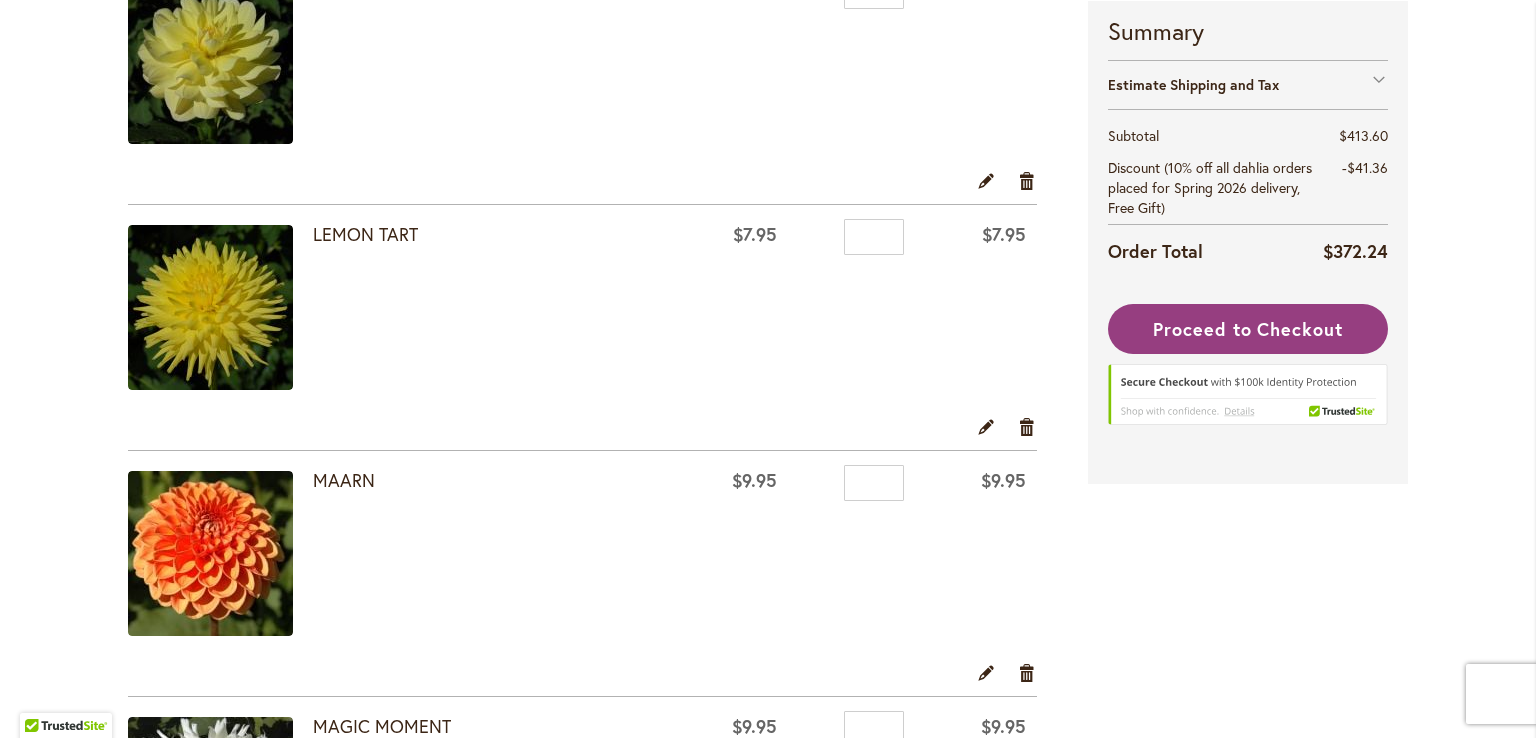 type on "**********" 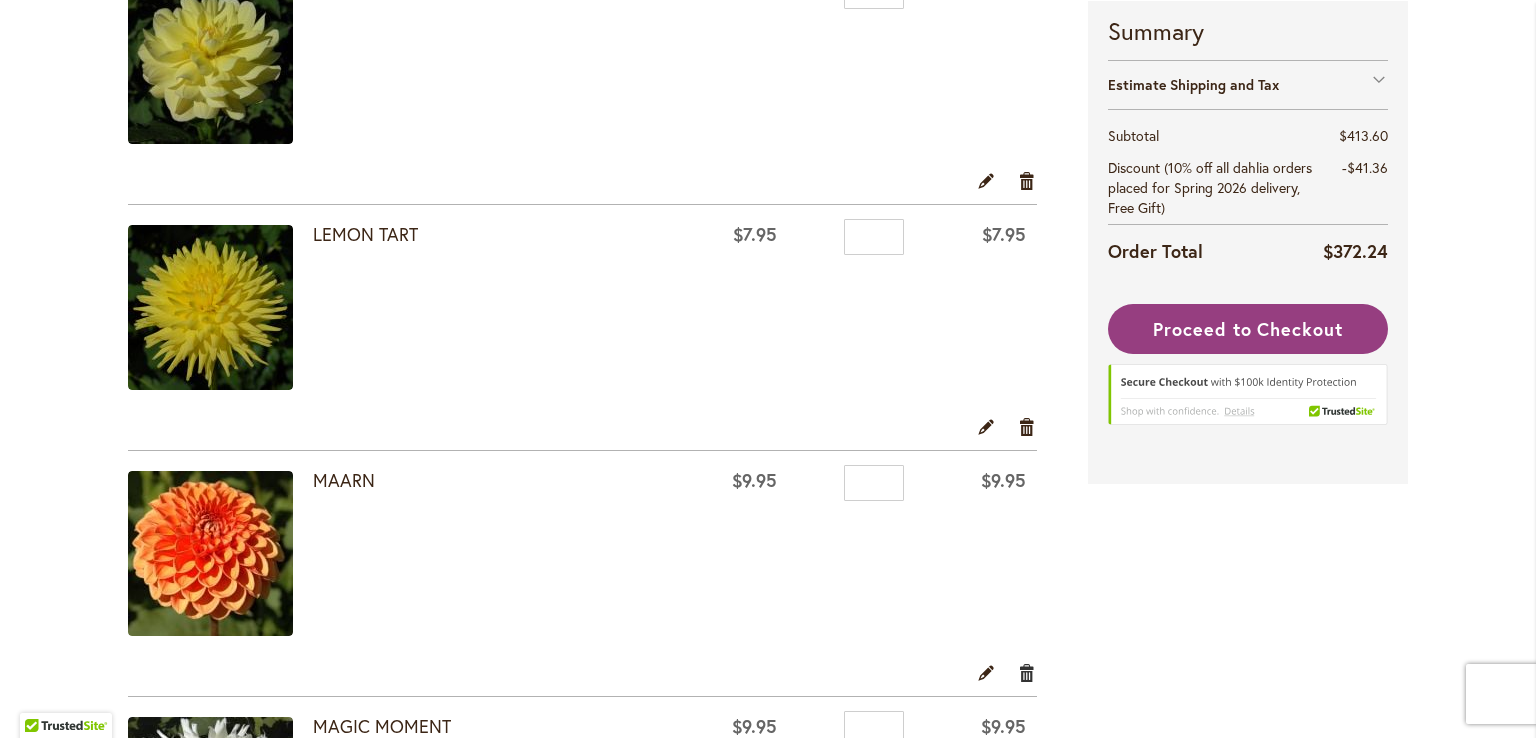 click on "Remove item" at bounding box center (1027, 672) 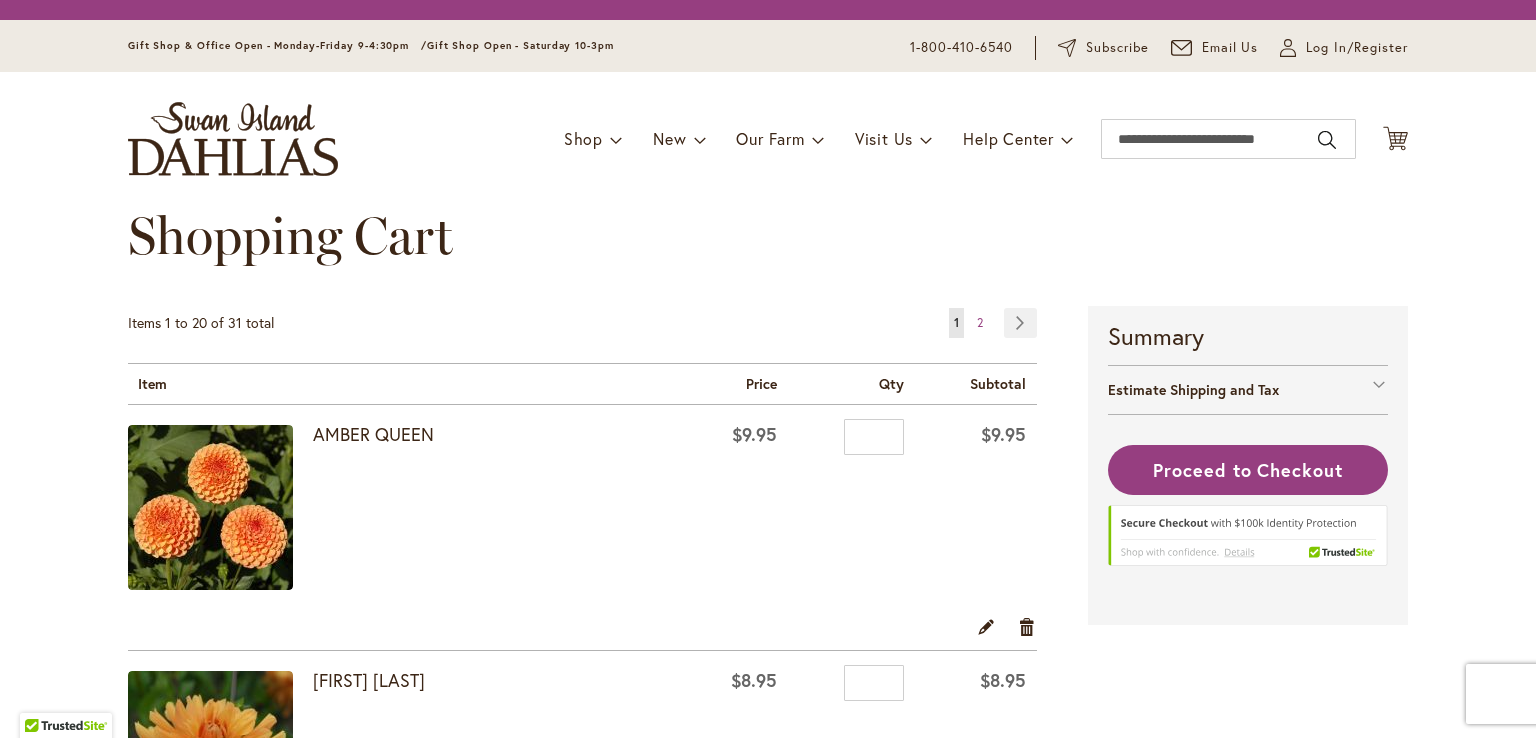 scroll, scrollTop: 0, scrollLeft: 0, axis: both 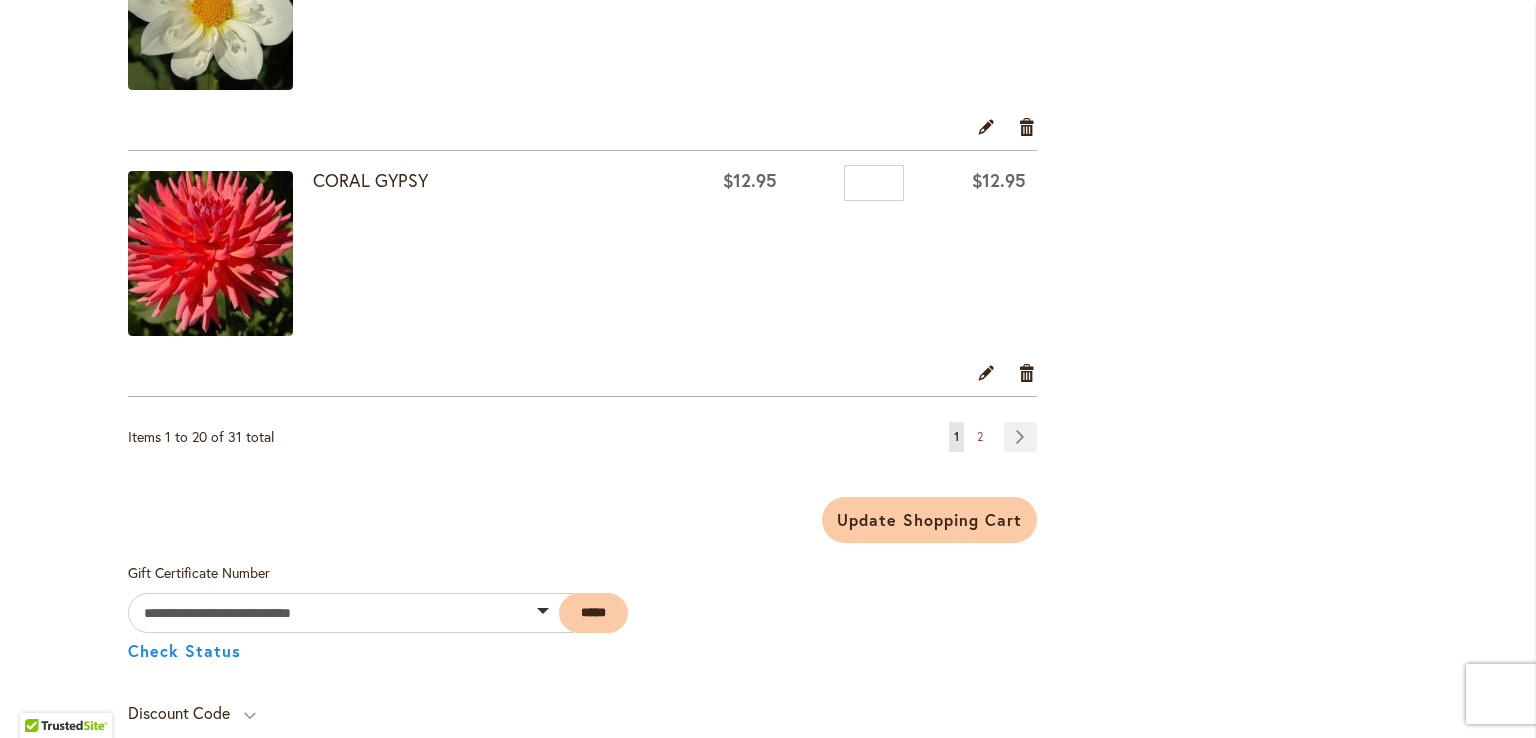 type on "**********" 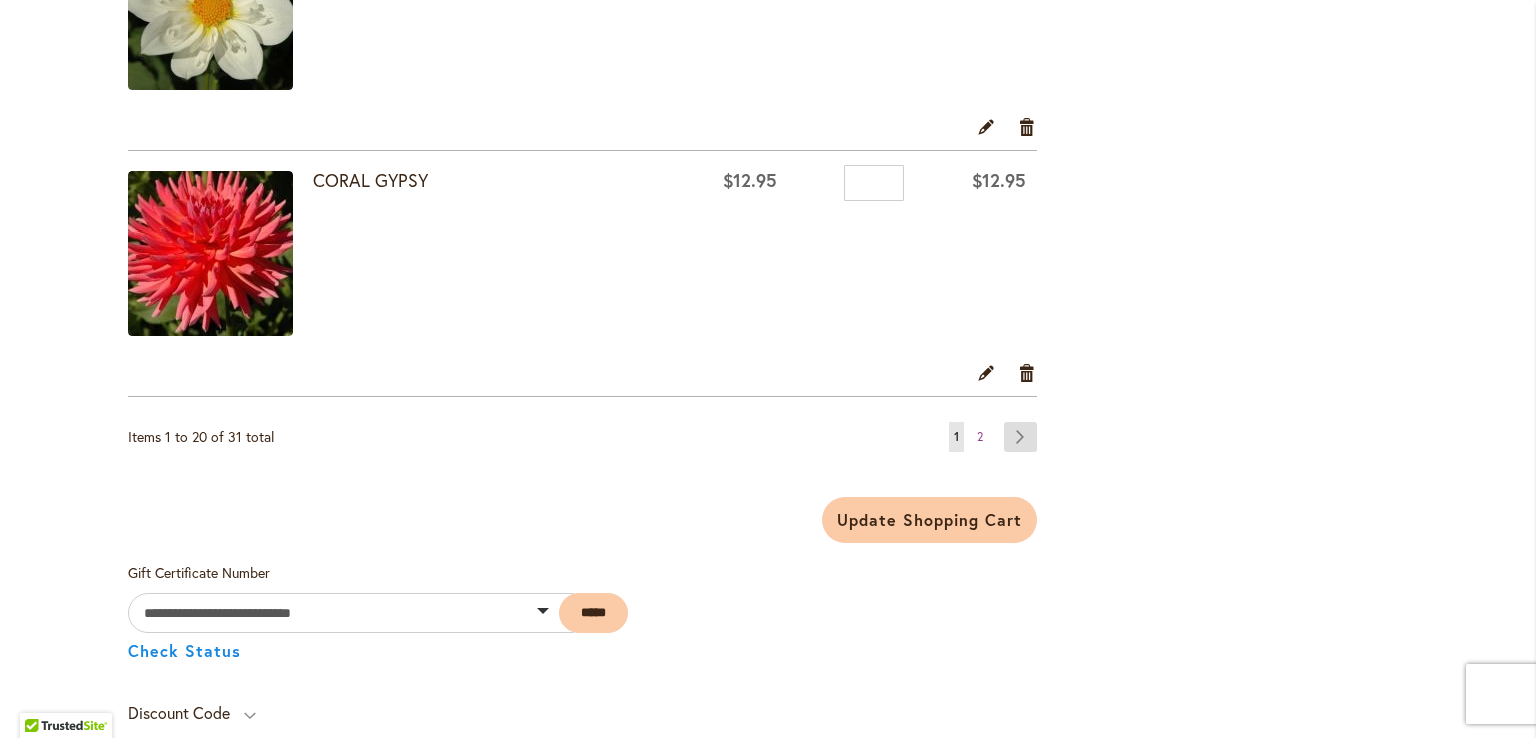 click on "Page
Next" at bounding box center (1020, 437) 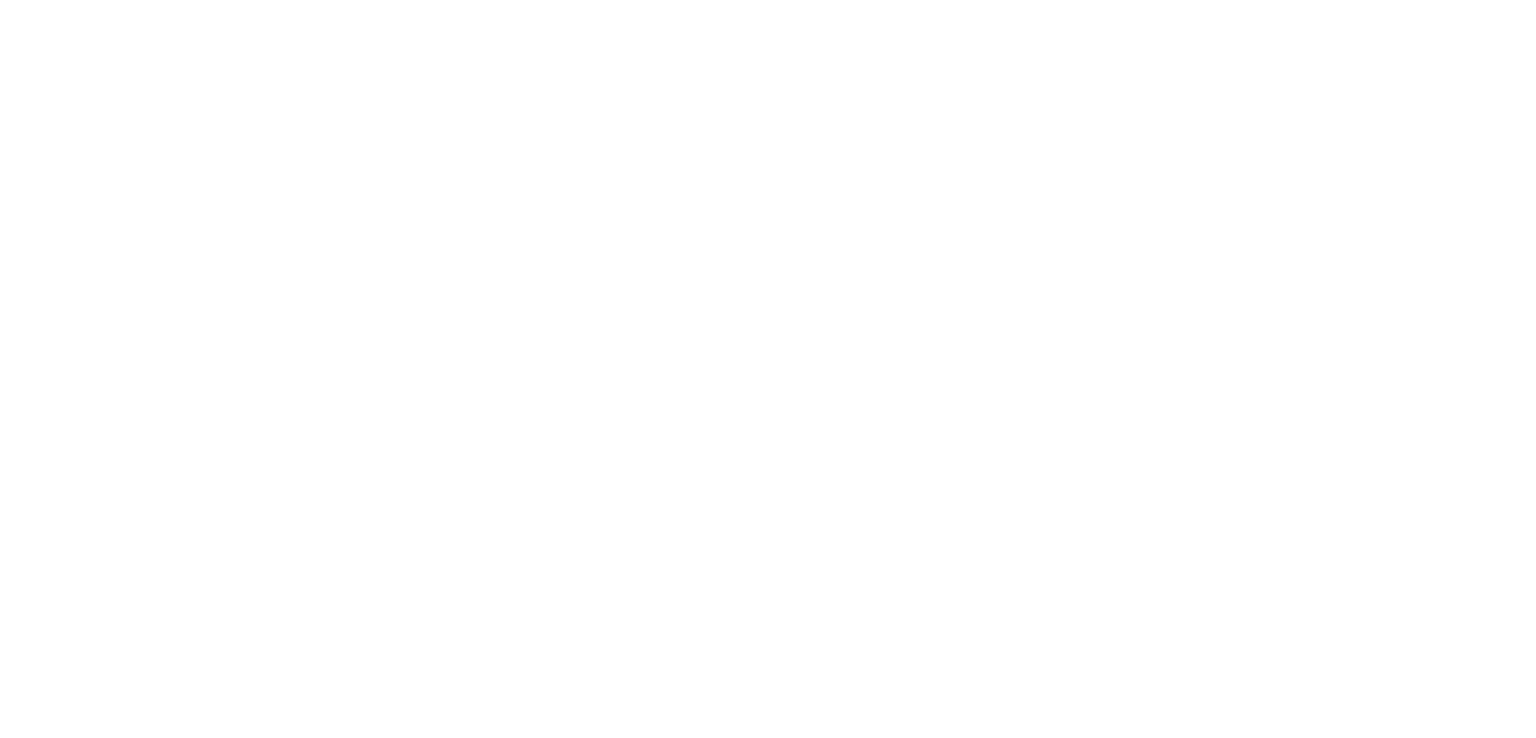 scroll, scrollTop: 0, scrollLeft: 0, axis: both 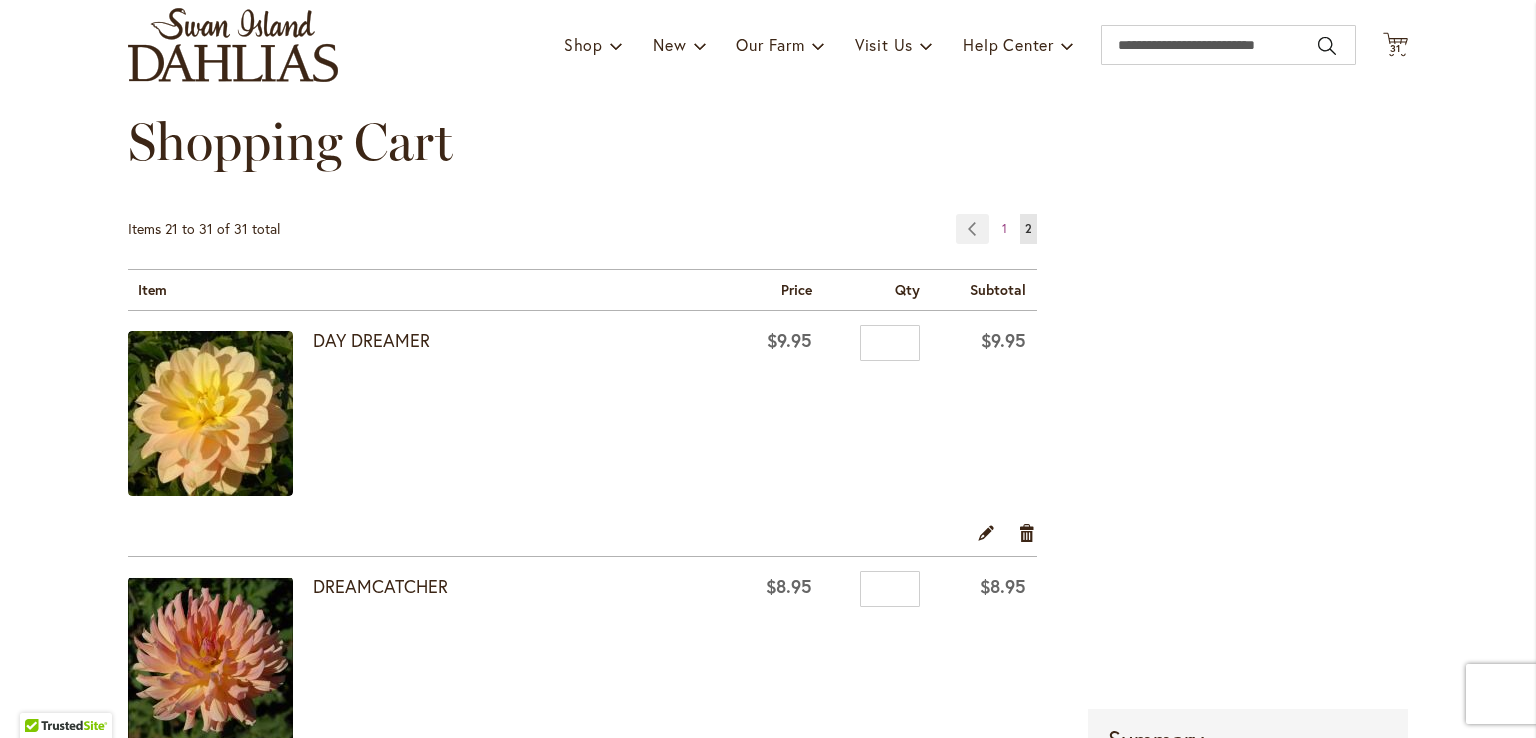 type on "**********" 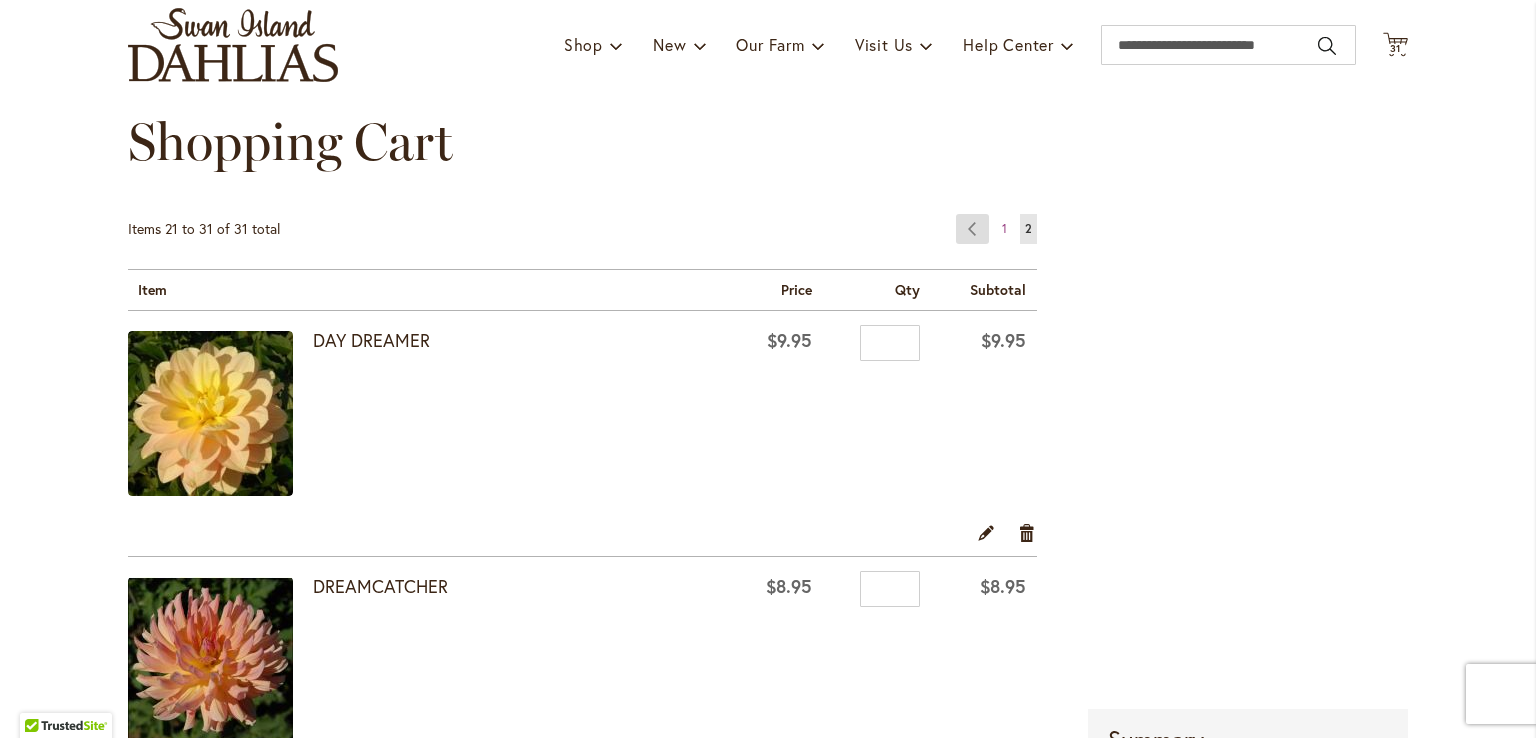 click on "Page
Previous" at bounding box center (972, 229) 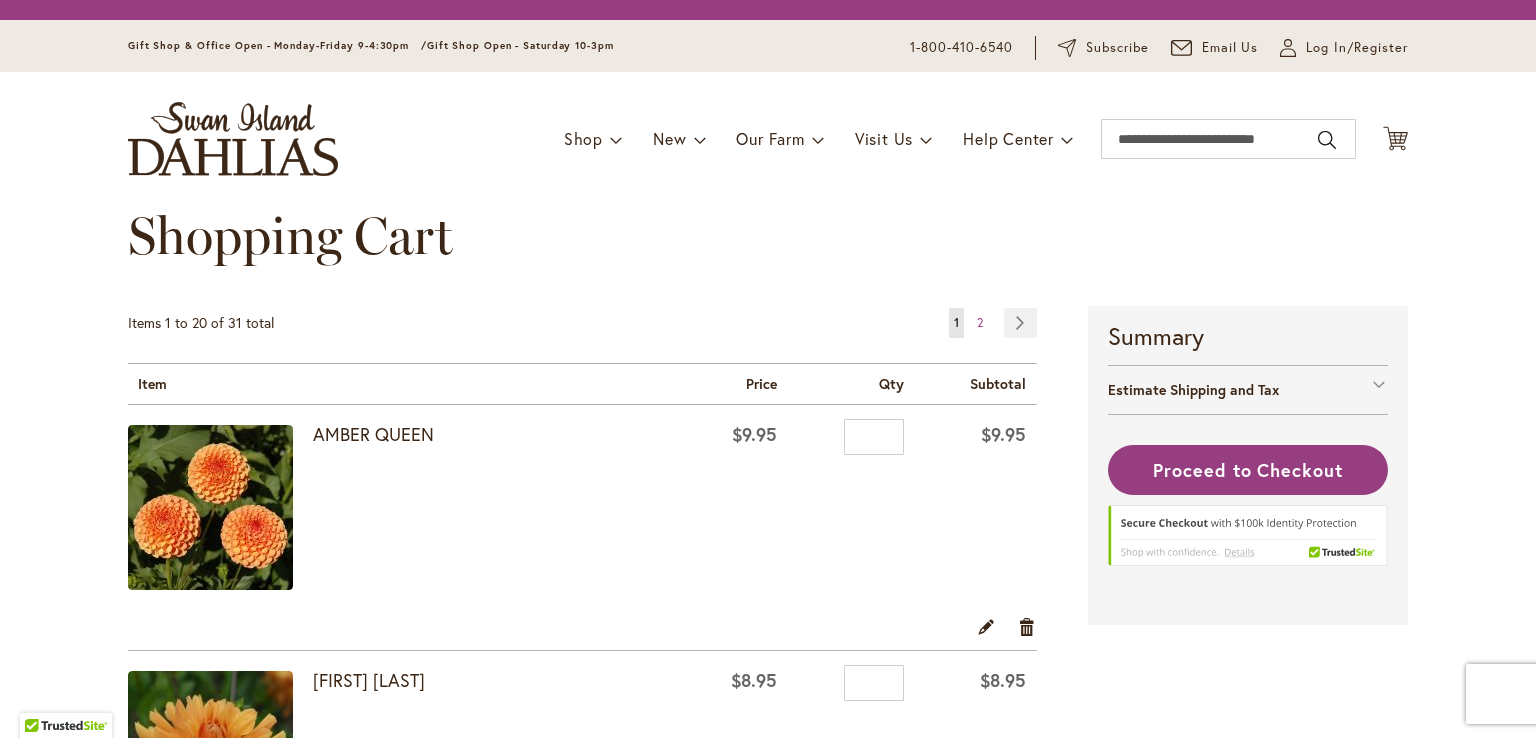scroll, scrollTop: 0, scrollLeft: 0, axis: both 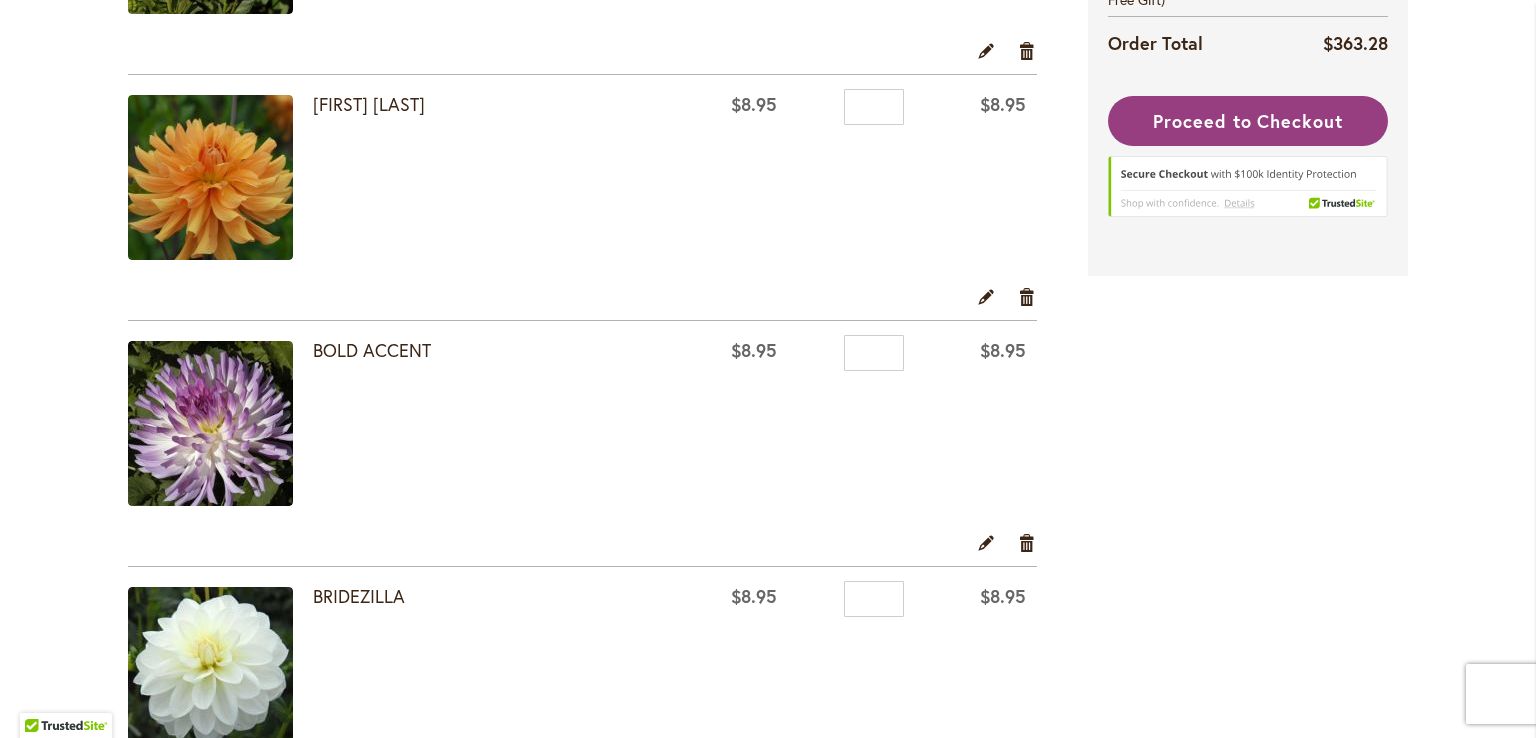 type on "**********" 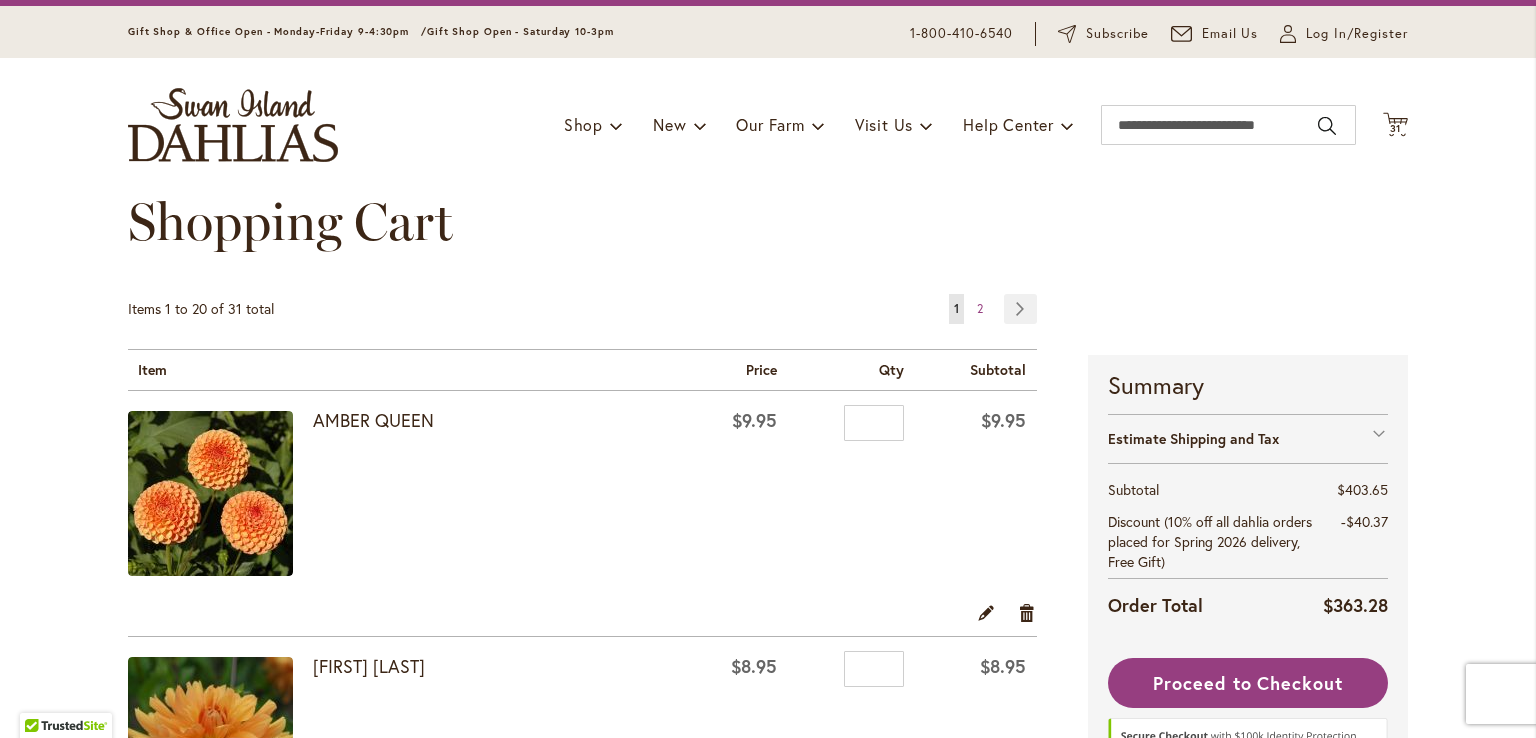 scroll, scrollTop: 0, scrollLeft: 0, axis: both 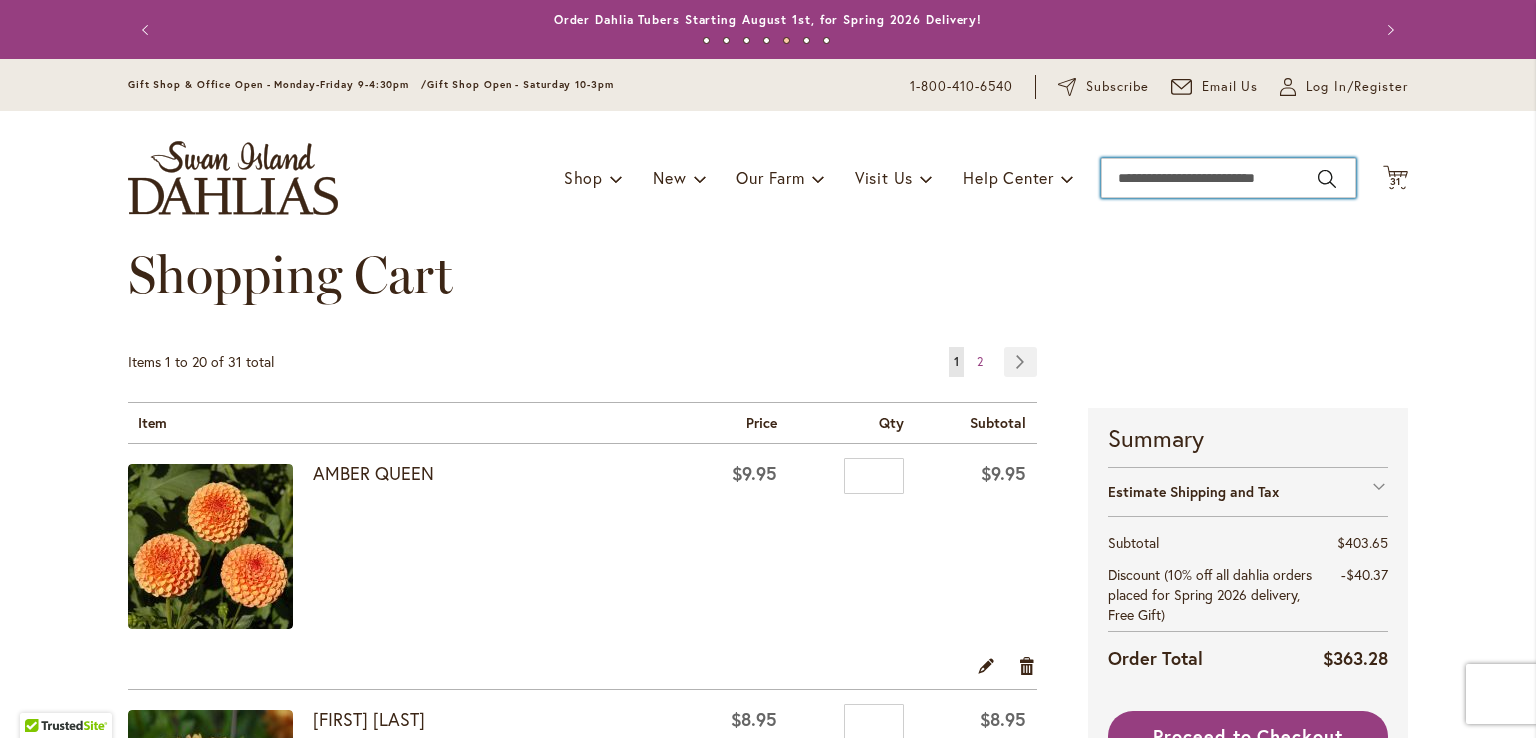 click on "Search" at bounding box center (1228, 178) 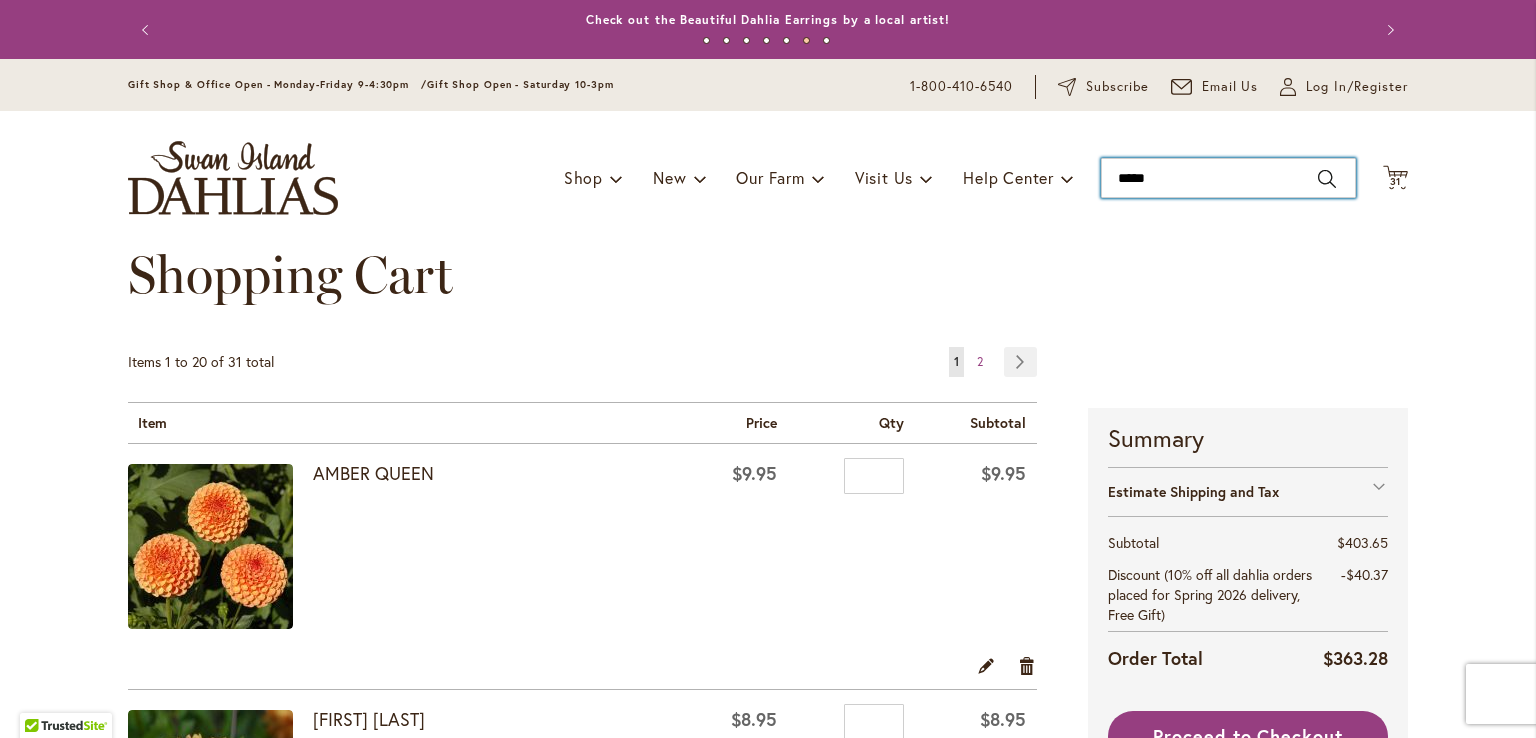 type on "******" 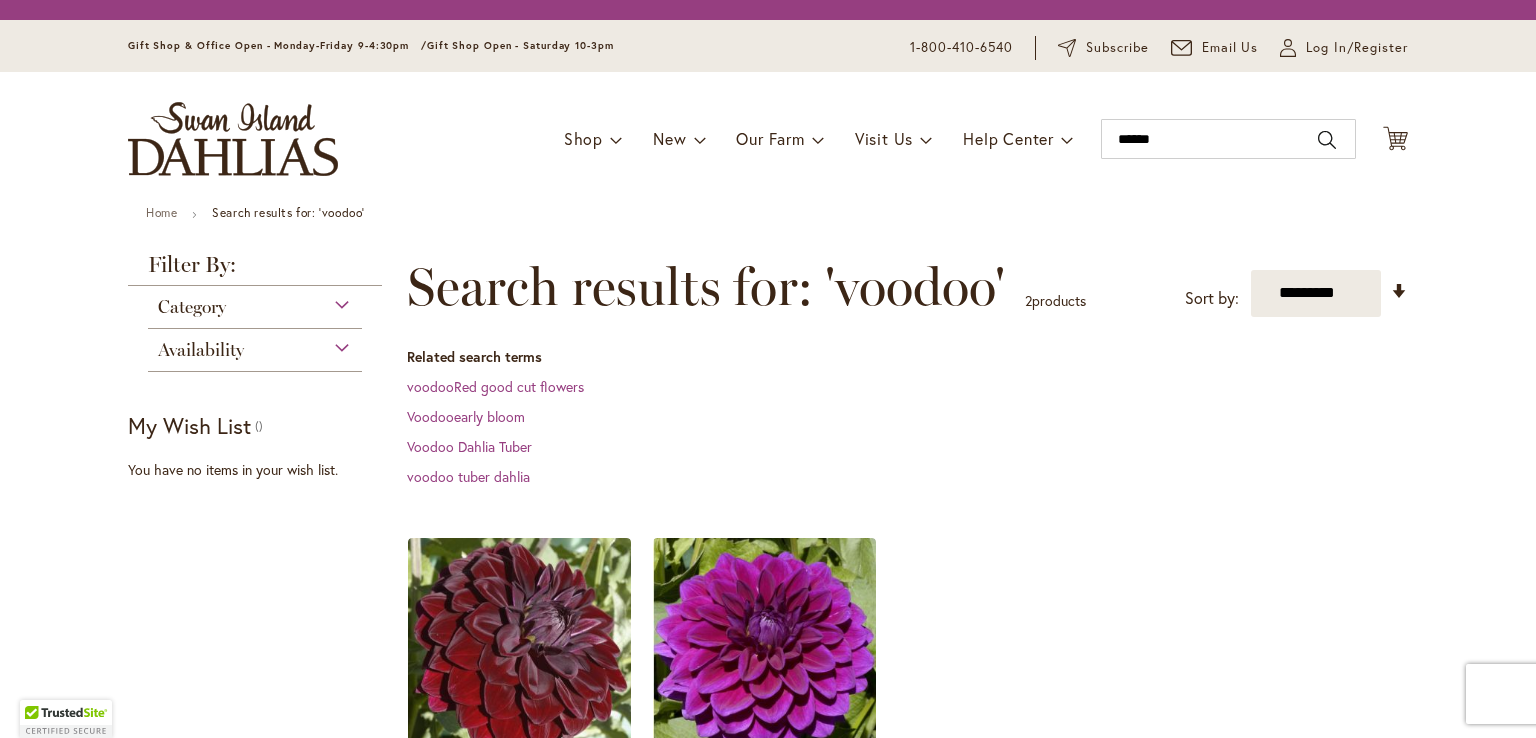 scroll, scrollTop: 0, scrollLeft: 0, axis: both 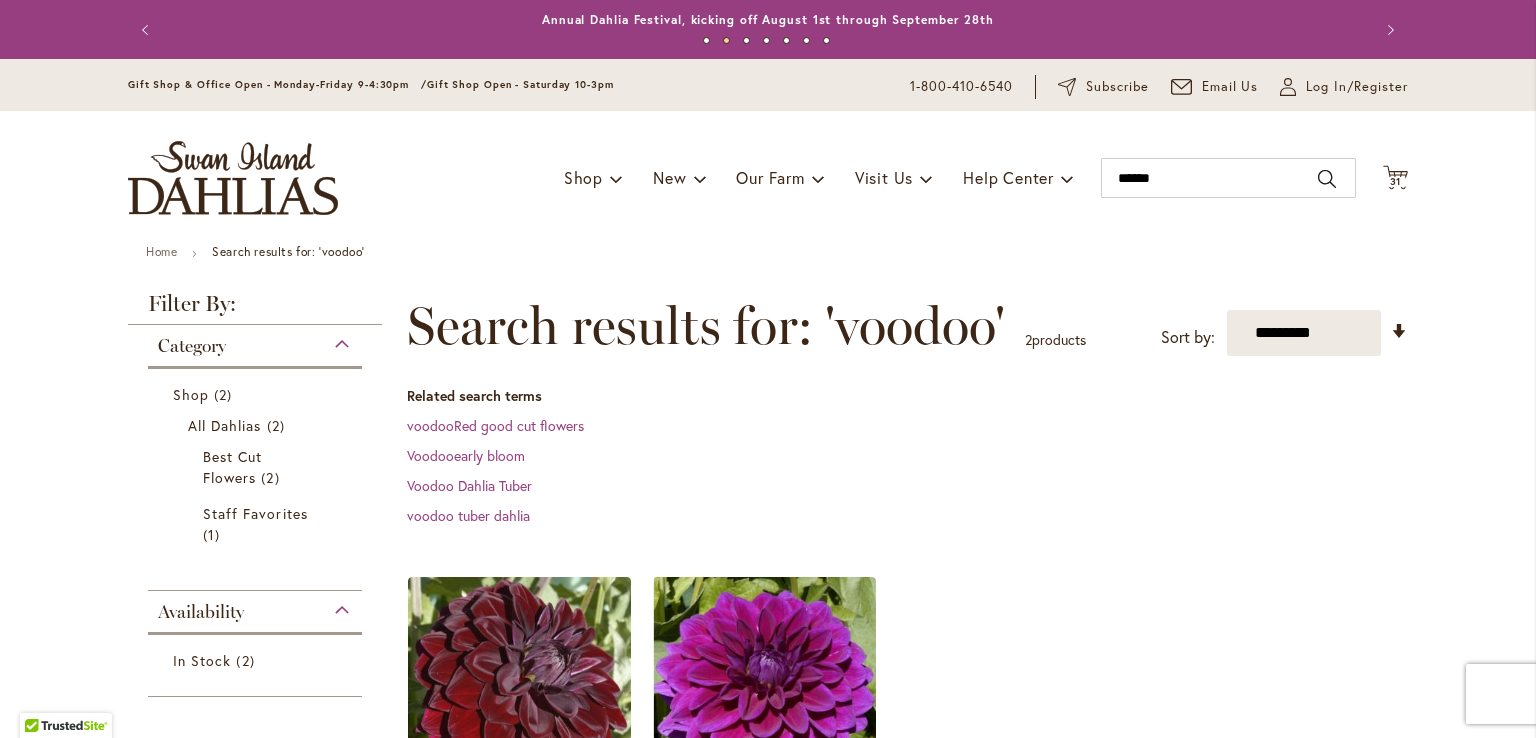 type on "**********" 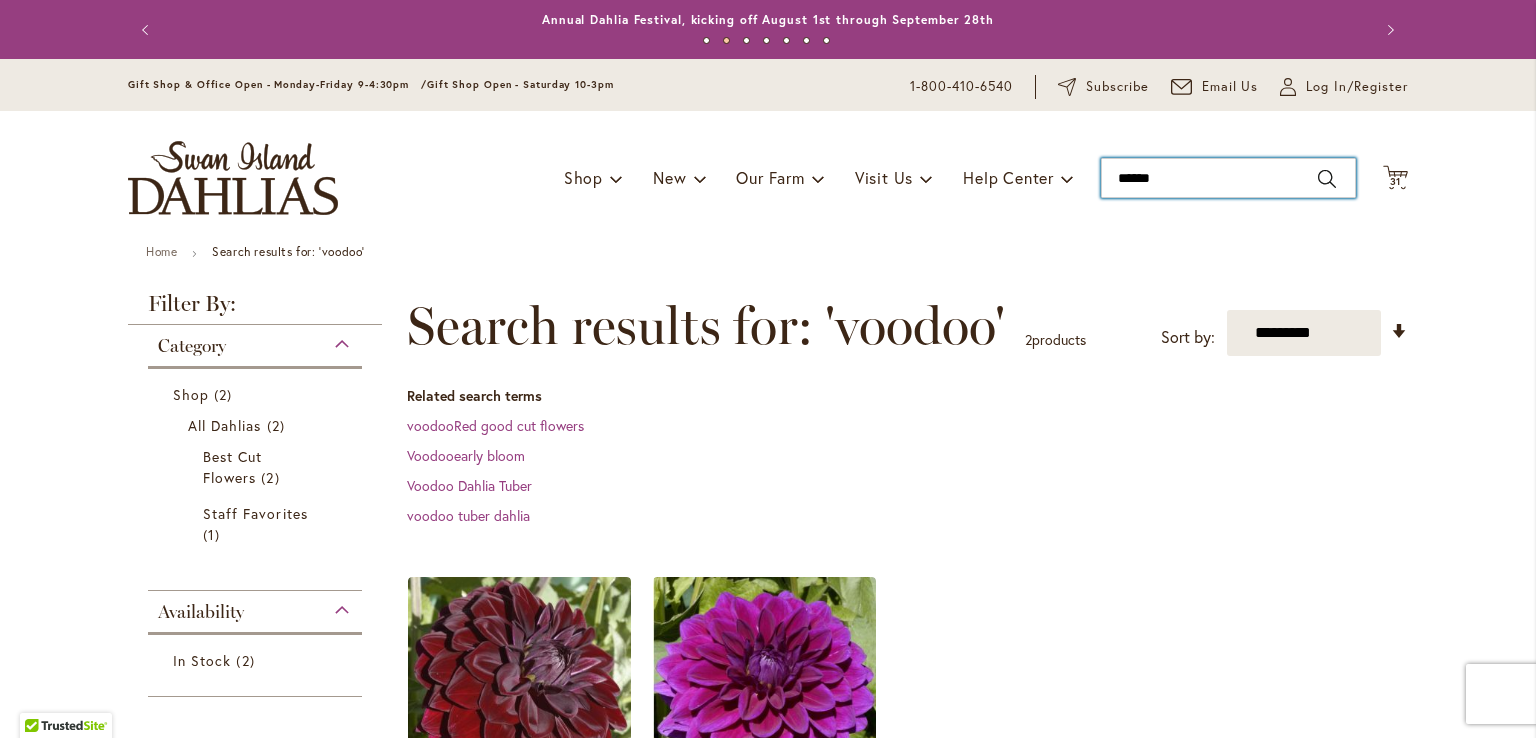 click on "******" at bounding box center (1228, 178) 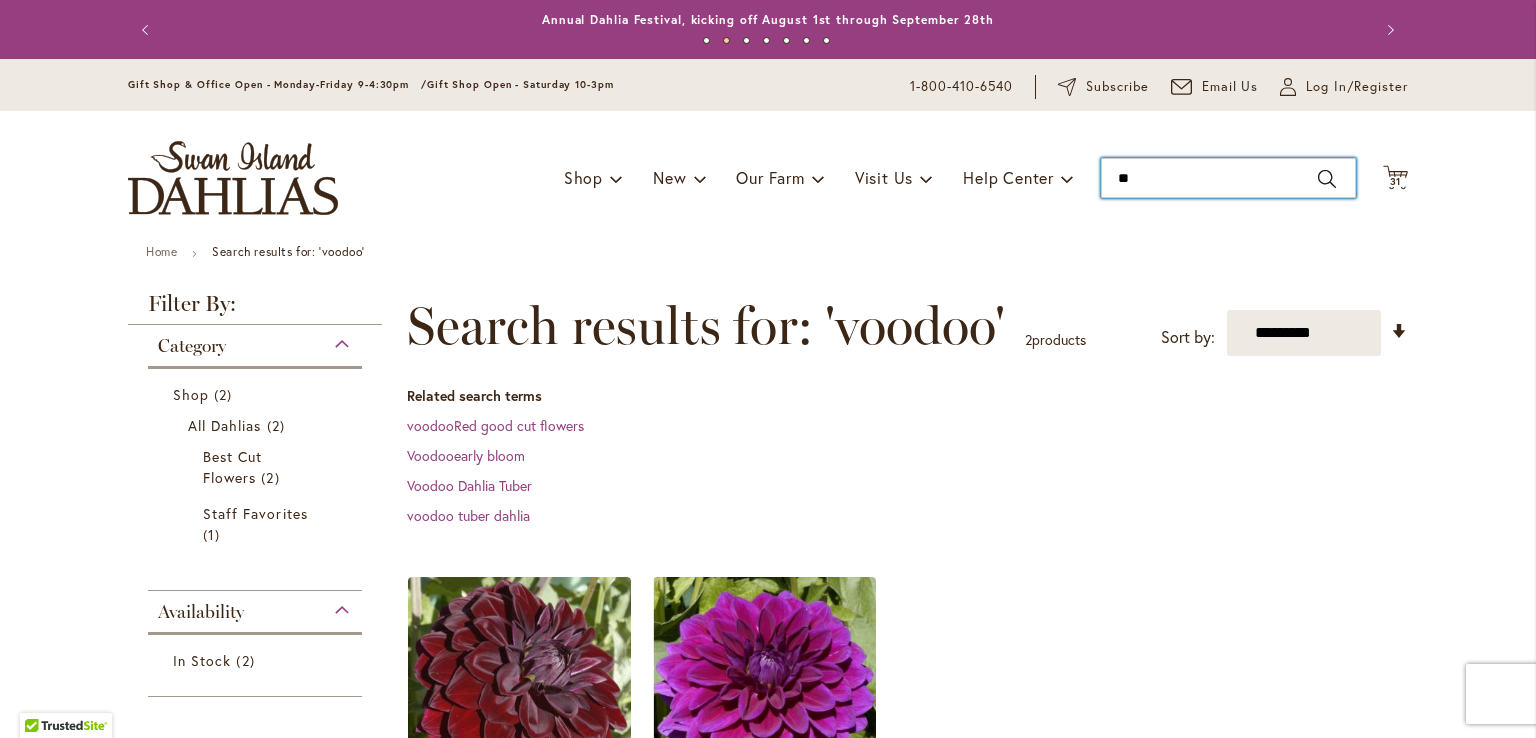 type on "*" 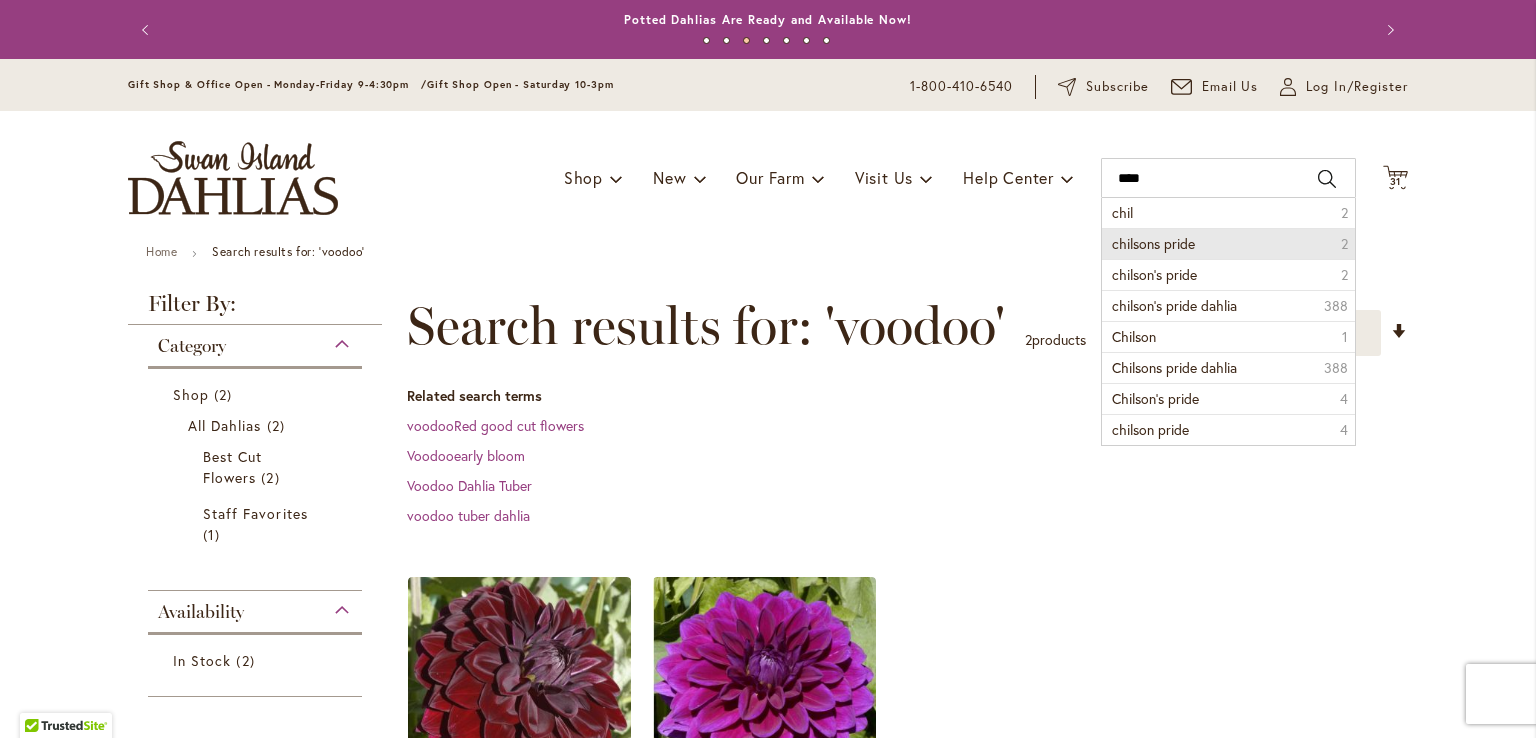 click on "chilsons pride" at bounding box center (1153, 243) 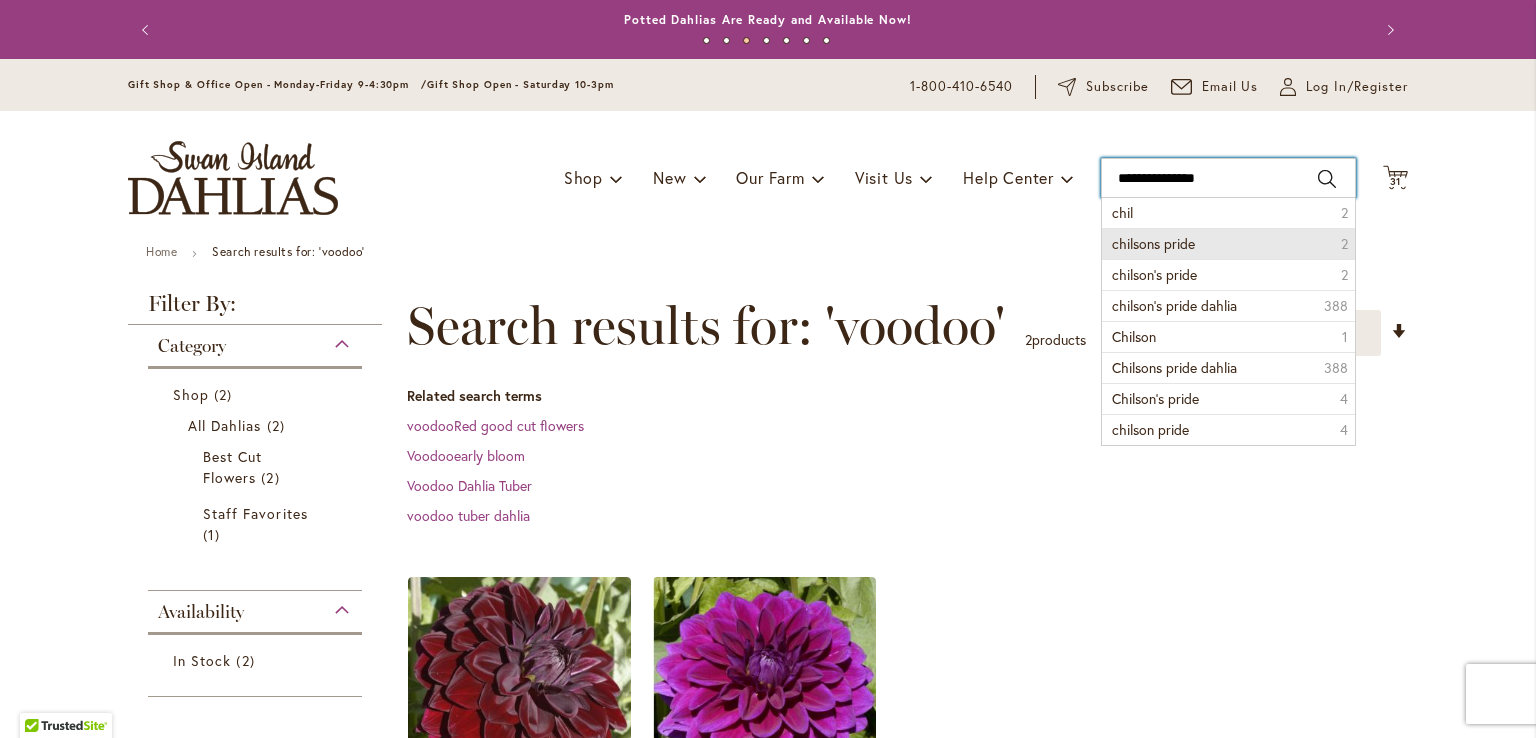 type on "**********" 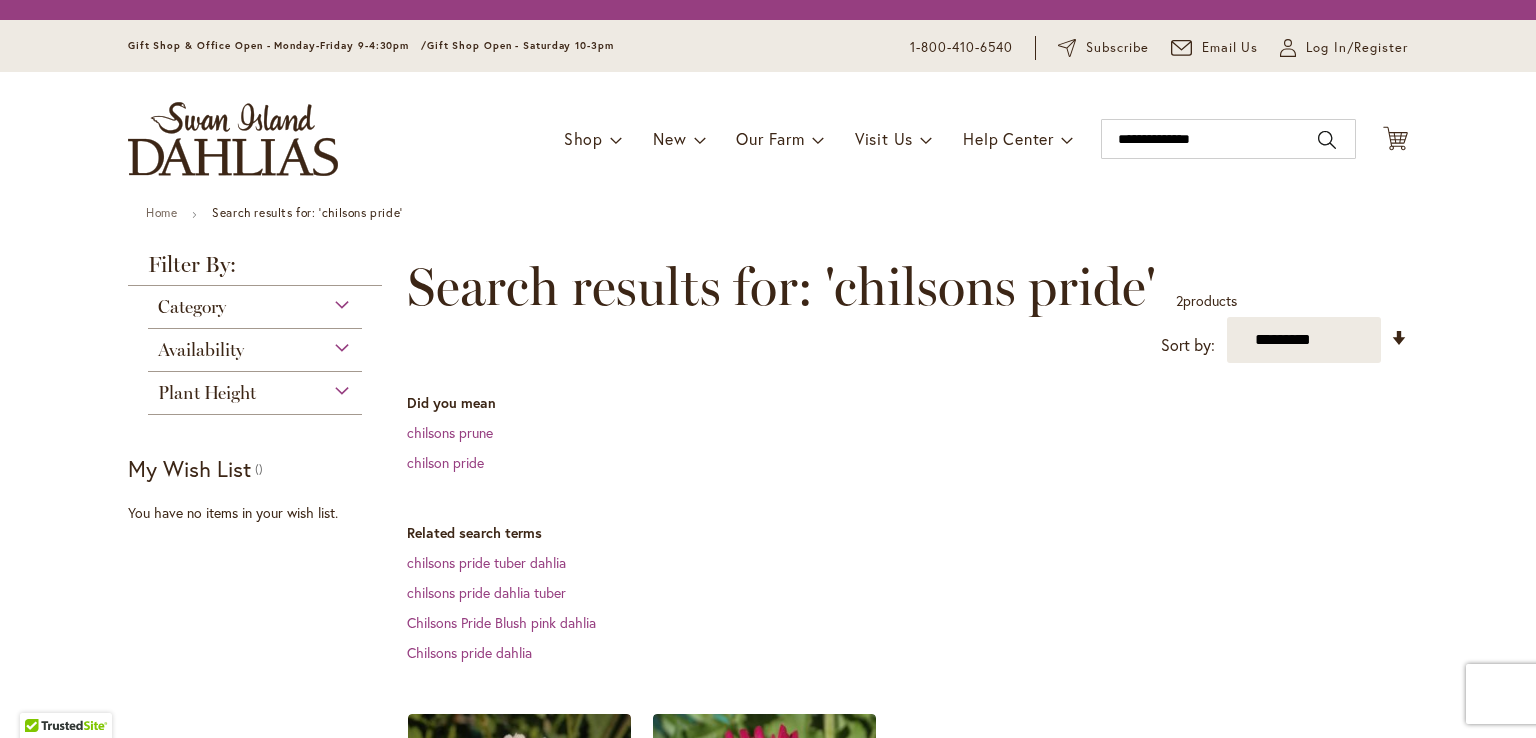 scroll, scrollTop: 0, scrollLeft: 0, axis: both 